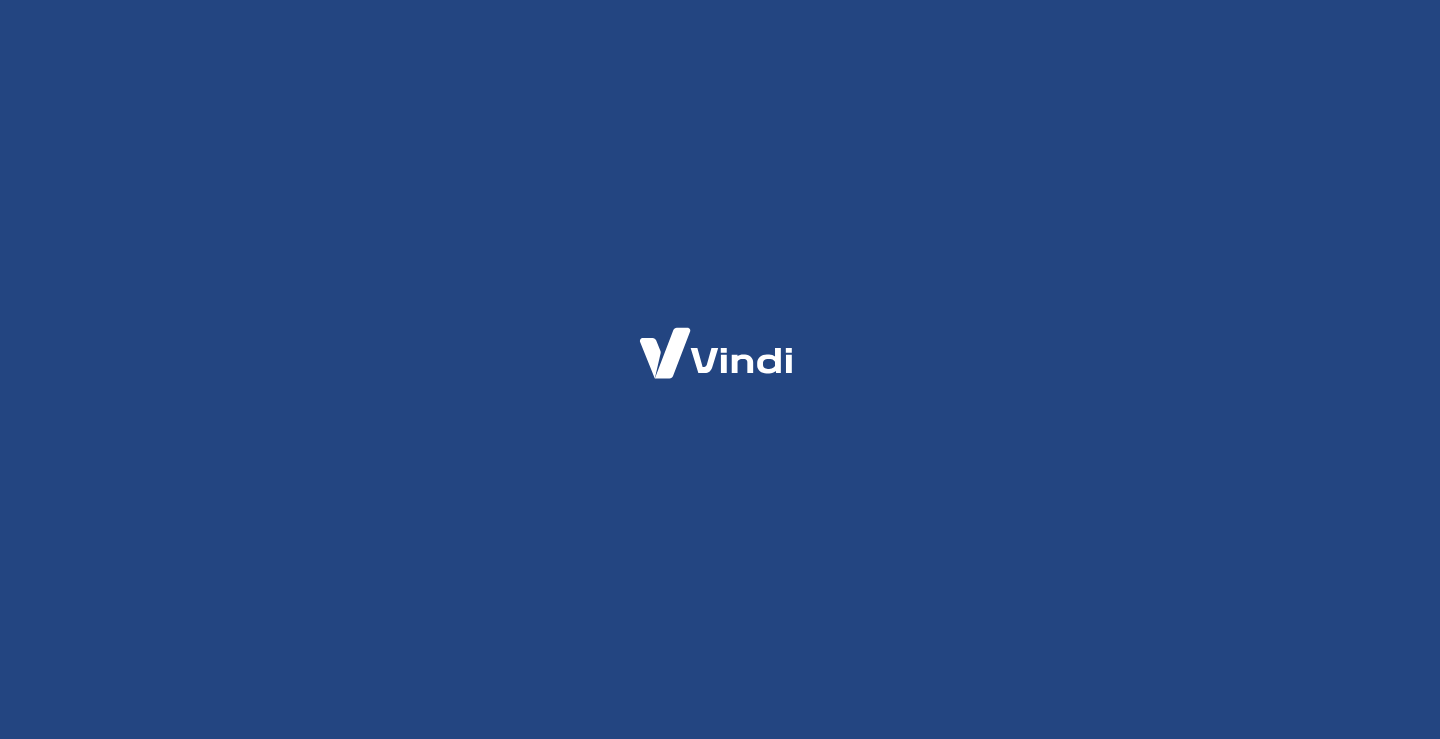 scroll, scrollTop: 0, scrollLeft: 0, axis: both 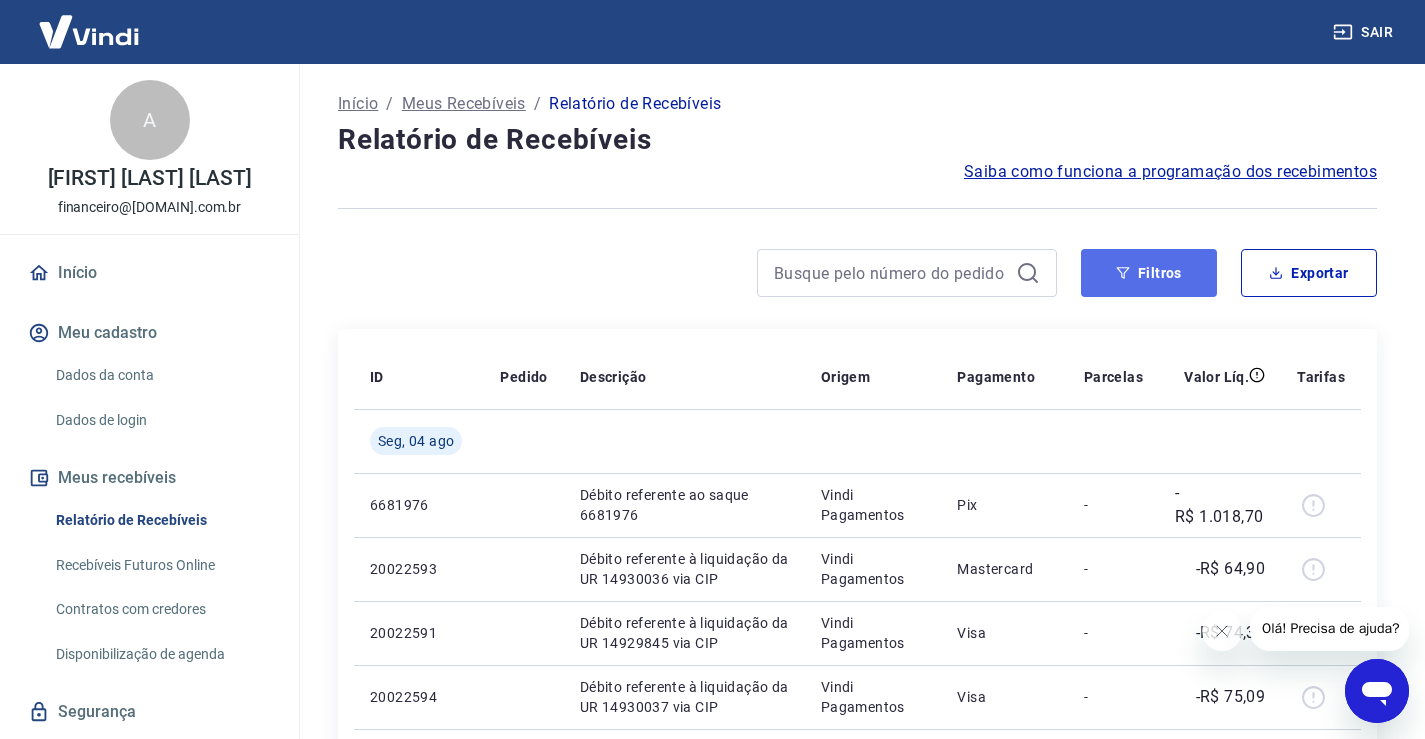 click on "Filtros" at bounding box center [1149, 273] 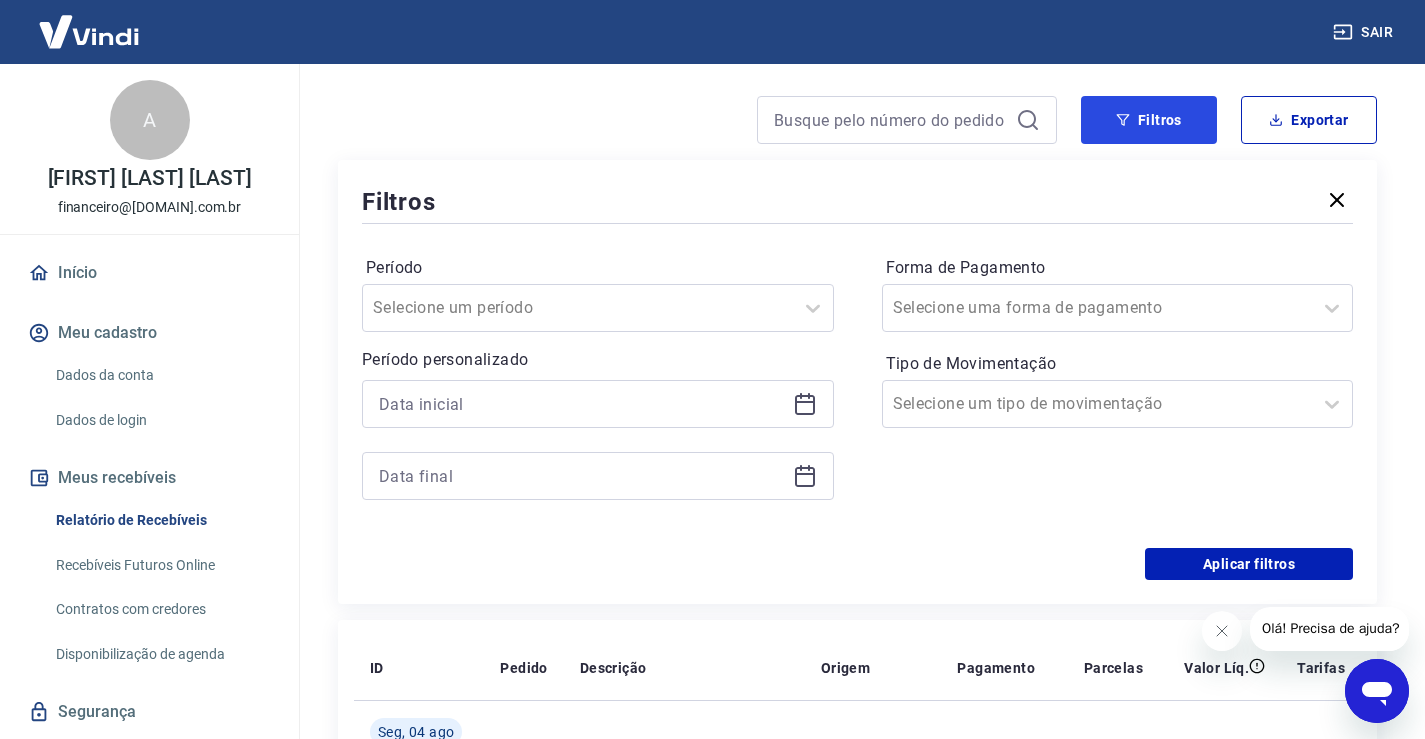 scroll, scrollTop: 200, scrollLeft: 0, axis: vertical 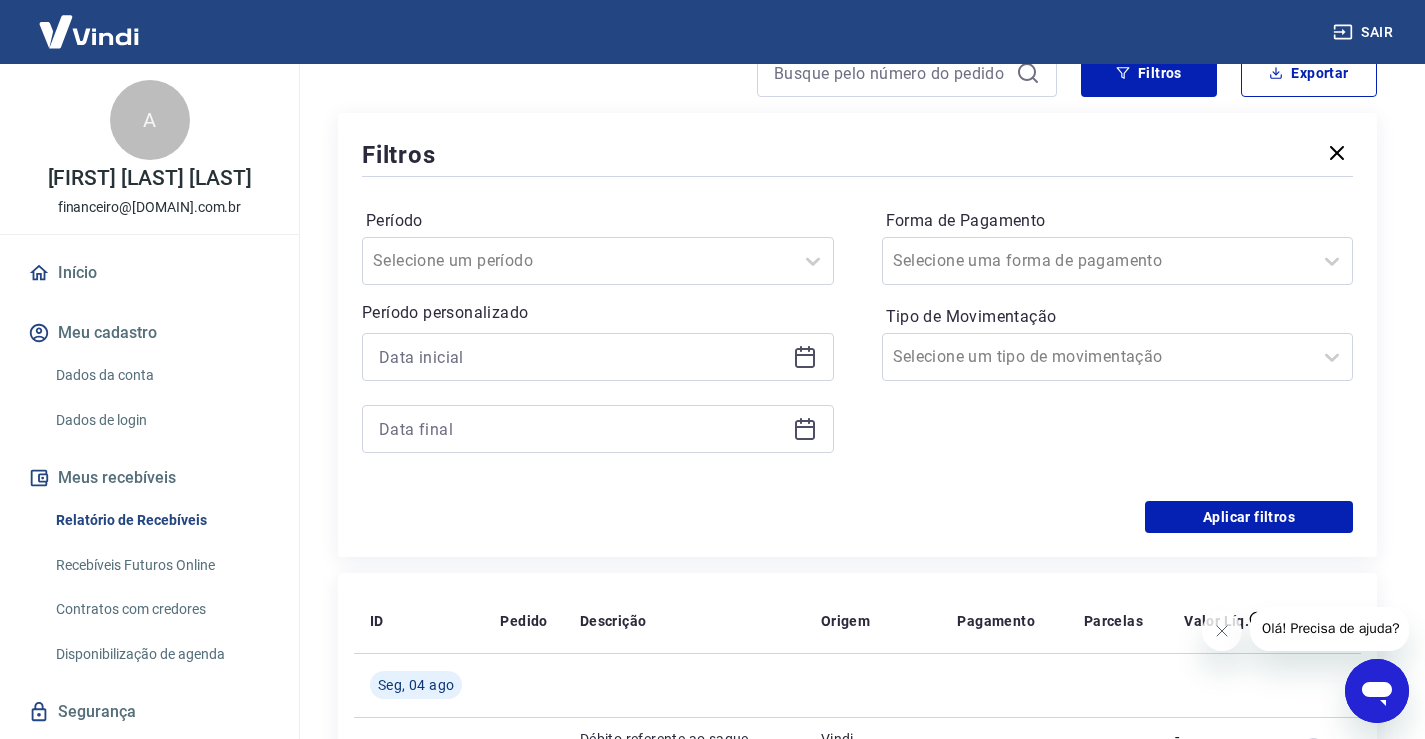 click 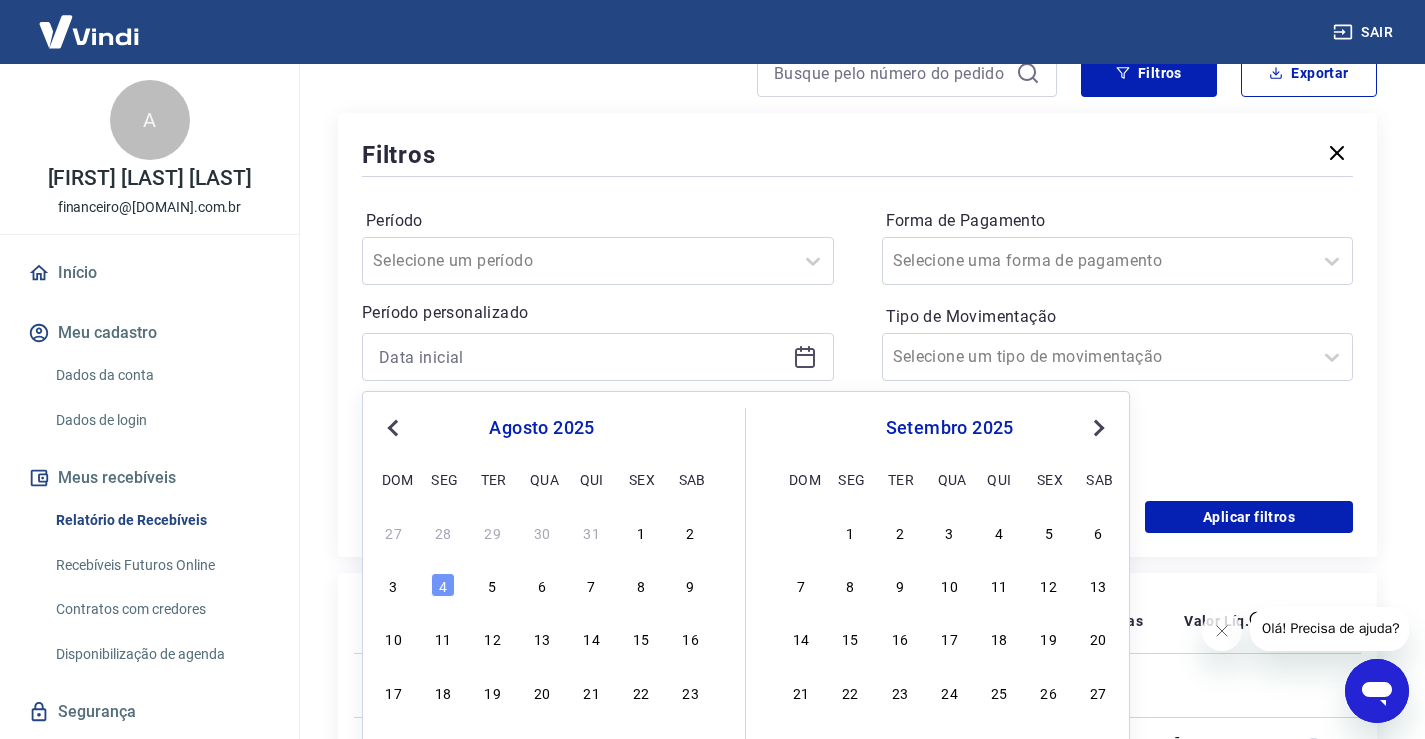 click on "Previous Month" at bounding box center (395, 427) 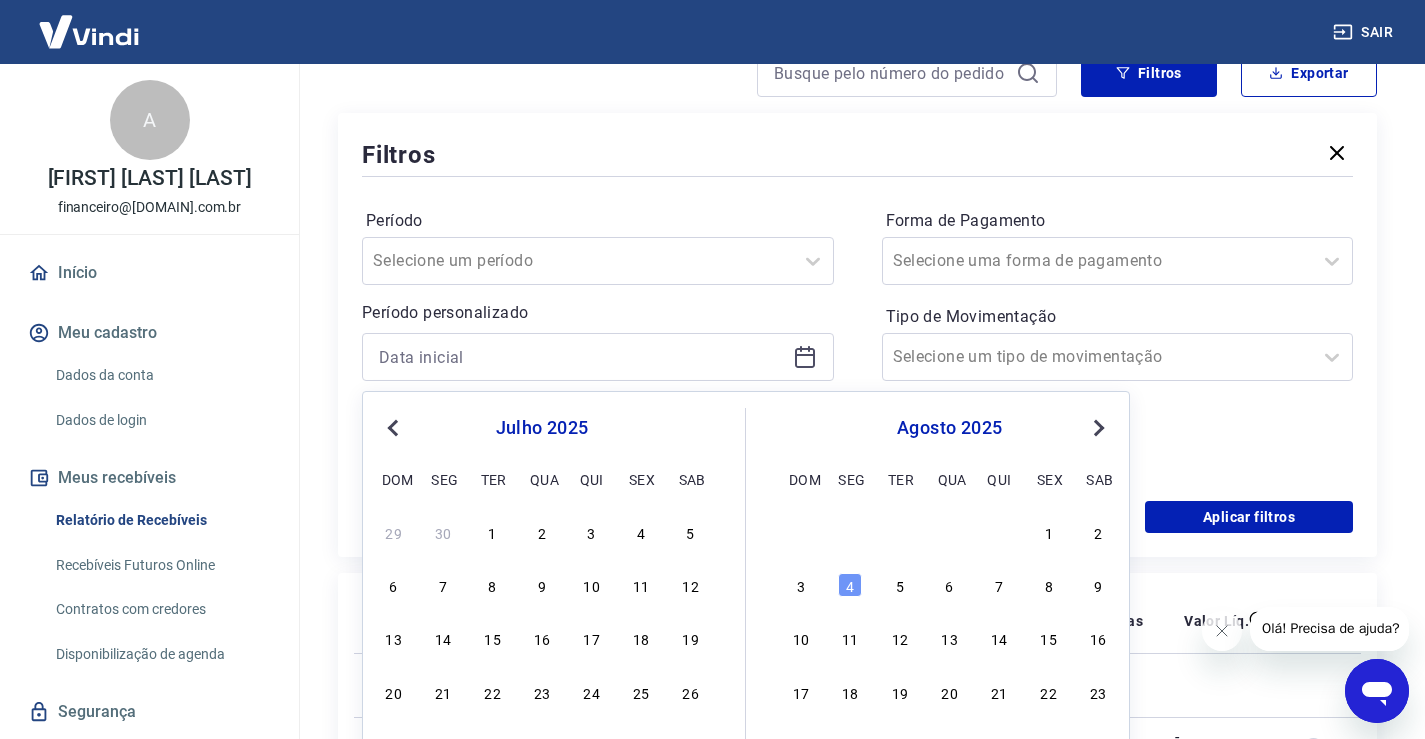 click on "6 7 8 9 10 11 12" at bounding box center [542, 585] 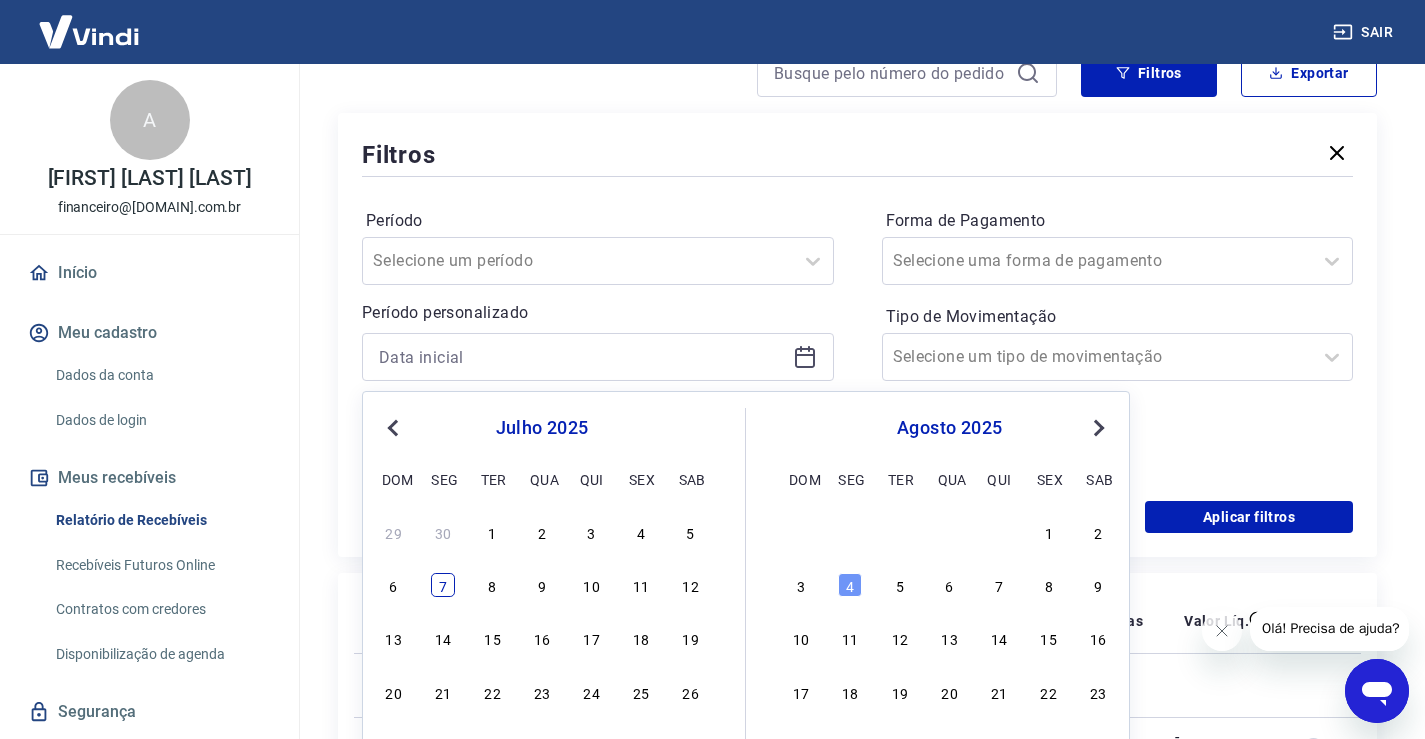 click on "7" at bounding box center (443, 585) 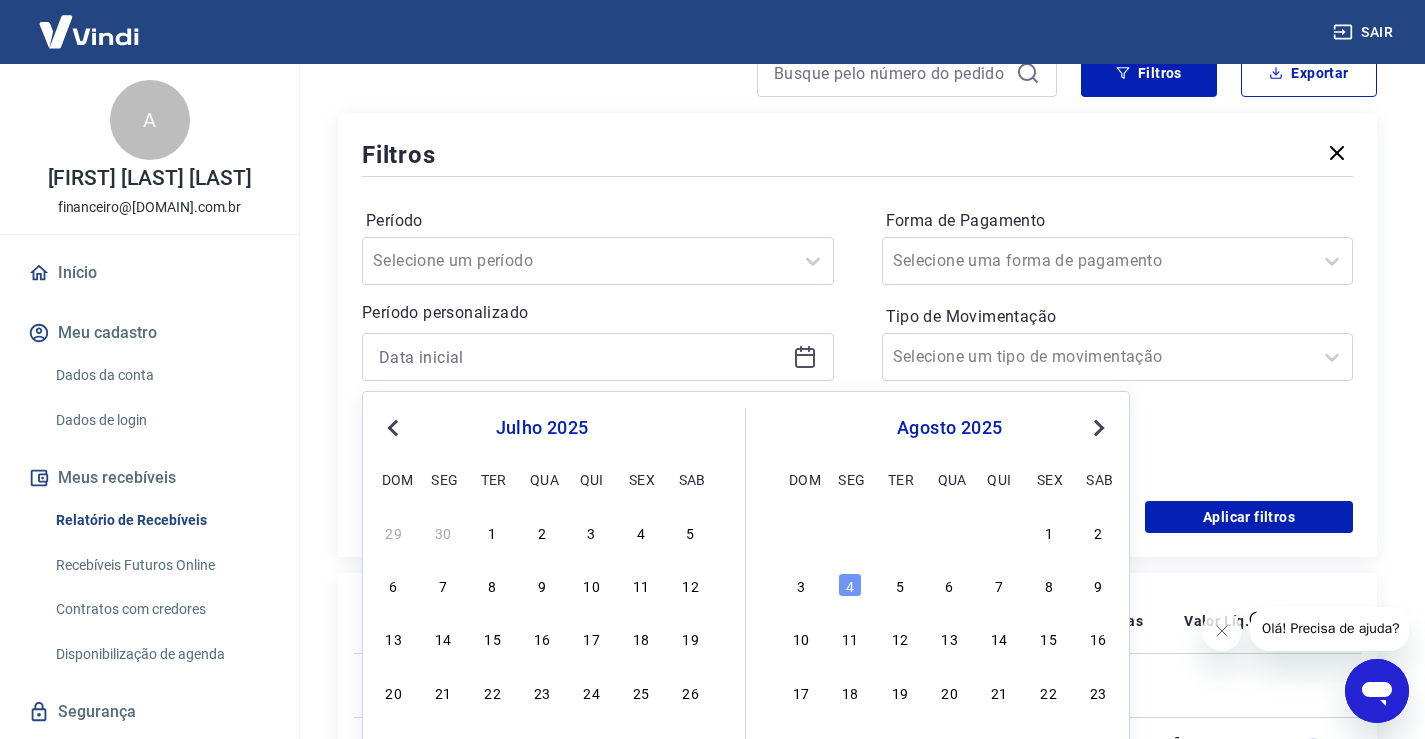 type on "07/07/2025" 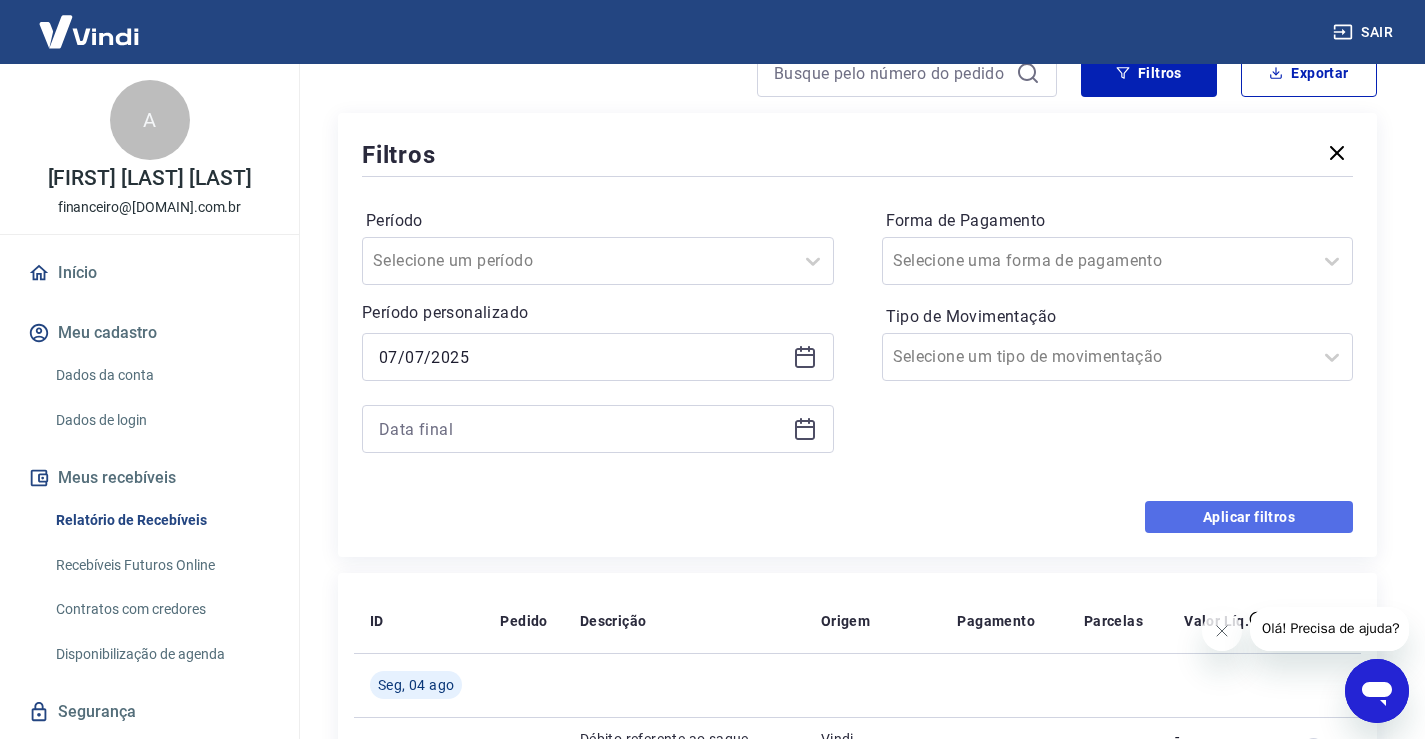 click on "Aplicar filtros" at bounding box center (1249, 517) 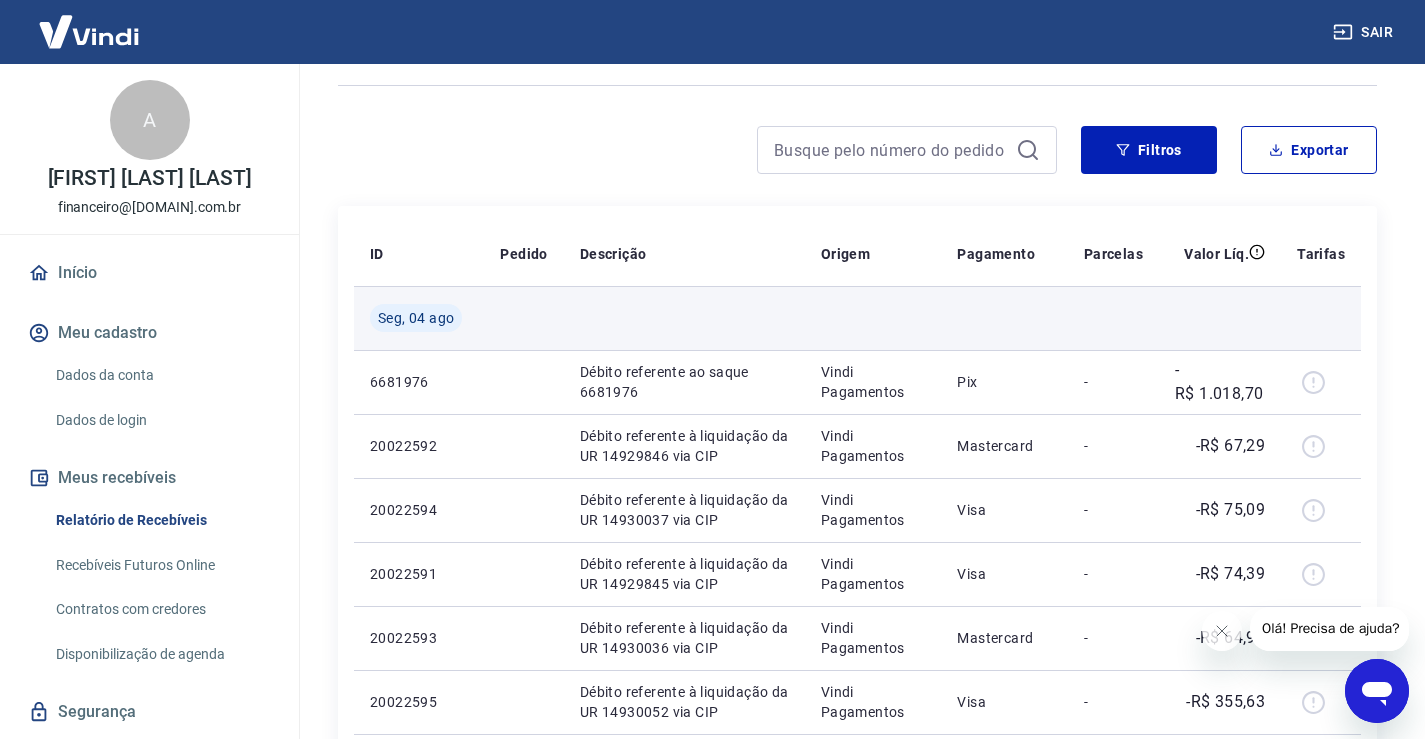scroll, scrollTop: 0, scrollLeft: 0, axis: both 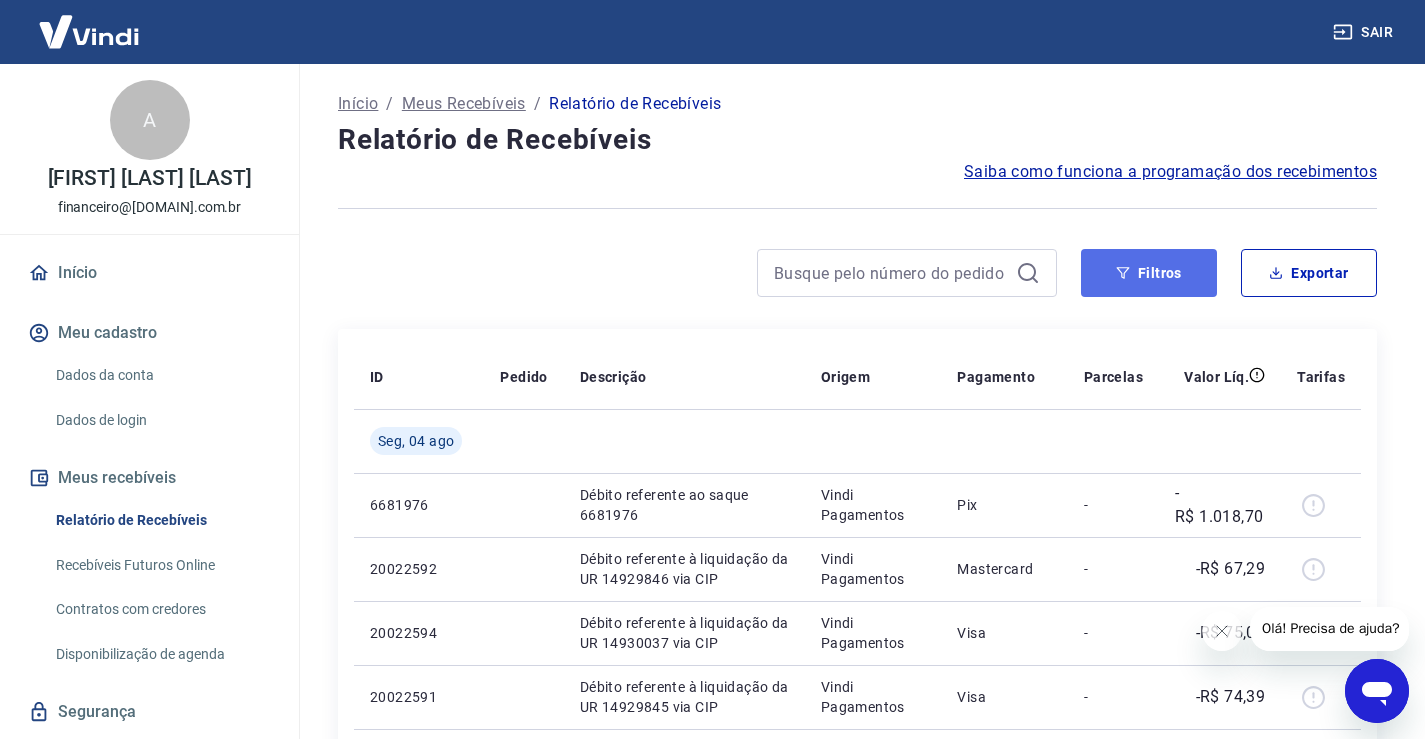 click on "Filtros" at bounding box center [1149, 273] 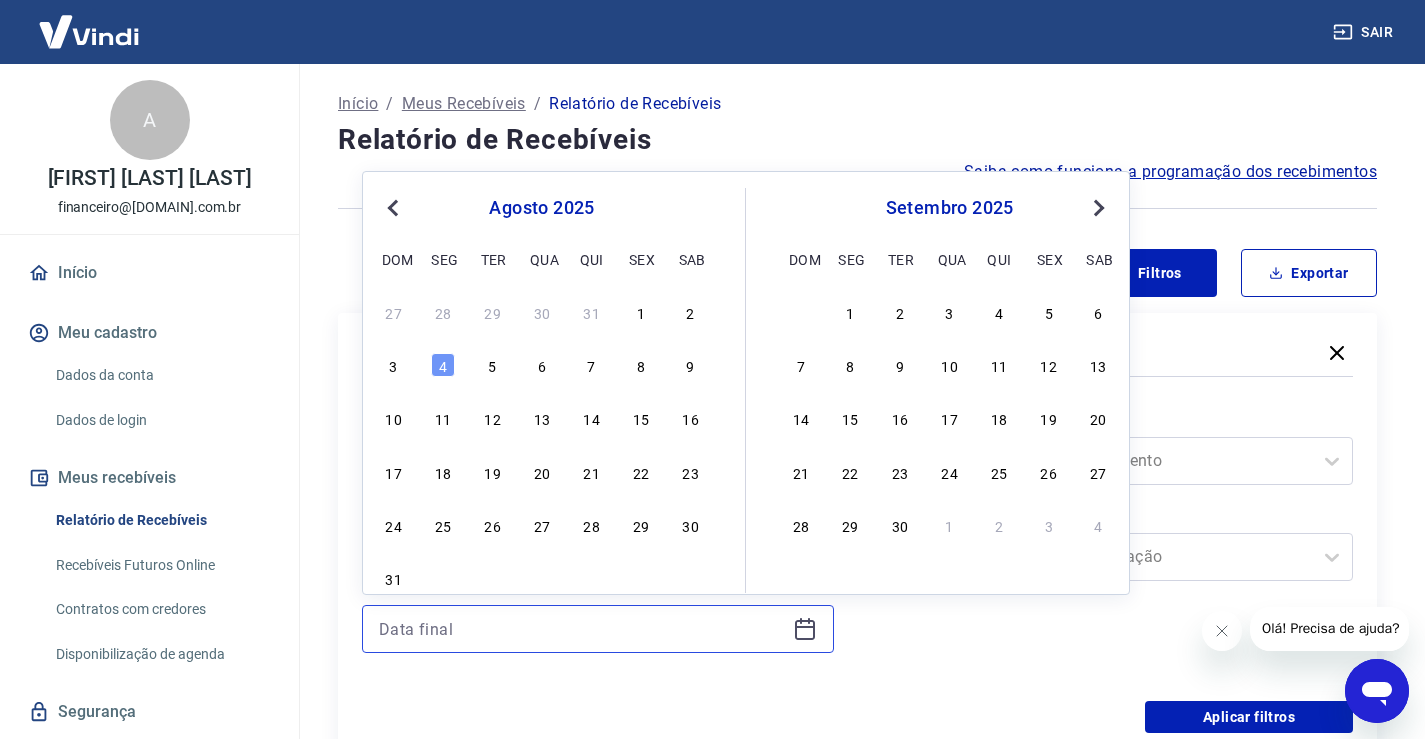 click at bounding box center (582, 629) 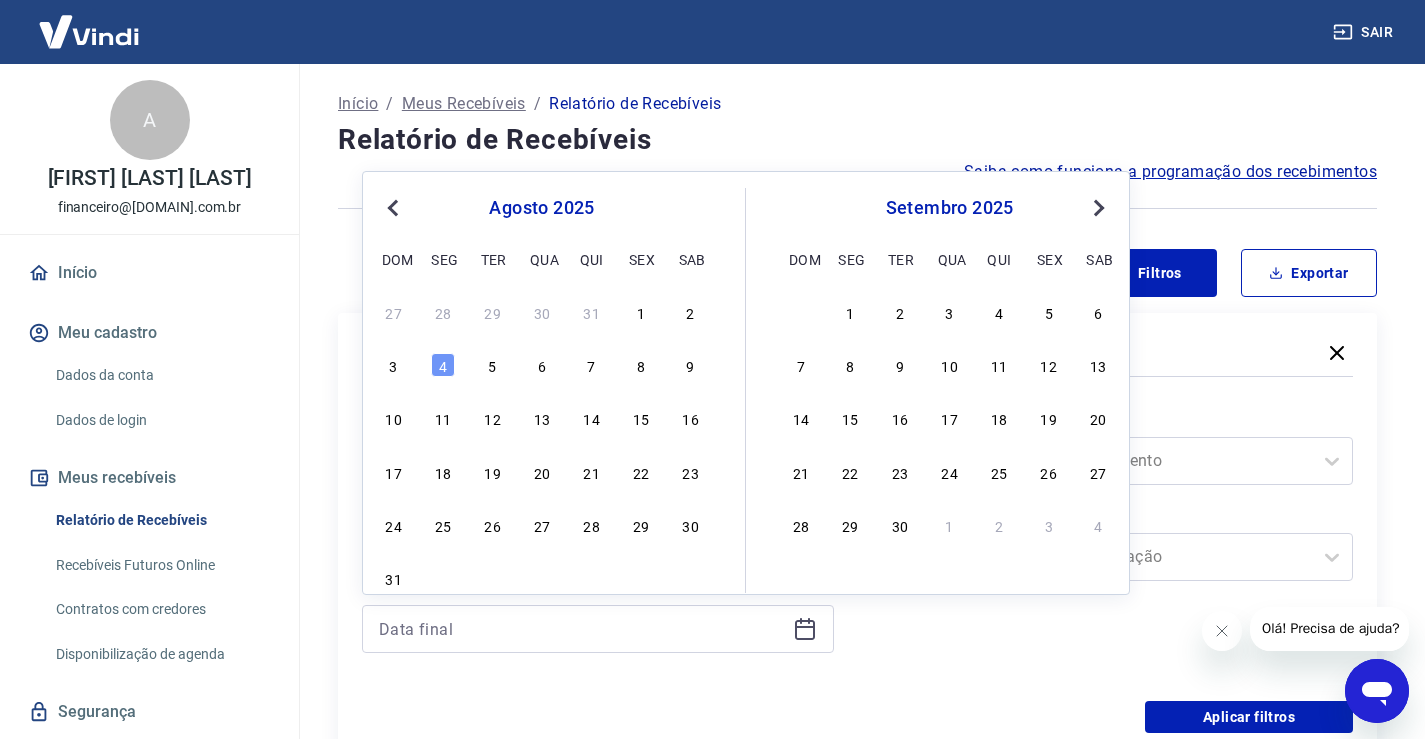 click on "agosto 2025" at bounding box center [542, 208] 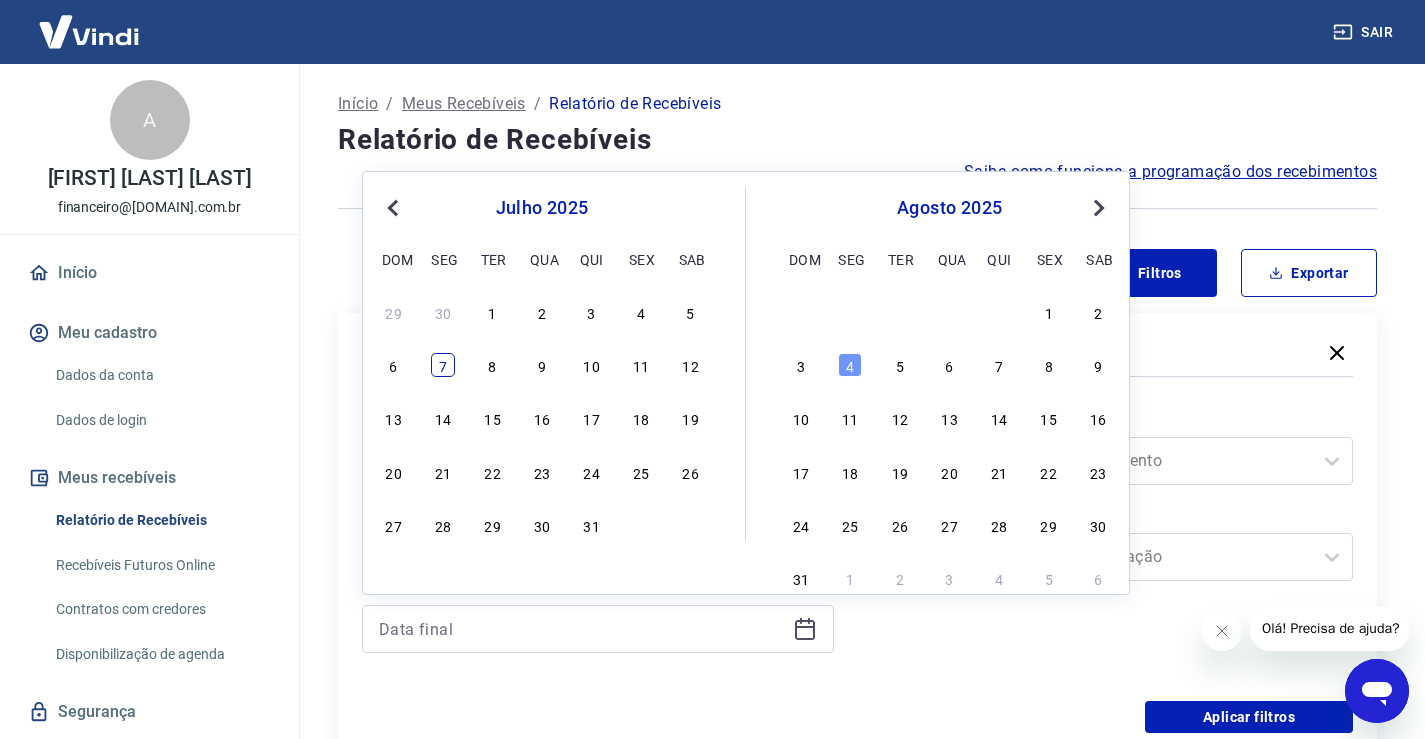 click on "7" at bounding box center (443, 365) 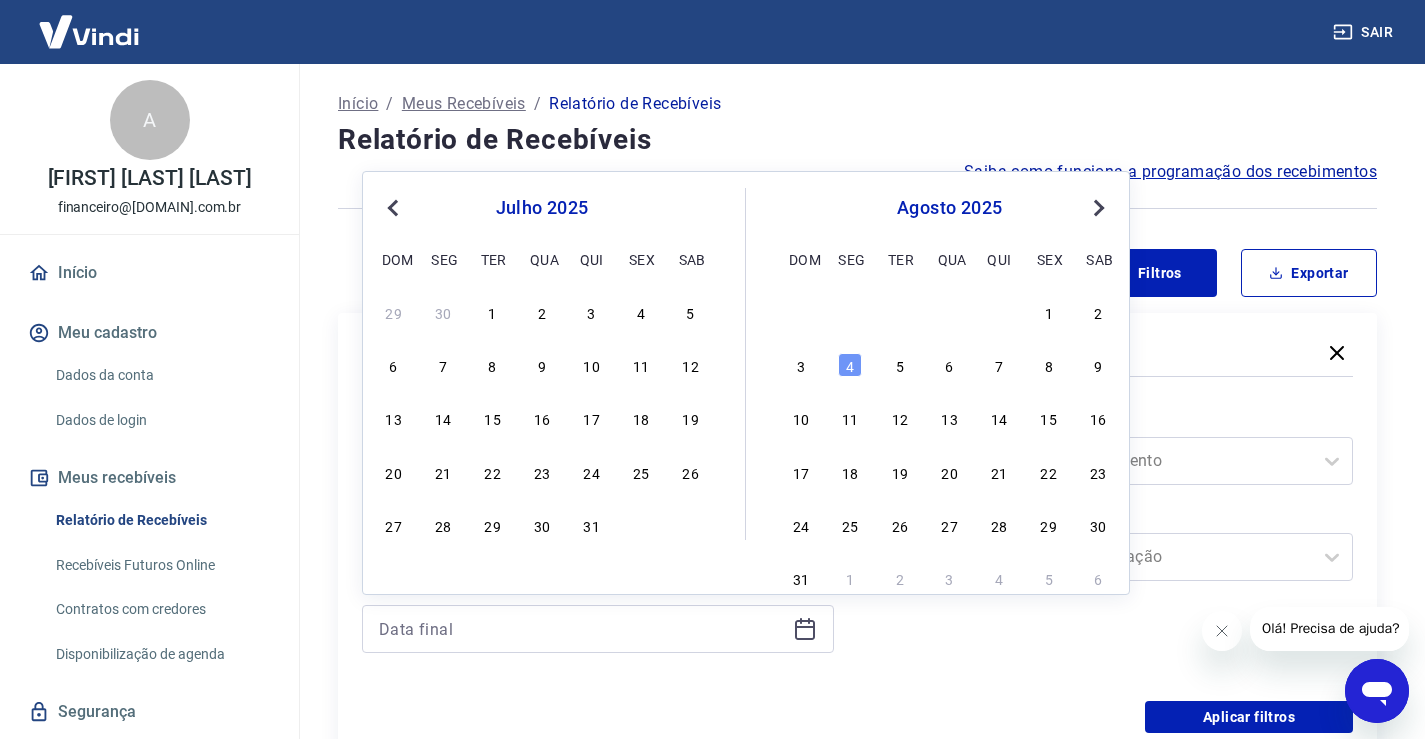 type on "07/07/2025" 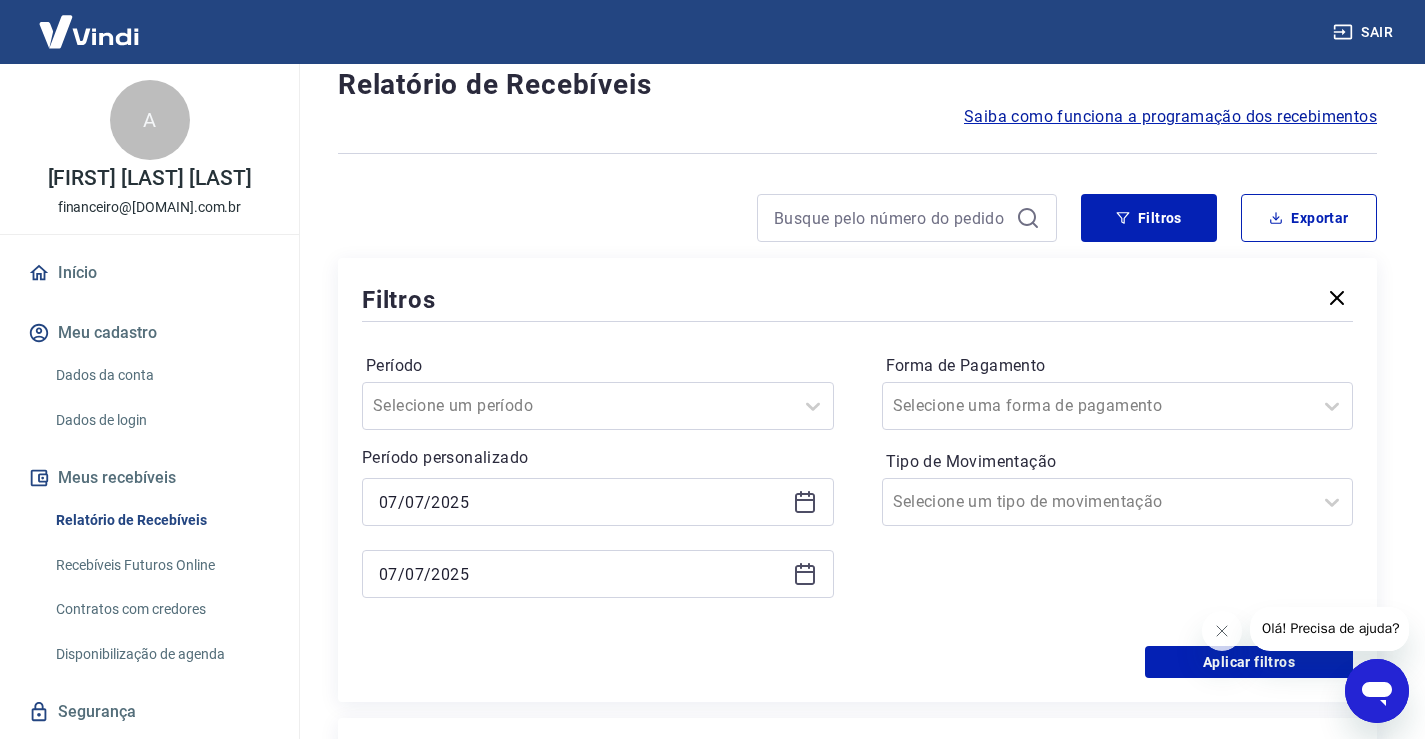 scroll, scrollTop: 100, scrollLeft: 0, axis: vertical 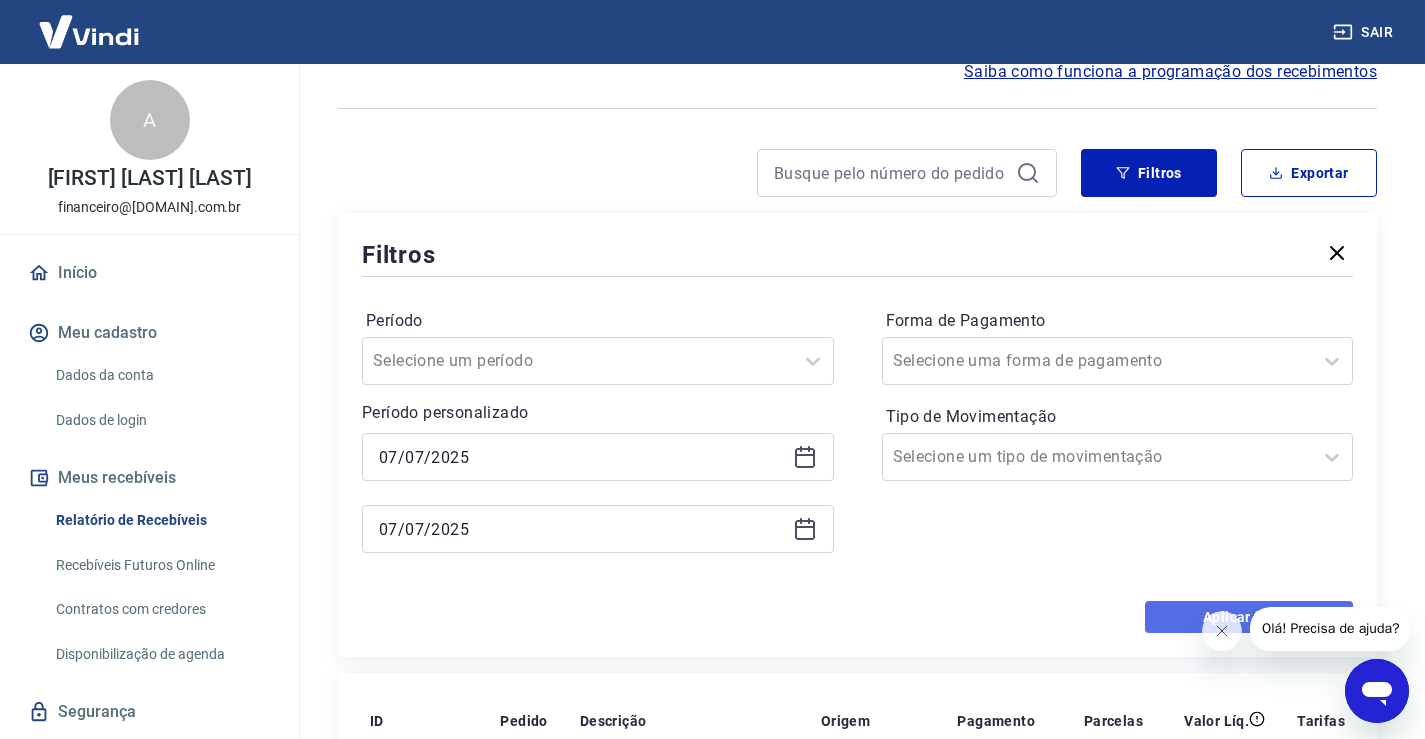 click on "Aplicar filtros" at bounding box center (1249, 617) 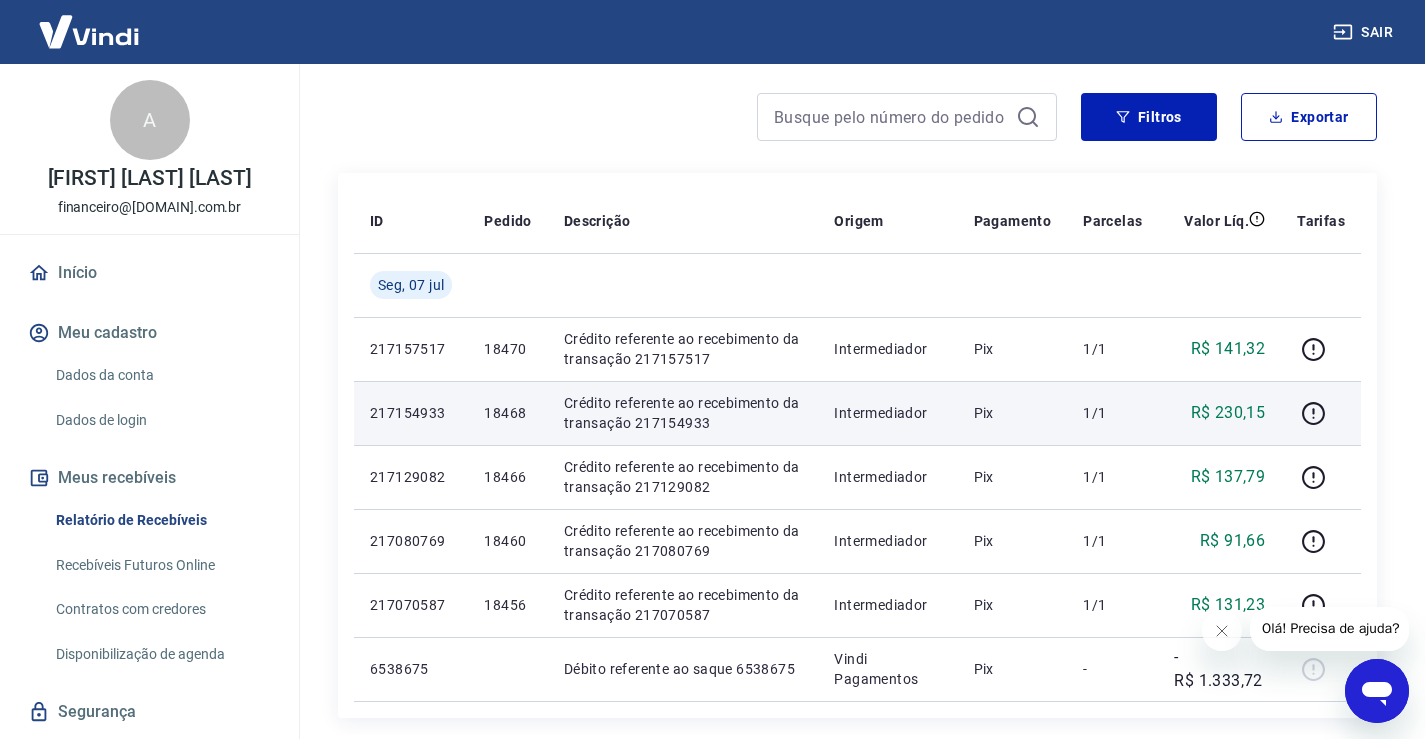 scroll, scrollTop: 0, scrollLeft: 0, axis: both 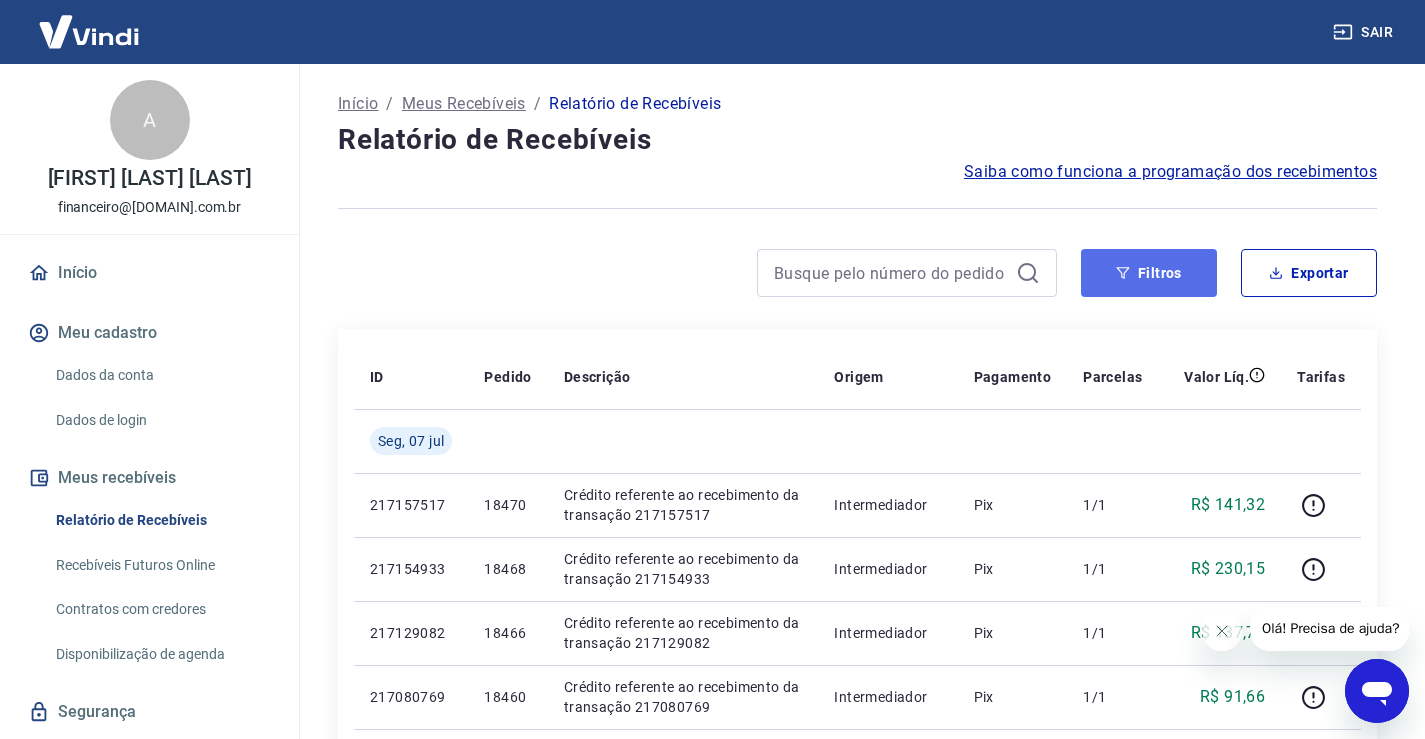 click on "Filtros" at bounding box center [1149, 273] 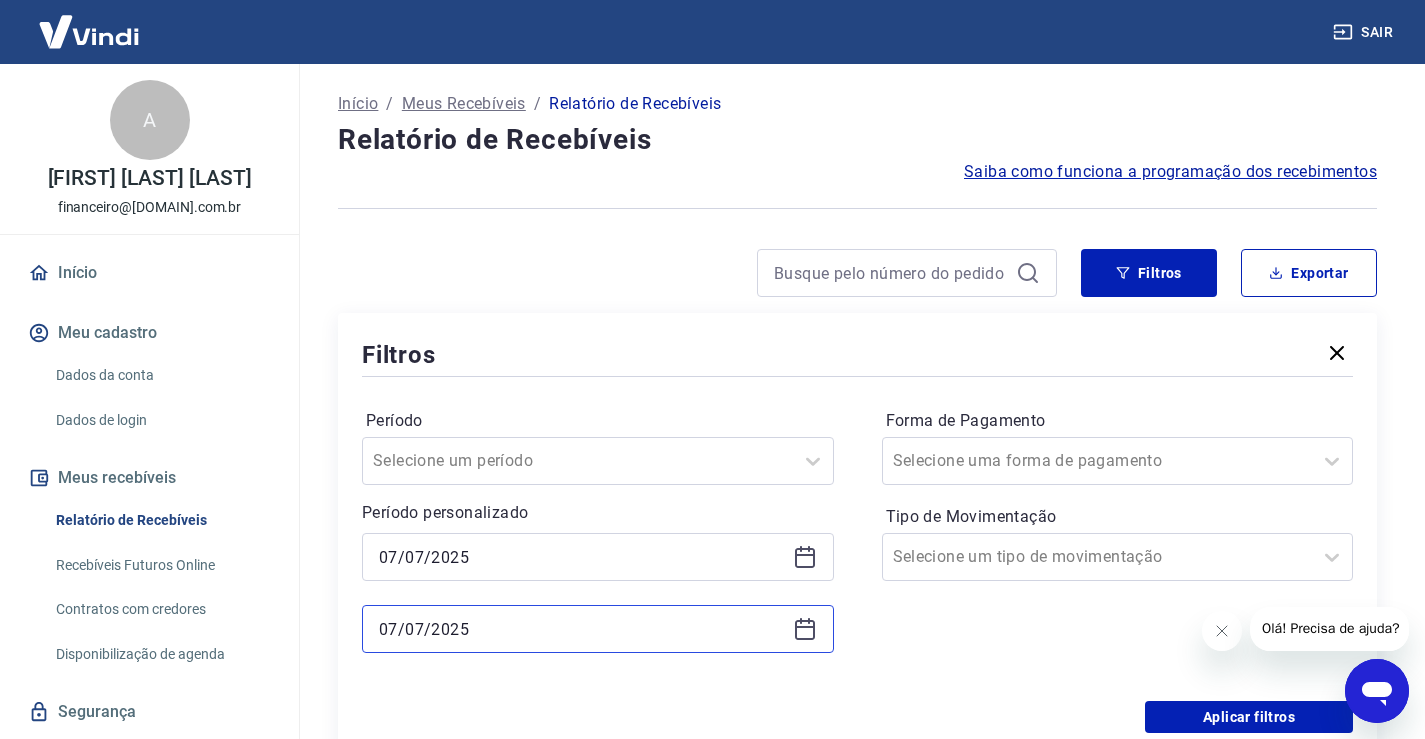drag, startPoint x: 567, startPoint y: 627, endPoint x: 728, endPoint y: 630, distance: 161.02795 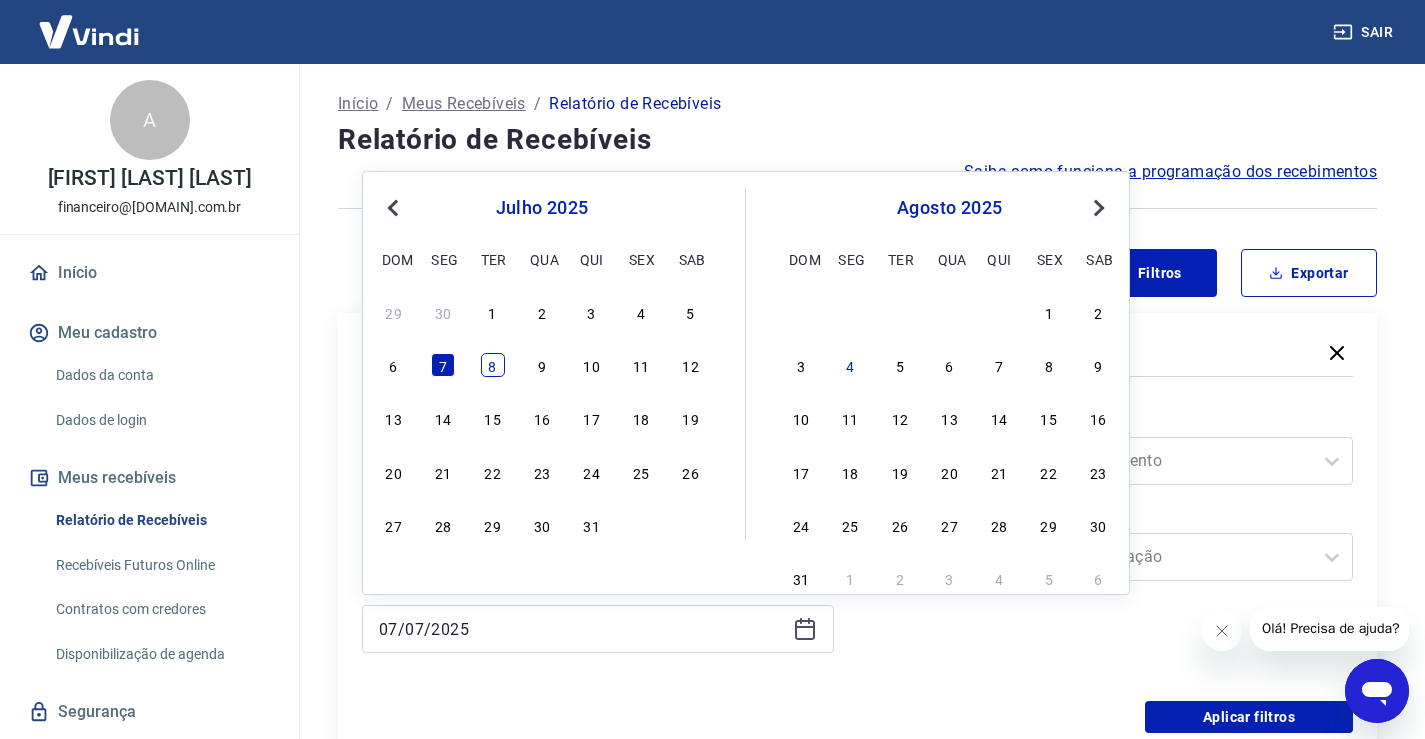 click on "8" at bounding box center (493, 365) 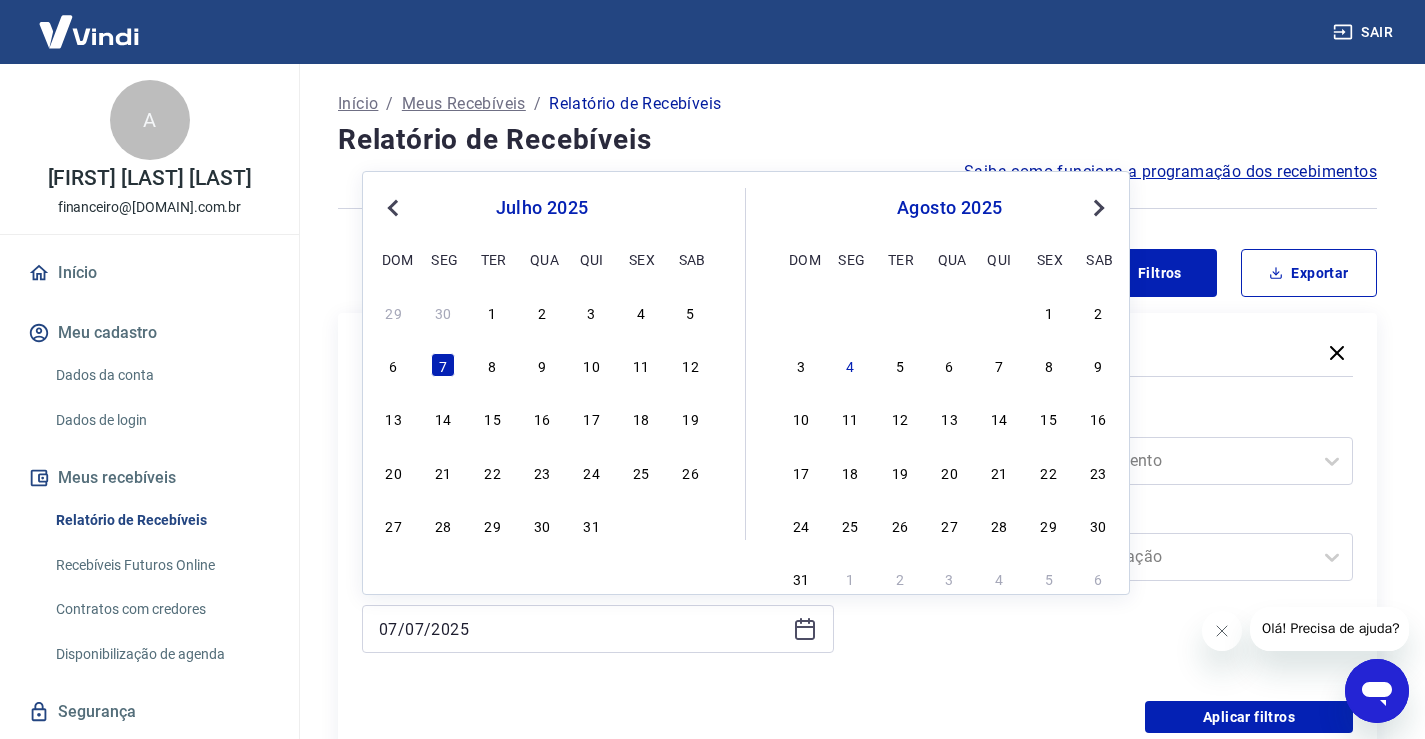 type on "08/07/2025" 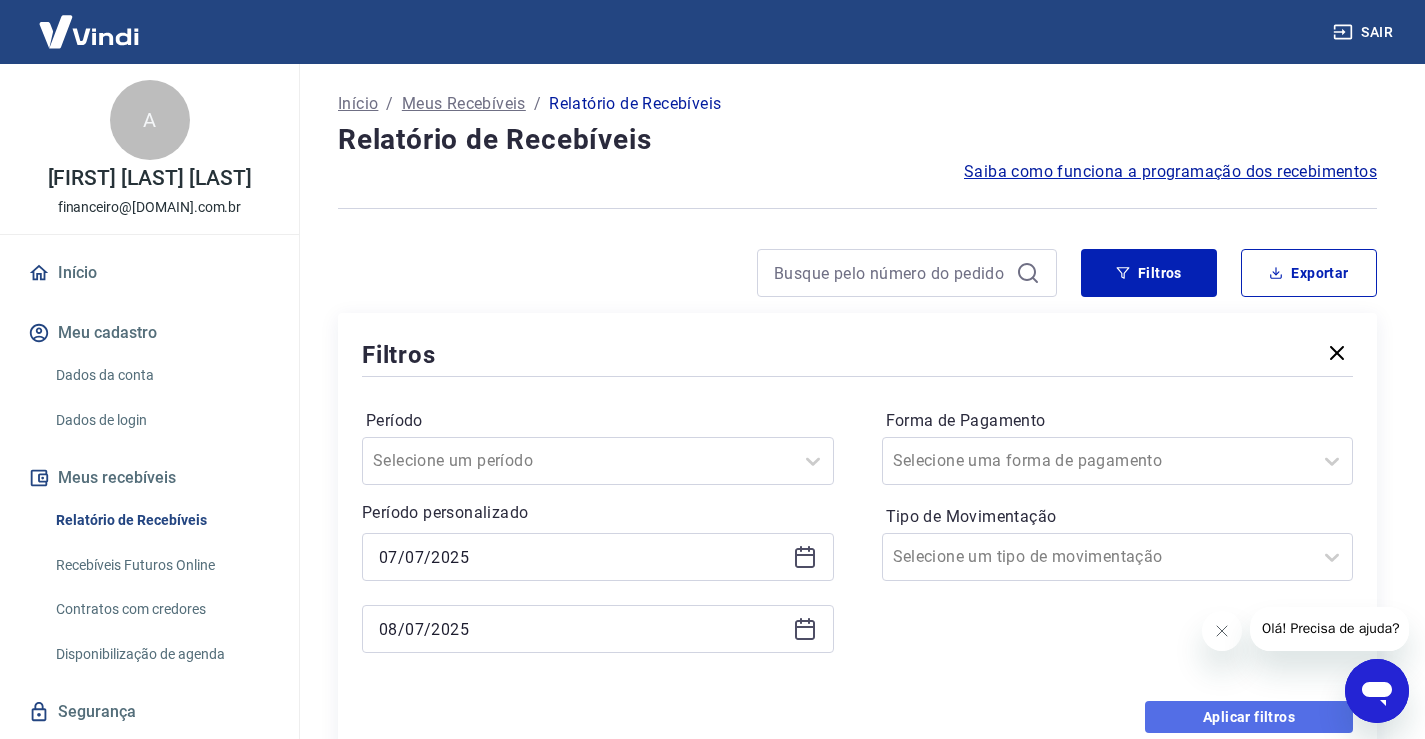 click on "Aplicar filtros" at bounding box center (1249, 717) 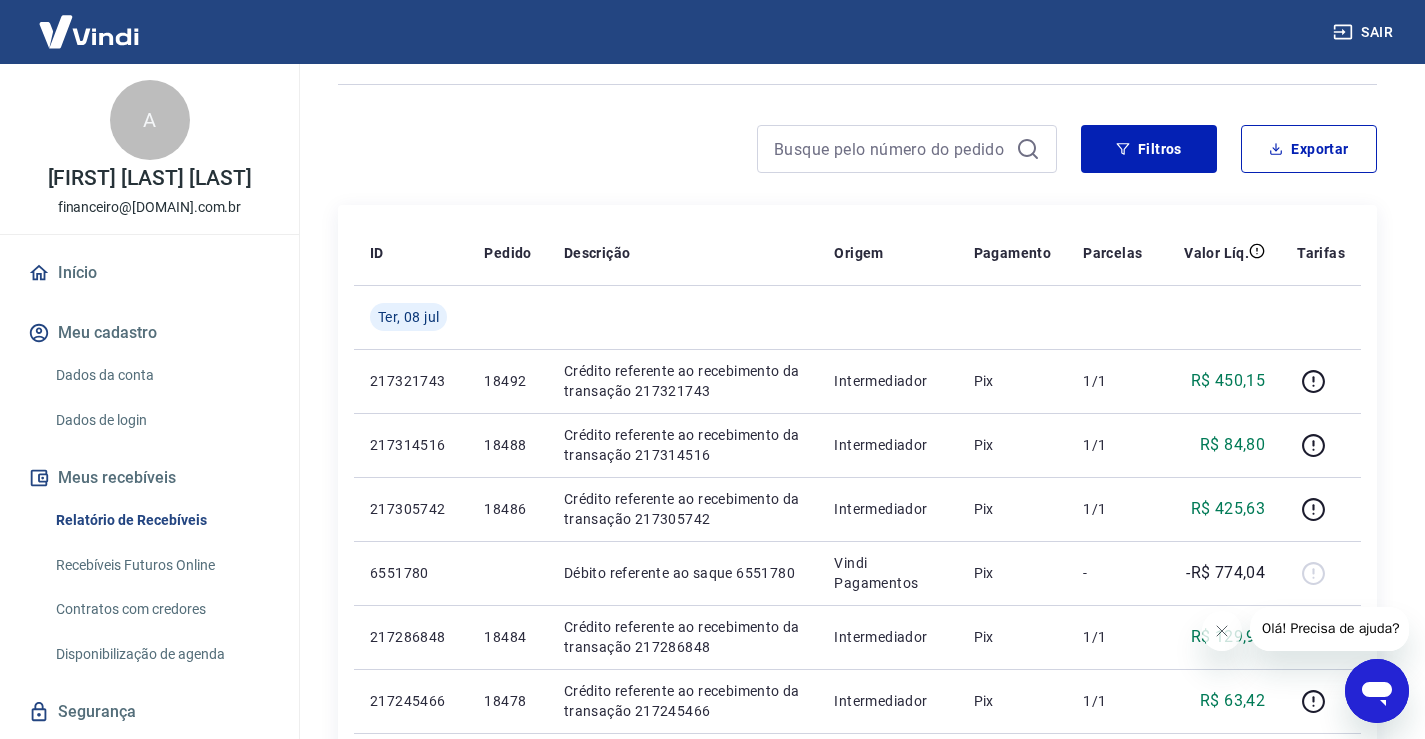 scroll, scrollTop: 0, scrollLeft: 0, axis: both 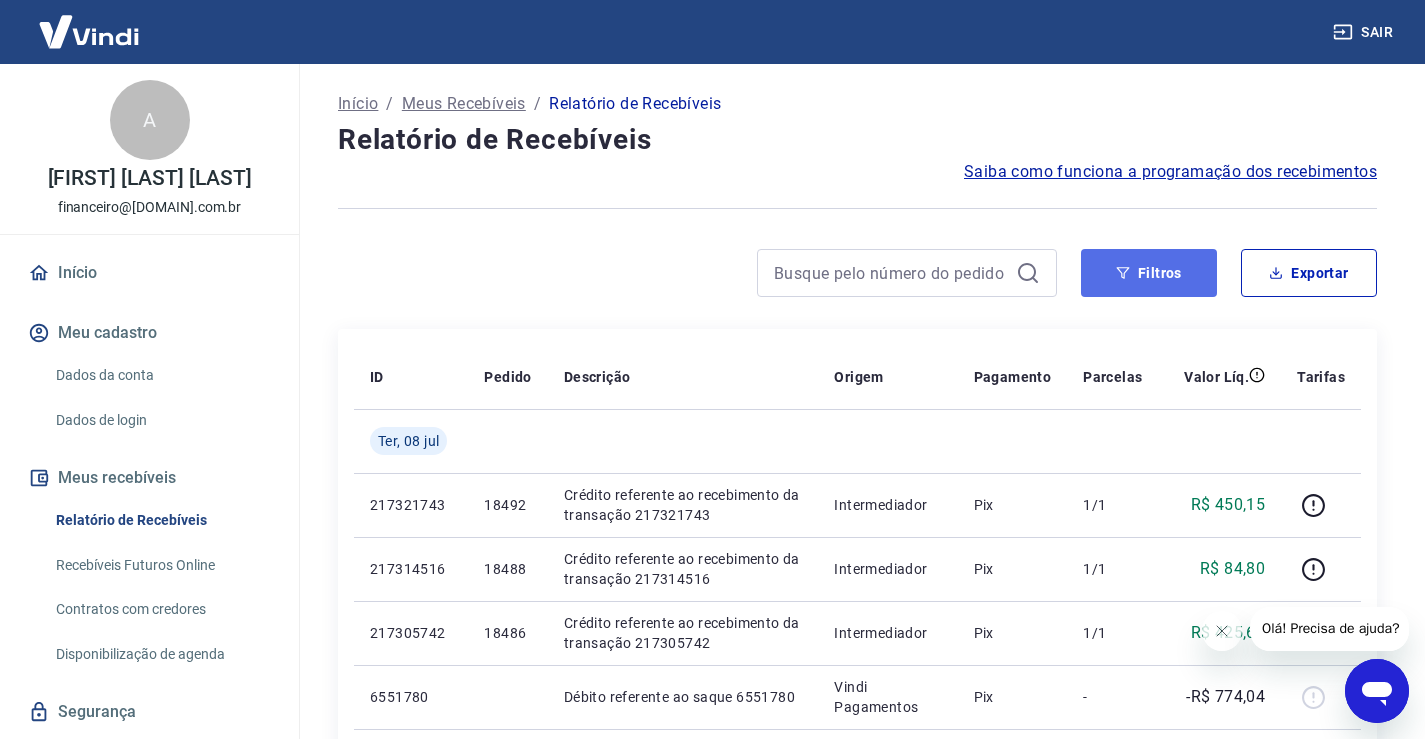 click on "Filtros" at bounding box center (1149, 273) 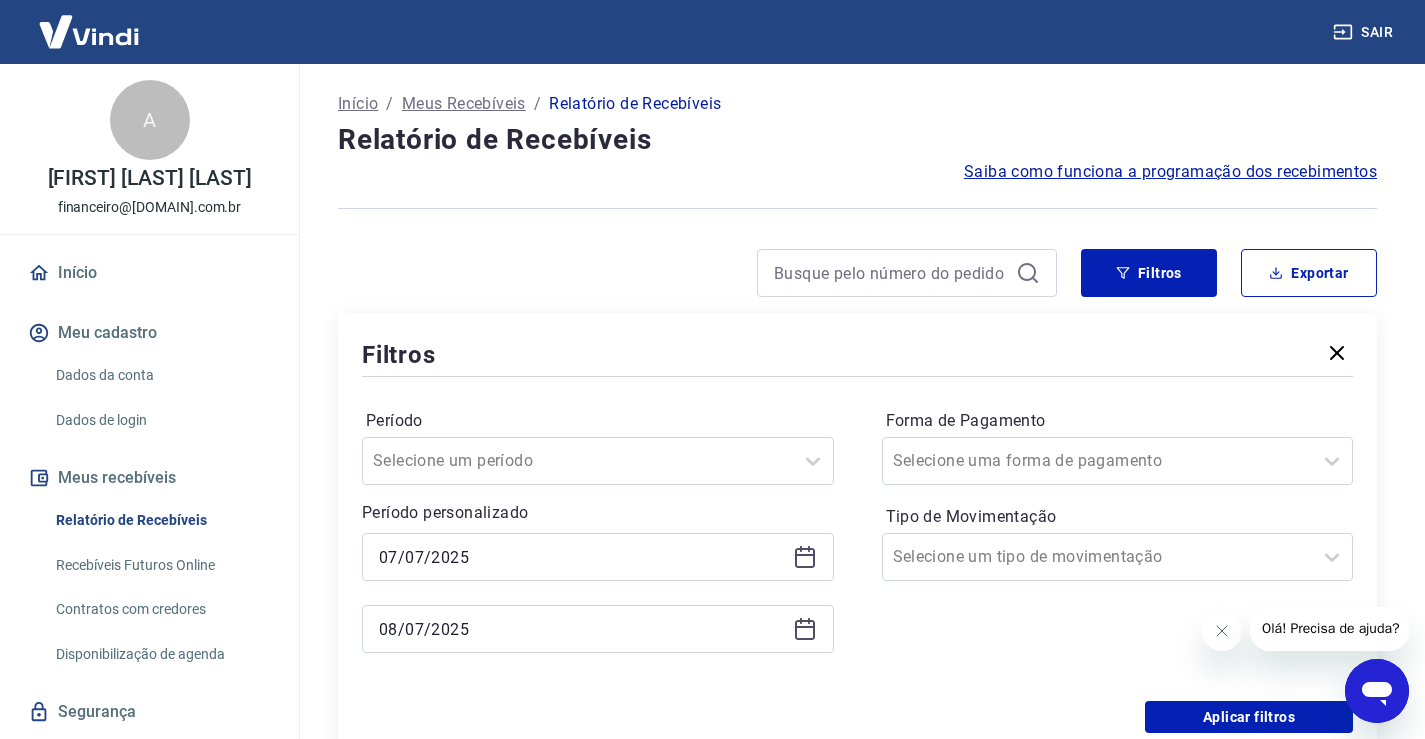 click on "07/07/2025" at bounding box center [598, 557] 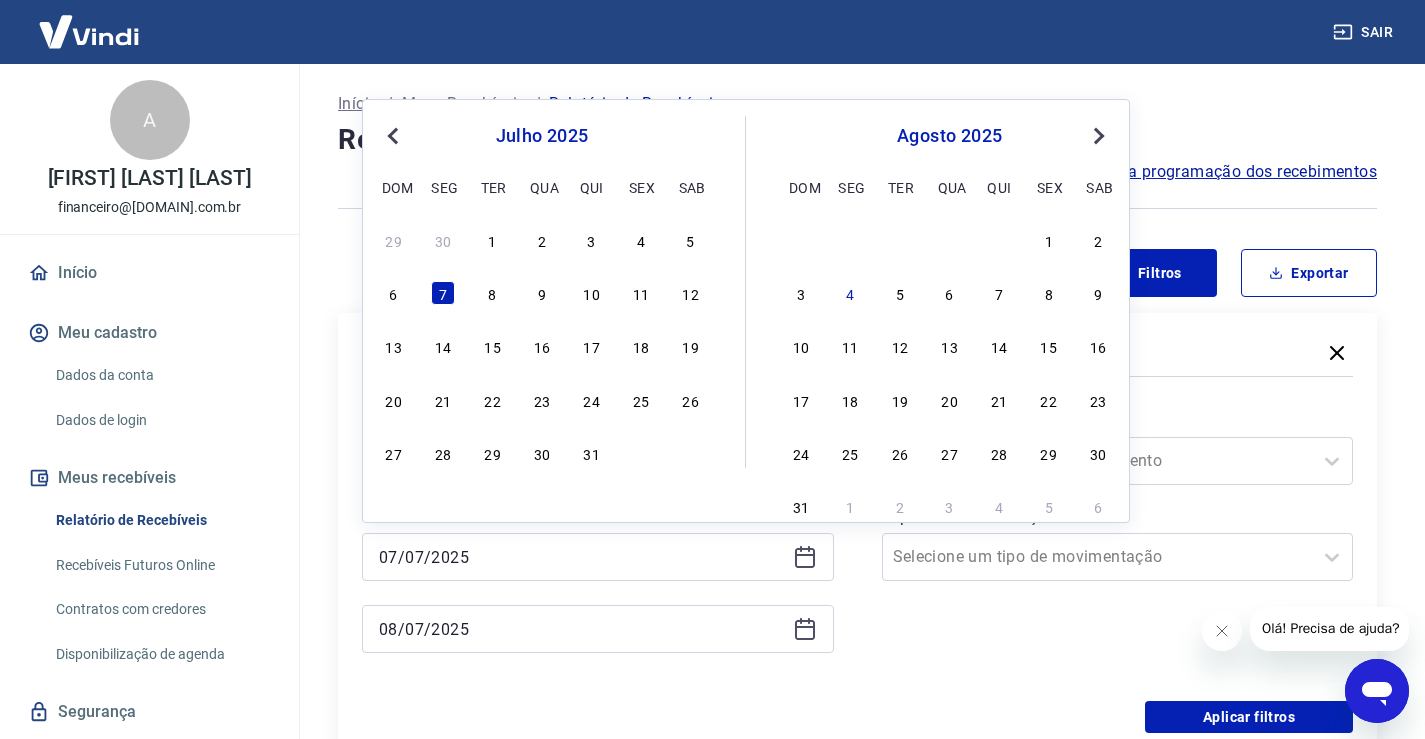 click on "6 7 8 9 10 11 12" at bounding box center (542, 293) 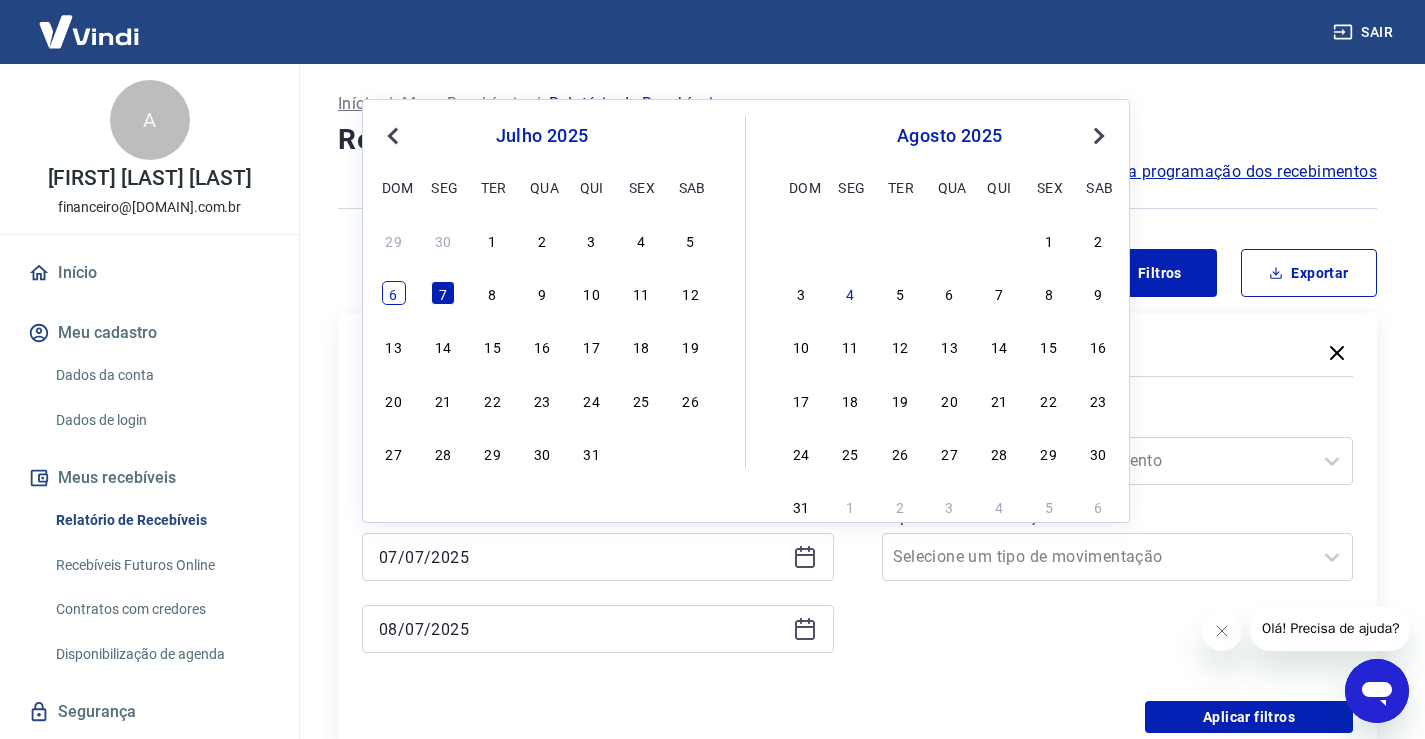 click on "6" at bounding box center [394, 293] 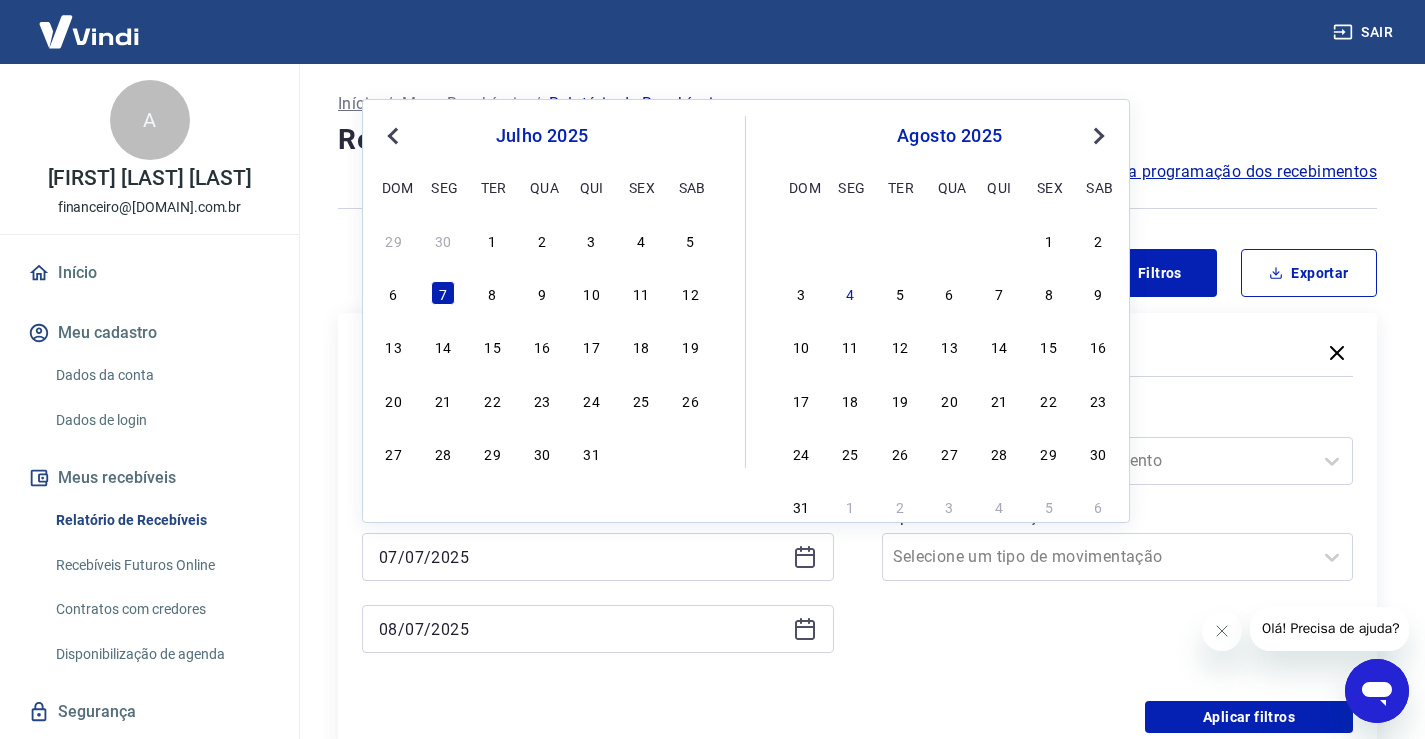 type on "06/07/2025" 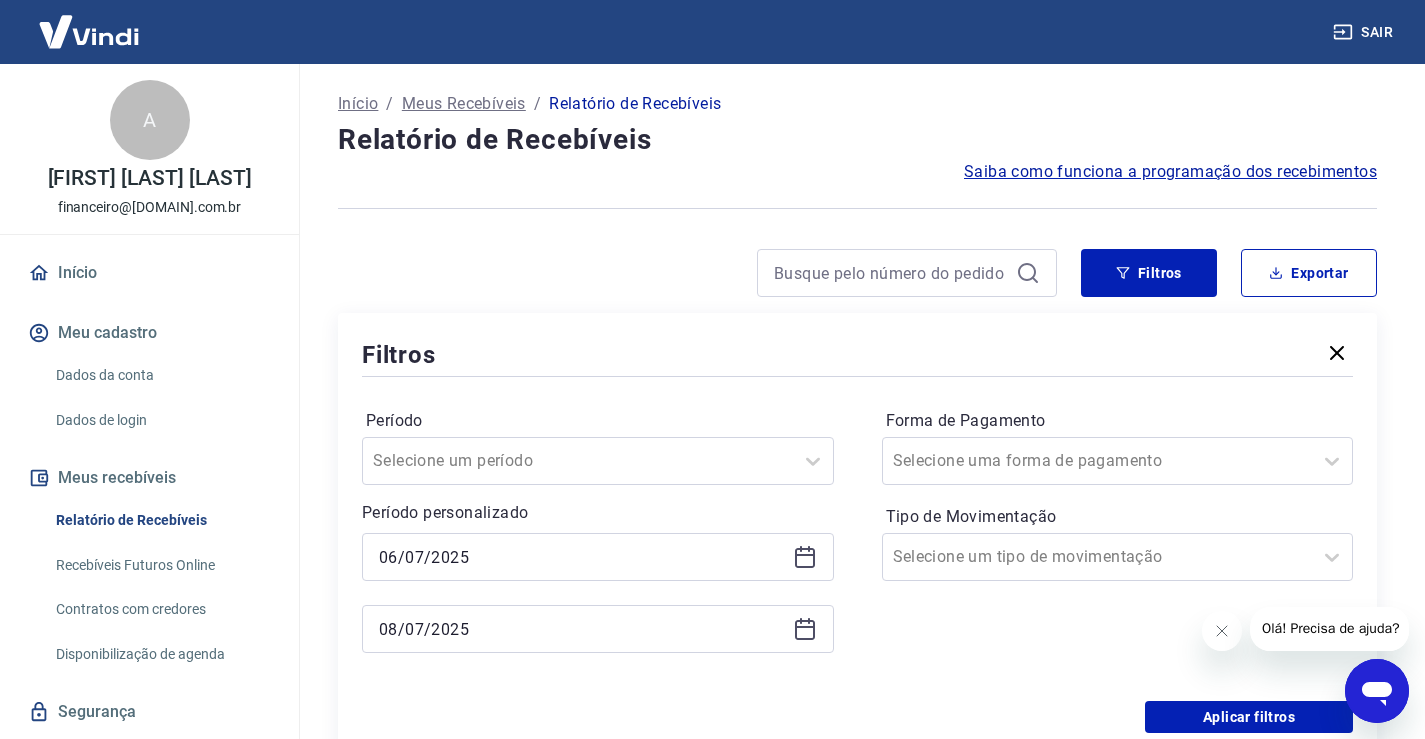 click 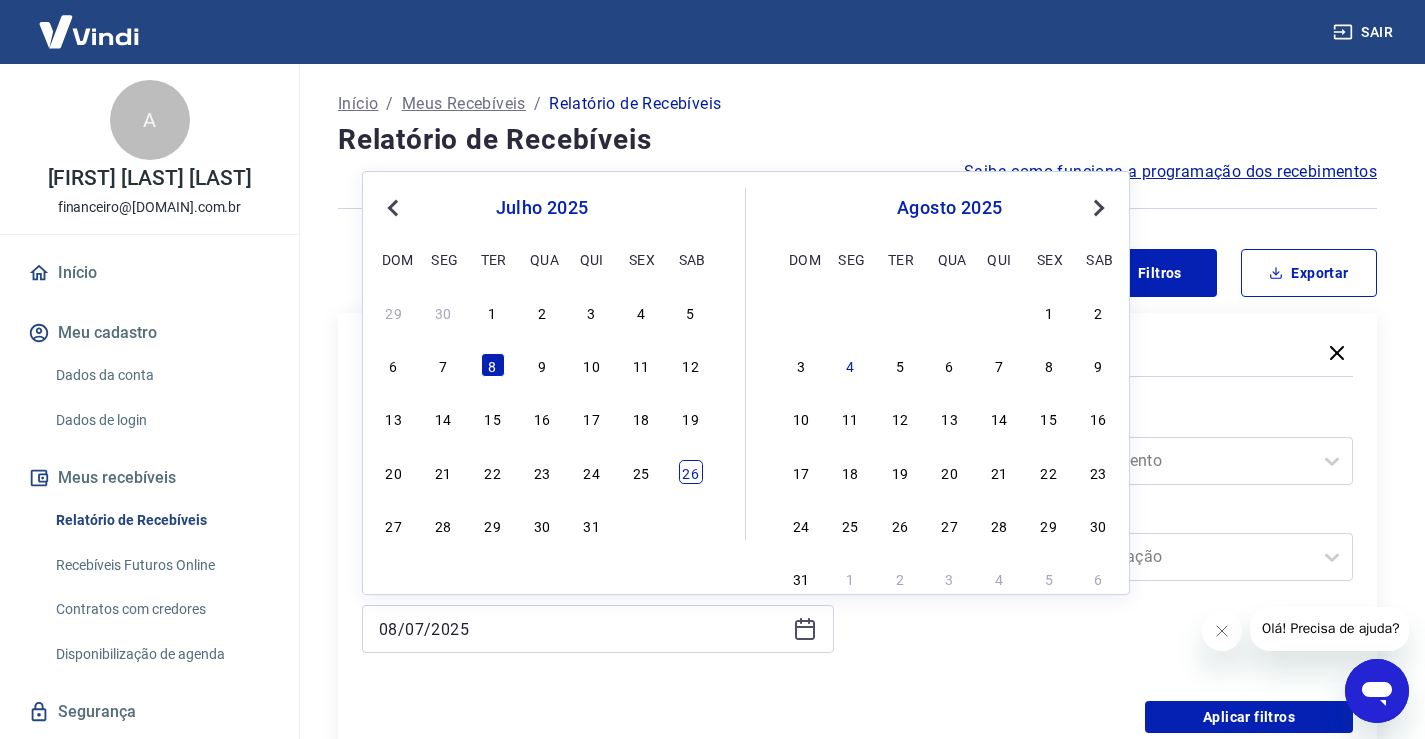 drag, startPoint x: 551, startPoint y: 355, endPoint x: 699, endPoint y: 475, distance: 190.53609 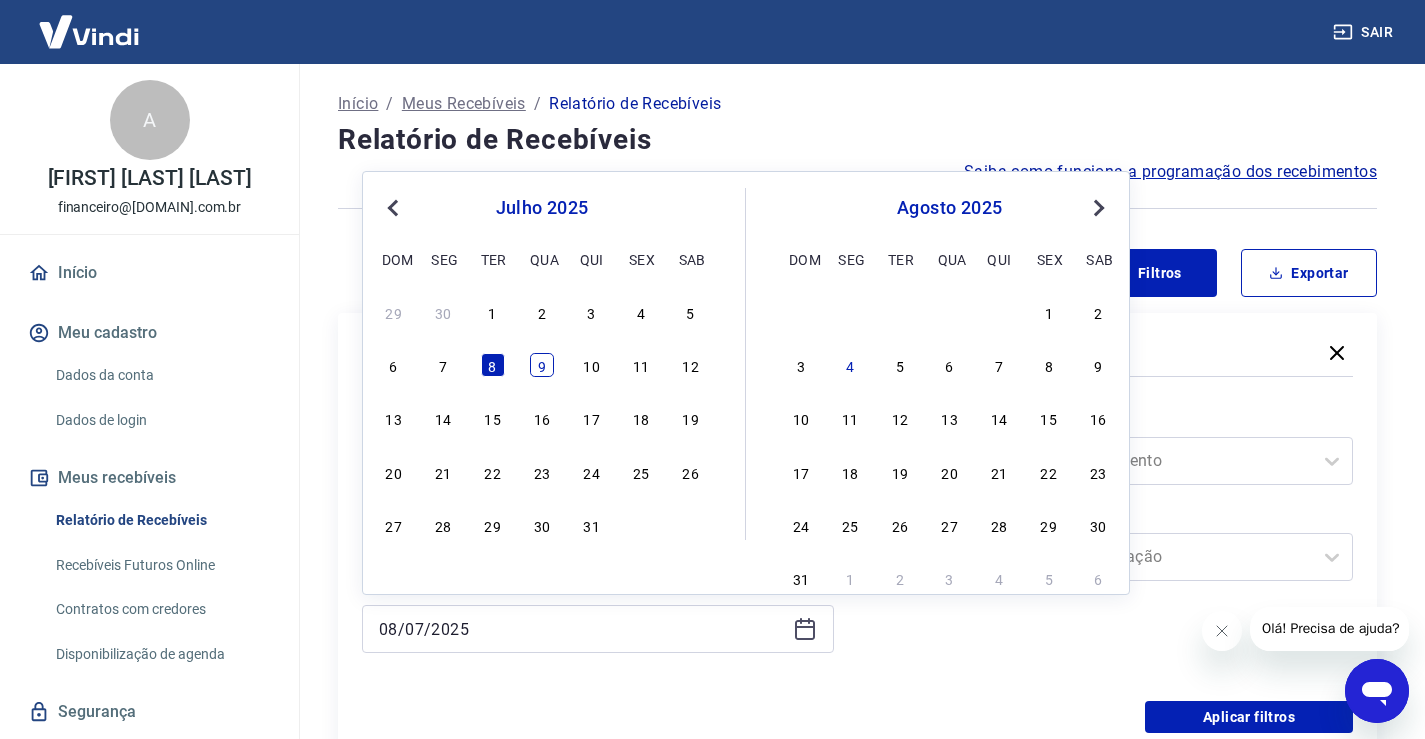 click on "9" at bounding box center [542, 365] 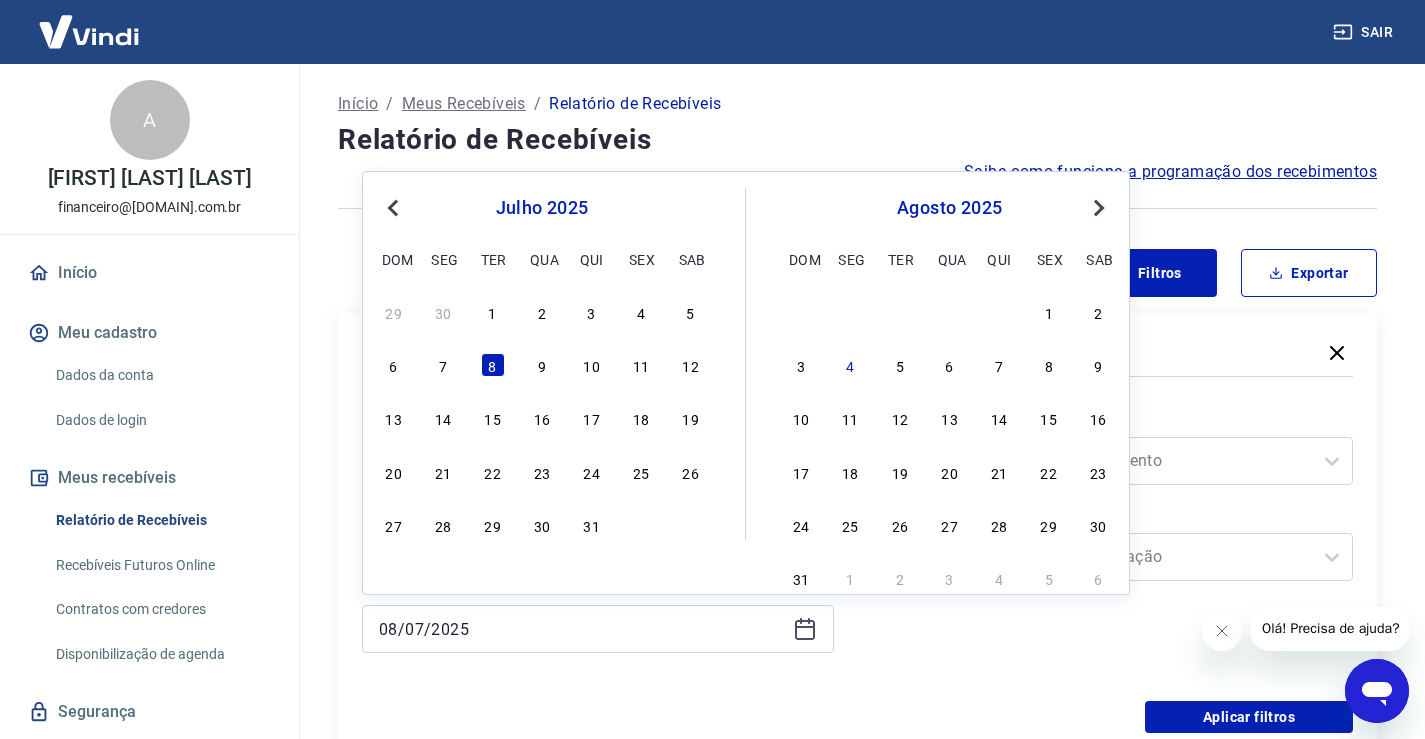 type on "09/07/2025" 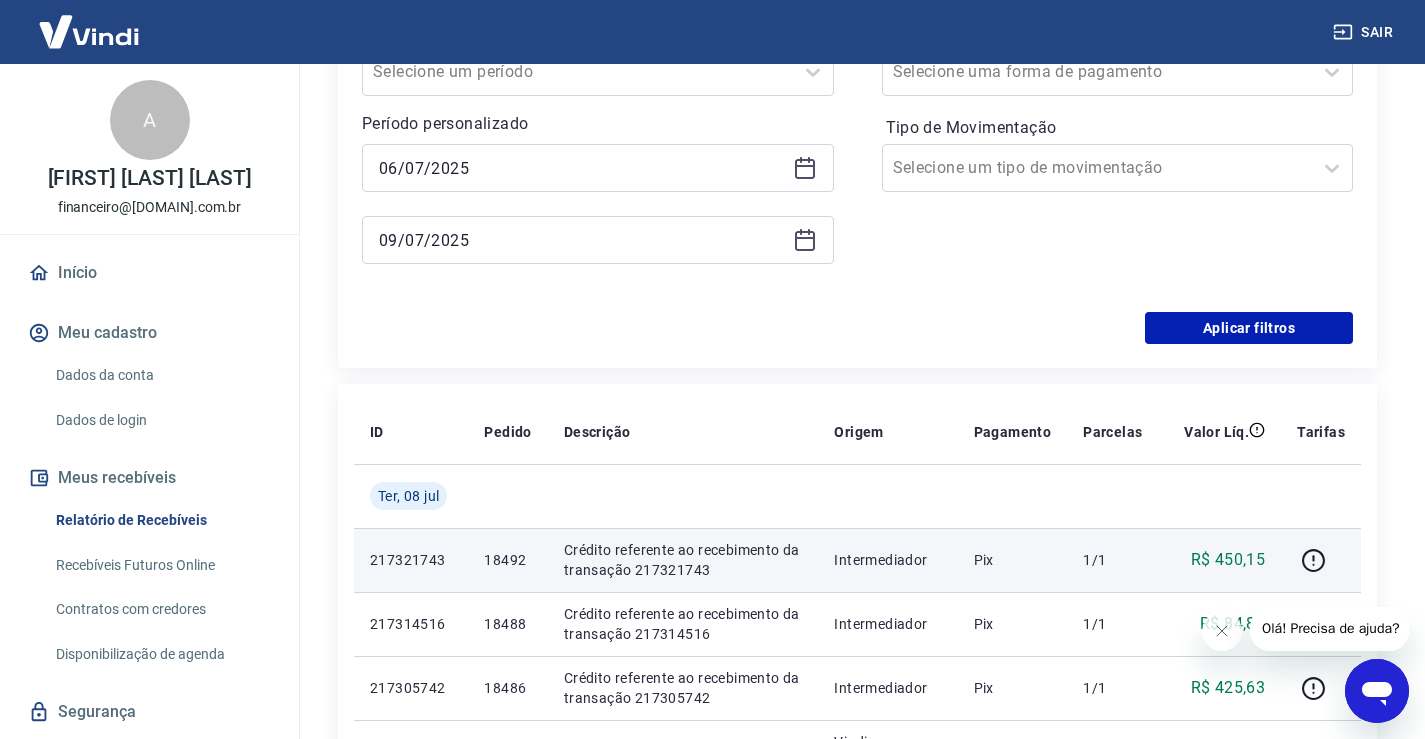scroll, scrollTop: 400, scrollLeft: 0, axis: vertical 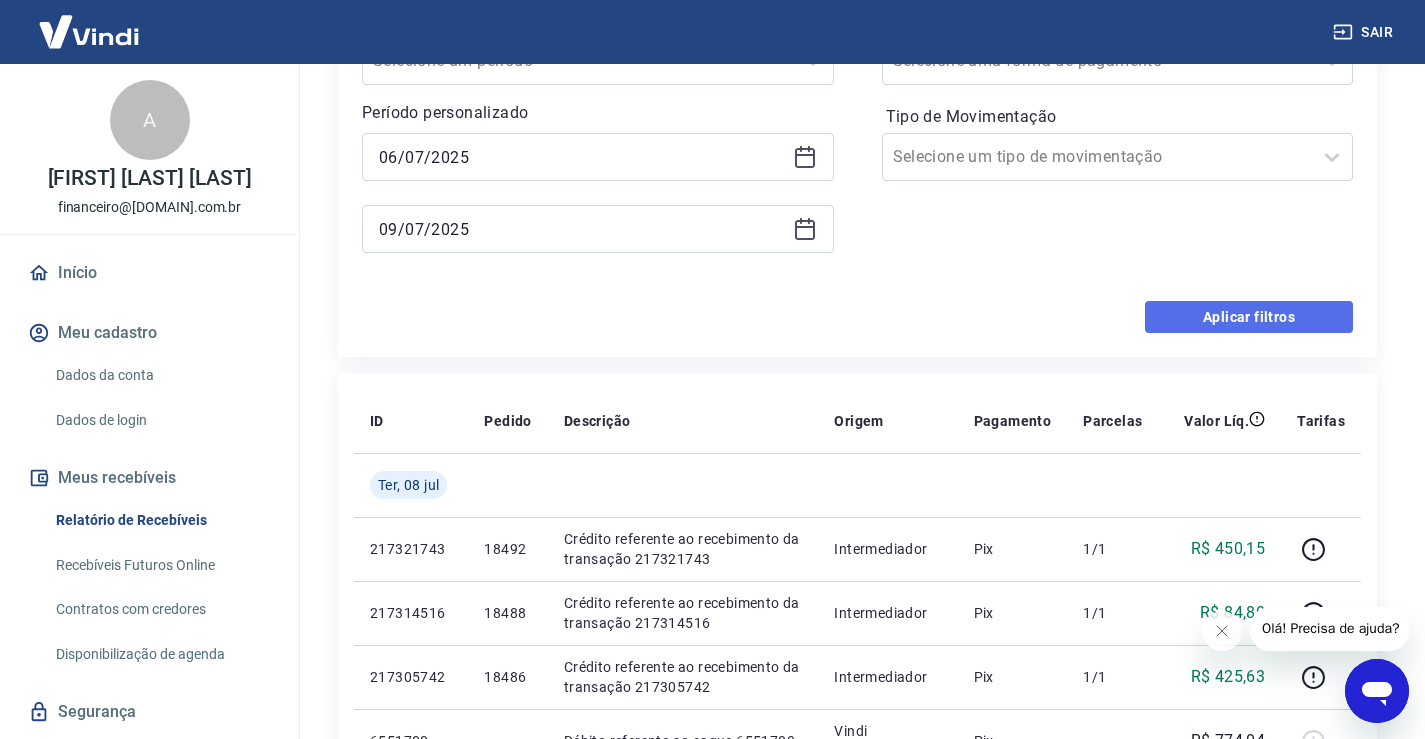 click on "Aplicar filtros" at bounding box center [1249, 317] 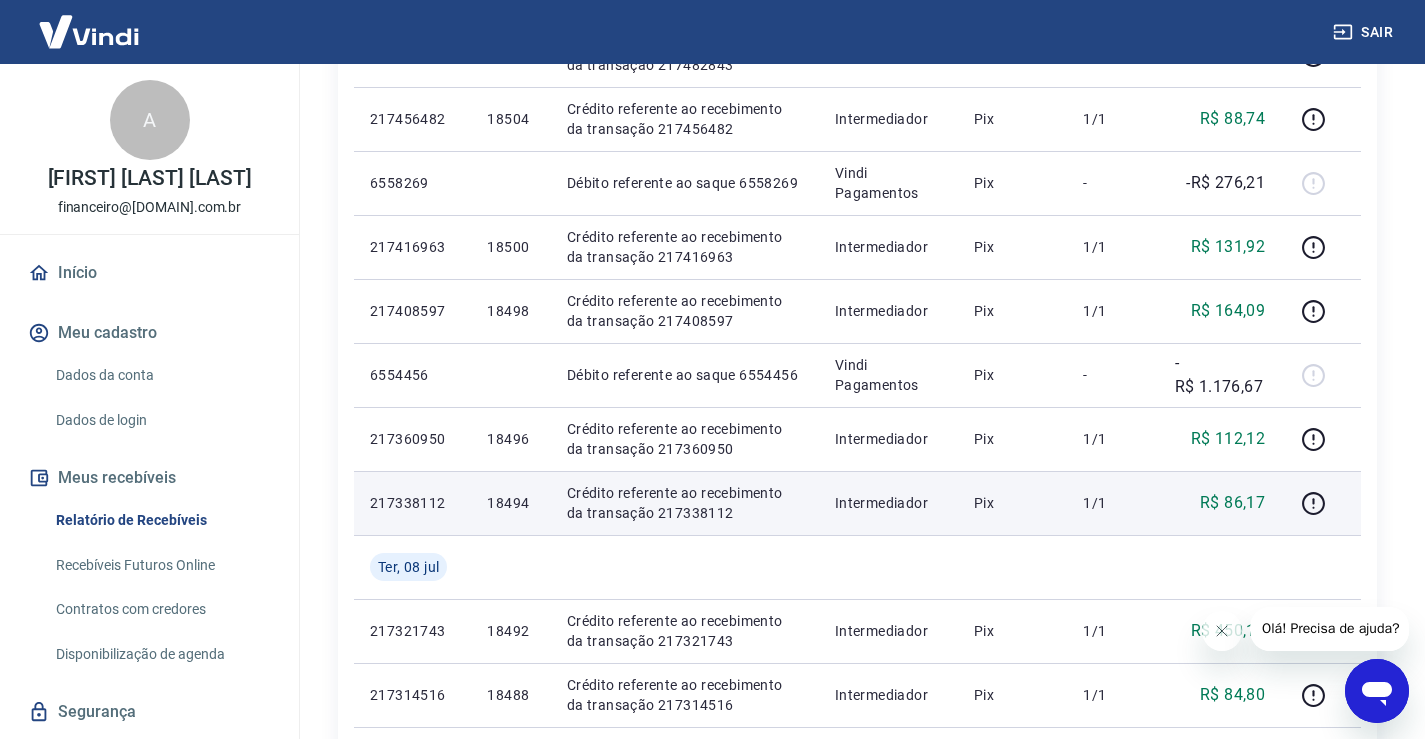 scroll, scrollTop: 0, scrollLeft: 0, axis: both 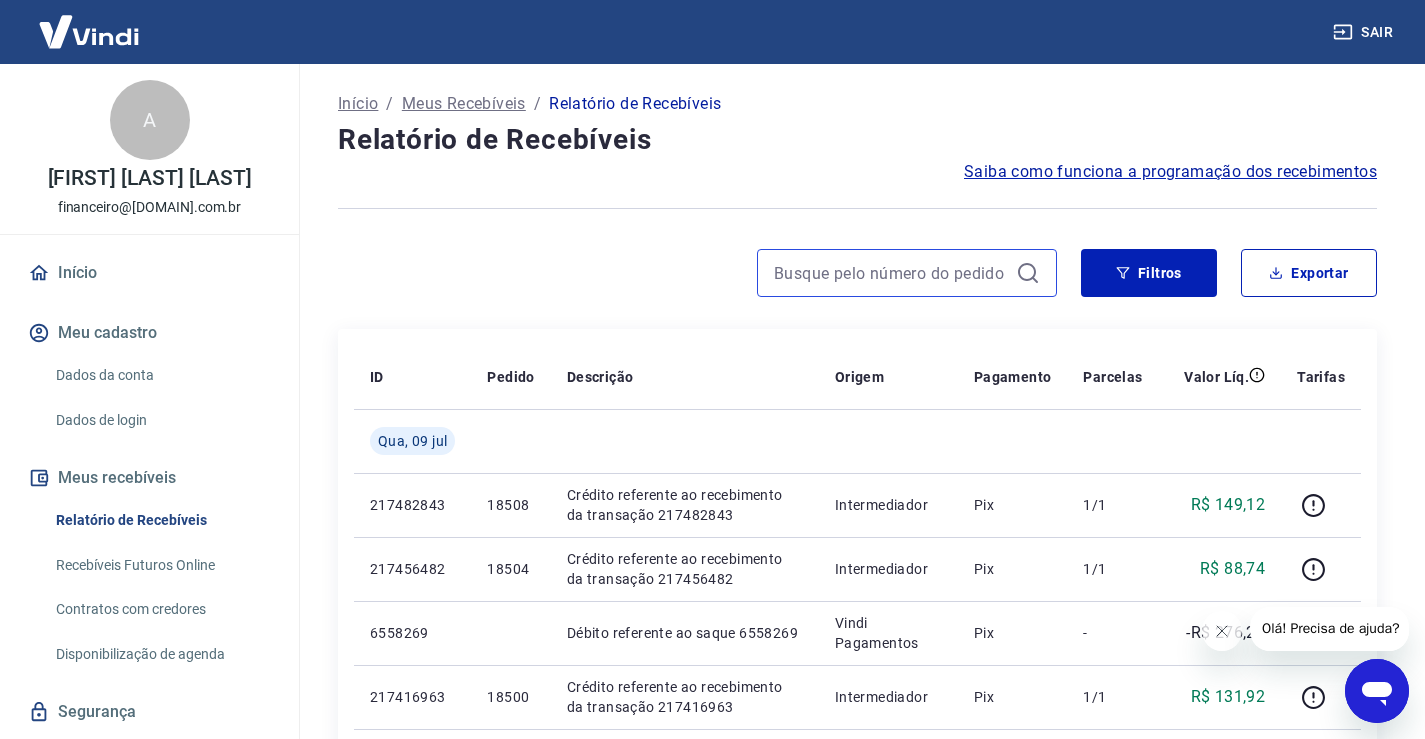 click at bounding box center (891, 273) 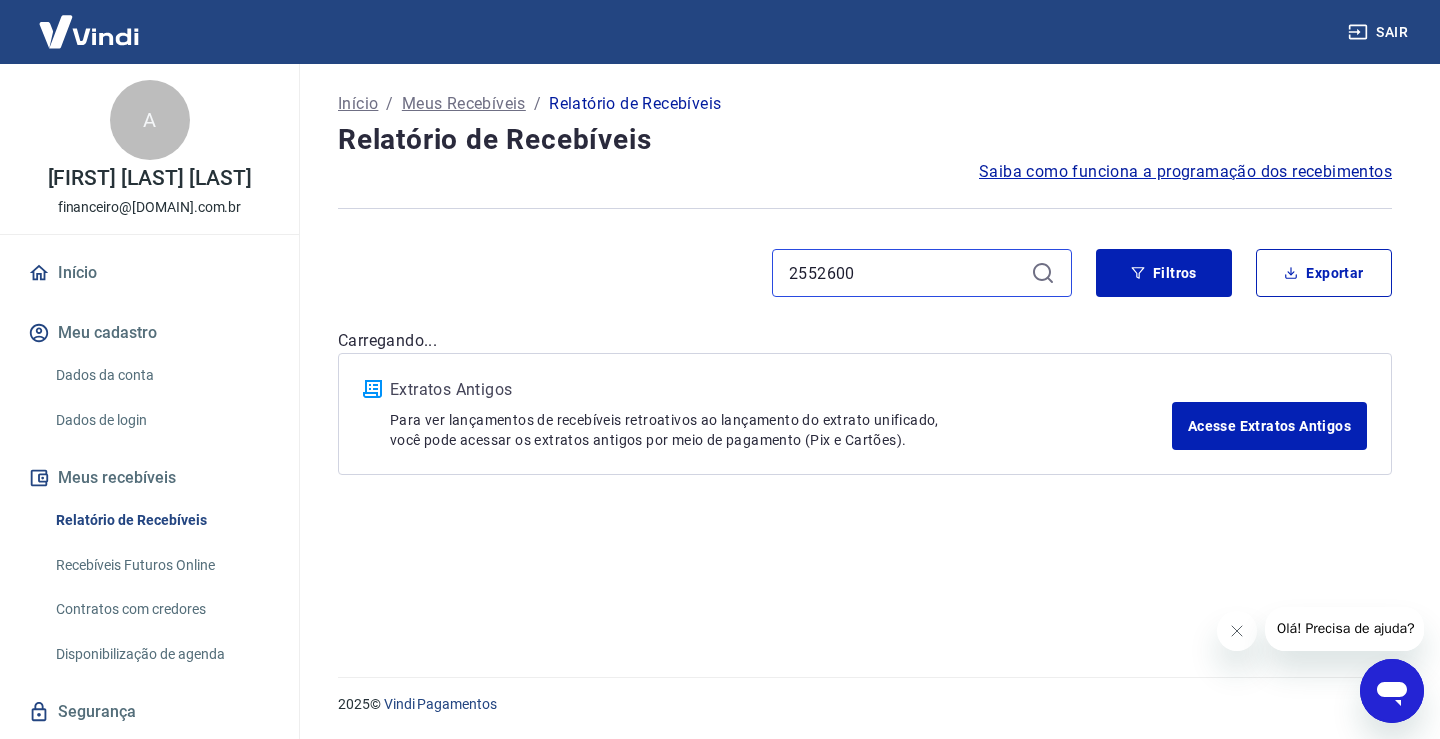click on "2552600" at bounding box center [906, 273] 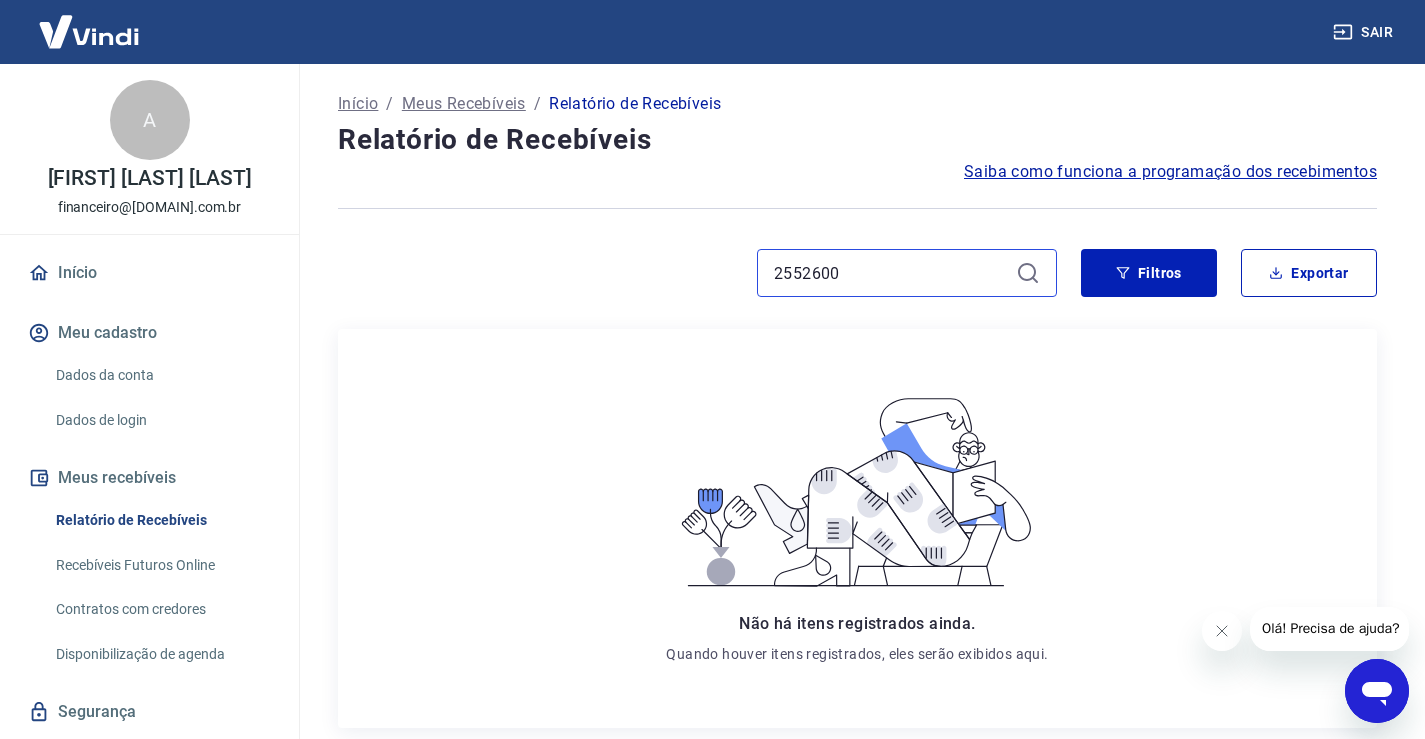type on "2552600" 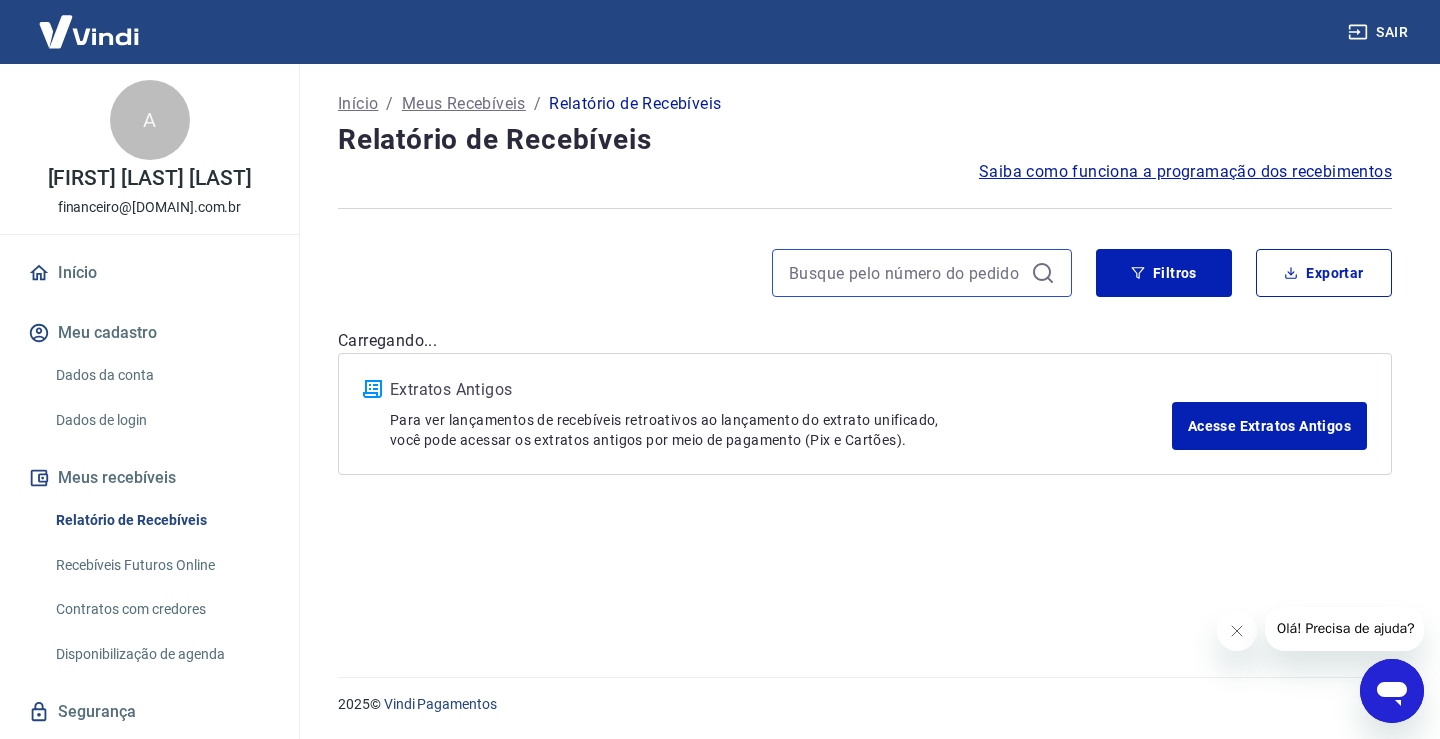 type 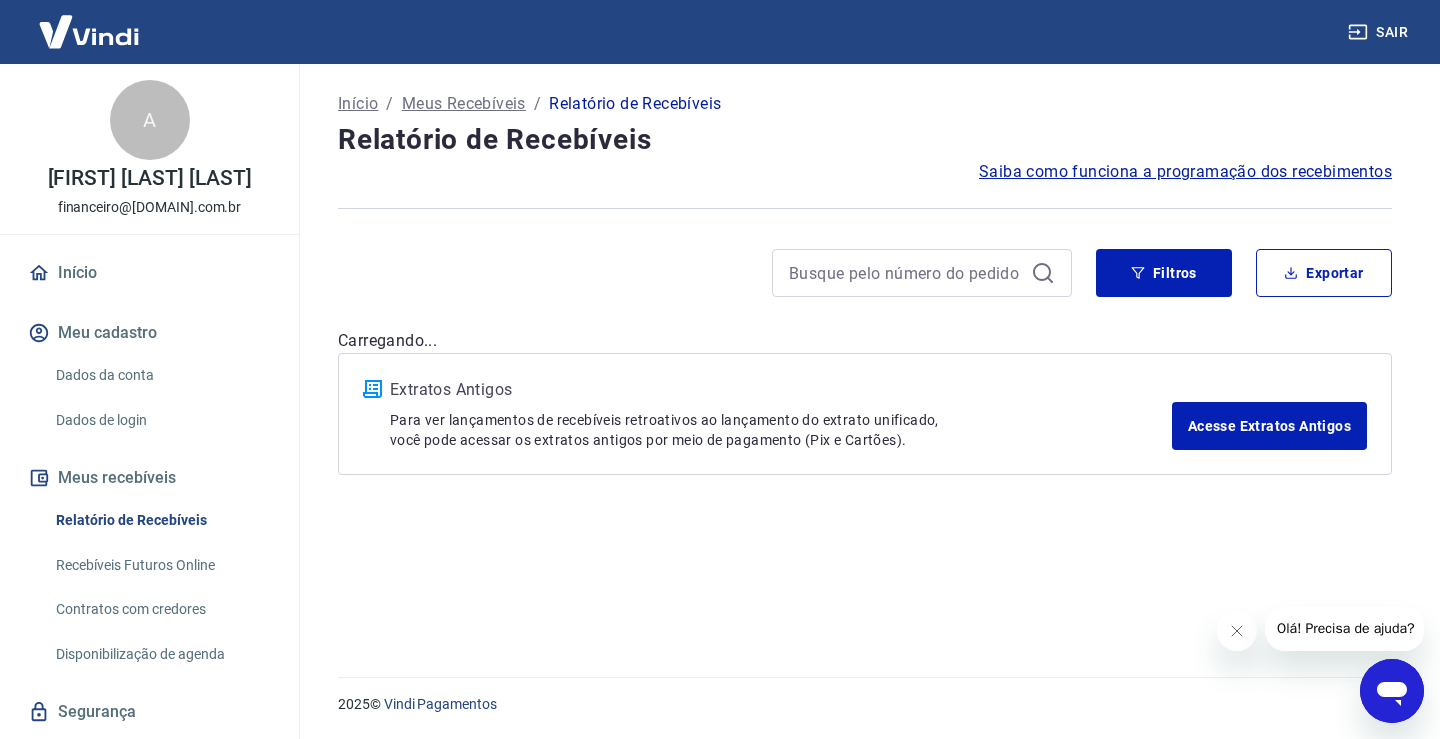 click on "Início / Meus Recebíveis / Relatório de Recebíveis Relatório de Recebíveis Saiba como funciona a programação dos recebimentos Saiba como funciona a programação dos recebimentos Filtros Exportar Carregando...   Extratos Antigos Para ver lançamentos de recebíveis retroativos ao lançamento do extrato unificado,   você pode acessar os extratos antigos por meio de pagamento (Pix e Cartões). Acesse Extratos Antigos" at bounding box center (865, 358) 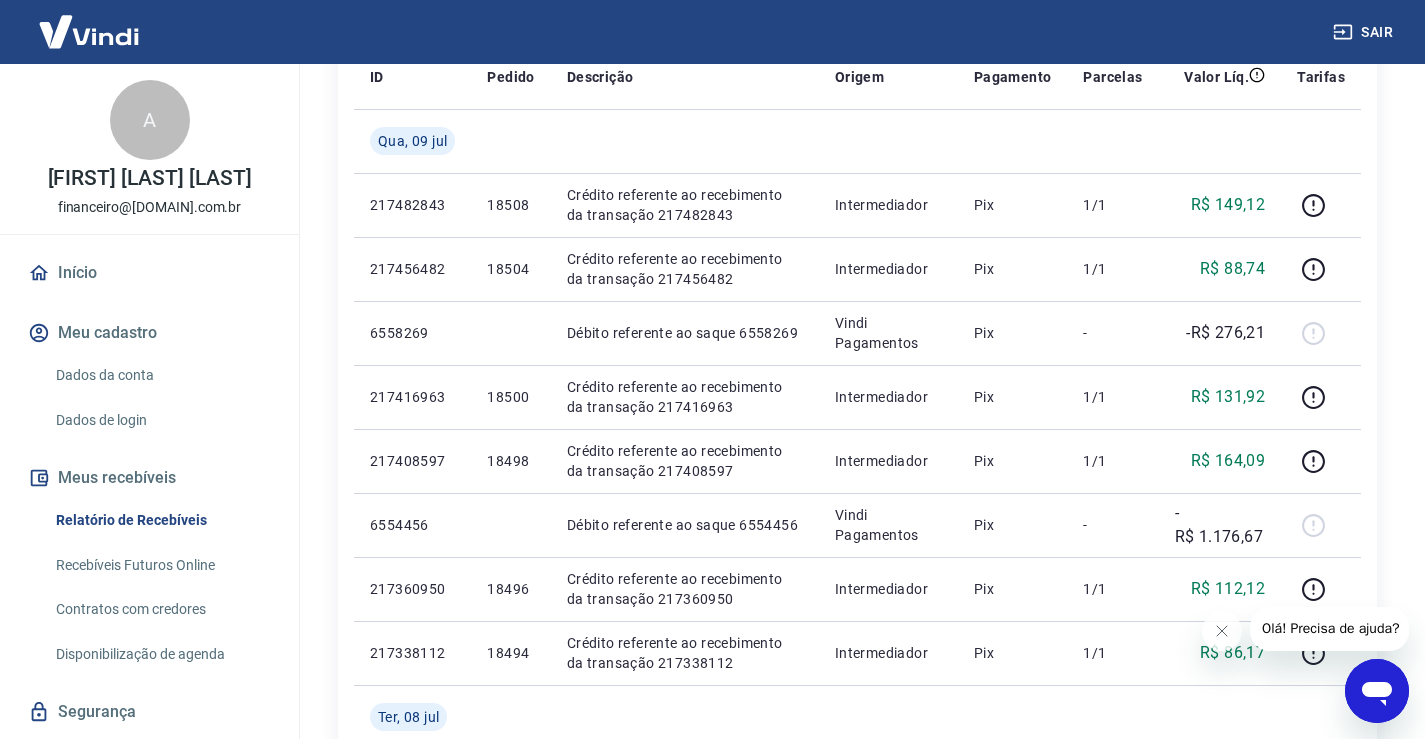 scroll, scrollTop: 0, scrollLeft: 0, axis: both 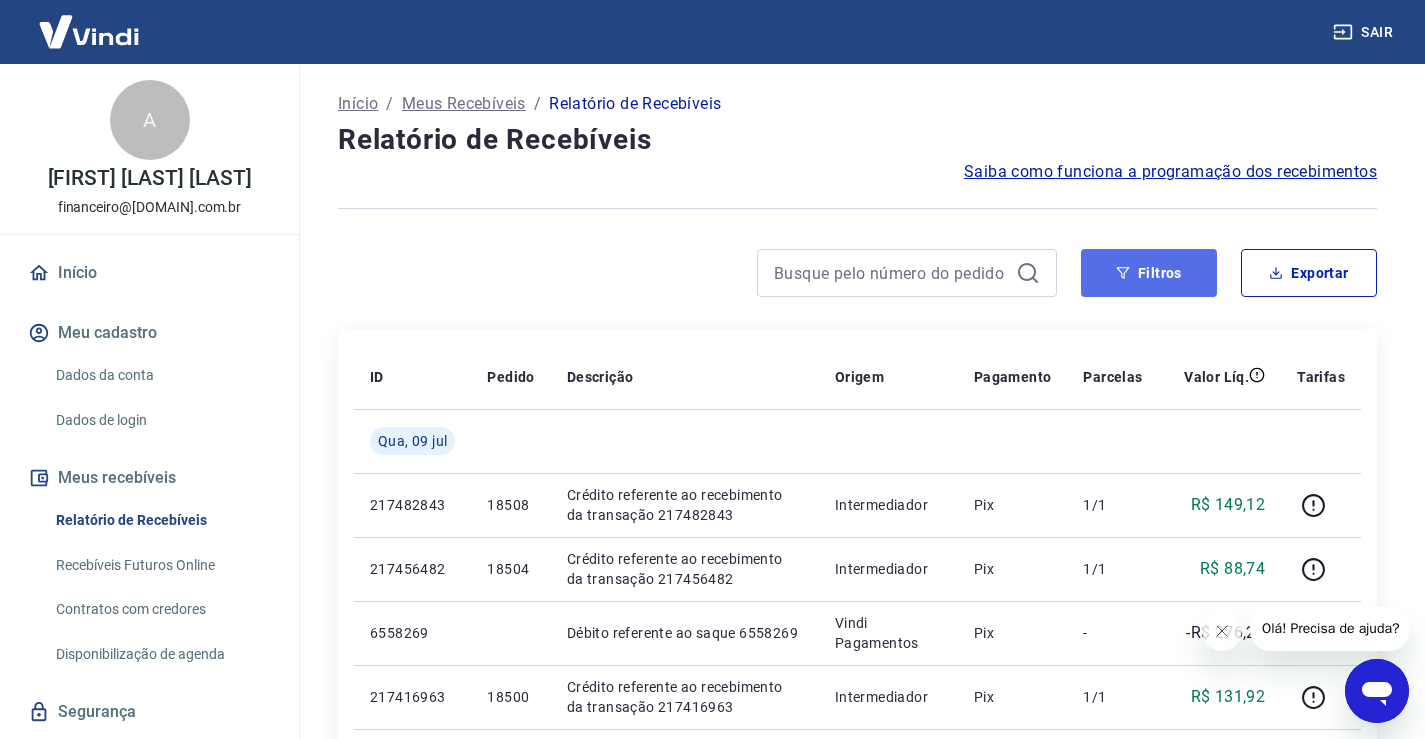 click on "Filtros" at bounding box center [1149, 273] 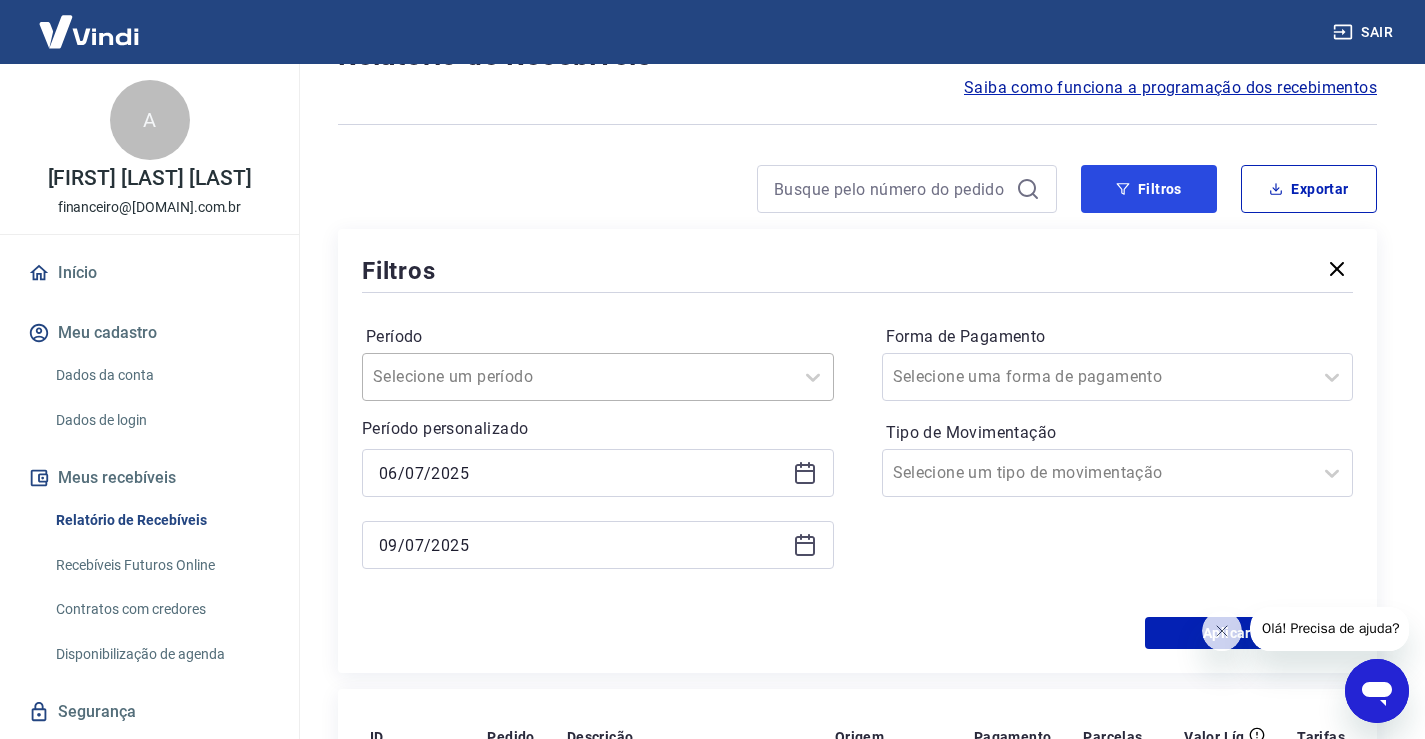 scroll, scrollTop: 200, scrollLeft: 0, axis: vertical 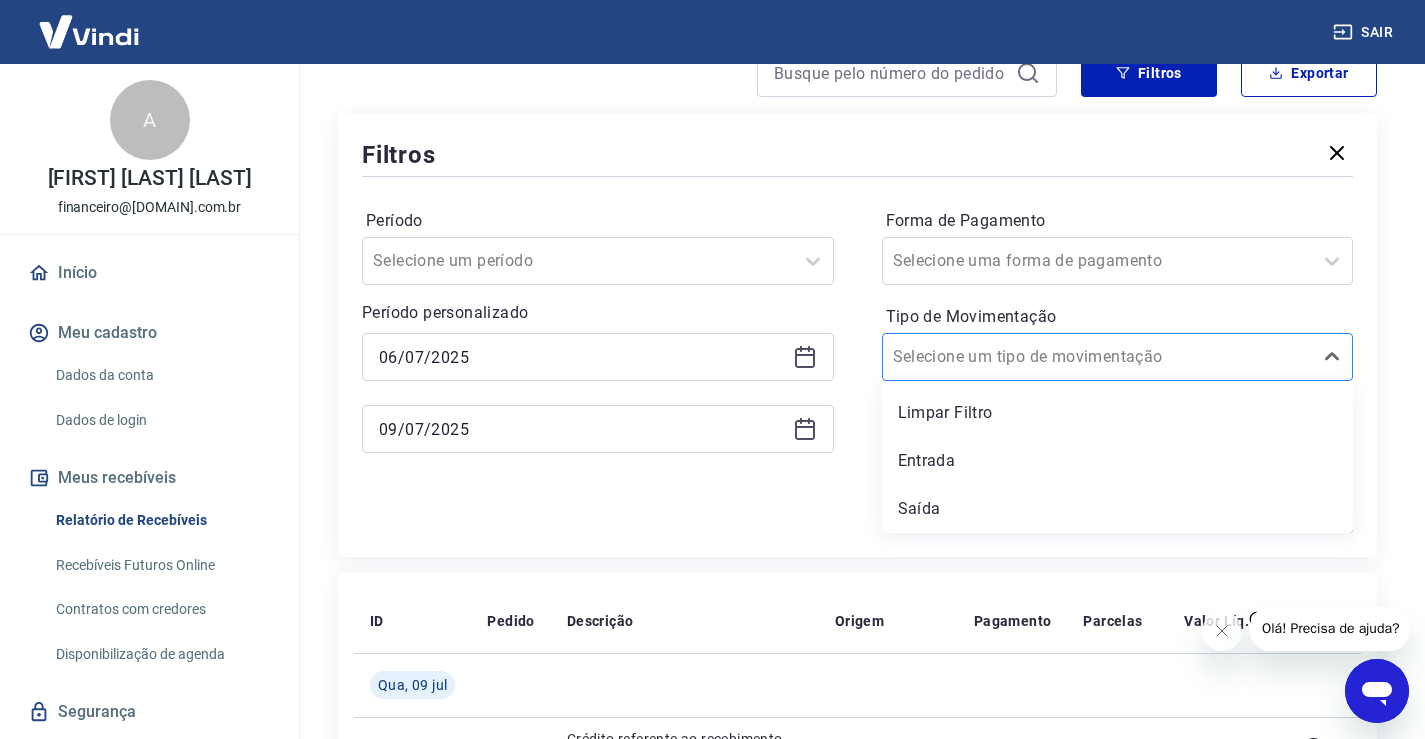 click on "Tipo de Movimentação" at bounding box center (994, 357) 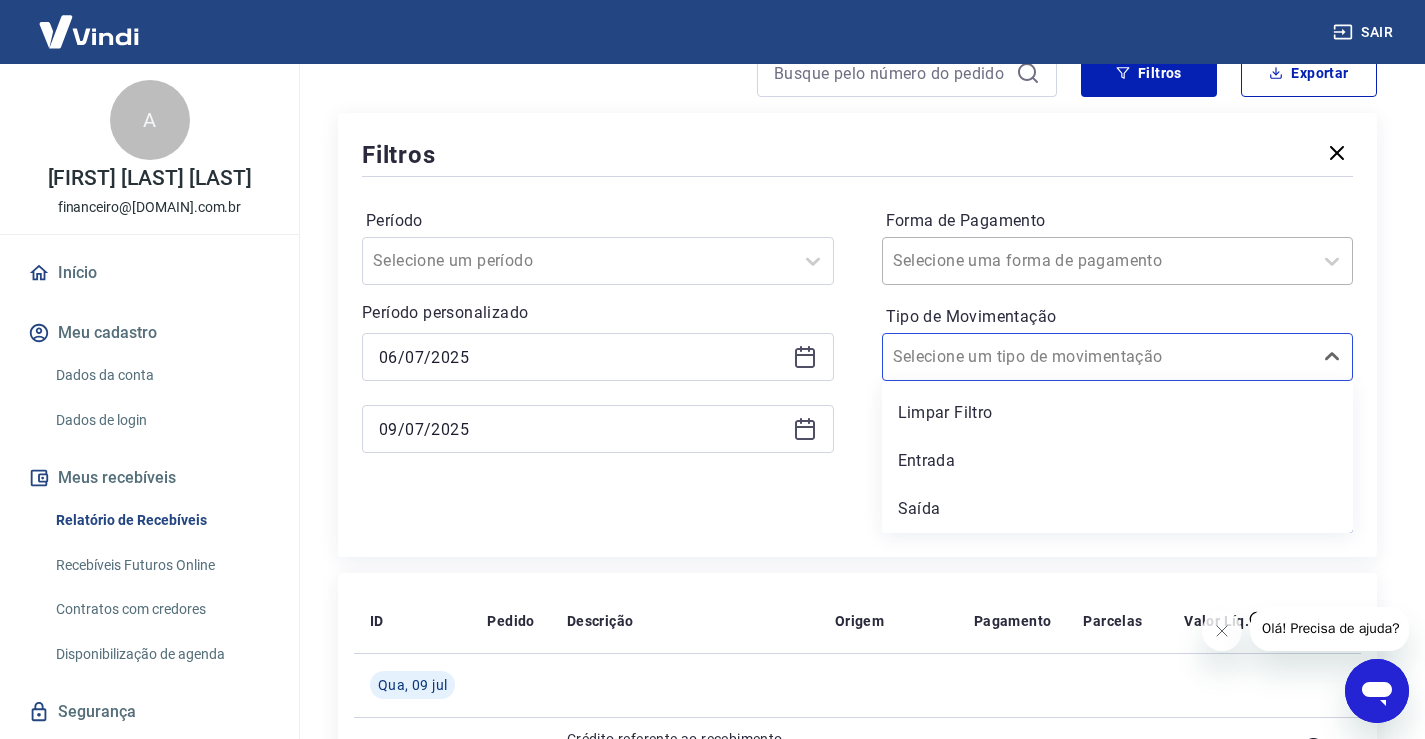 click on "Forma de Pagamento" at bounding box center (994, 261) 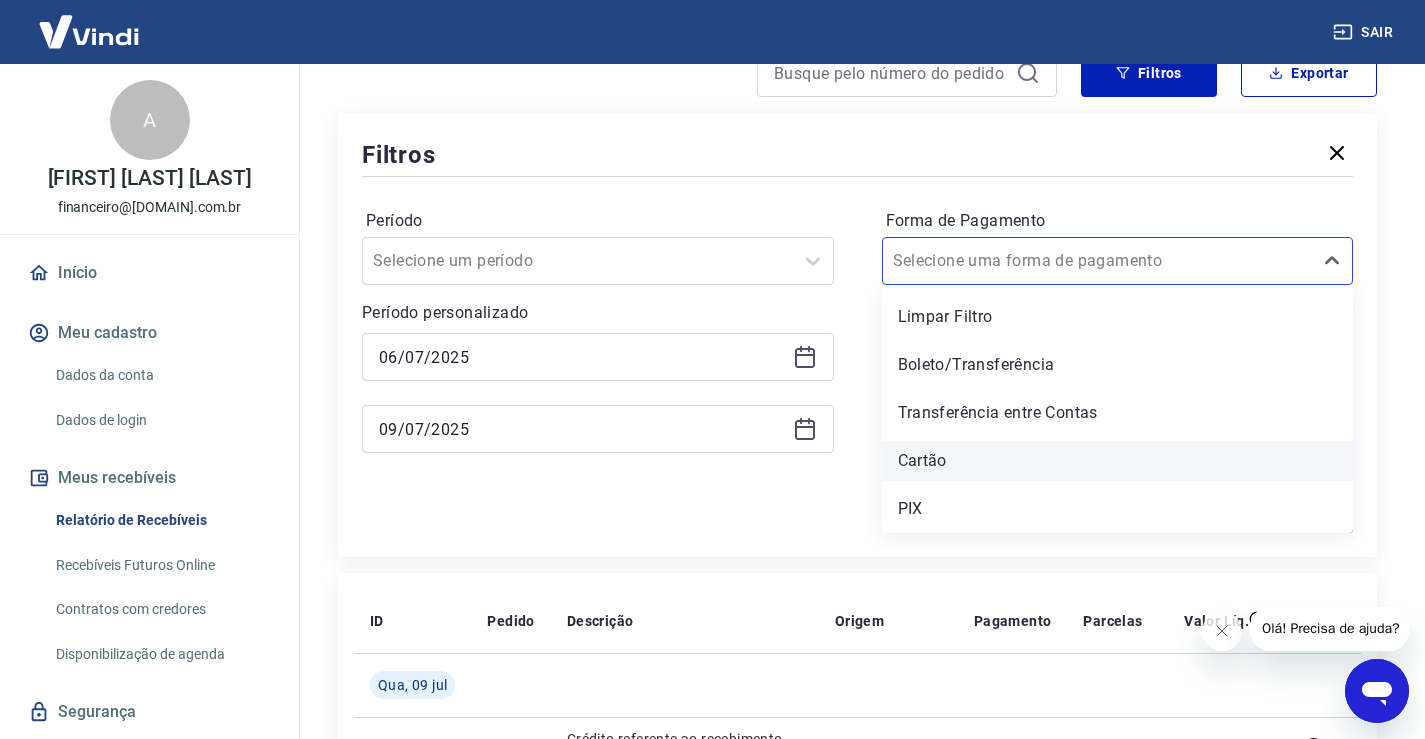 click on "Cartão" at bounding box center (1118, 461) 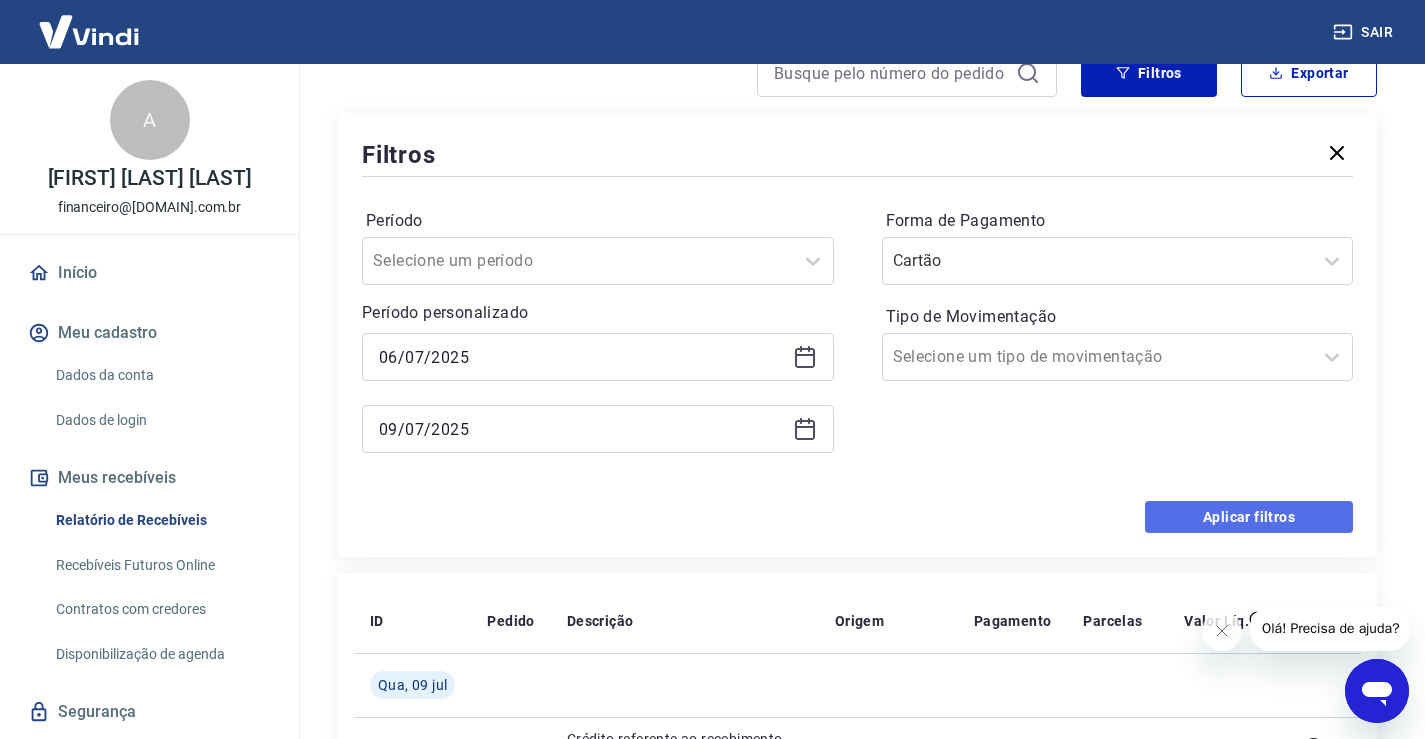 click on "Aplicar filtros" at bounding box center [1249, 517] 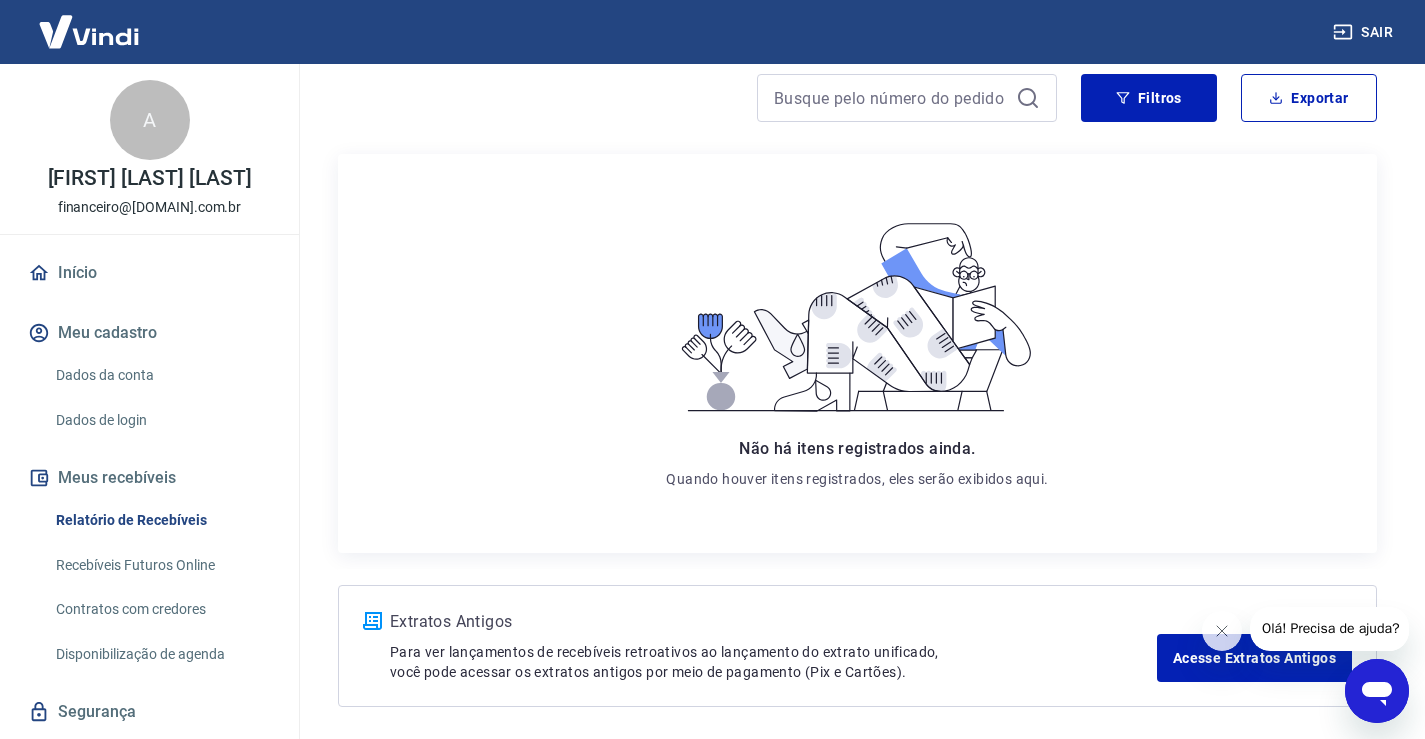 scroll, scrollTop: 0, scrollLeft: 0, axis: both 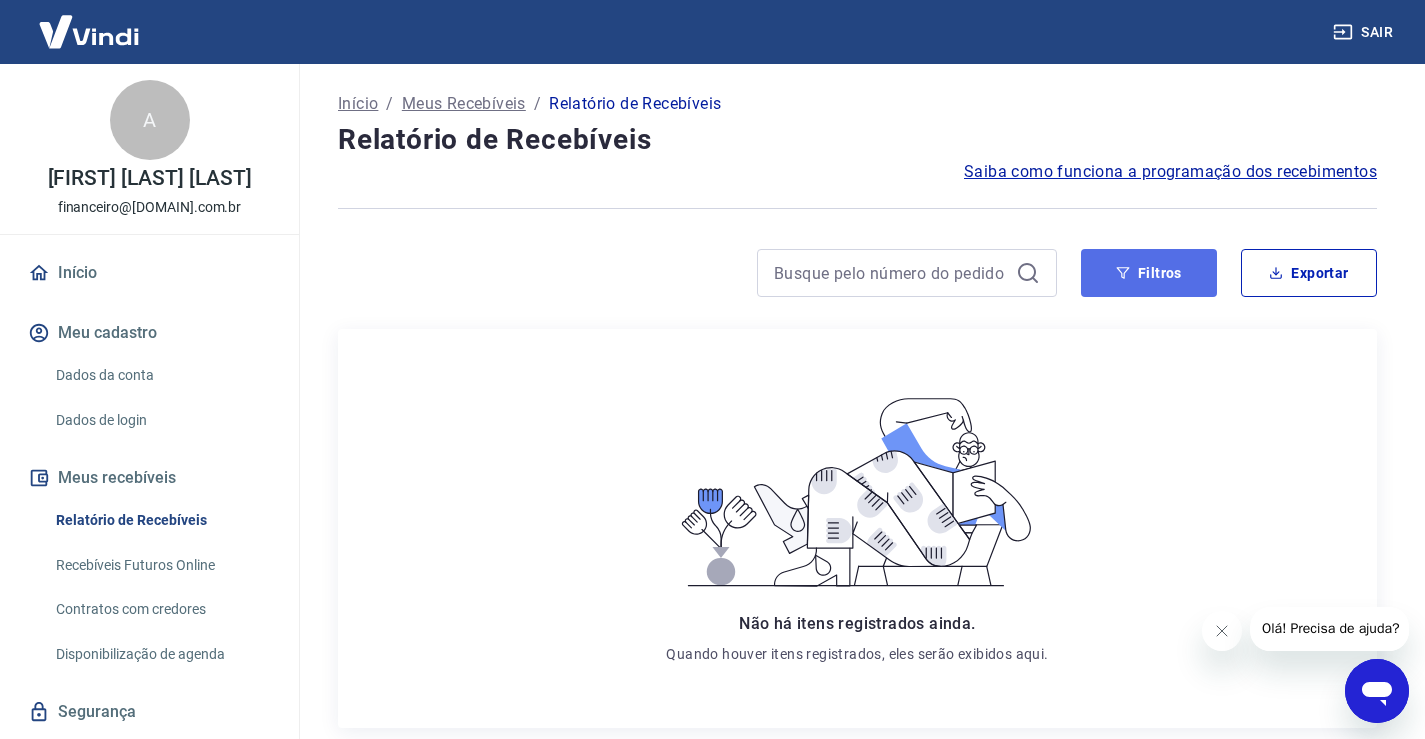 click on "Filtros" at bounding box center [1149, 273] 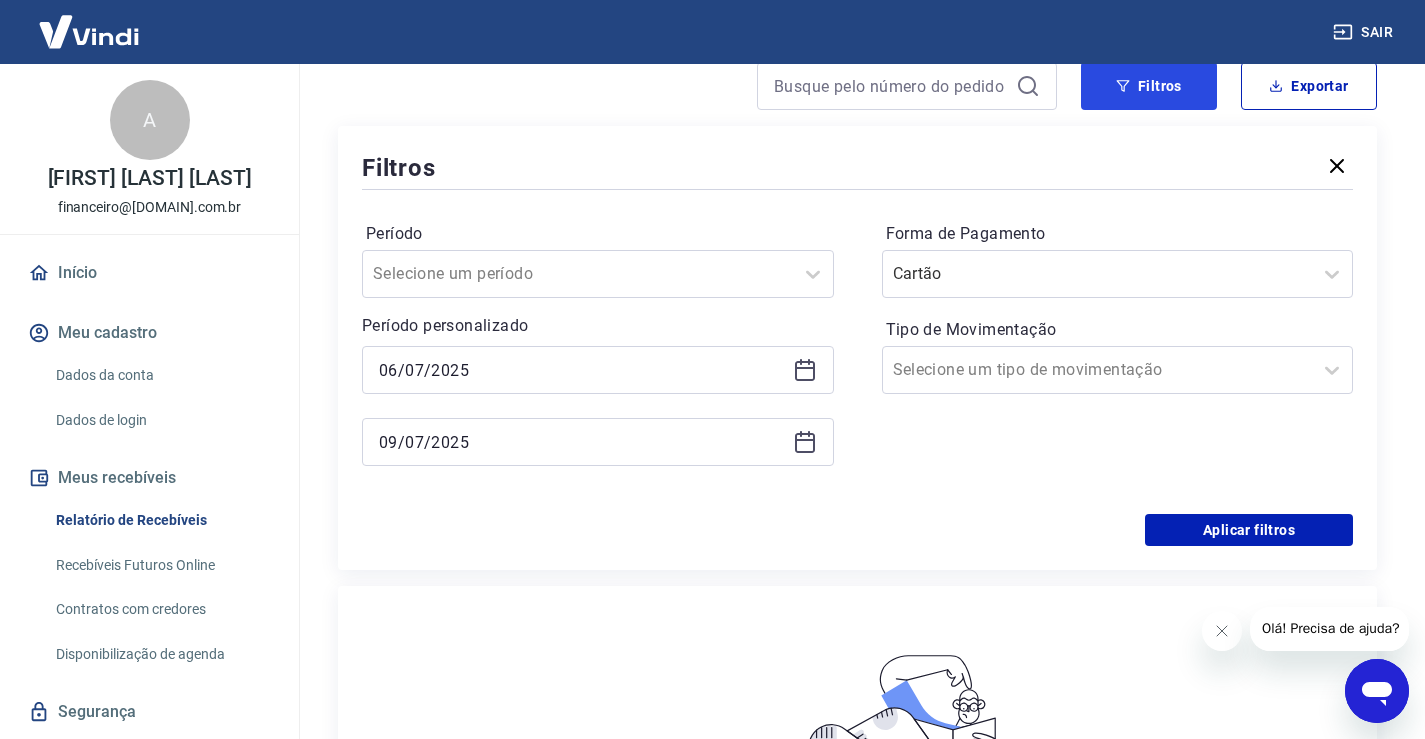 scroll, scrollTop: 200, scrollLeft: 0, axis: vertical 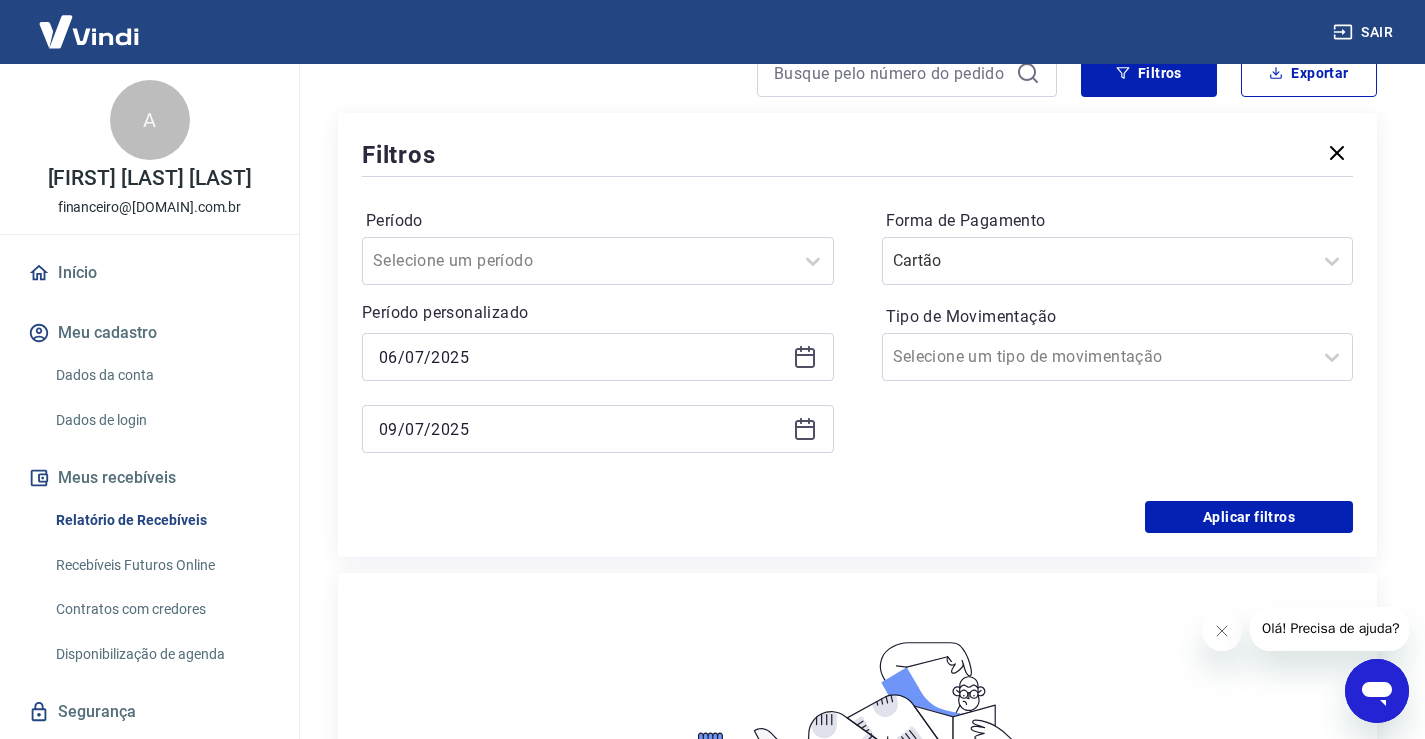 click 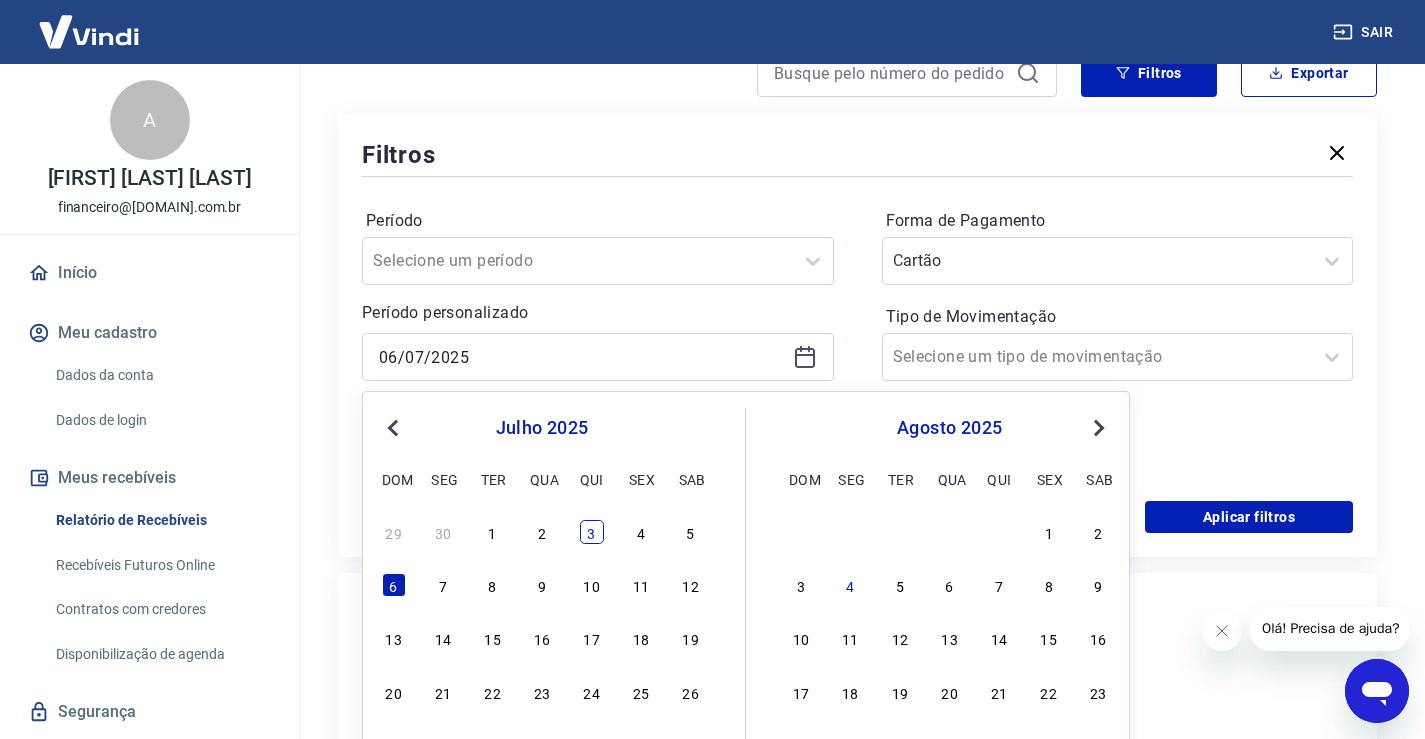 click on "3" at bounding box center (592, 532) 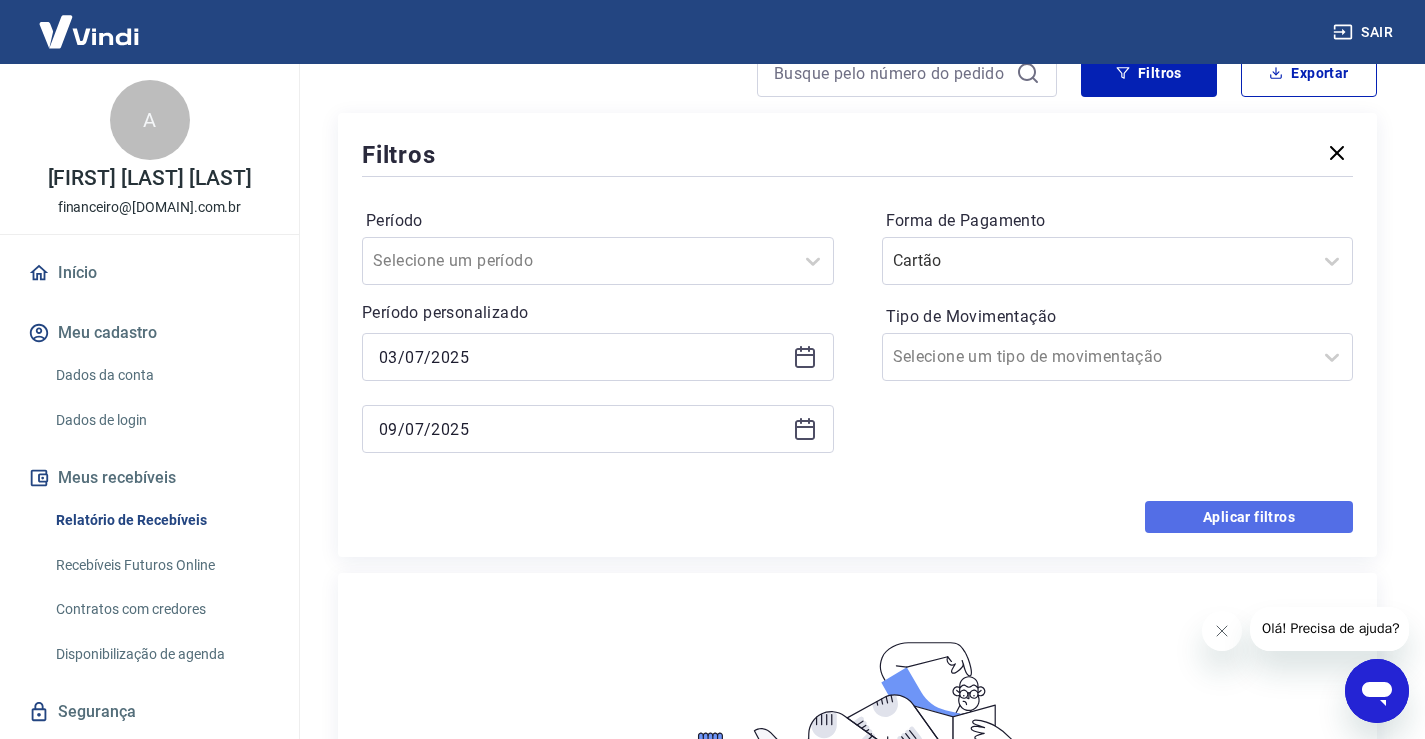 click on "Aplicar filtros" at bounding box center [1249, 517] 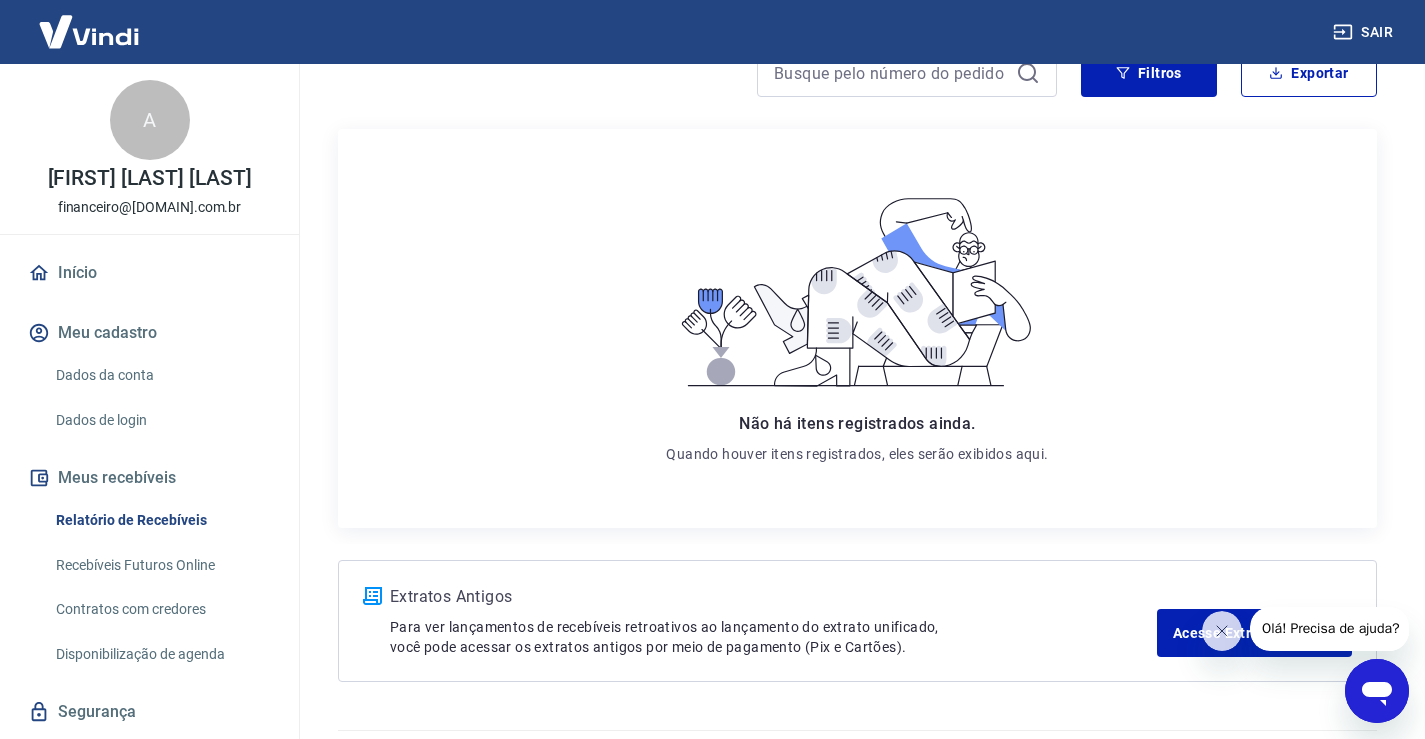 scroll, scrollTop: 0, scrollLeft: 0, axis: both 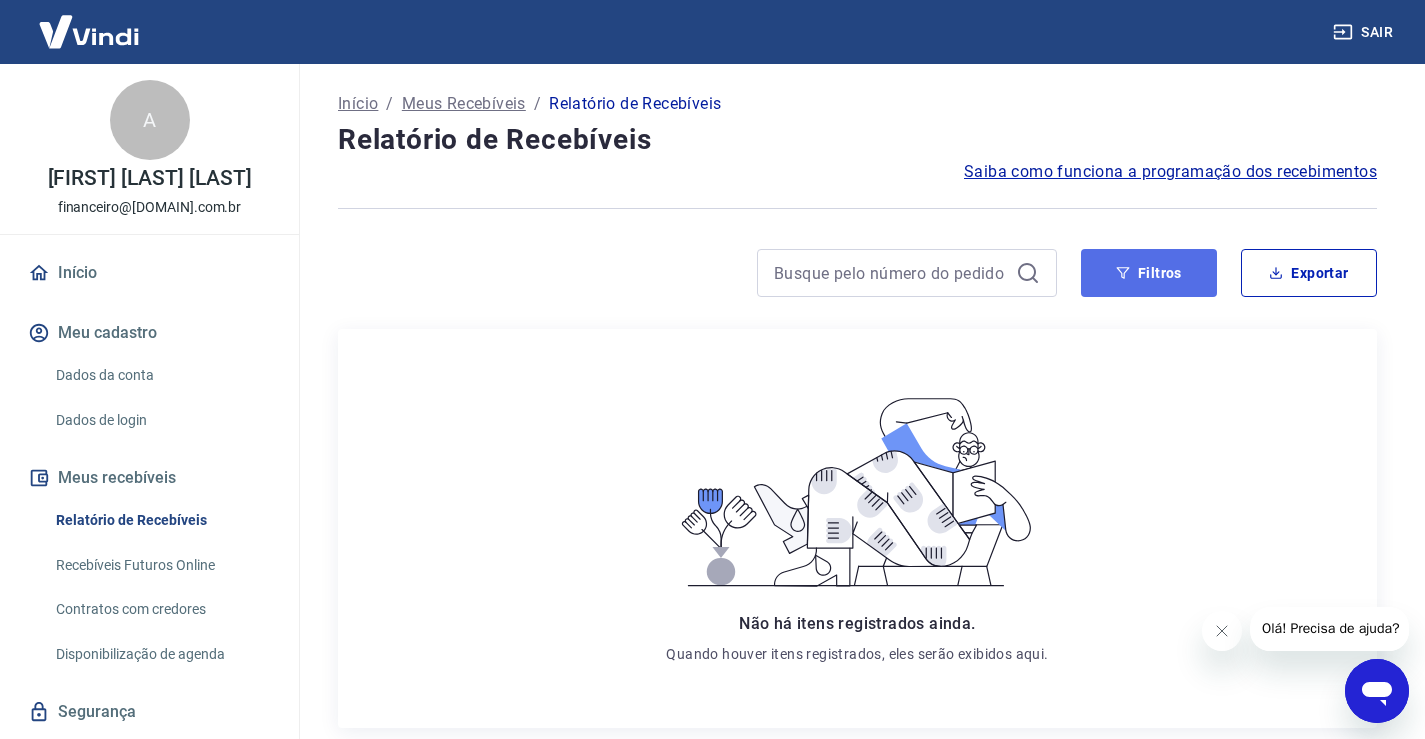 click on "Filtros" at bounding box center (1149, 273) 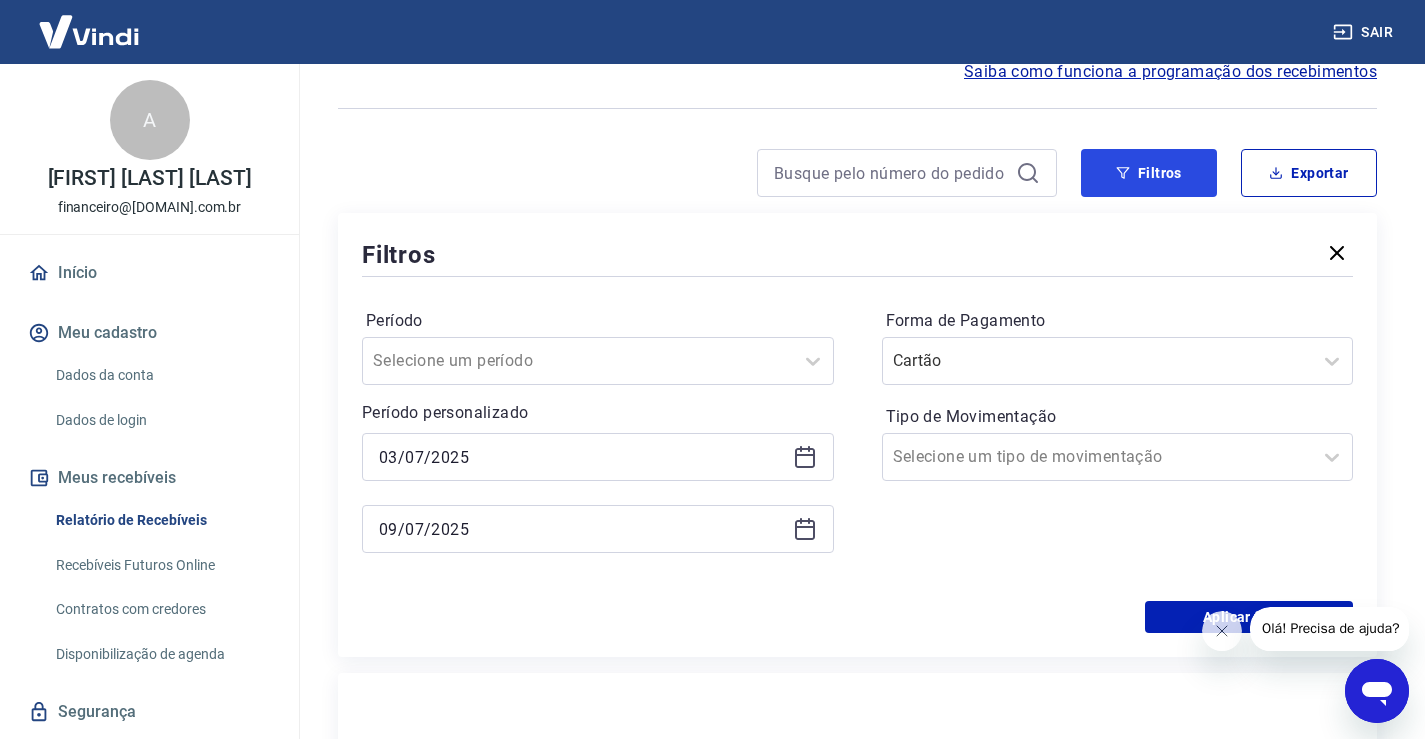 scroll, scrollTop: 300, scrollLeft: 0, axis: vertical 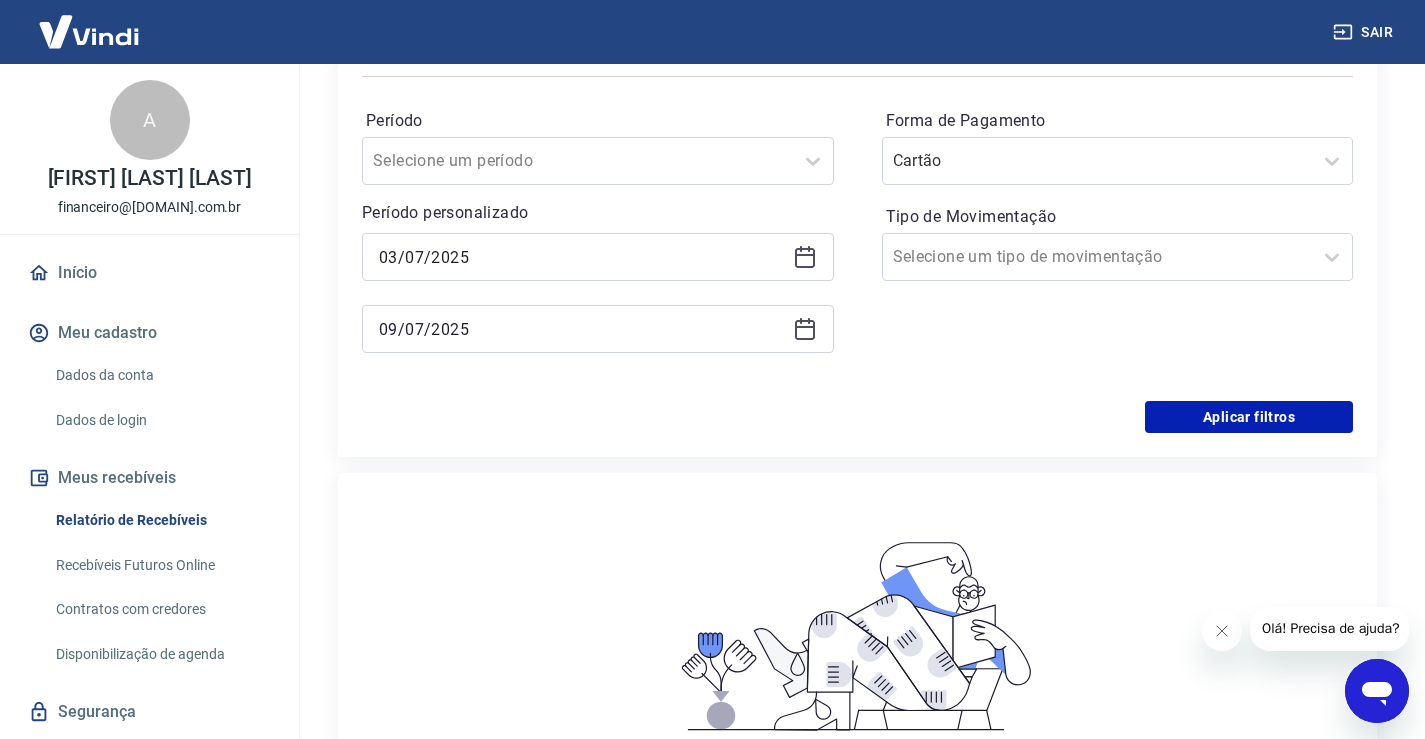 click 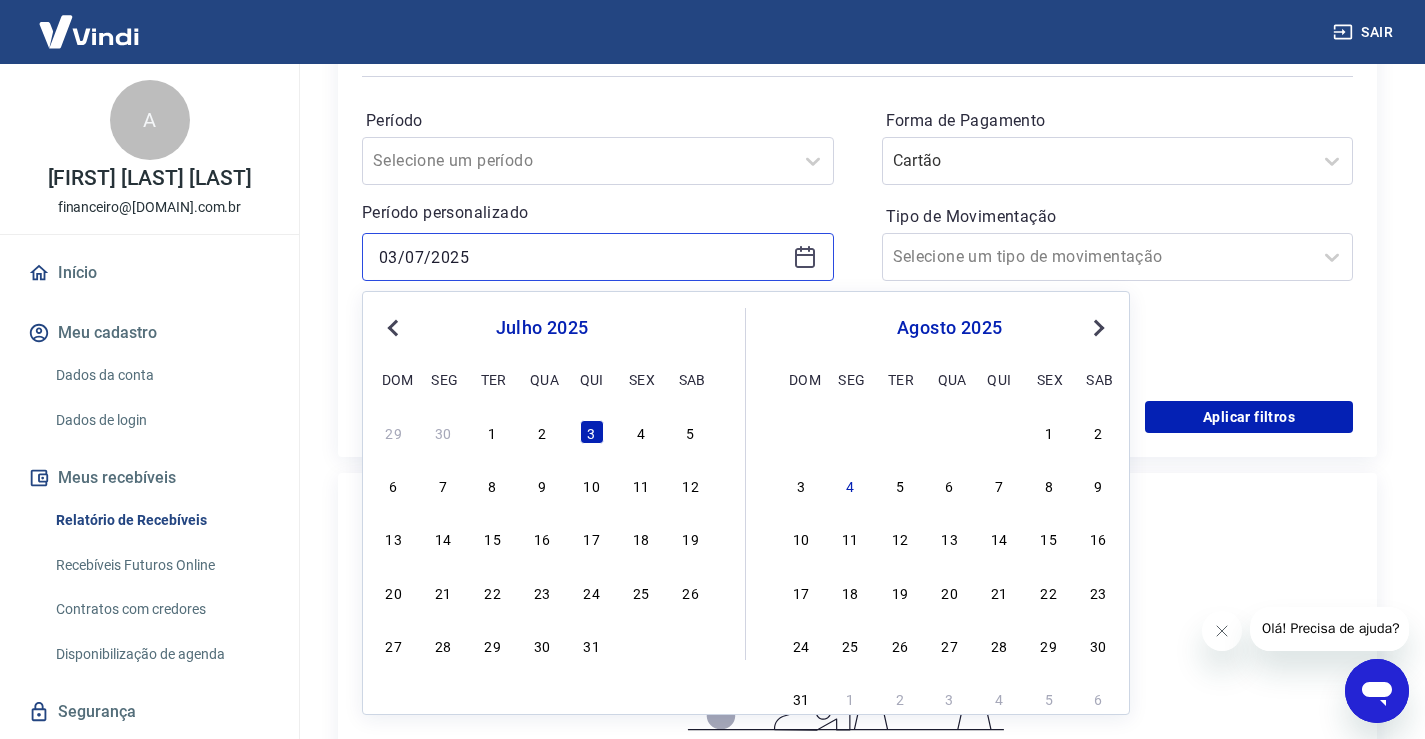 click on "03/07/2025" at bounding box center (582, 257) 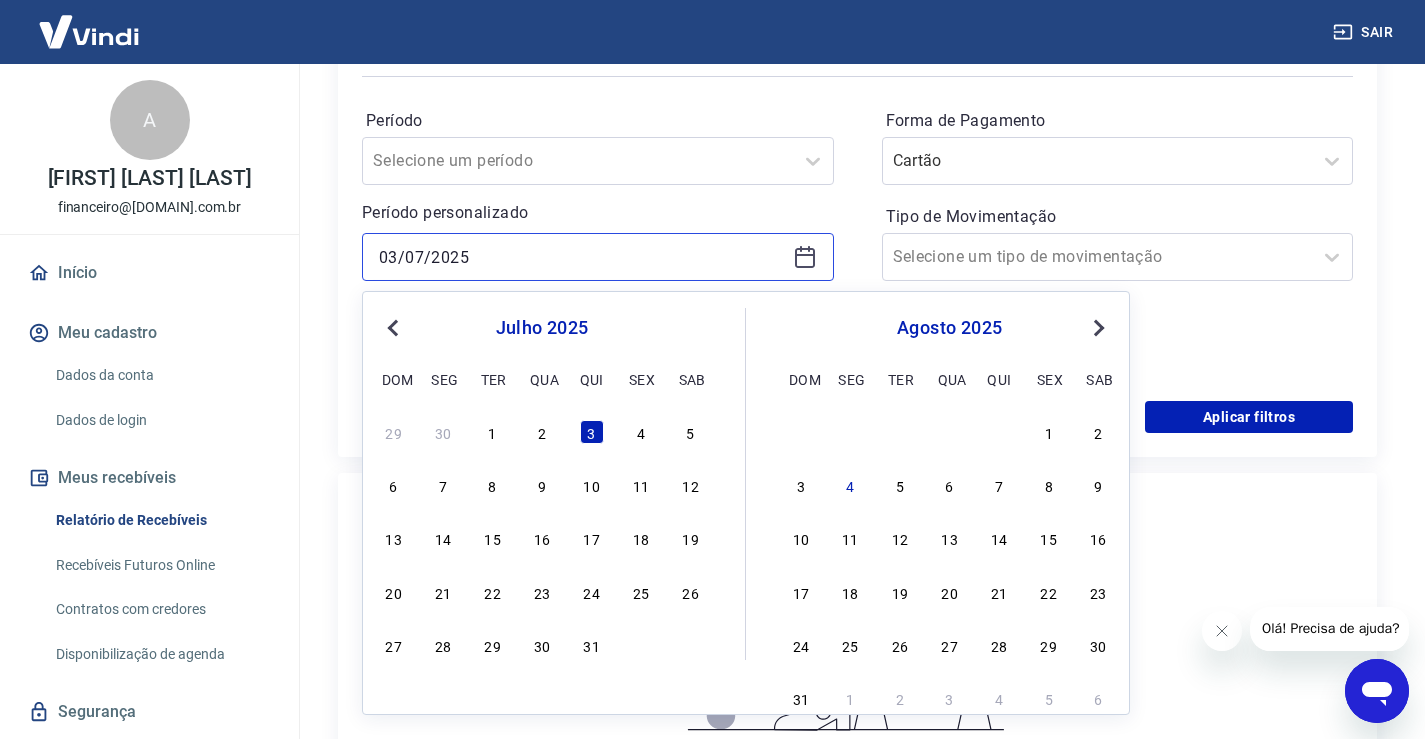drag, startPoint x: 340, startPoint y: 258, endPoint x: 304, endPoint y: 254, distance: 36.221542 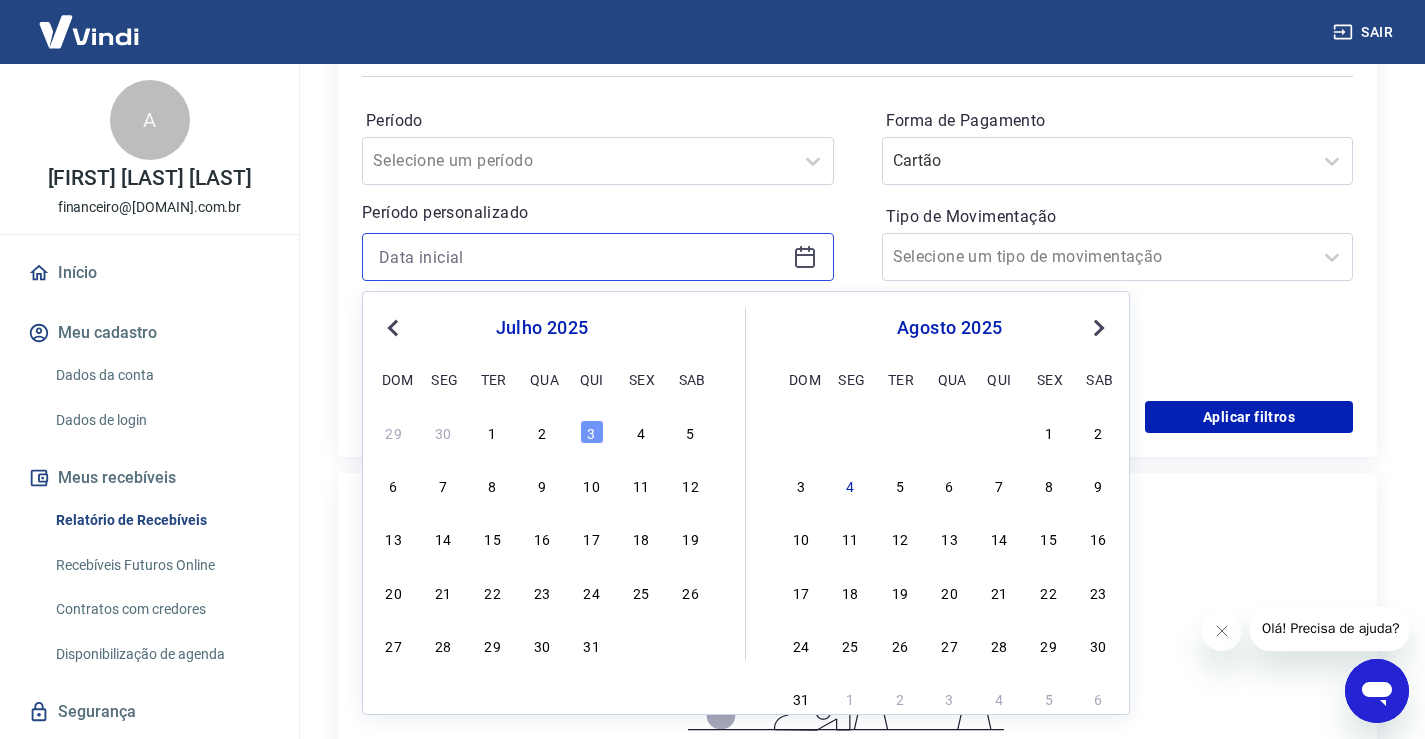 type 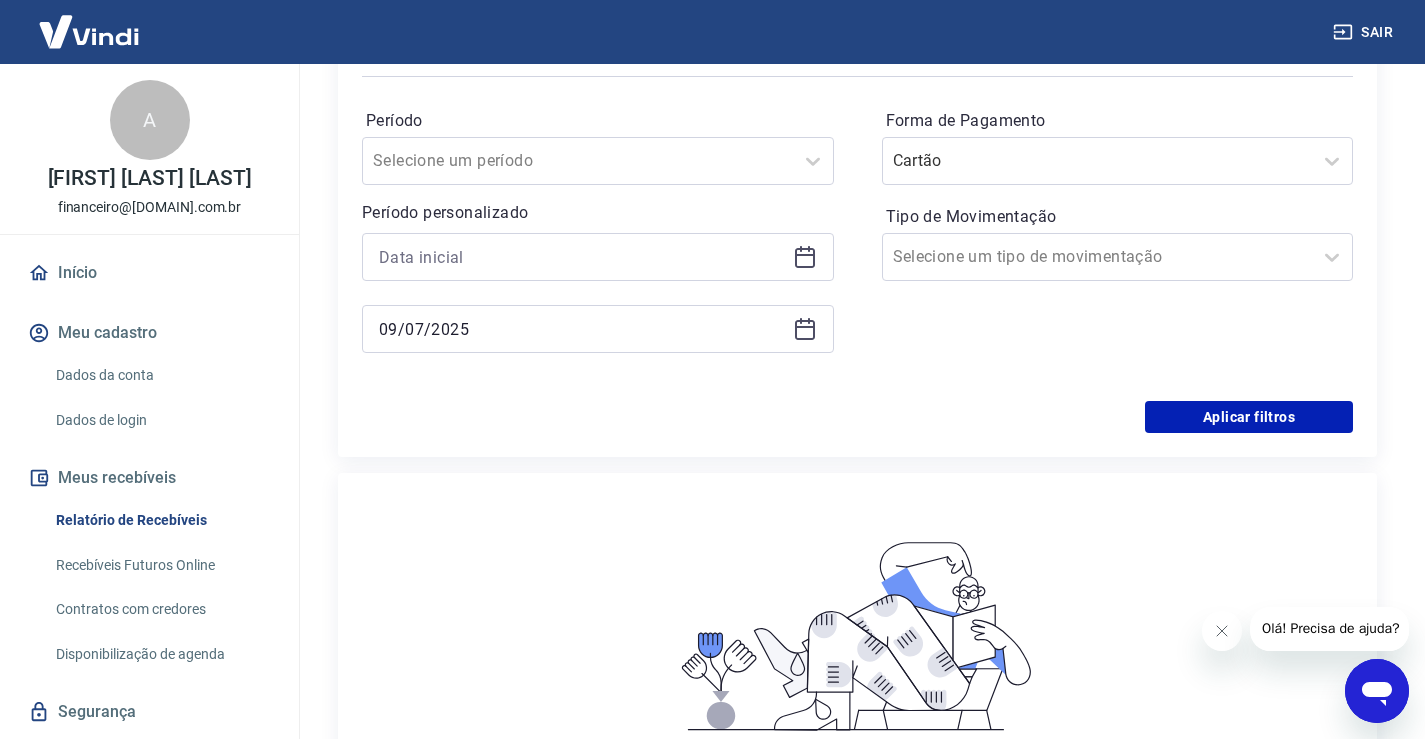 click on "Filtros Período Selecione um período Período personalizado 09/07/2025 Forma de Pagamento Cartão Tipo de Movimentação Selecione um tipo de movimentação Aplicar filtros" at bounding box center [857, 235] 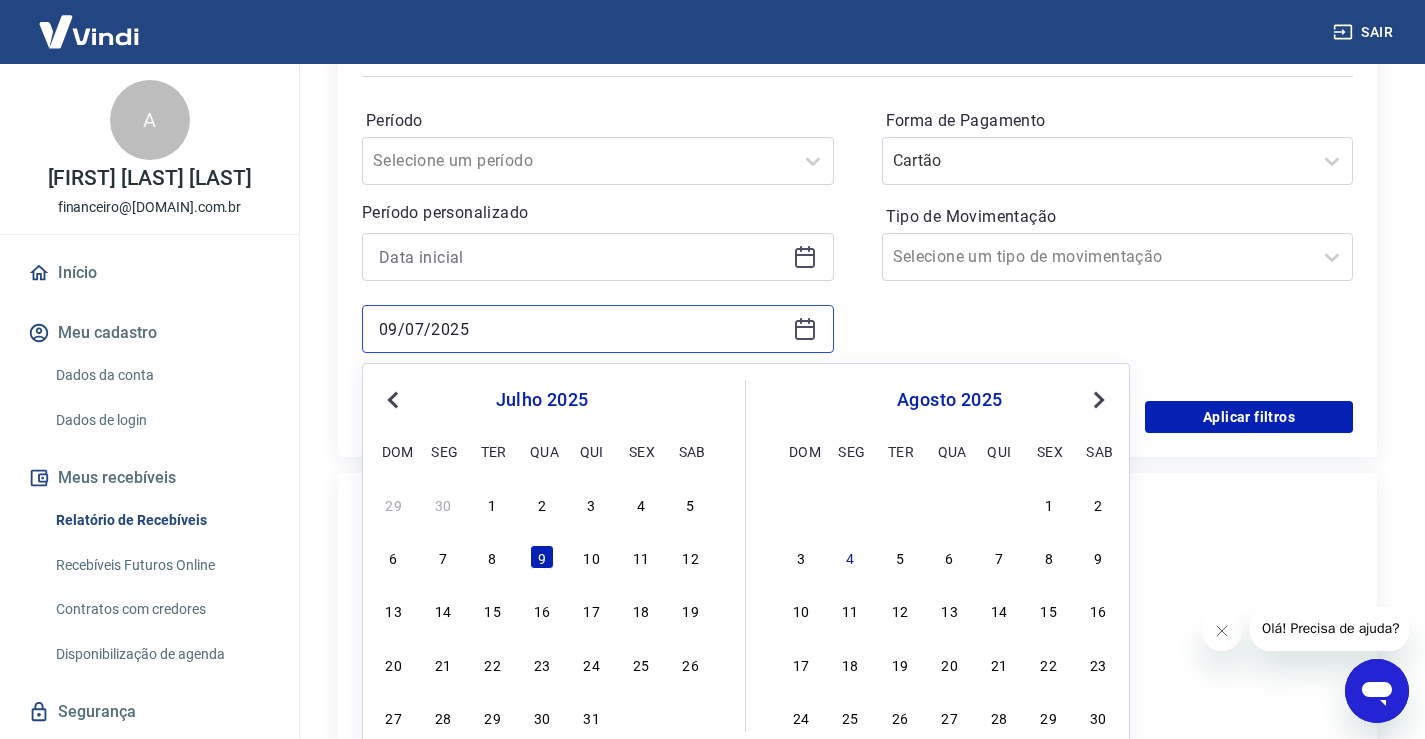 drag, startPoint x: 305, startPoint y: 334, endPoint x: 462, endPoint y: 339, distance: 157.0796 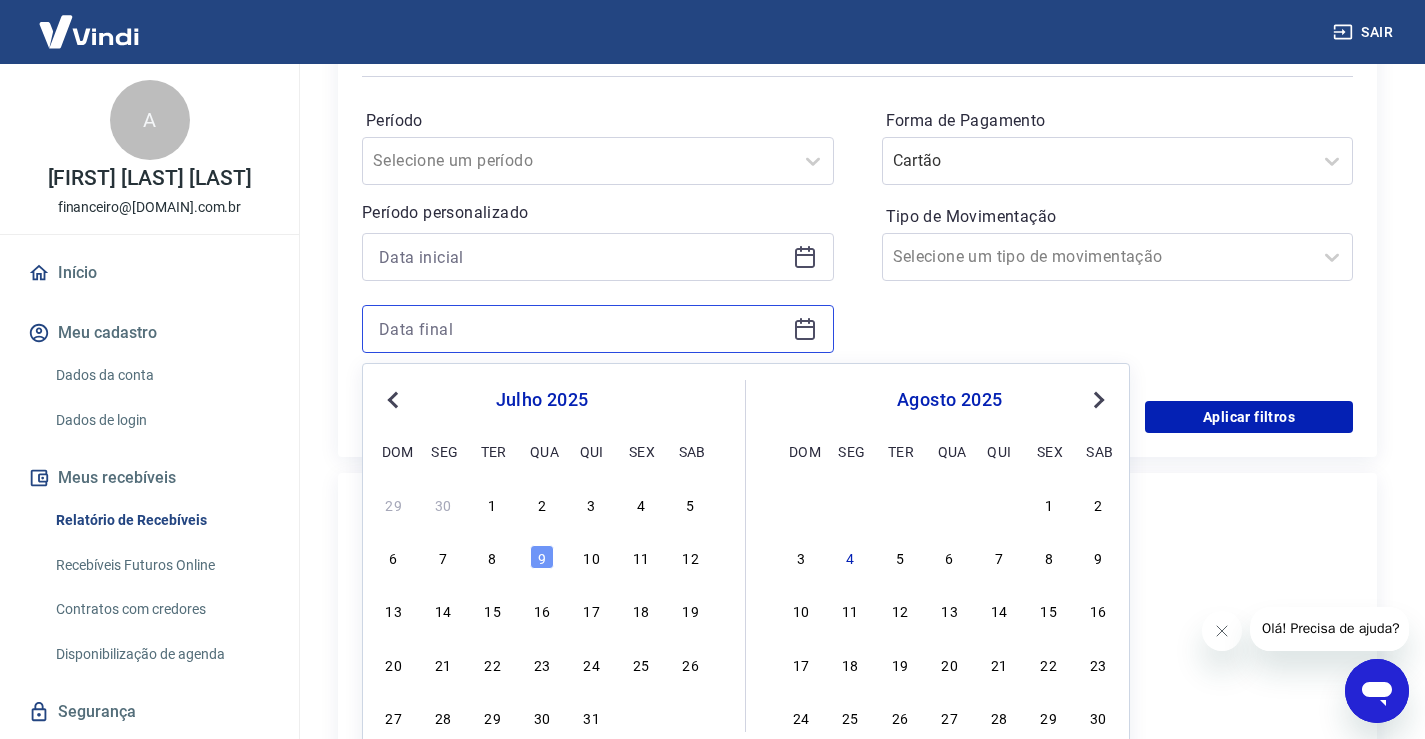 type 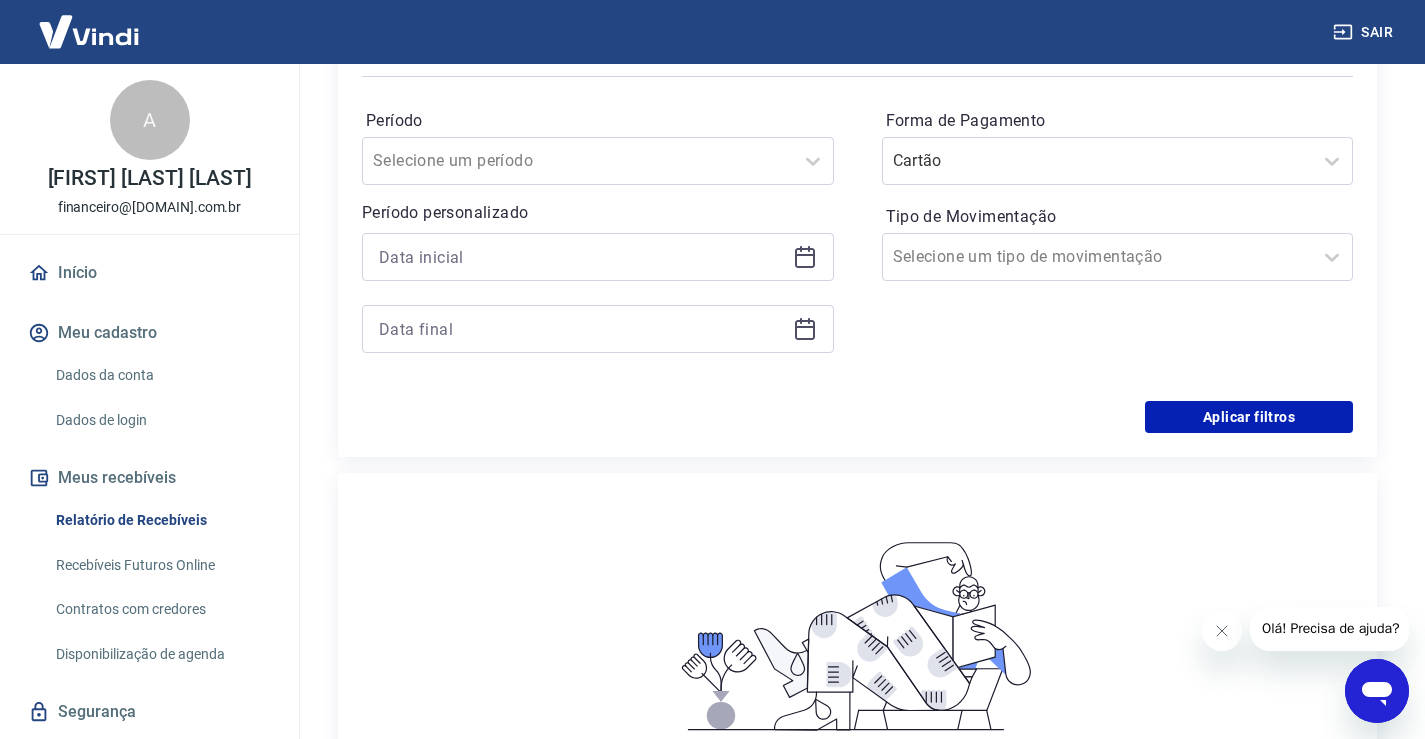 drag, startPoint x: 1028, startPoint y: 344, endPoint x: 1201, endPoint y: 364, distance: 174.15224 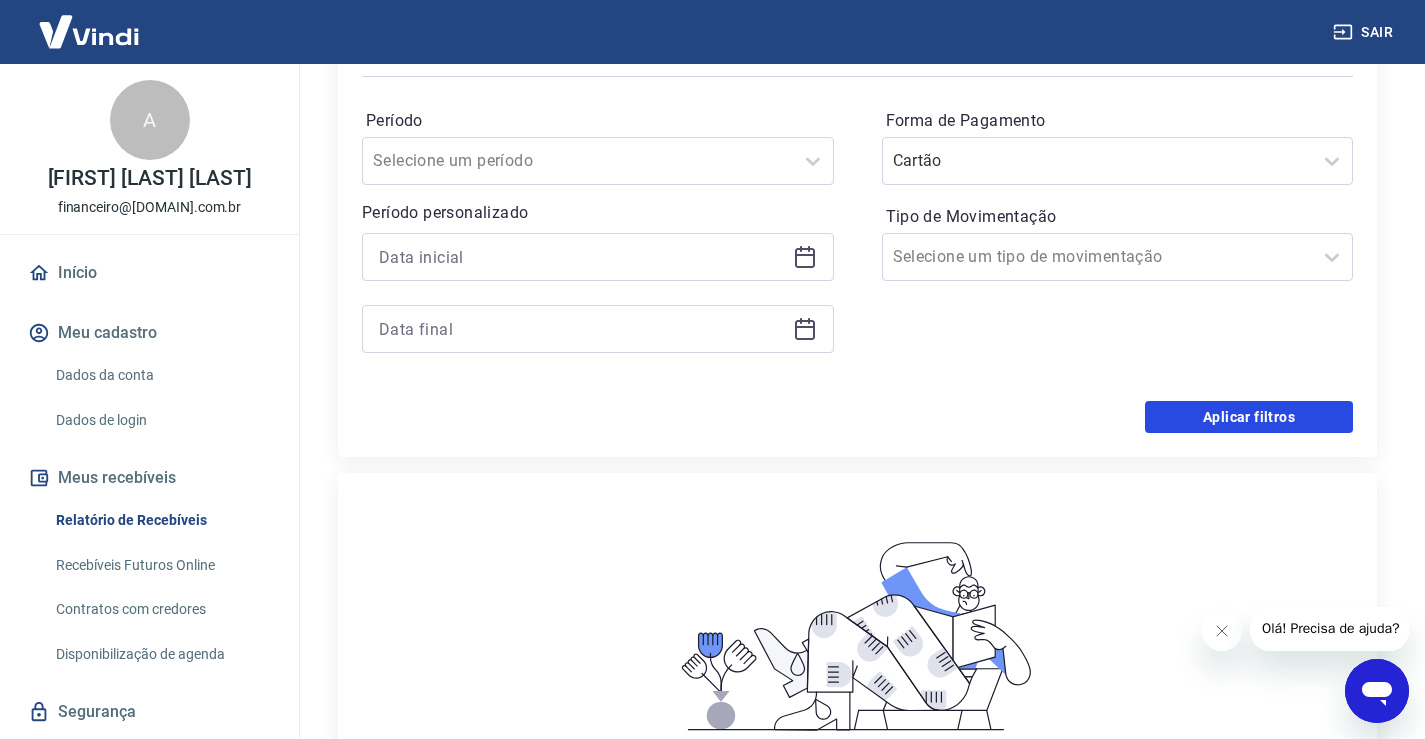 click on "Aplicar filtros" at bounding box center [1249, 417] 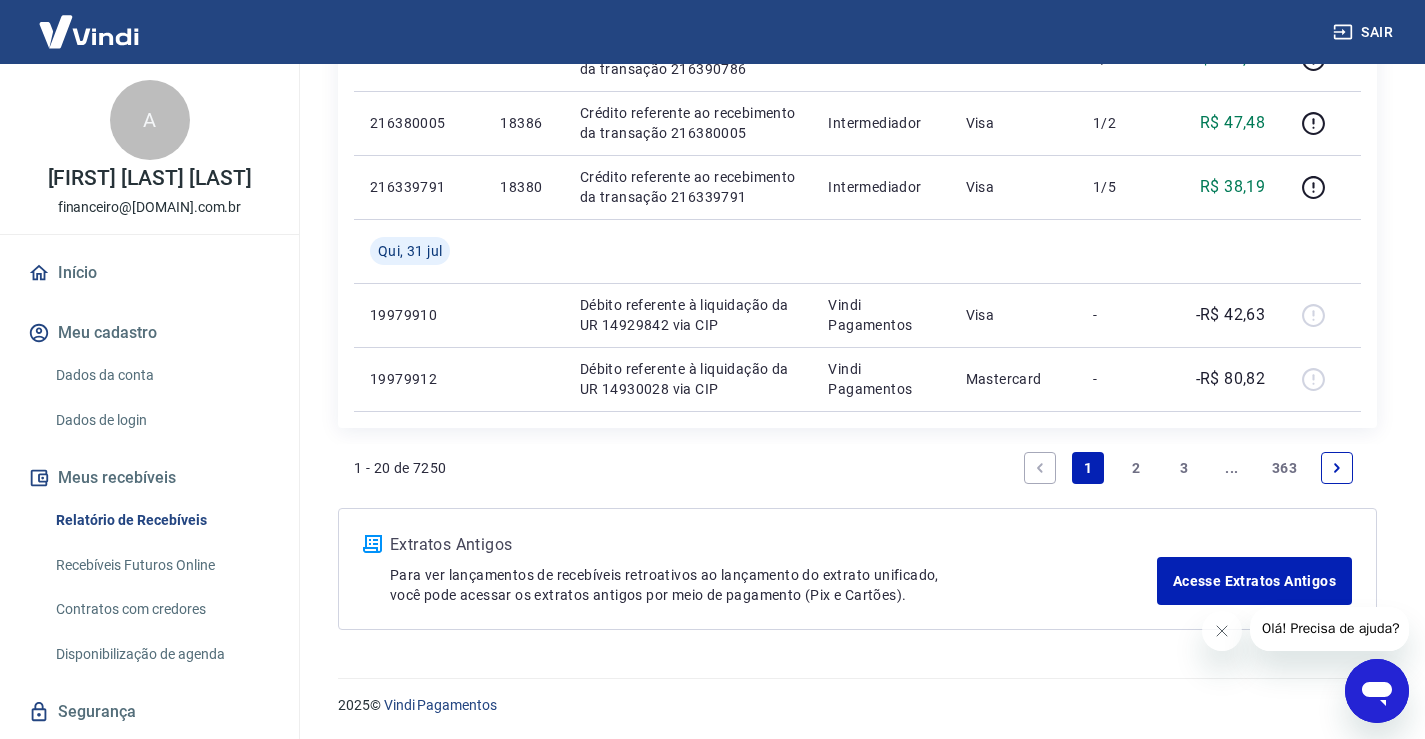 scroll, scrollTop: 1599, scrollLeft: 0, axis: vertical 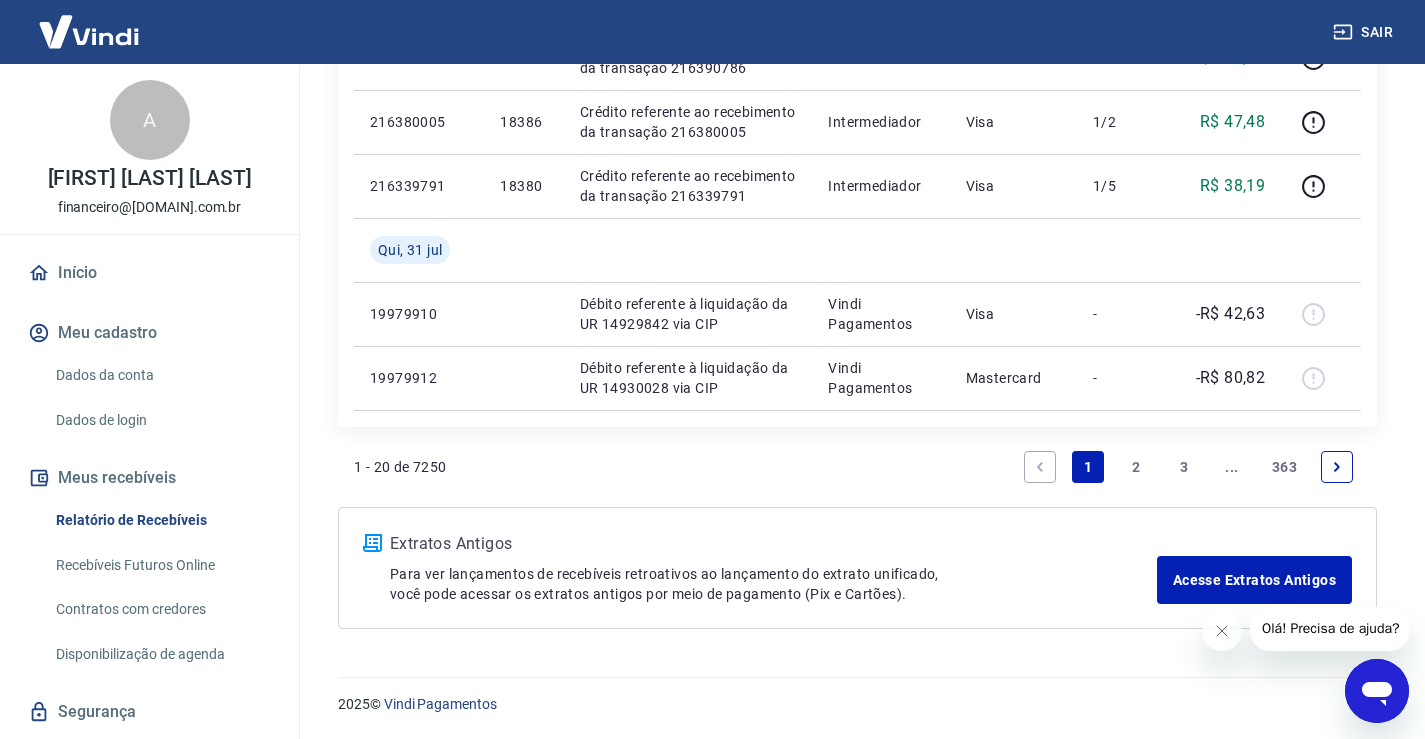 click on "2" at bounding box center [1136, 467] 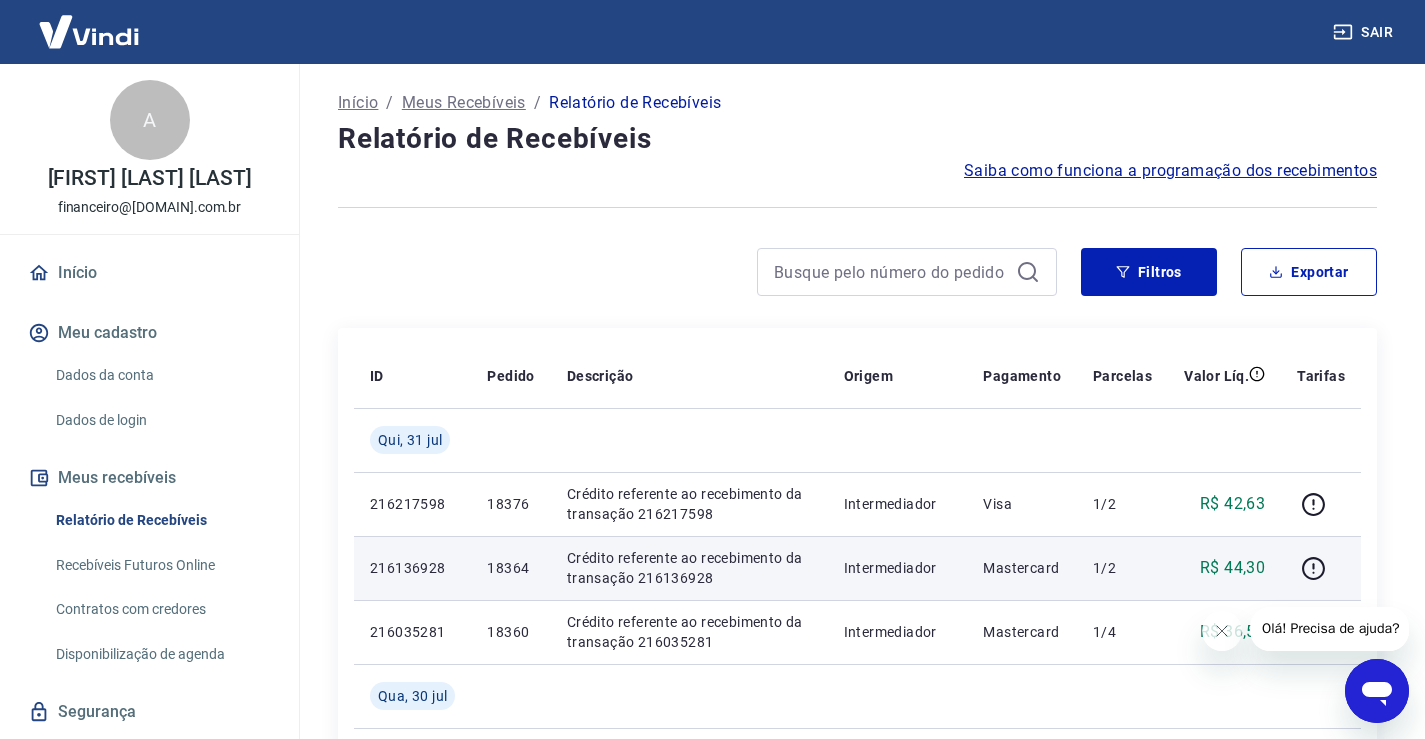 scroll, scrollTop: 0, scrollLeft: 0, axis: both 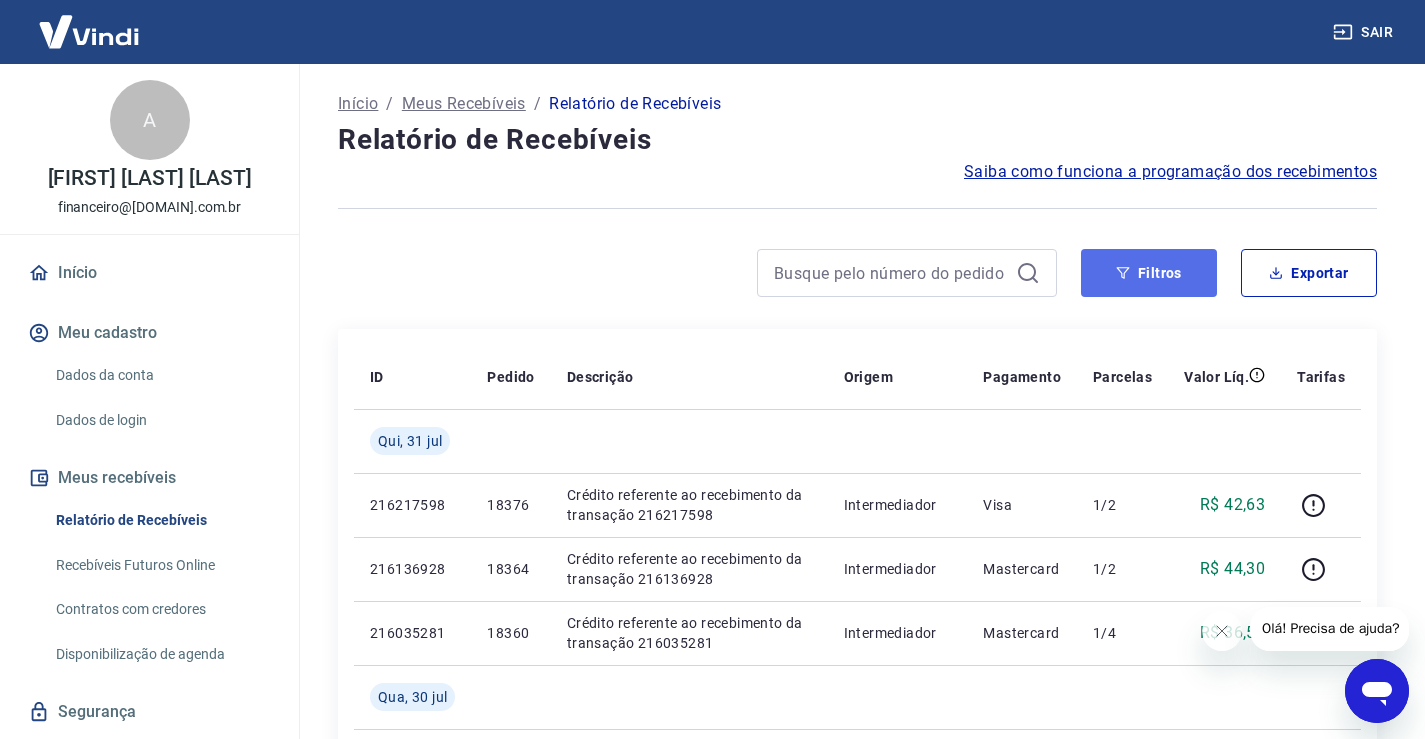 click on "Filtros" at bounding box center [1149, 273] 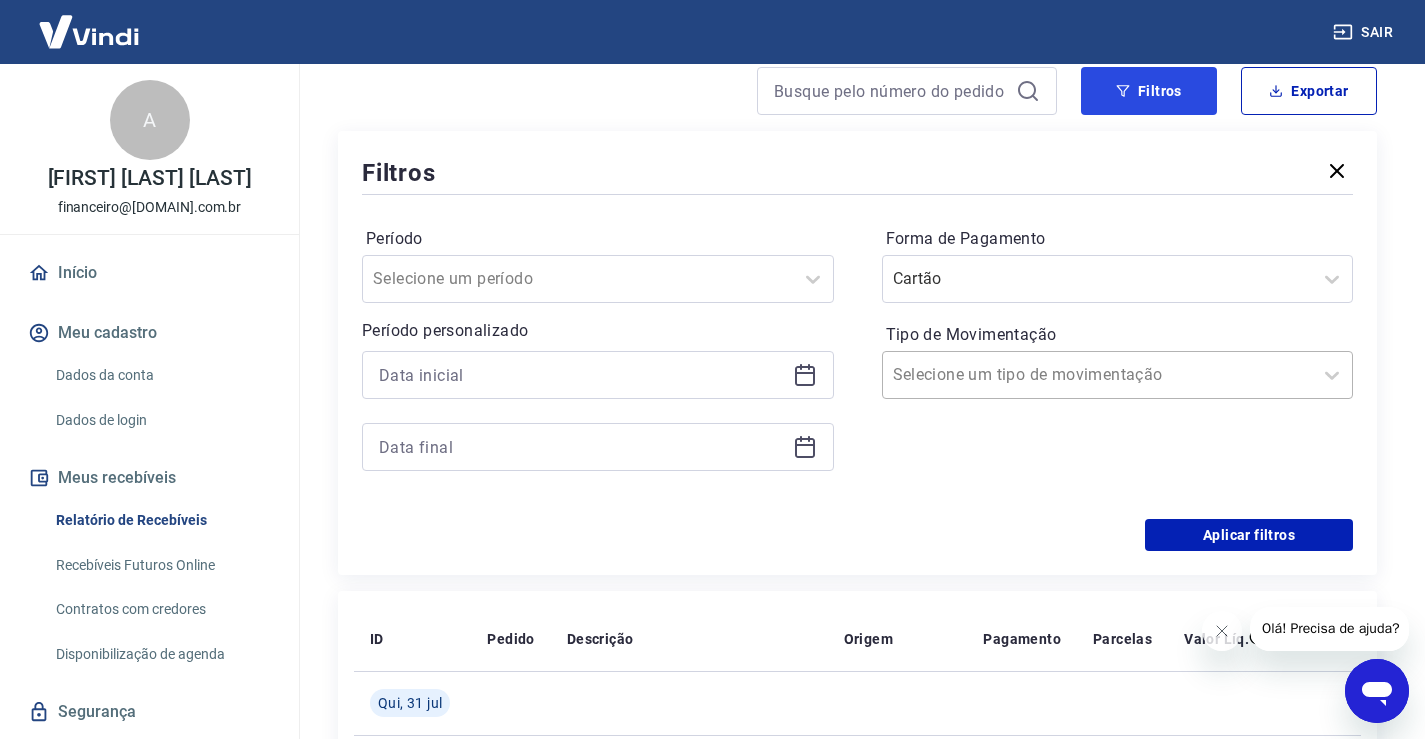 scroll, scrollTop: 200, scrollLeft: 0, axis: vertical 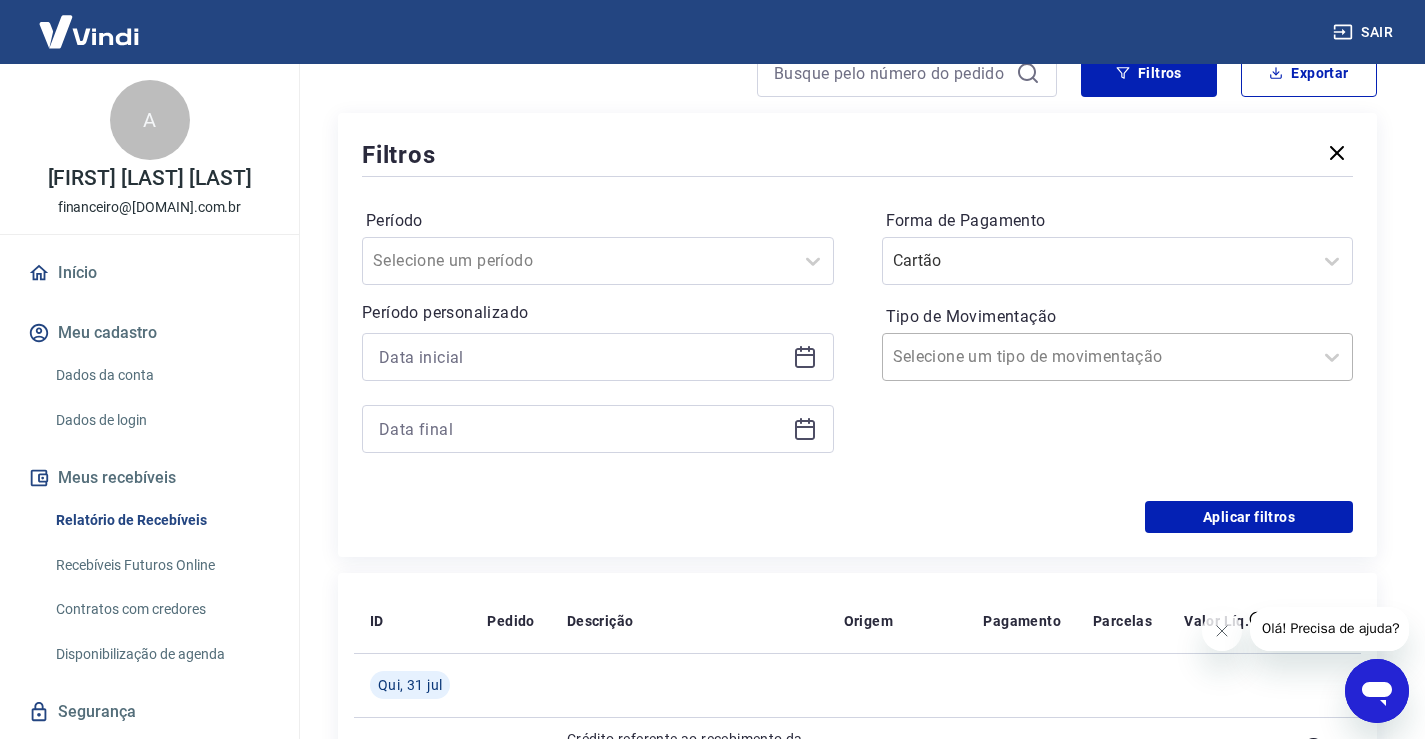 click on "Tipo de Movimentação" at bounding box center [994, 357] 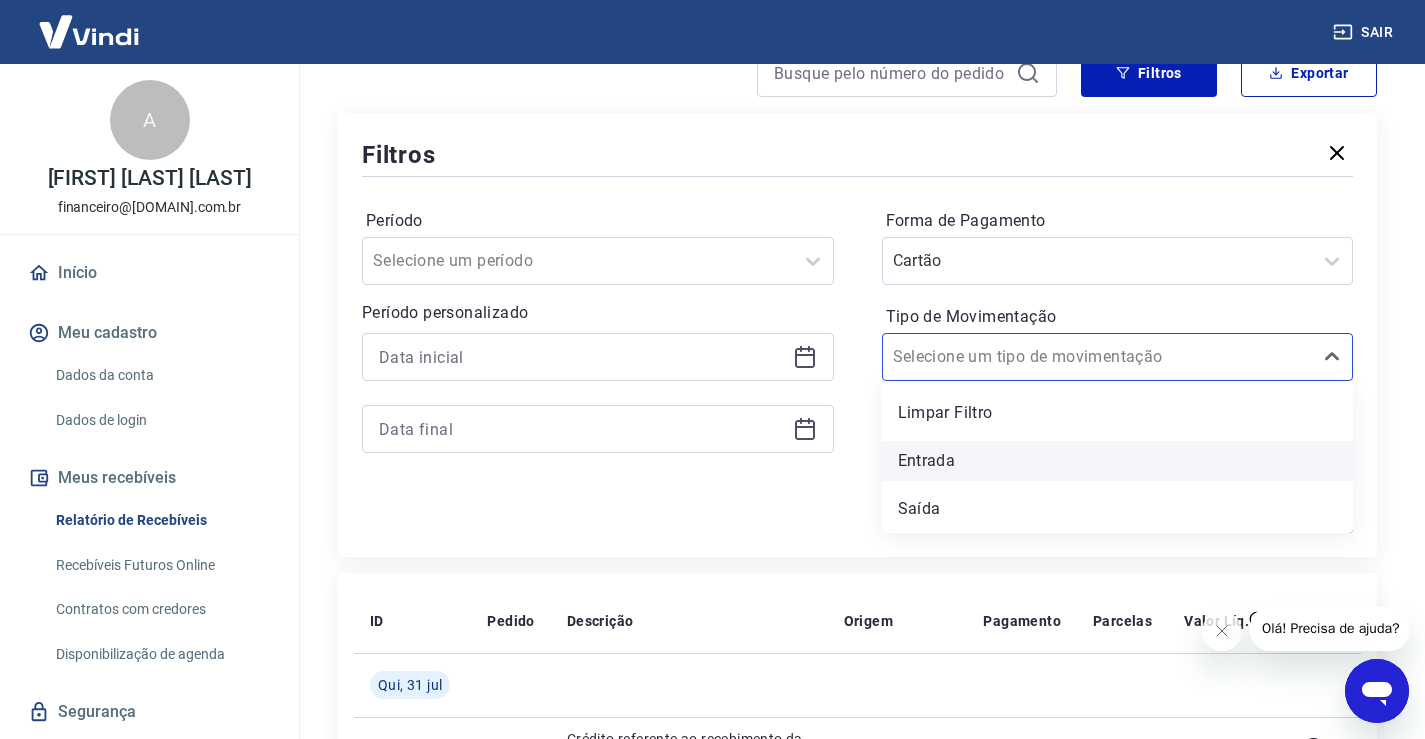 click on "Entrada" at bounding box center (1118, 461) 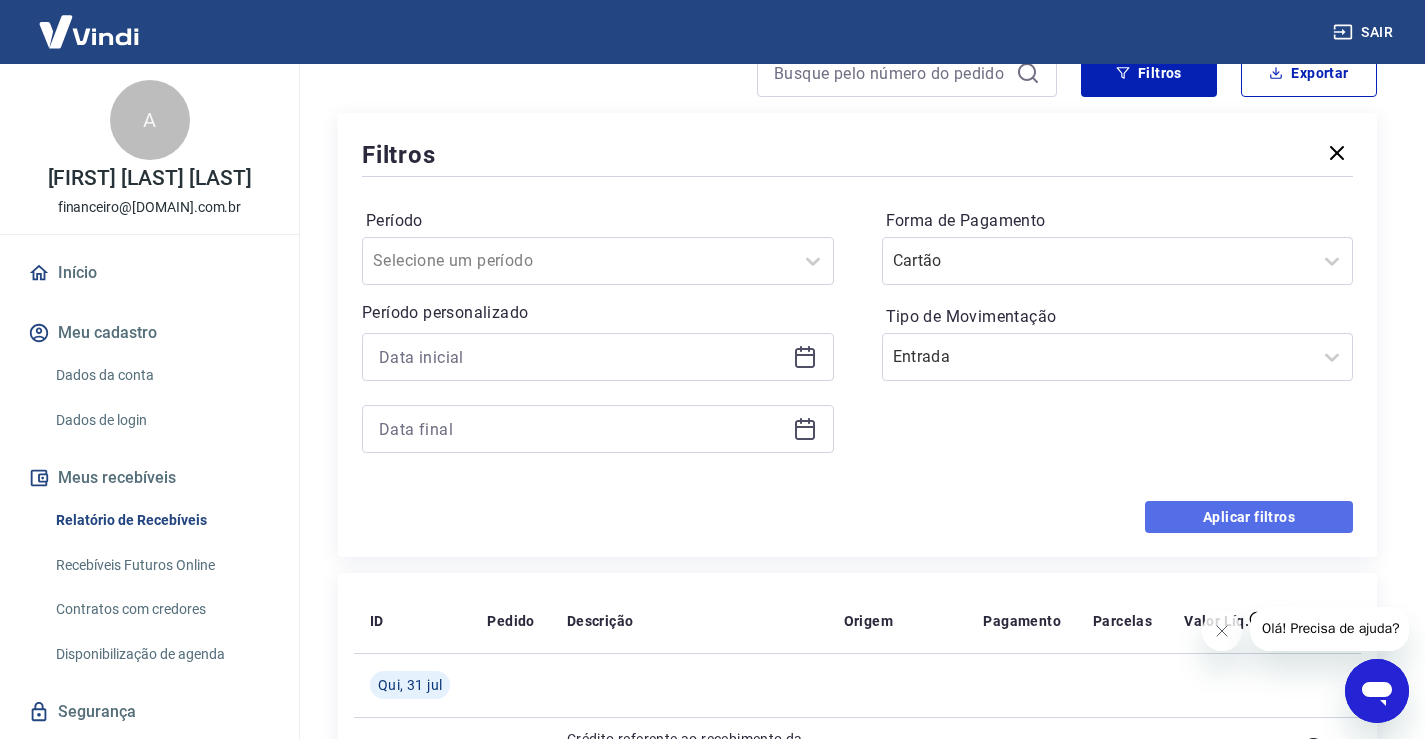 click on "Aplicar filtros" at bounding box center [1249, 517] 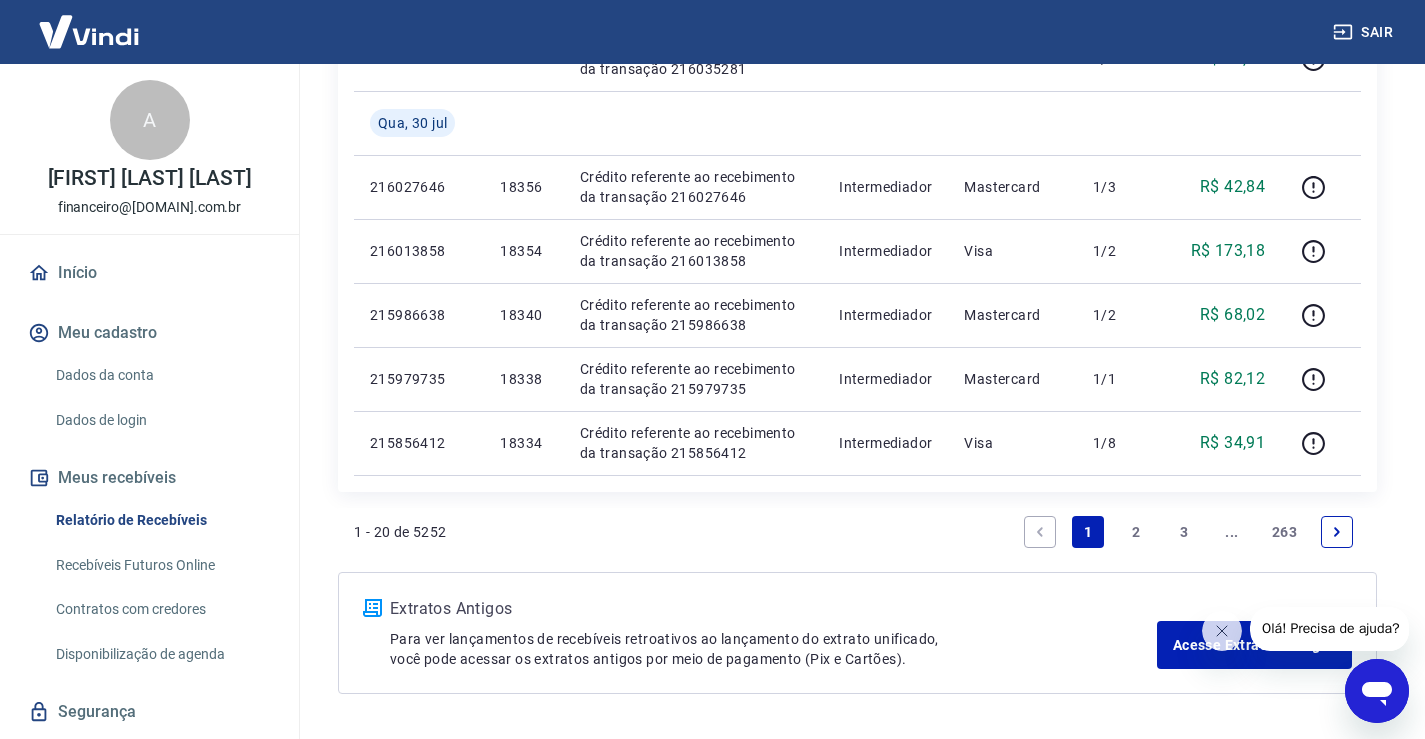scroll, scrollTop: 1600, scrollLeft: 0, axis: vertical 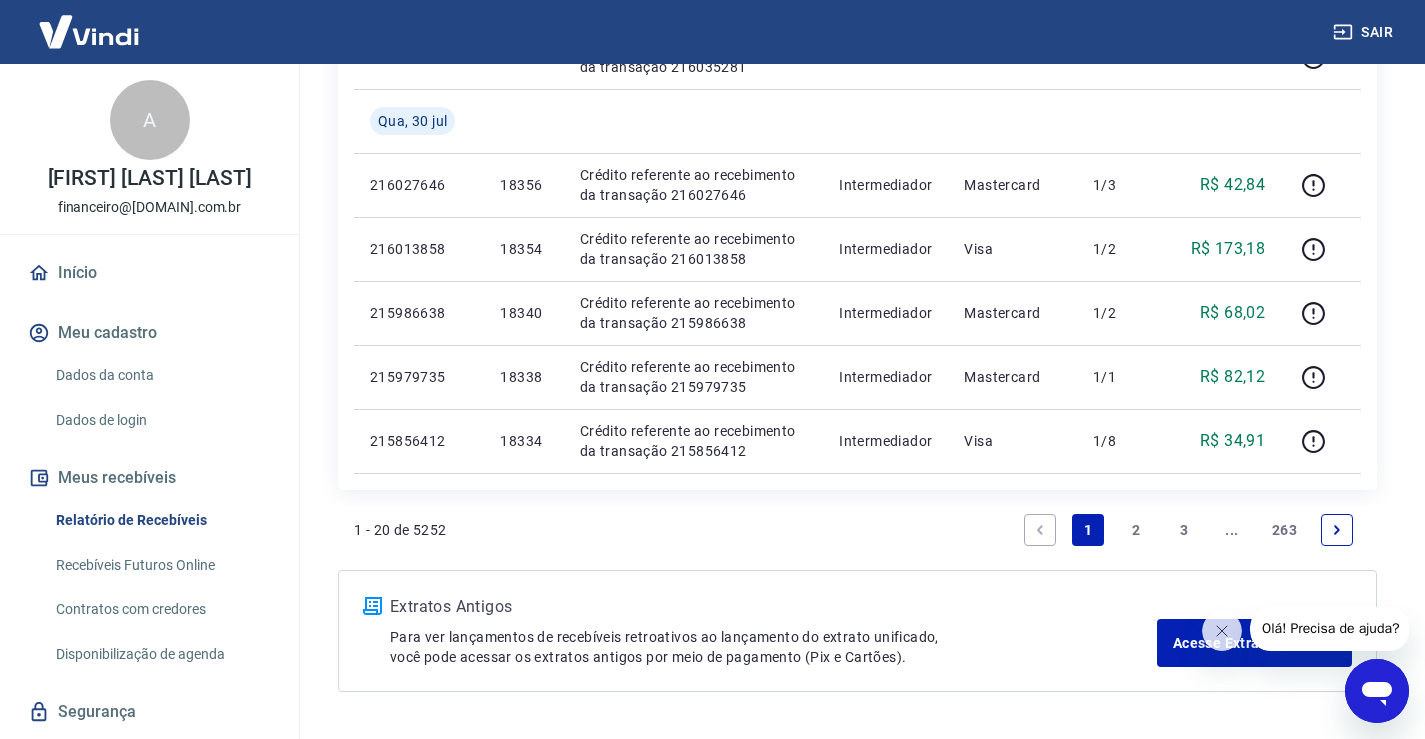 click on "3" at bounding box center [1184, 530] 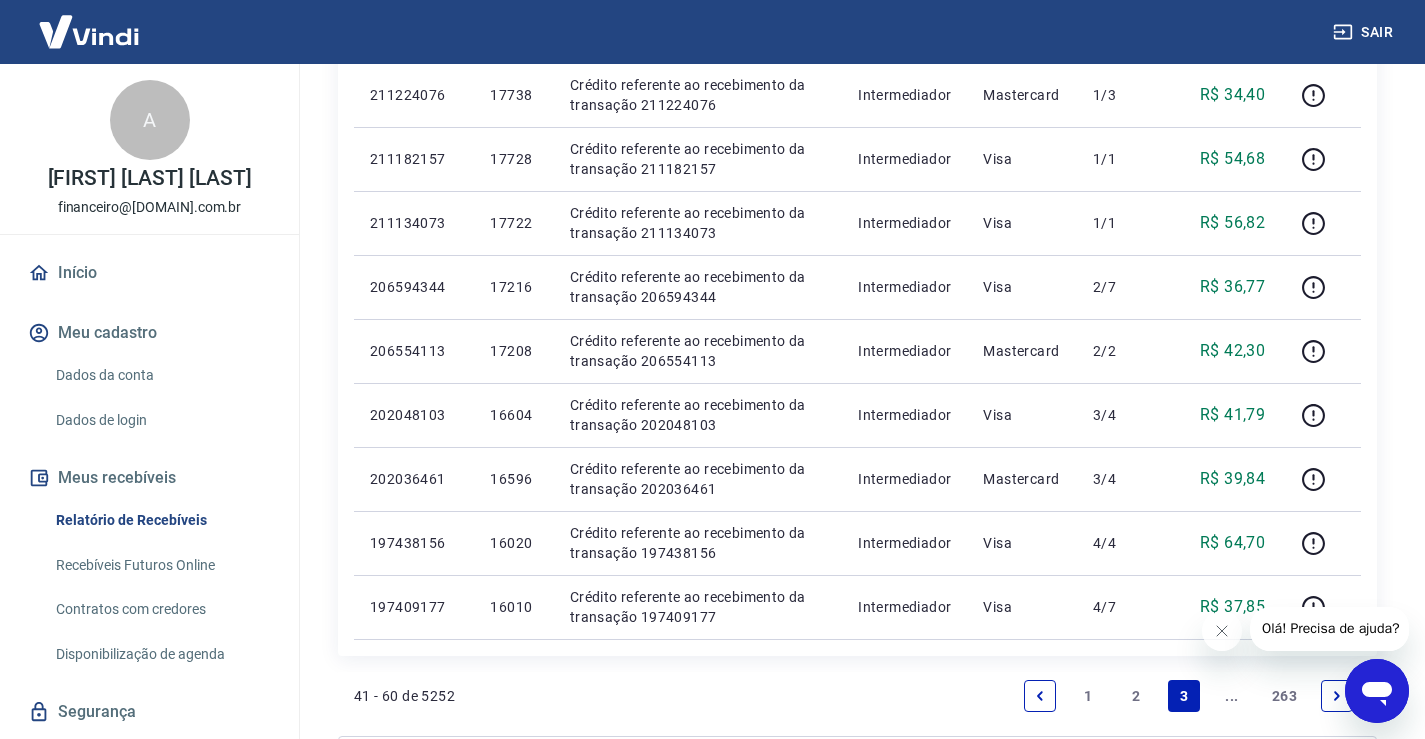 scroll, scrollTop: 1500, scrollLeft: 0, axis: vertical 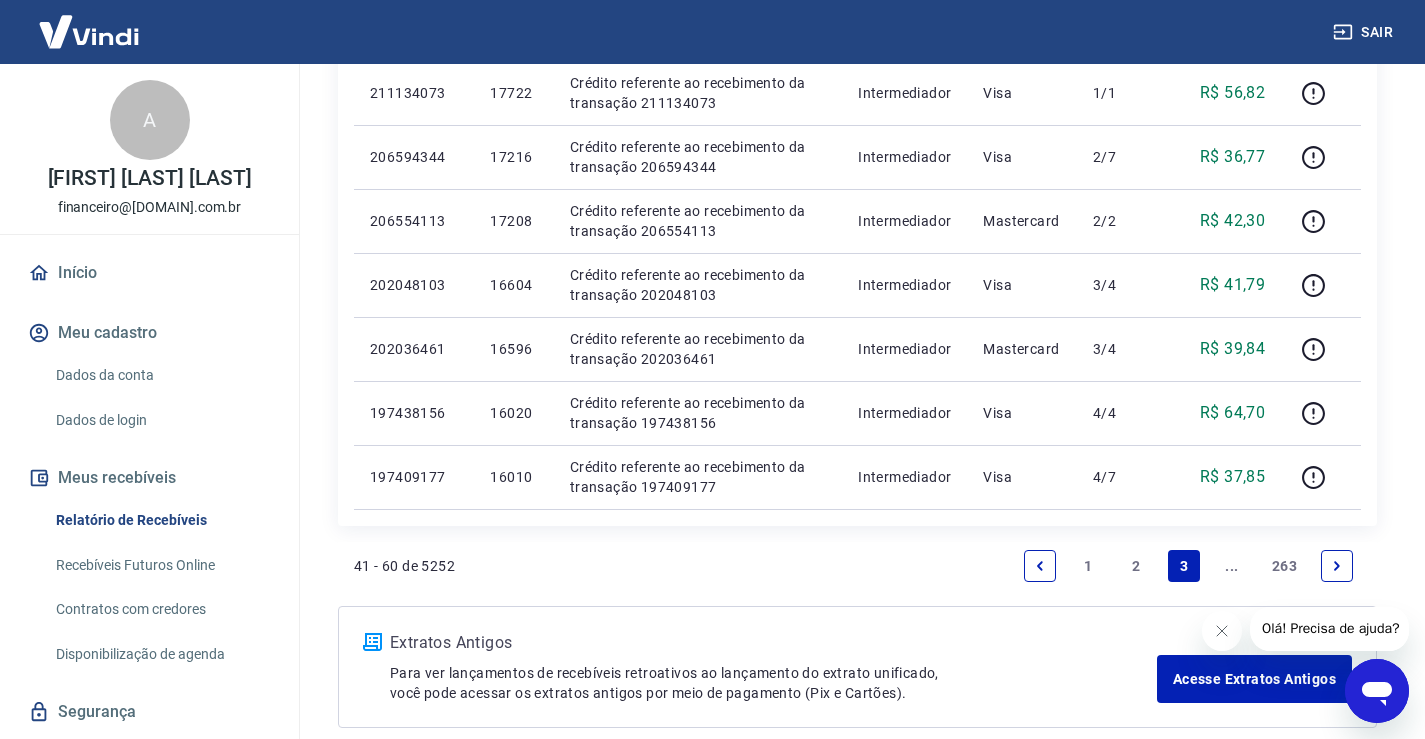 click 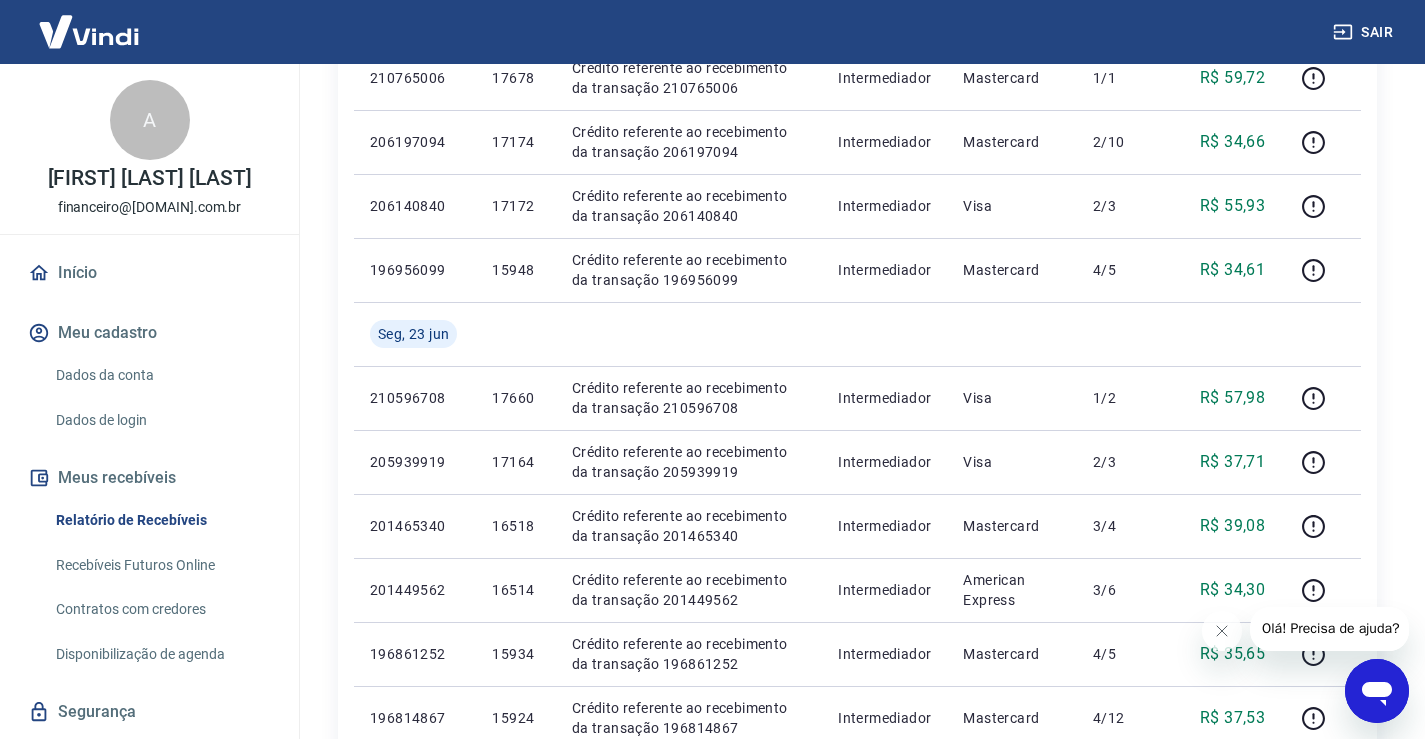 scroll, scrollTop: 1599, scrollLeft: 0, axis: vertical 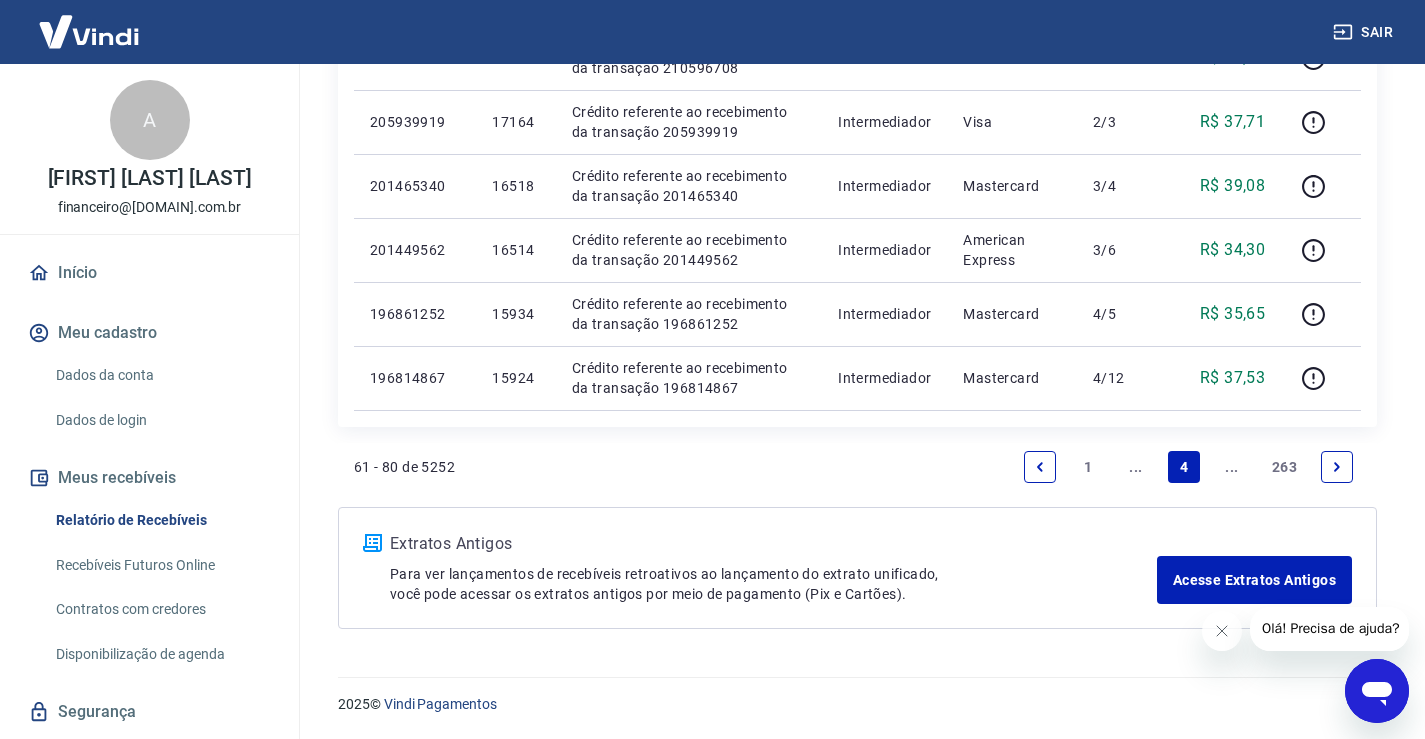 click 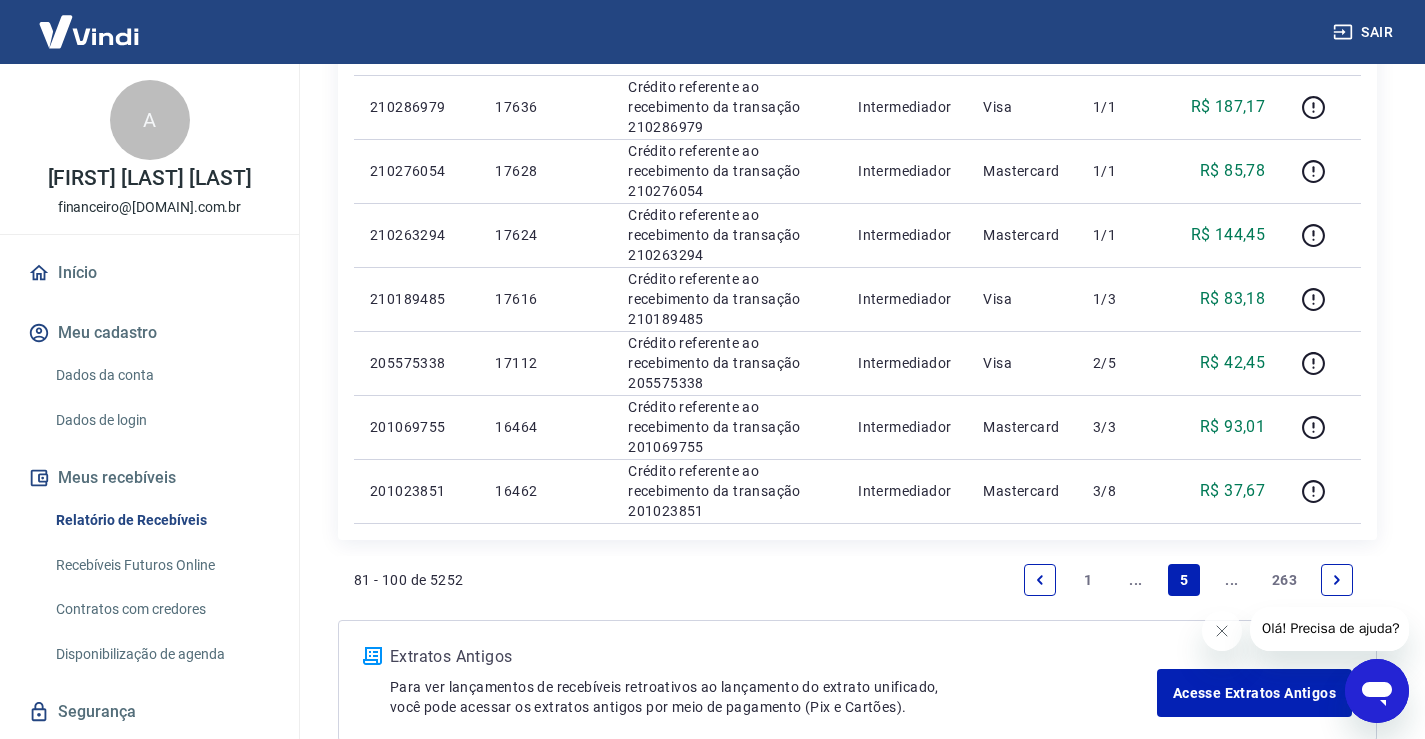 scroll, scrollTop: 1500, scrollLeft: 0, axis: vertical 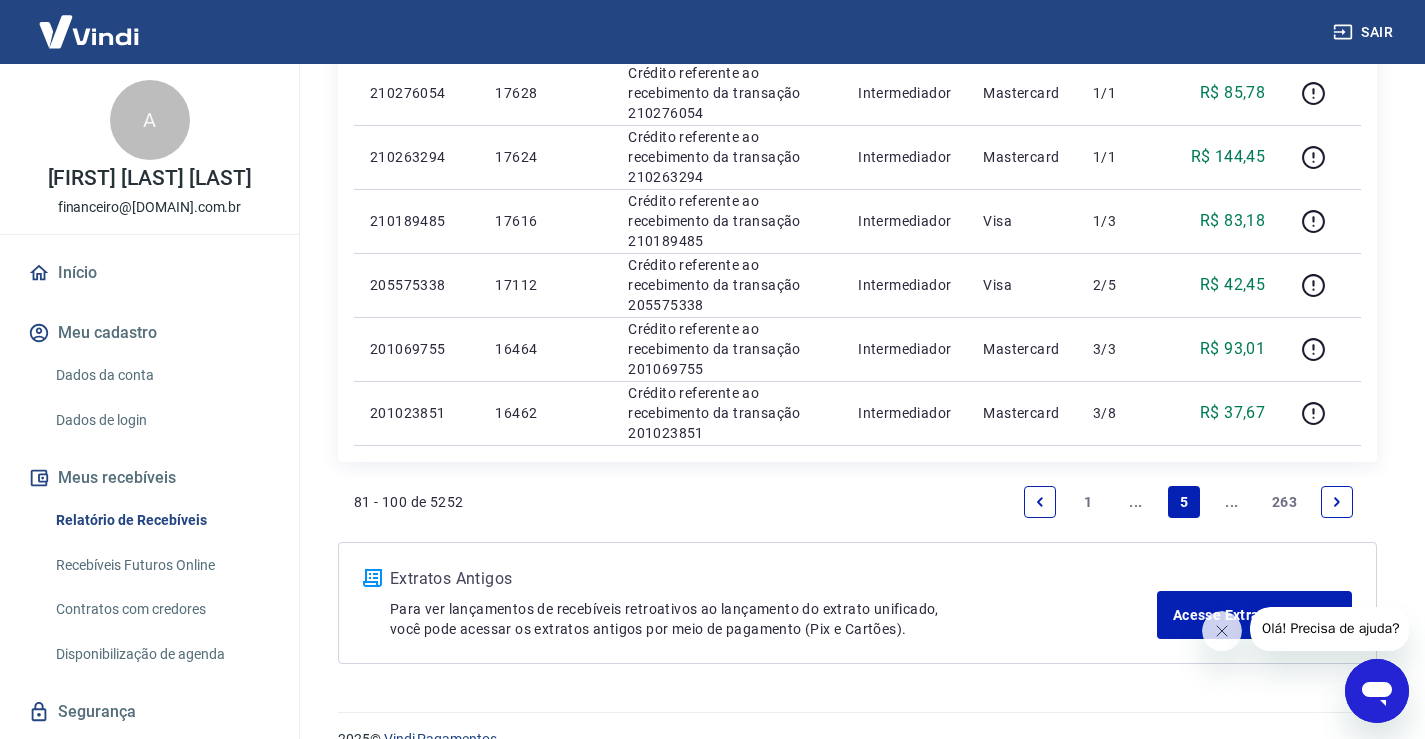 click 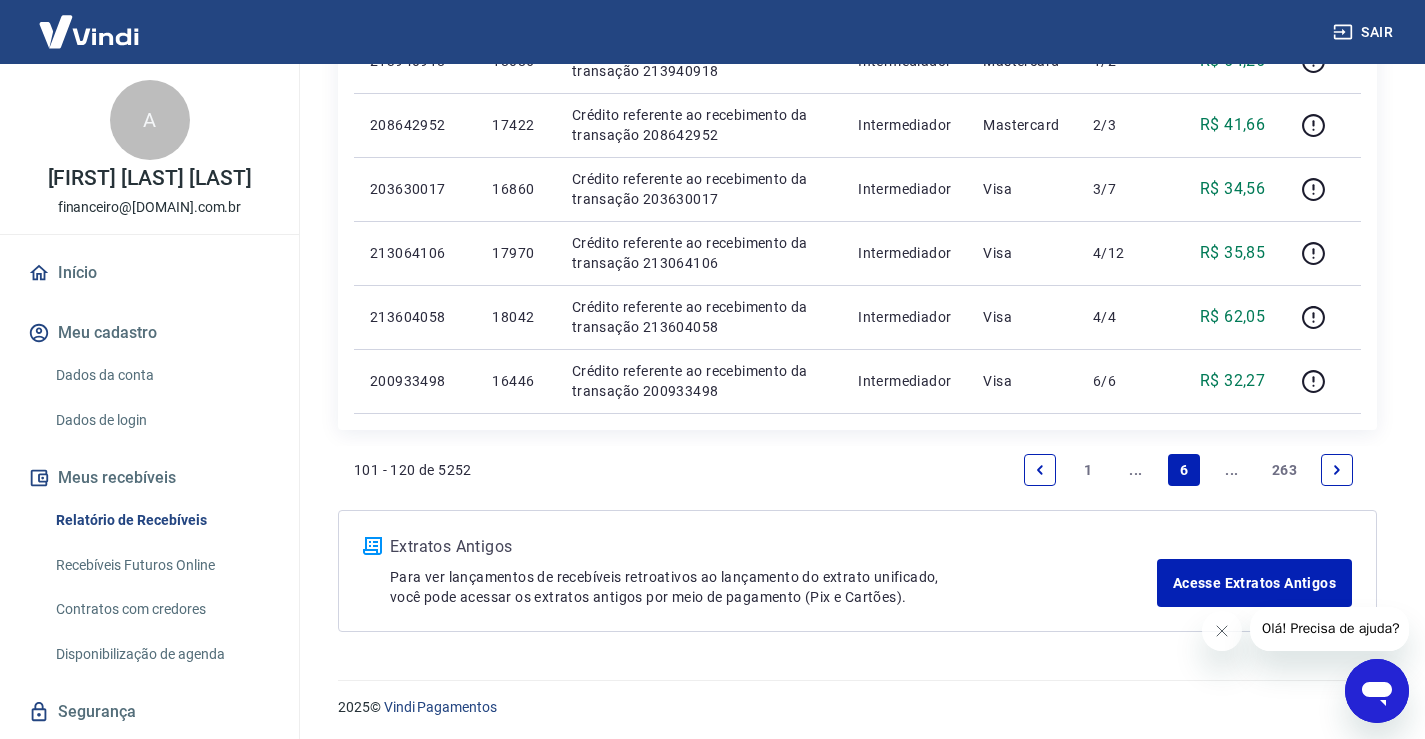 scroll, scrollTop: 1471, scrollLeft: 0, axis: vertical 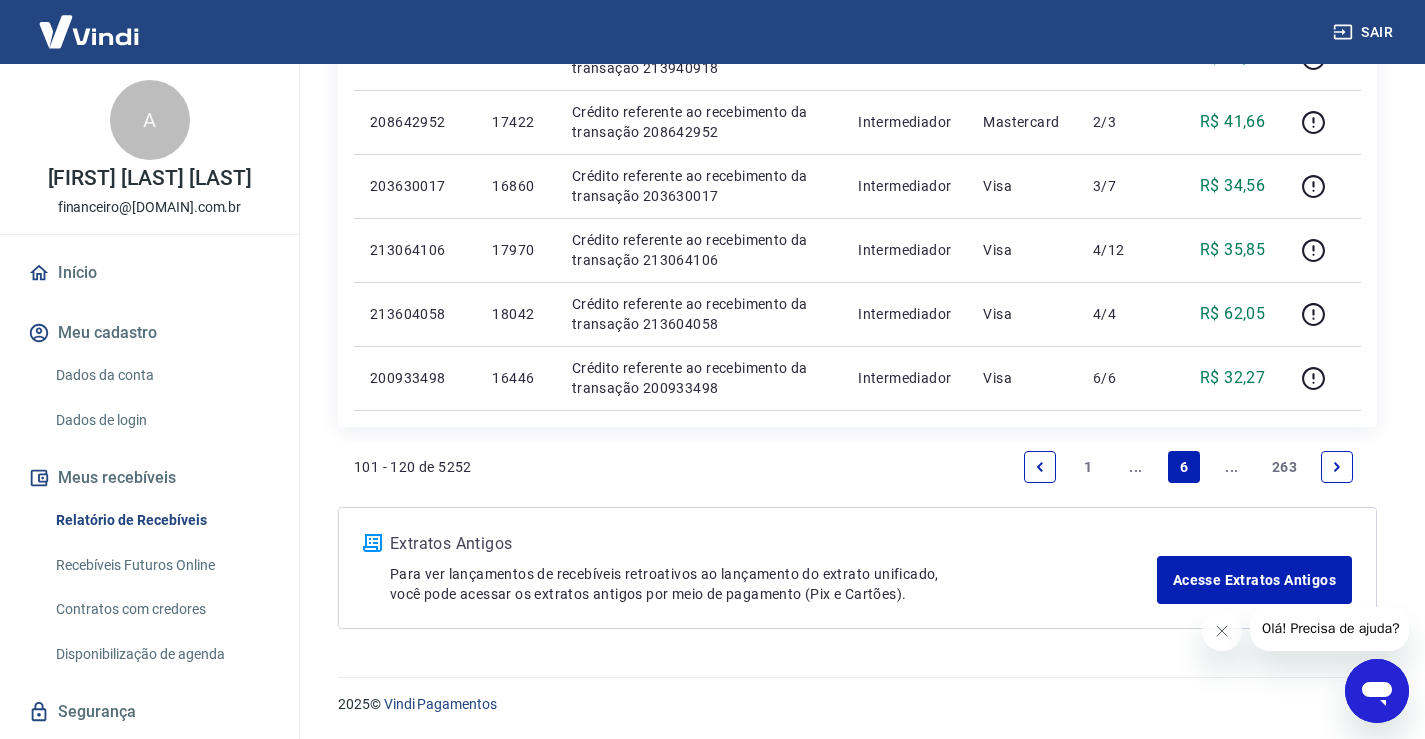 click 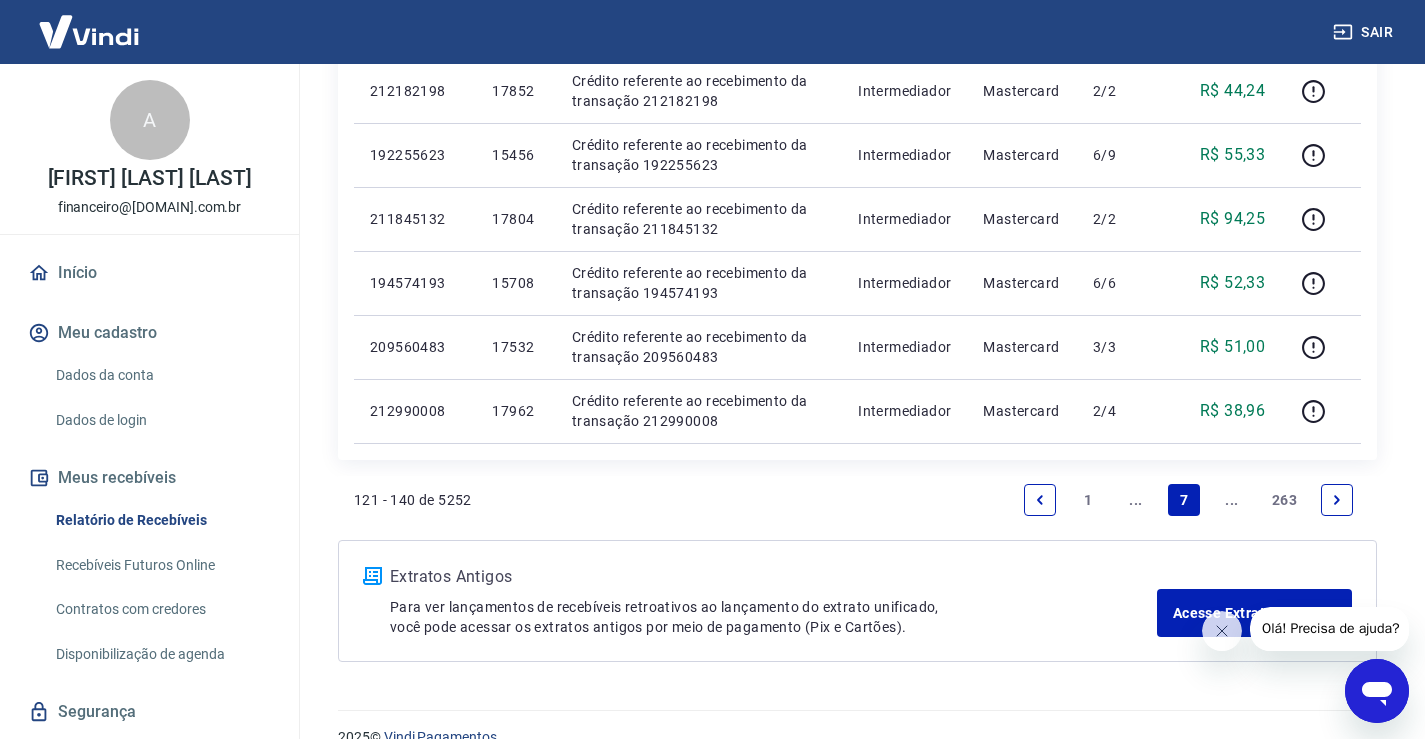scroll, scrollTop: 1343, scrollLeft: 0, axis: vertical 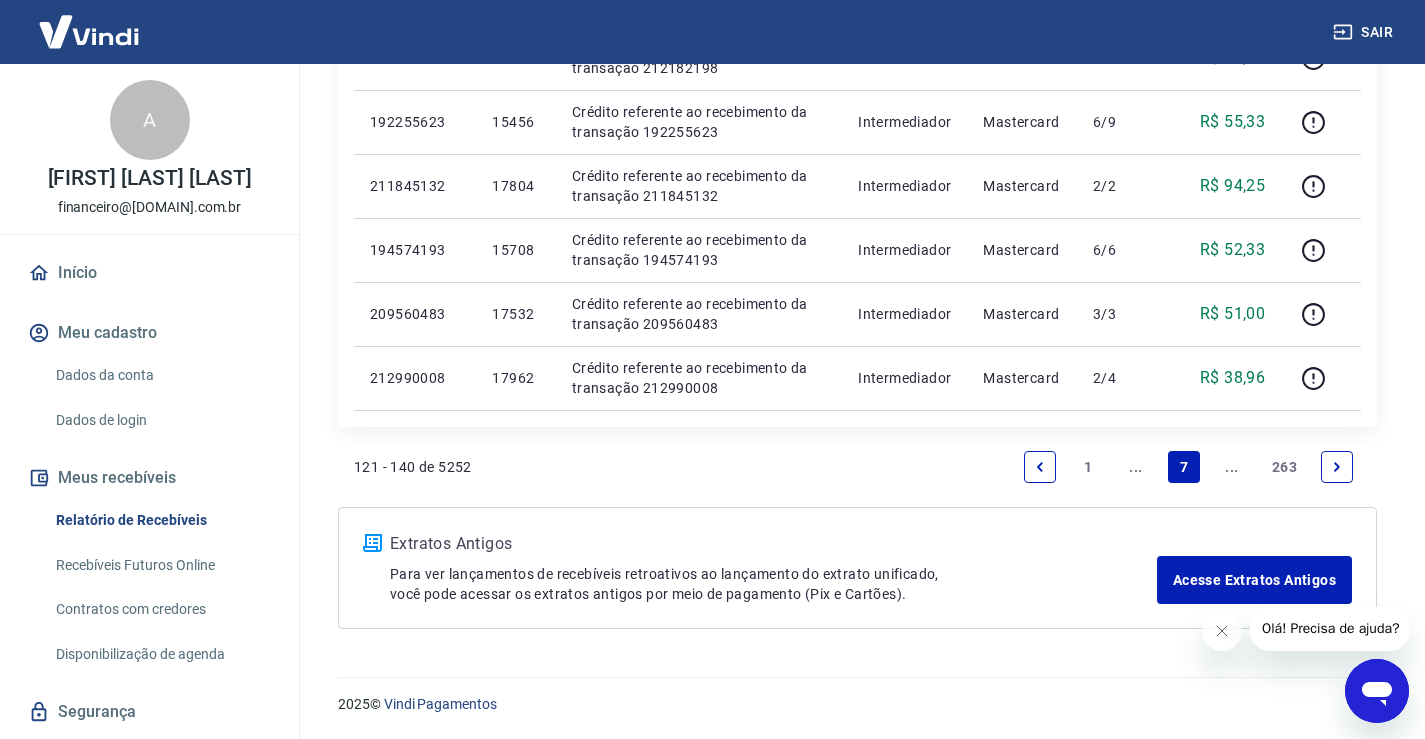 click 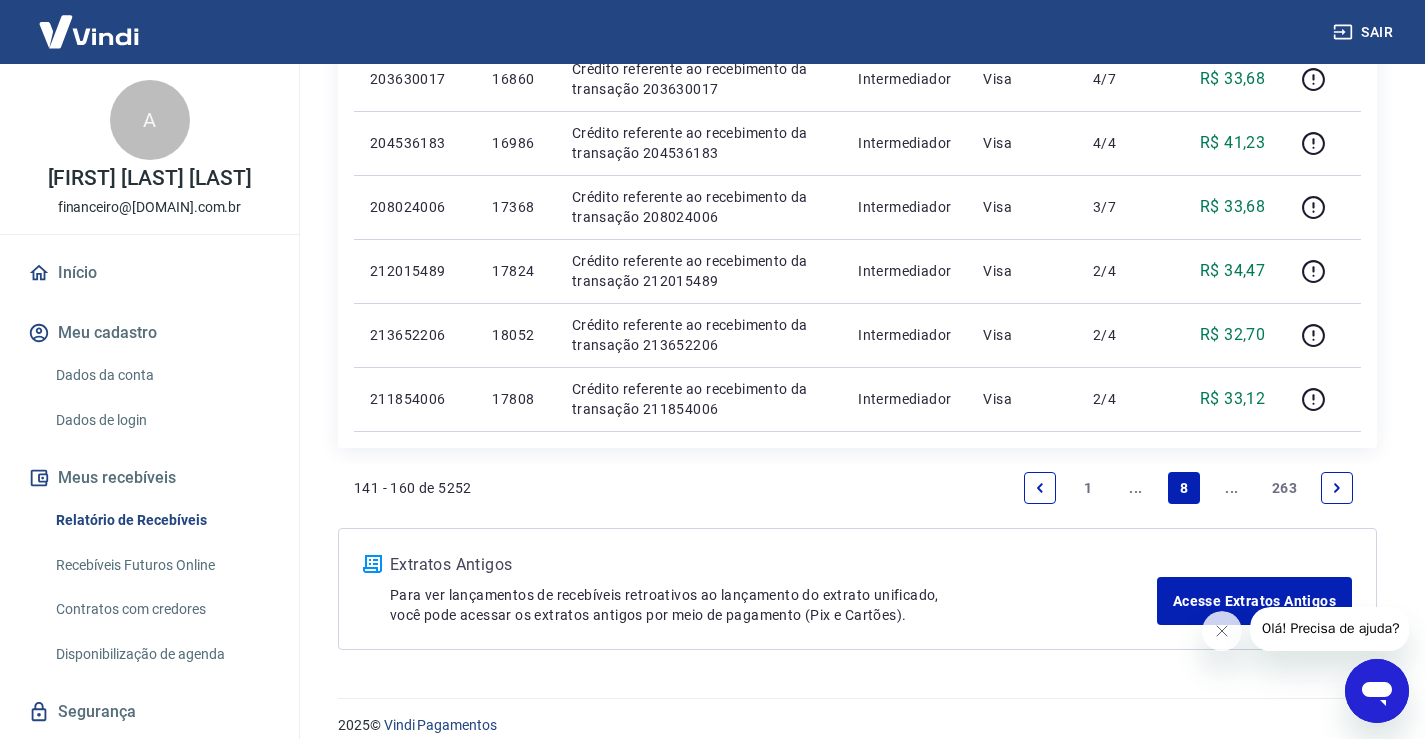 scroll, scrollTop: 1343, scrollLeft: 0, axis: vertical 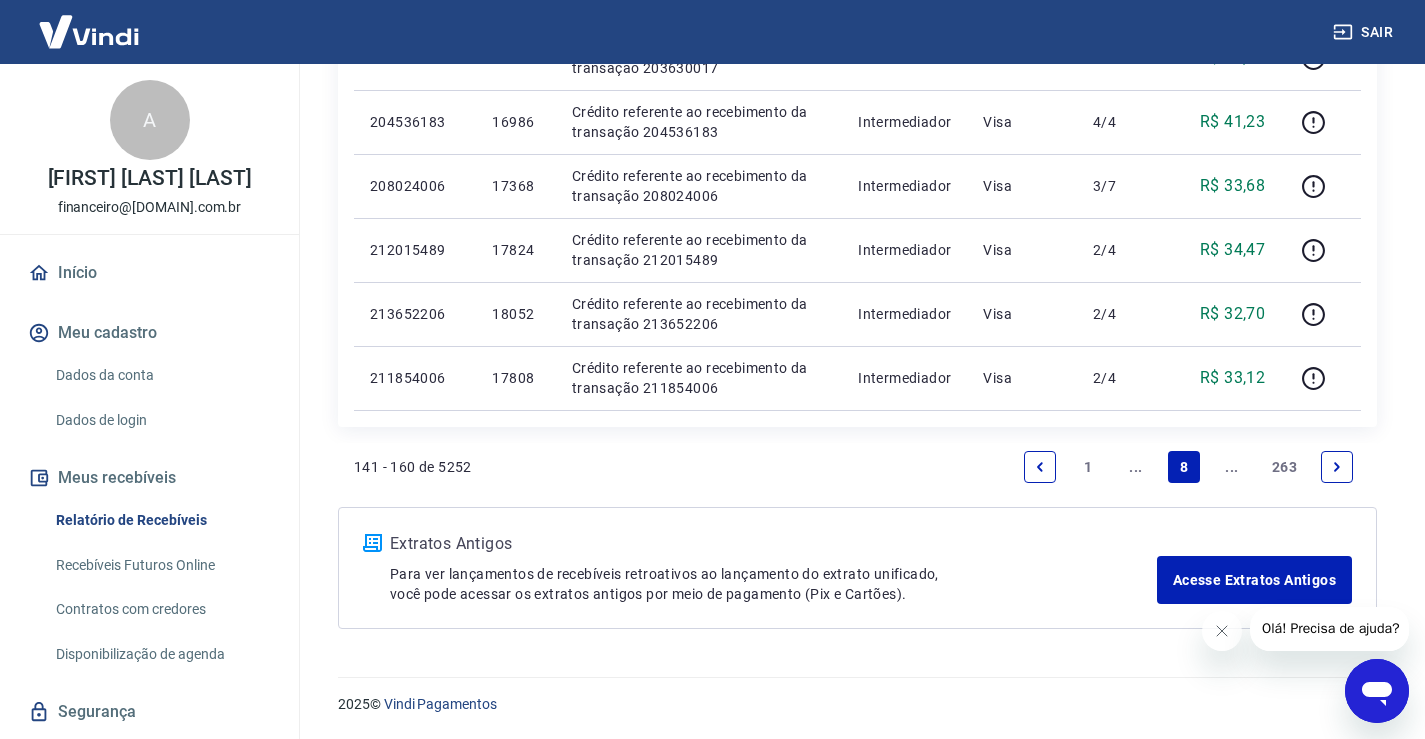 click 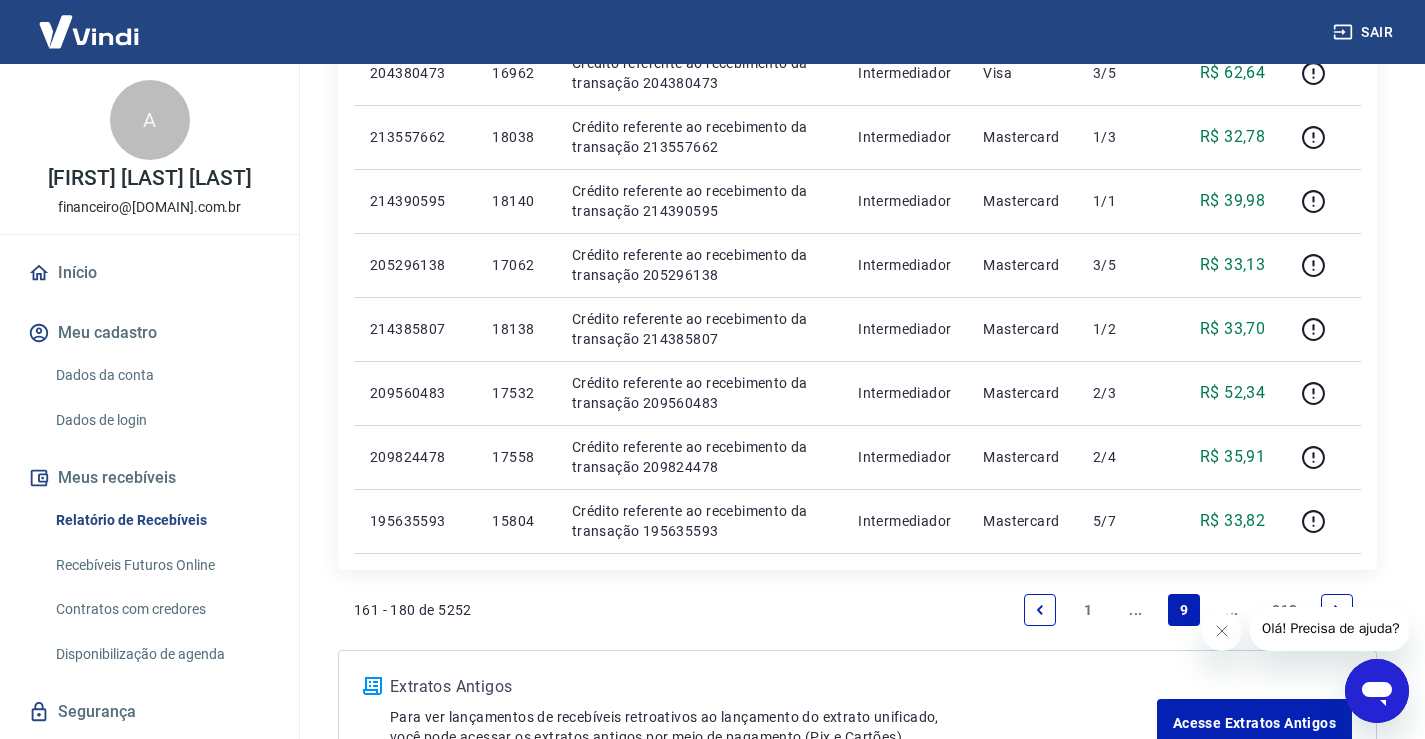 scroll, scrollTop: 1343, scrollLeft: 0, axis: vertical 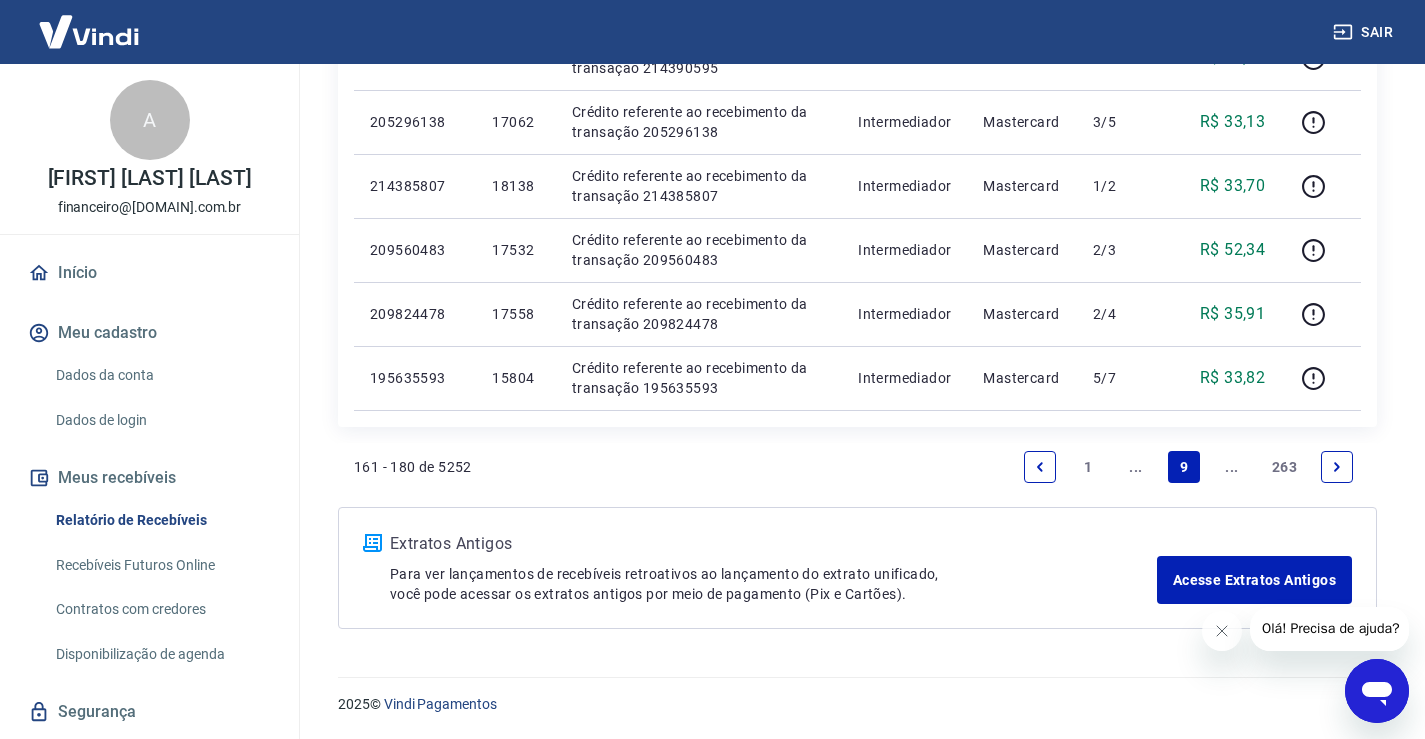 click 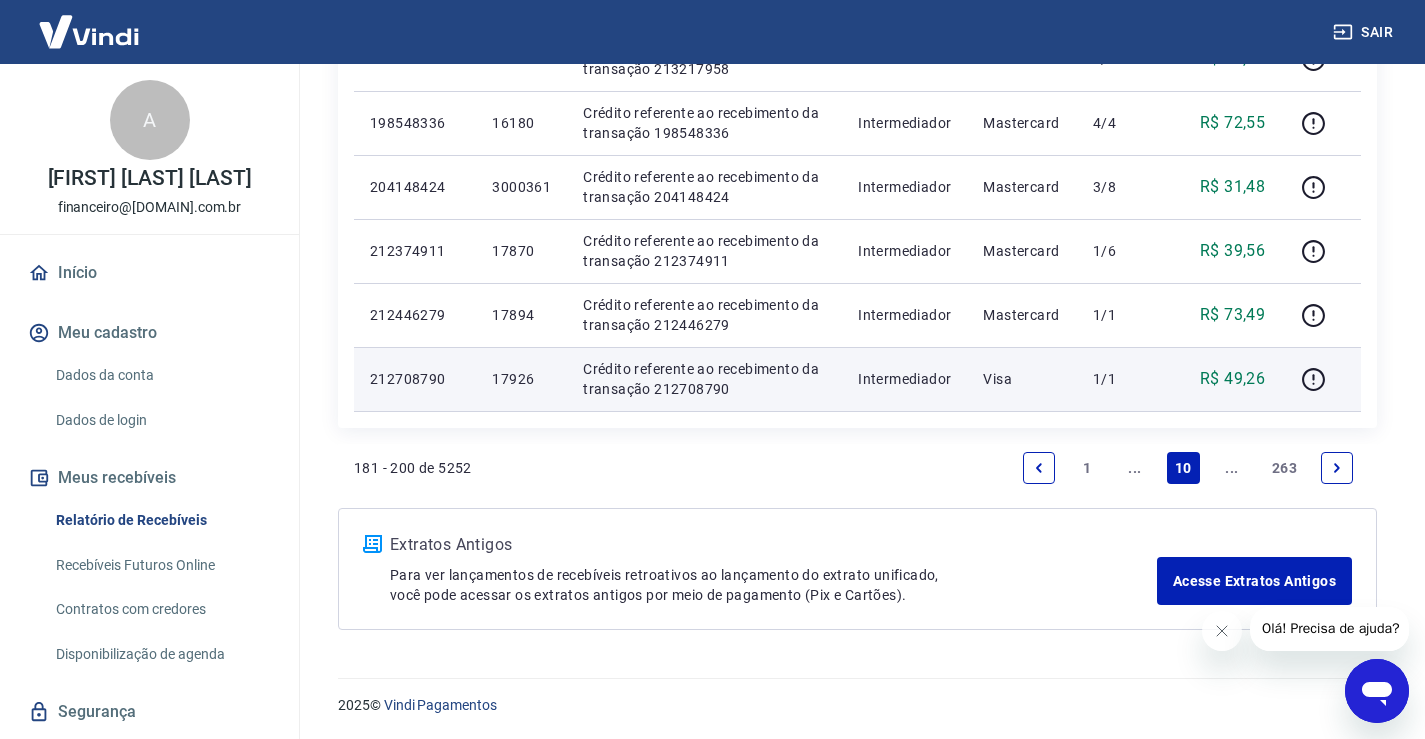 scroll, scrollTop: 1343, scrollLeft: 0, axis: vertical 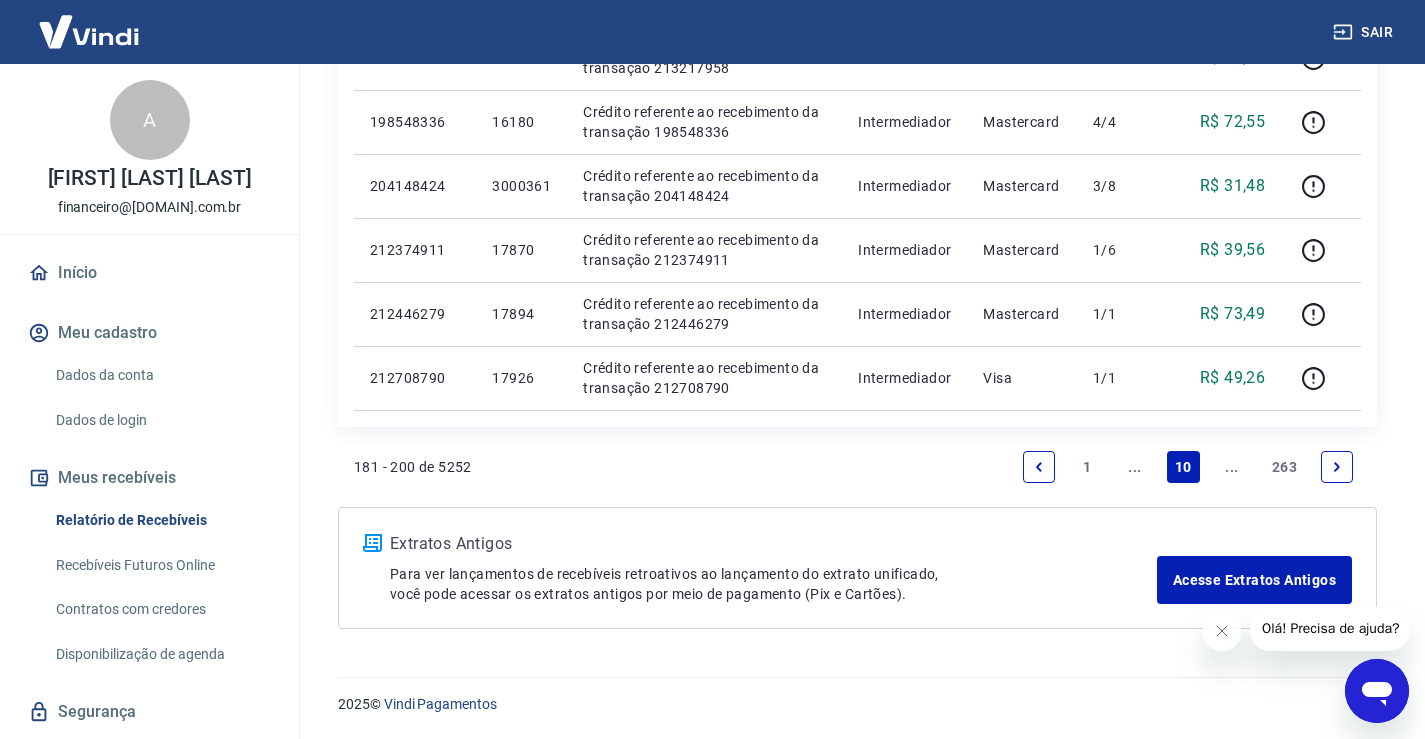 click at bounding box center (1337, 467) 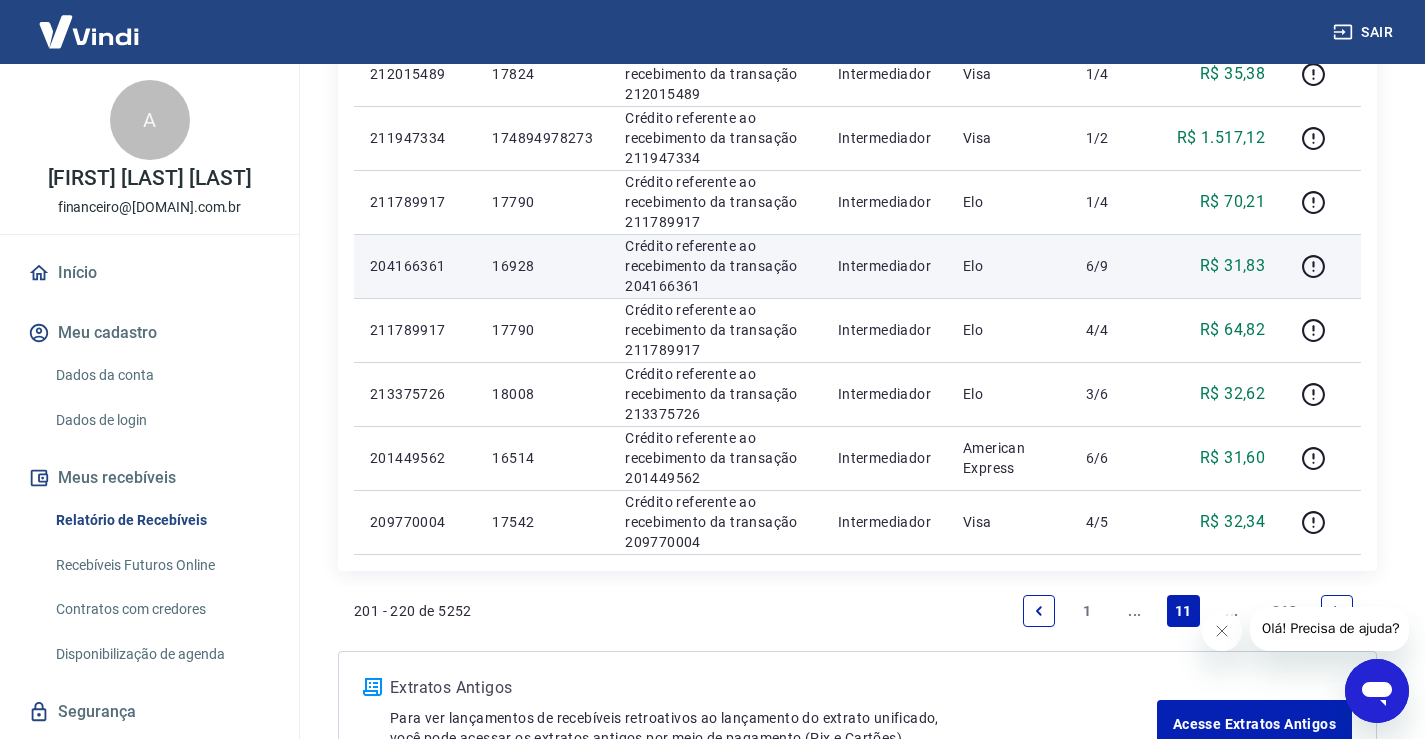 scroll, scrollTop: 1200, scrollLeft: 0, axis: vertical 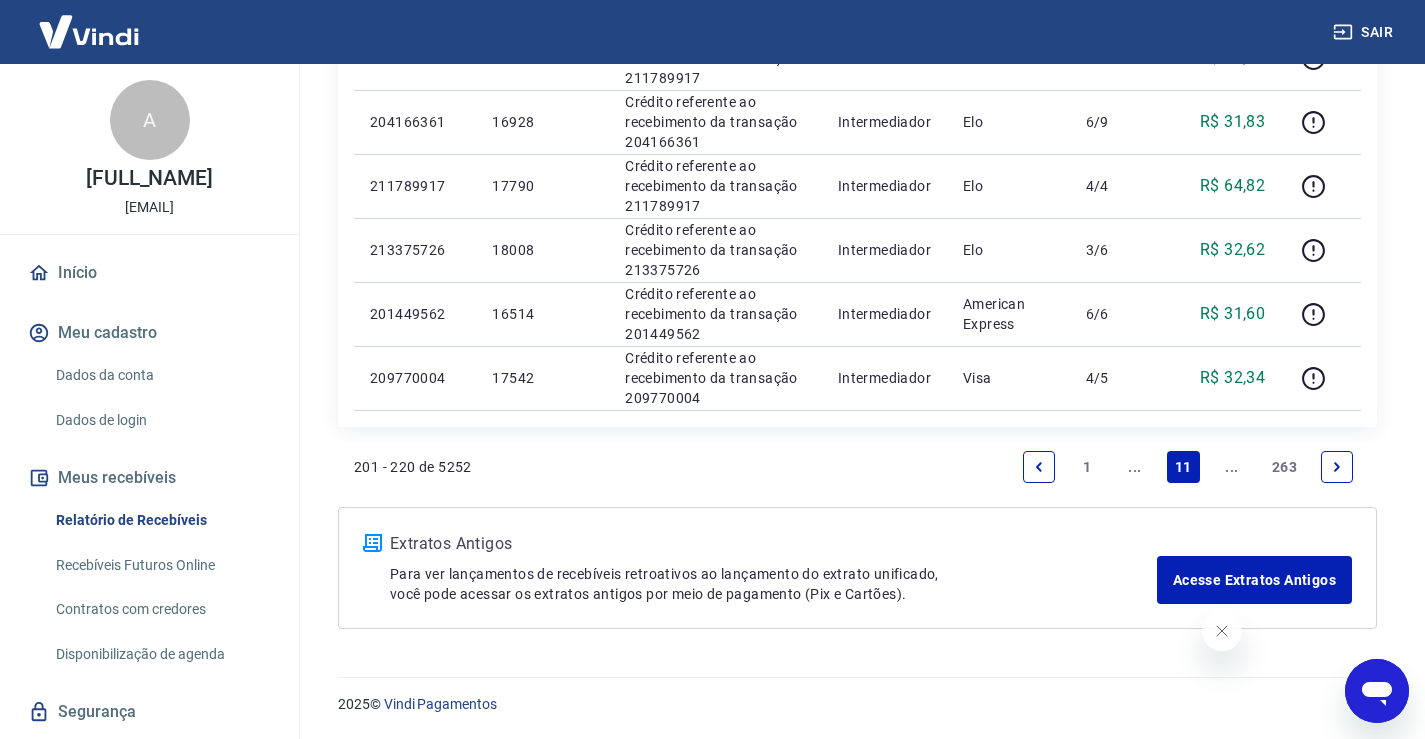 click at bounding box center (1337, 467) 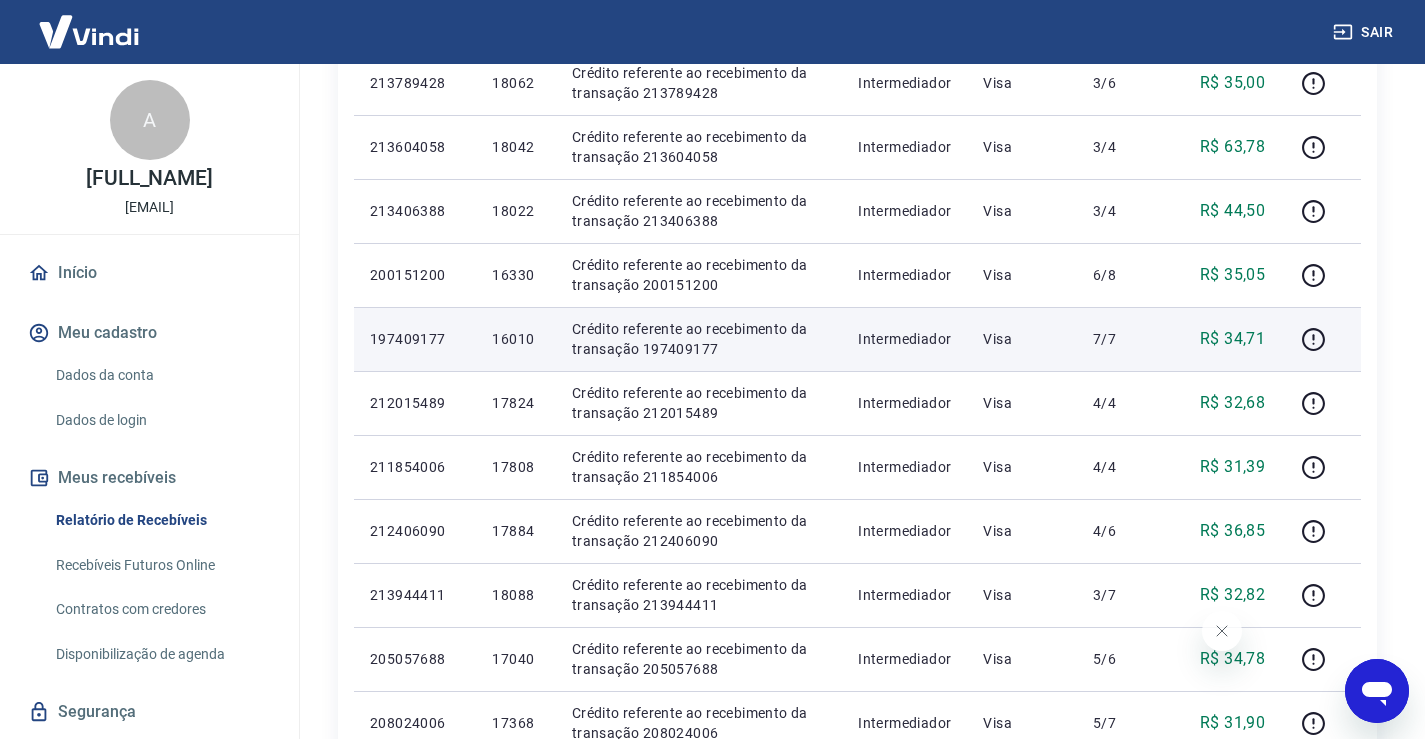 scroll, scrollTop: 500, scrollLeft: 0, axis: vertical 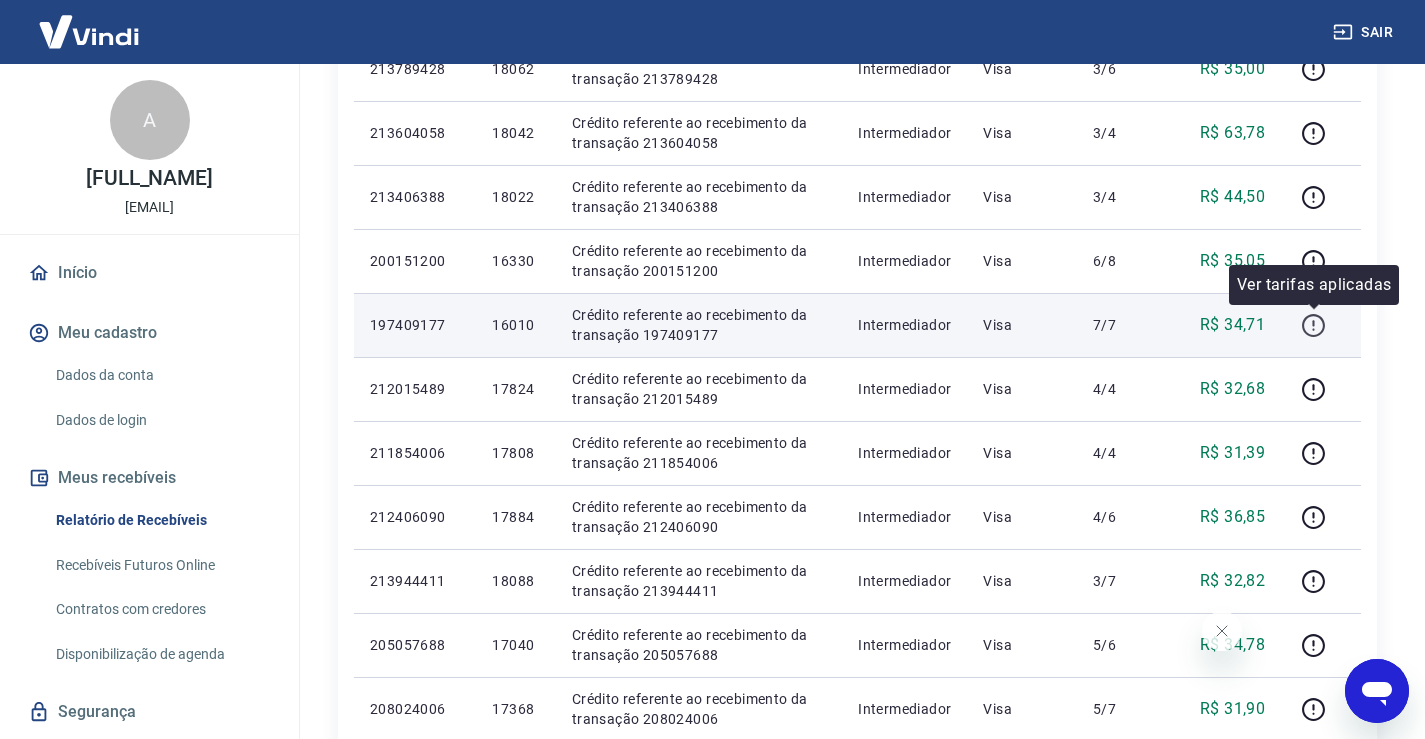 click 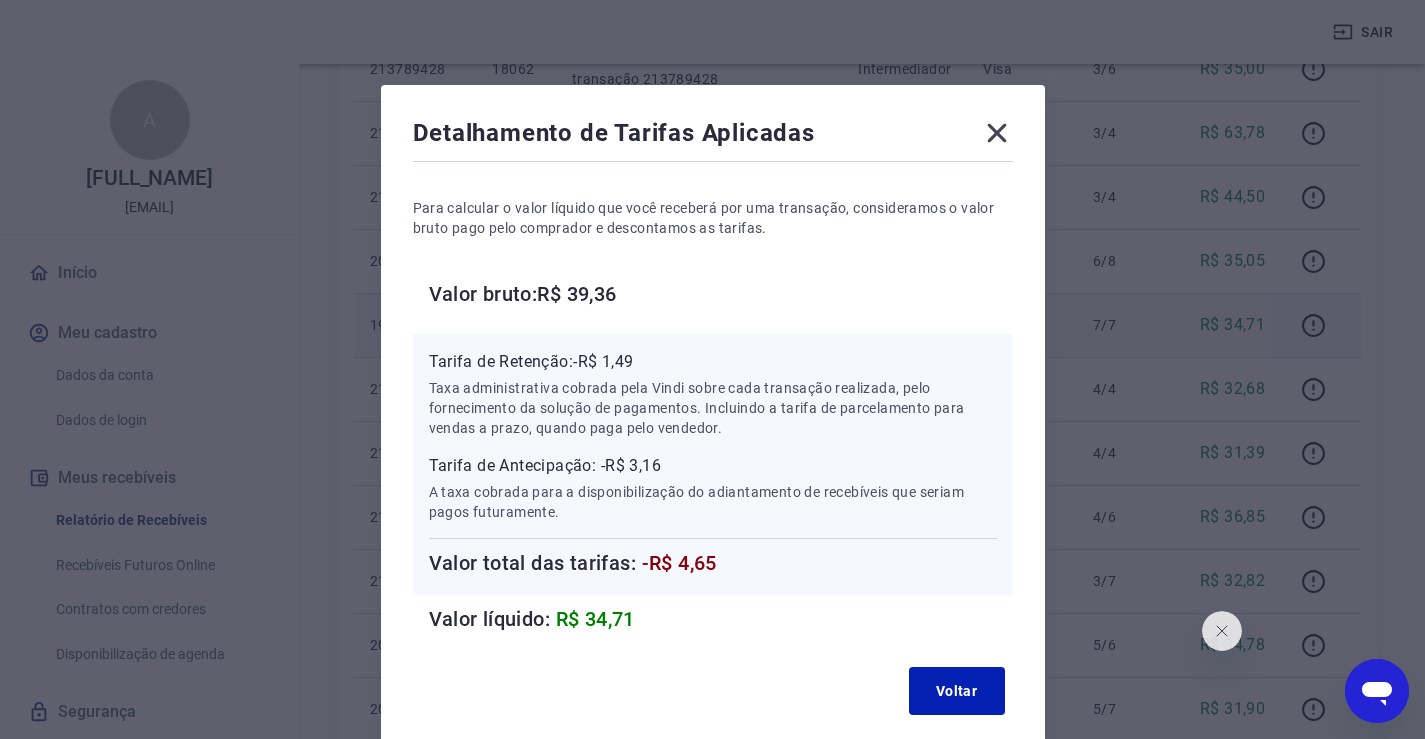 scroll, scrollTop: 0, scrollLeft: 0, axis: both 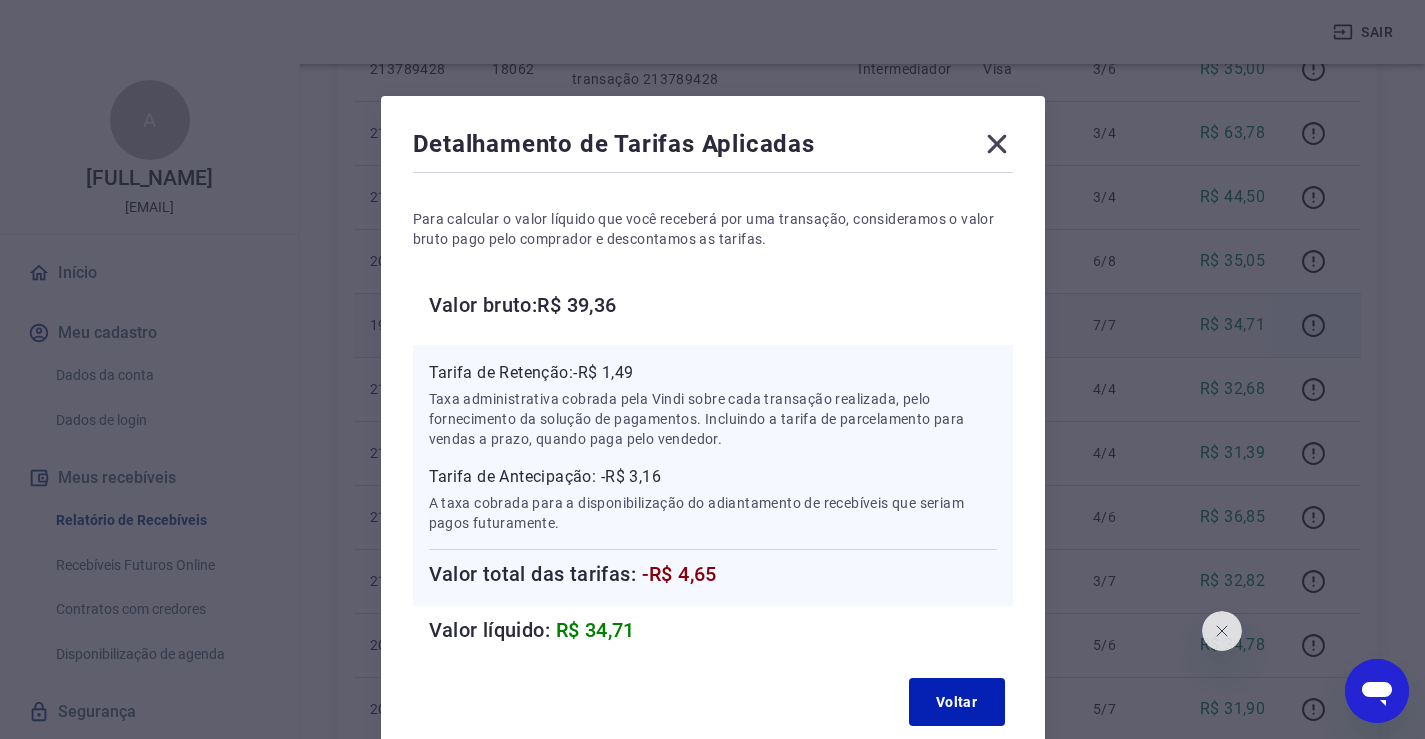 click 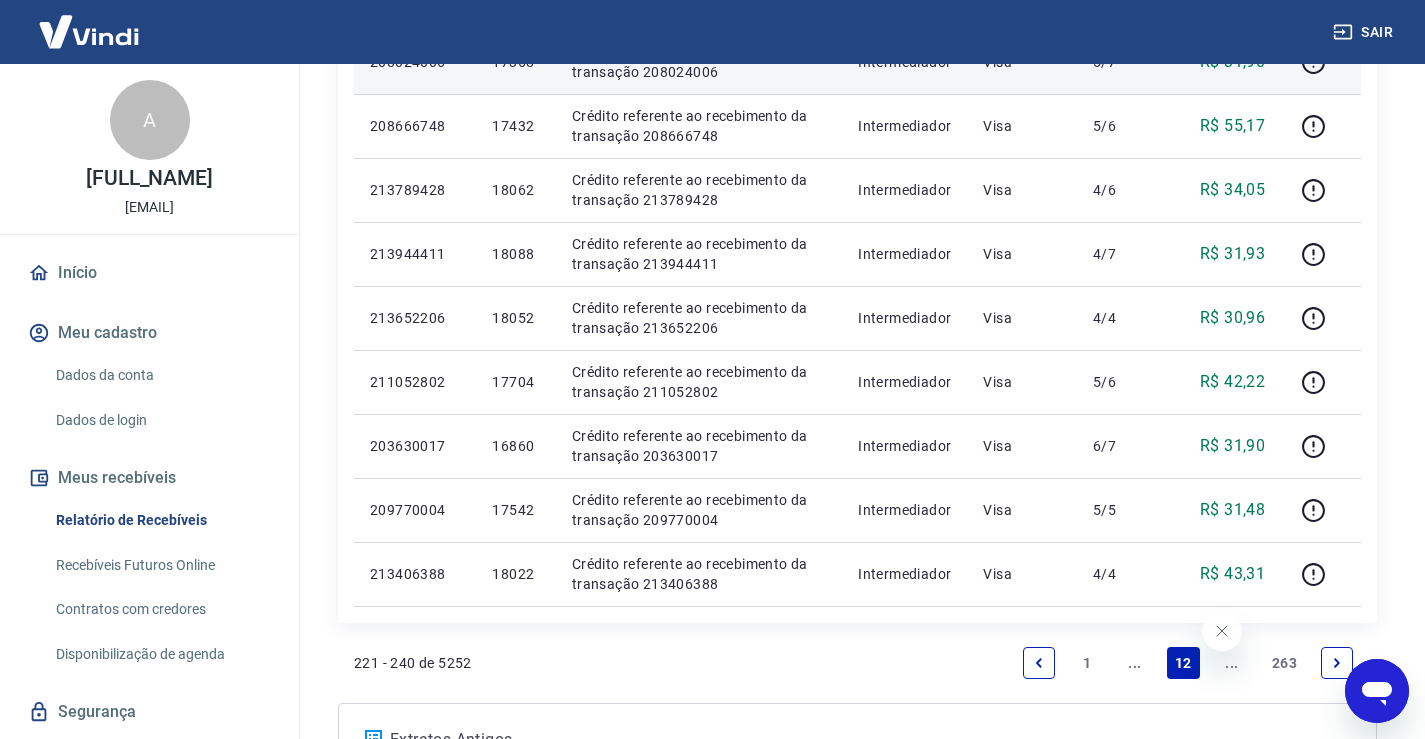 scroll, scrollTop: 1200, scrollLeft: 0, axis: vertical 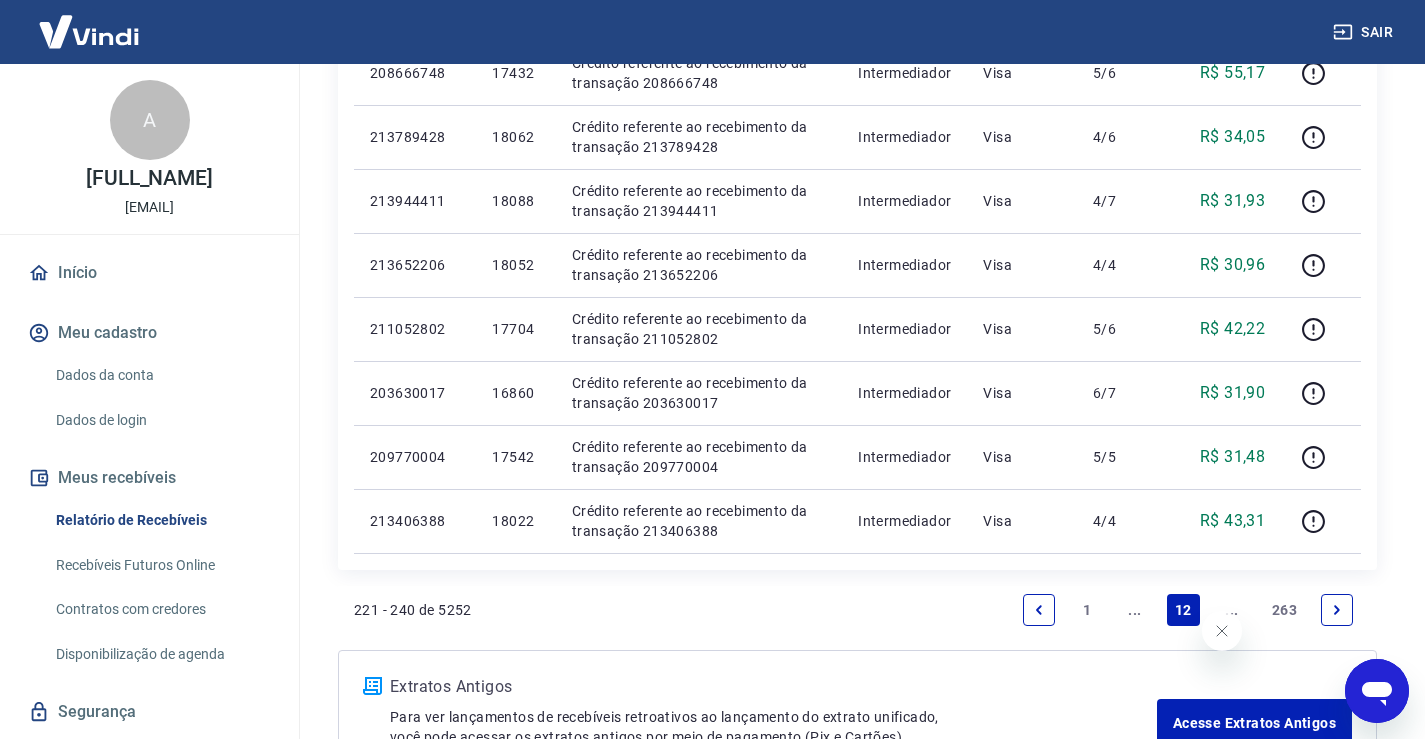 click at bounding box center (1337, 610) 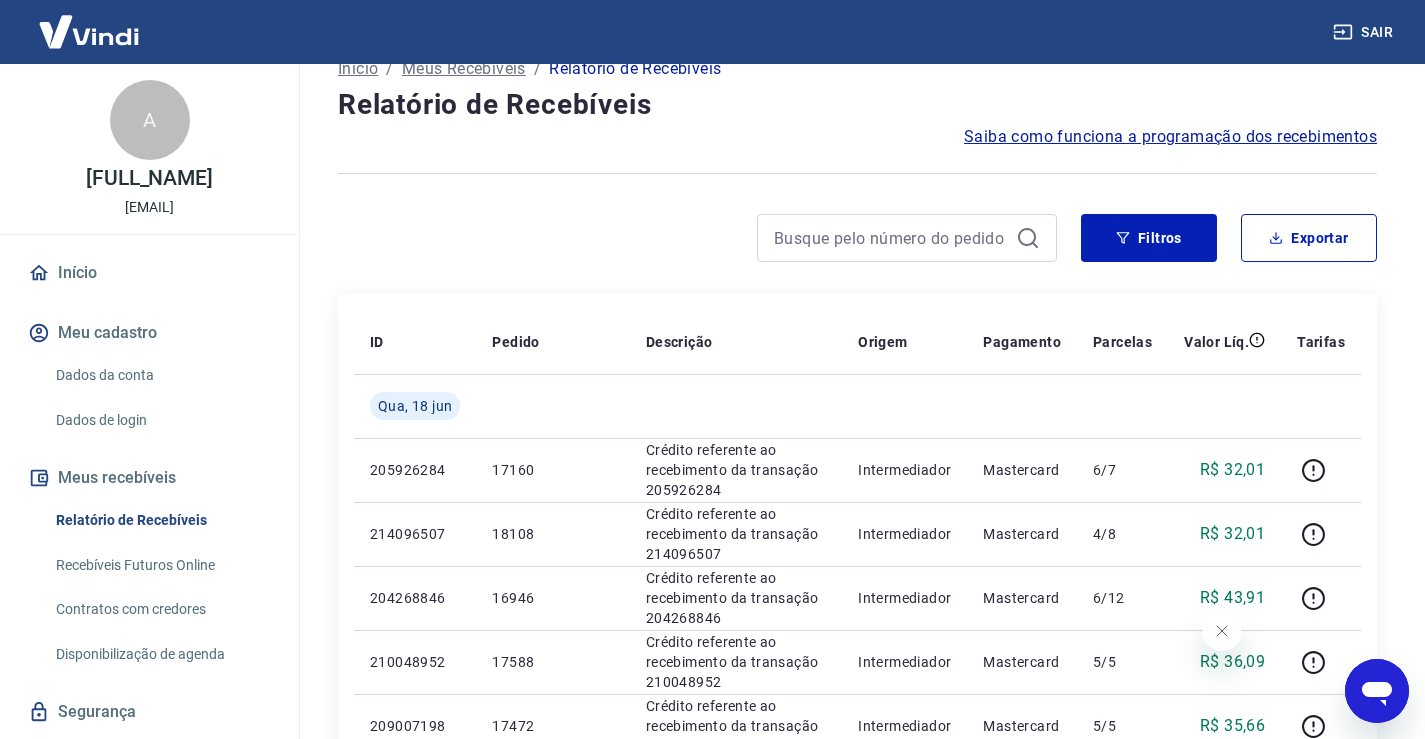 scroll, scrollTop: 0, scrollLeft: 0, axis: both 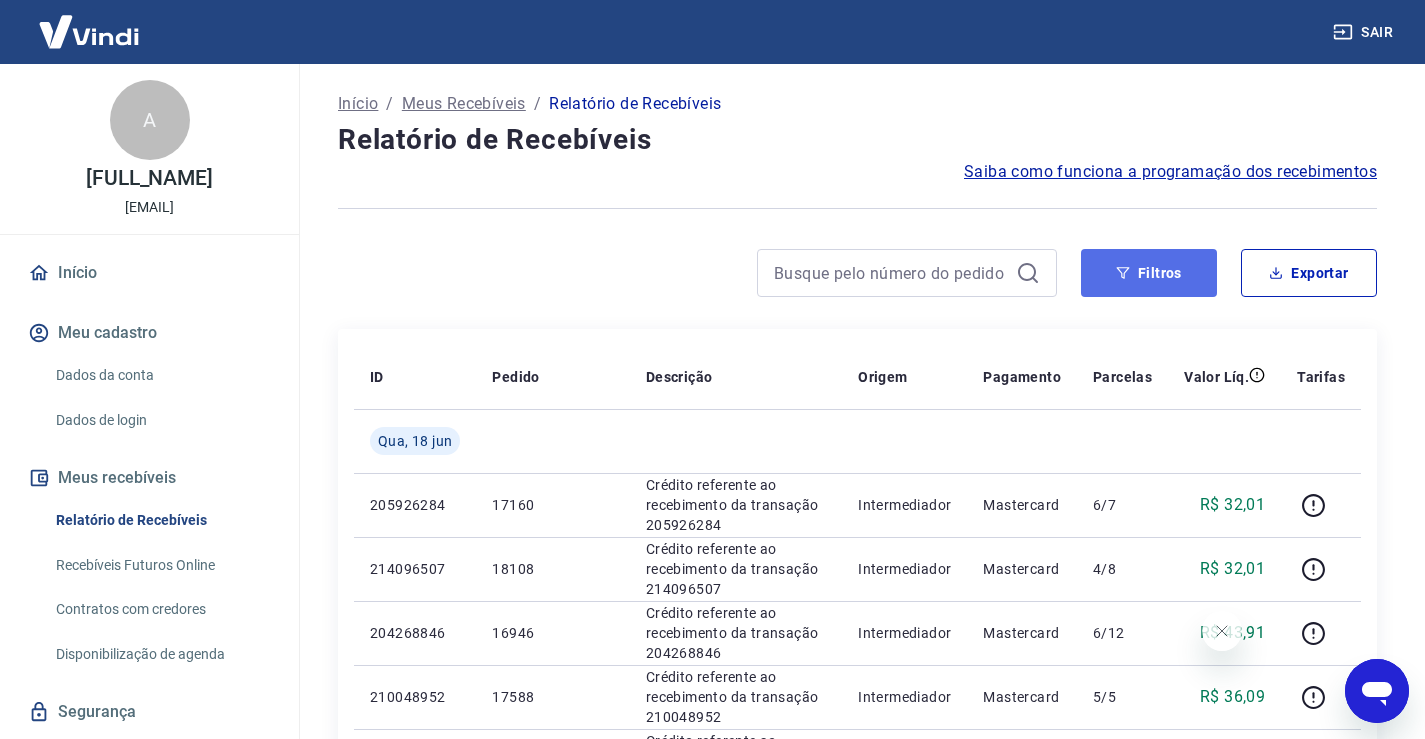 click on "Filtros" at bounding box center [1149, 273] 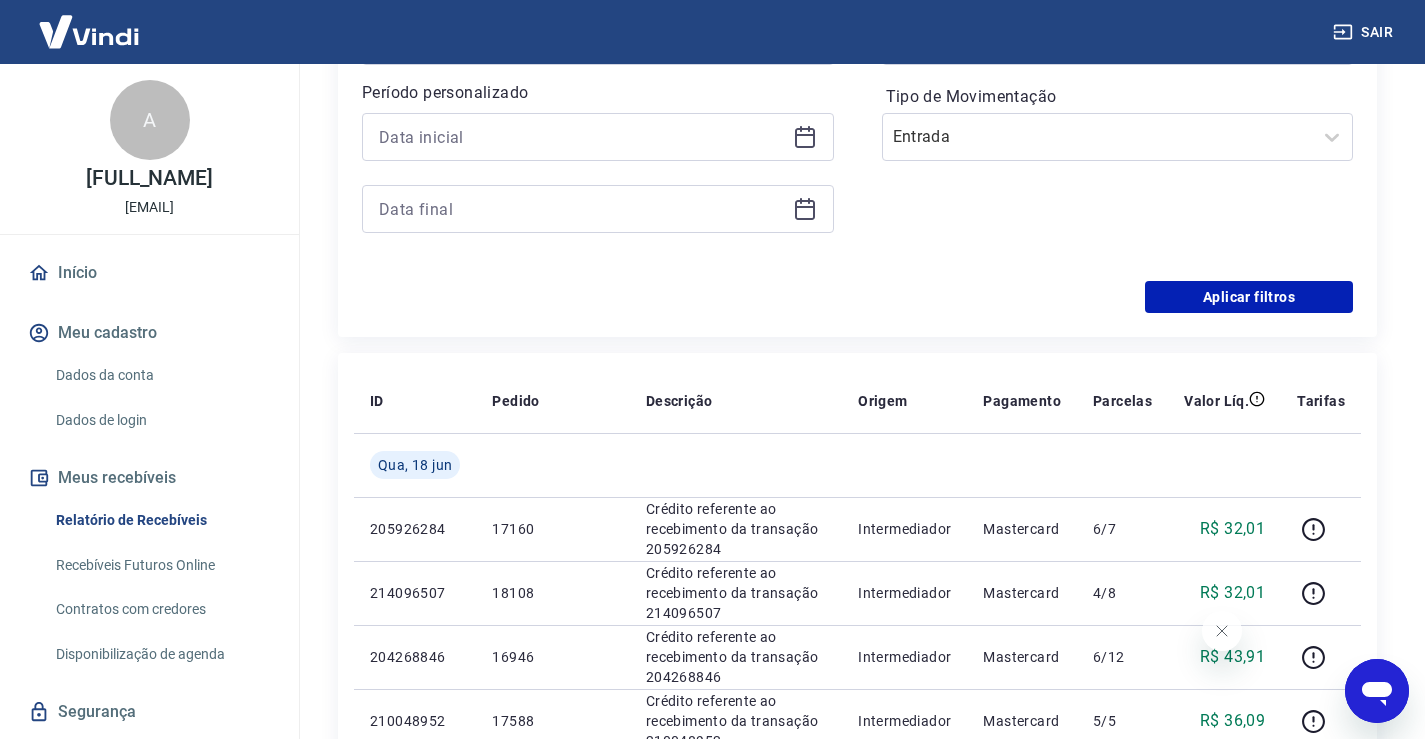 scroll, scrollTop: 300, scrollLeft: 0, axis: vertical 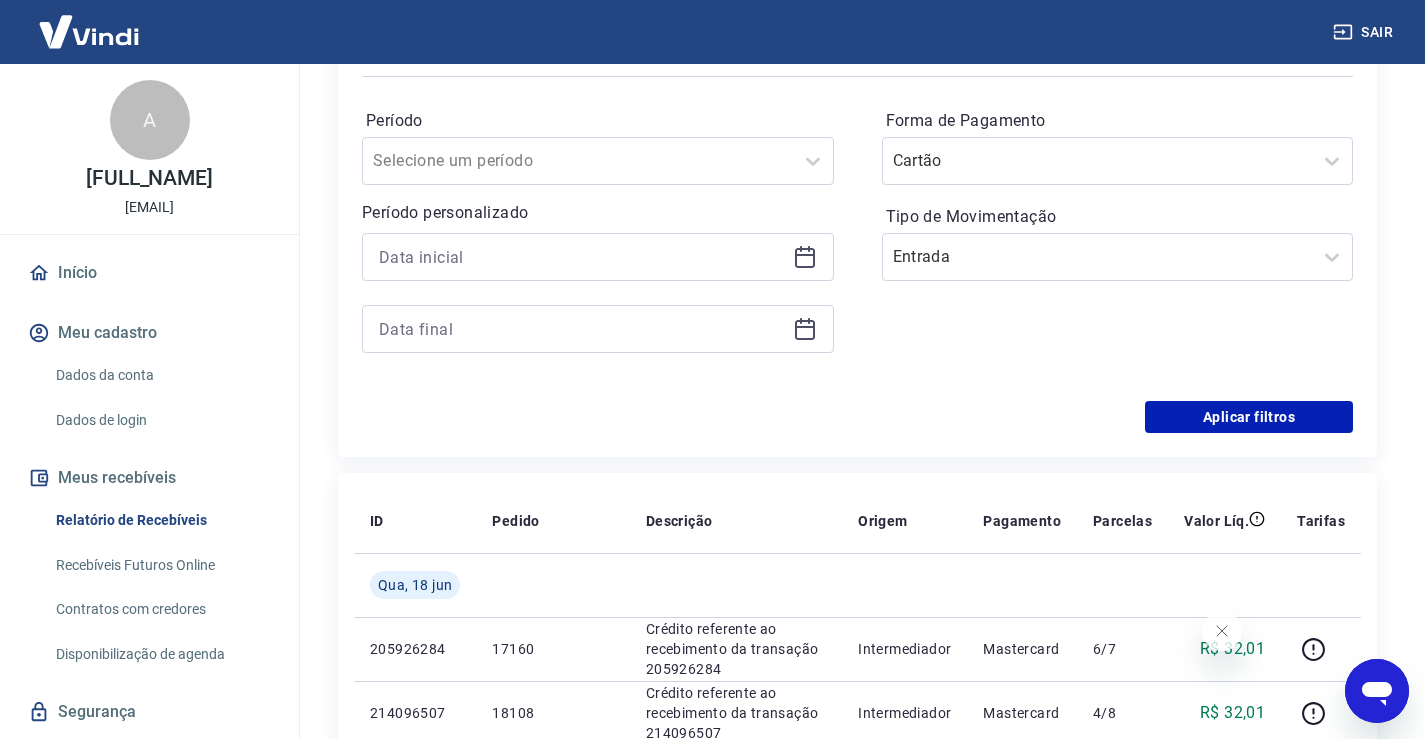 click at bounding box center [598, 257] 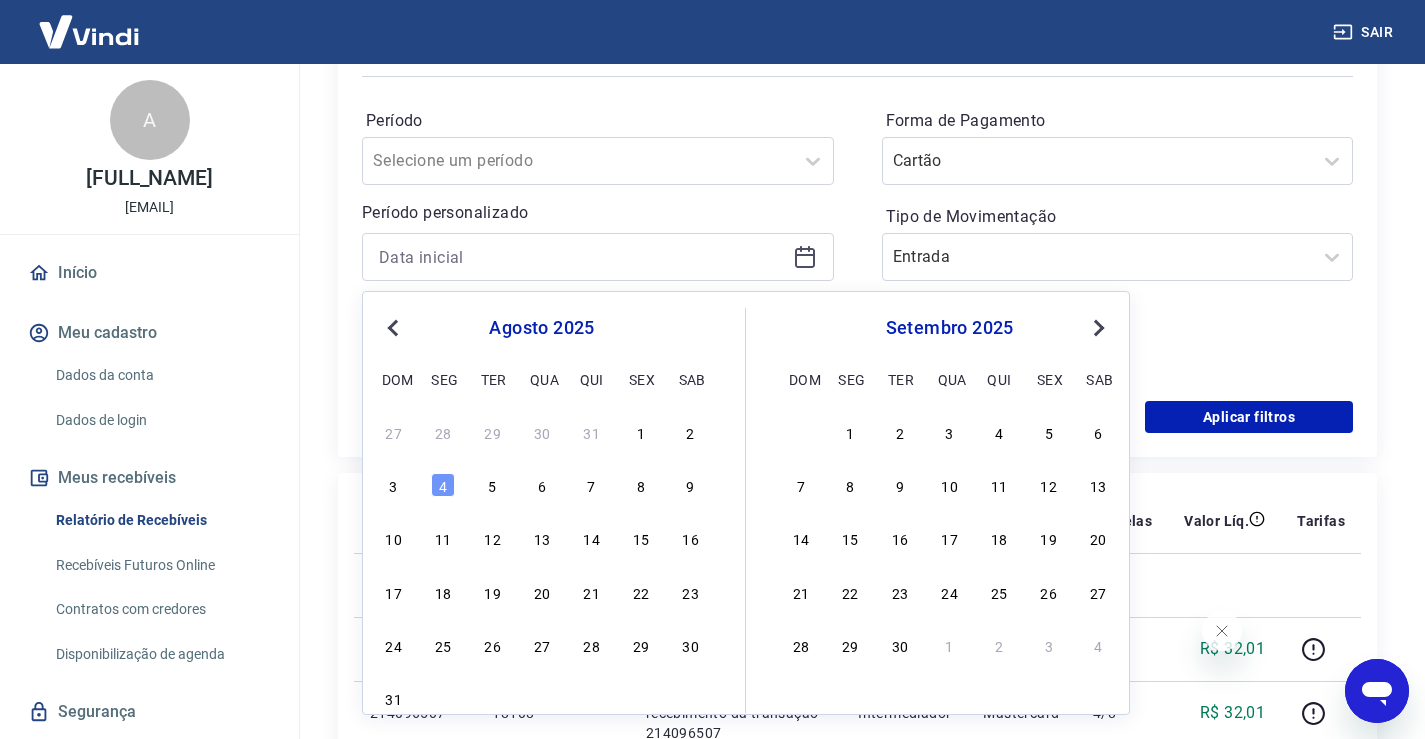 click on "agosto 2025" at bounding box center (542, 328) 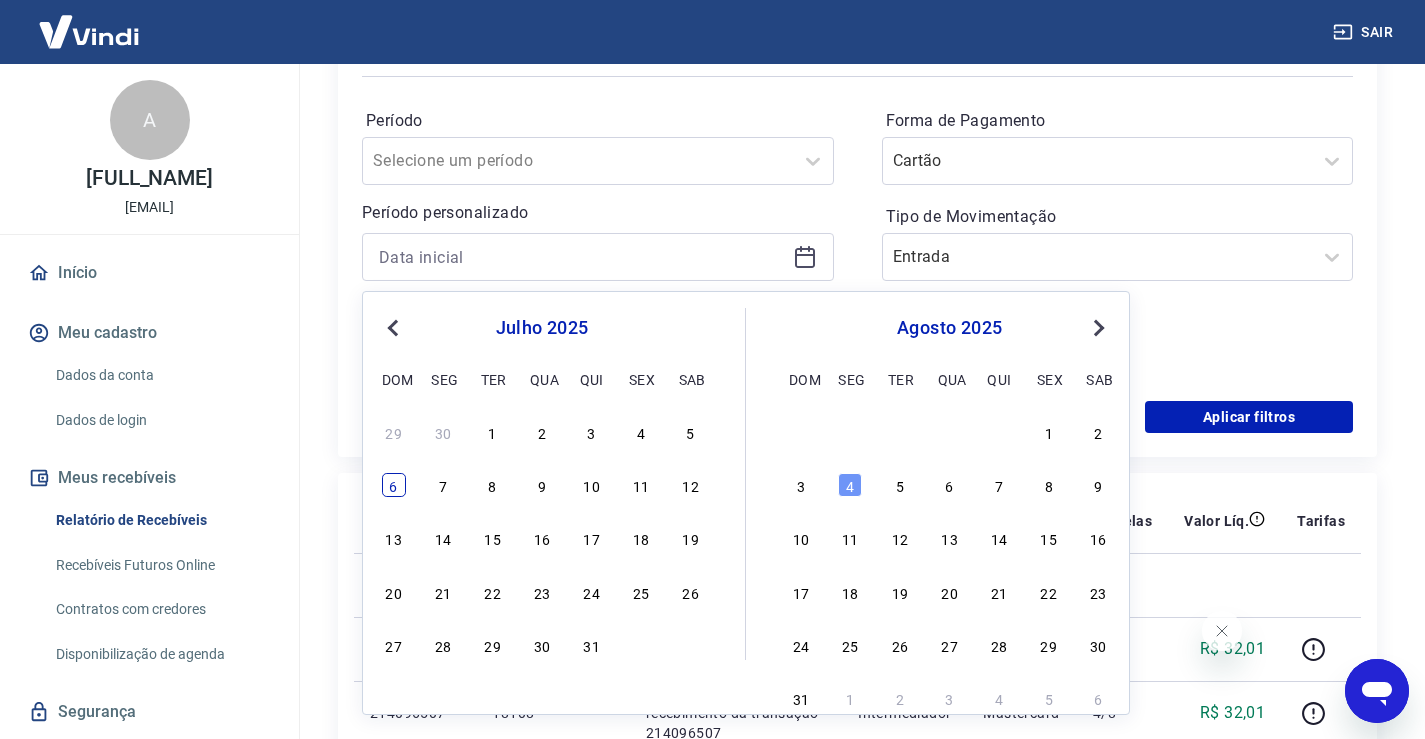 click on "6" at bounding box center (394, 485) 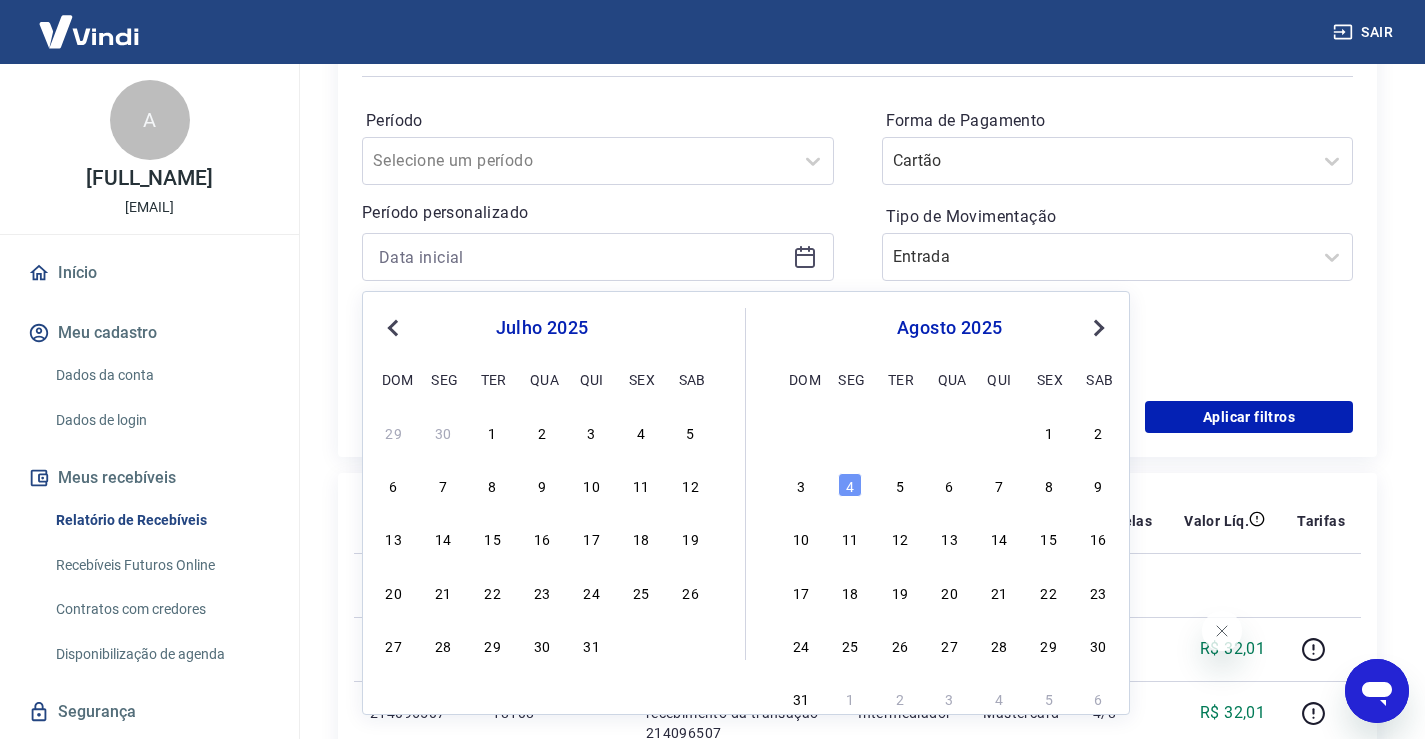 type on "06/07/2025" 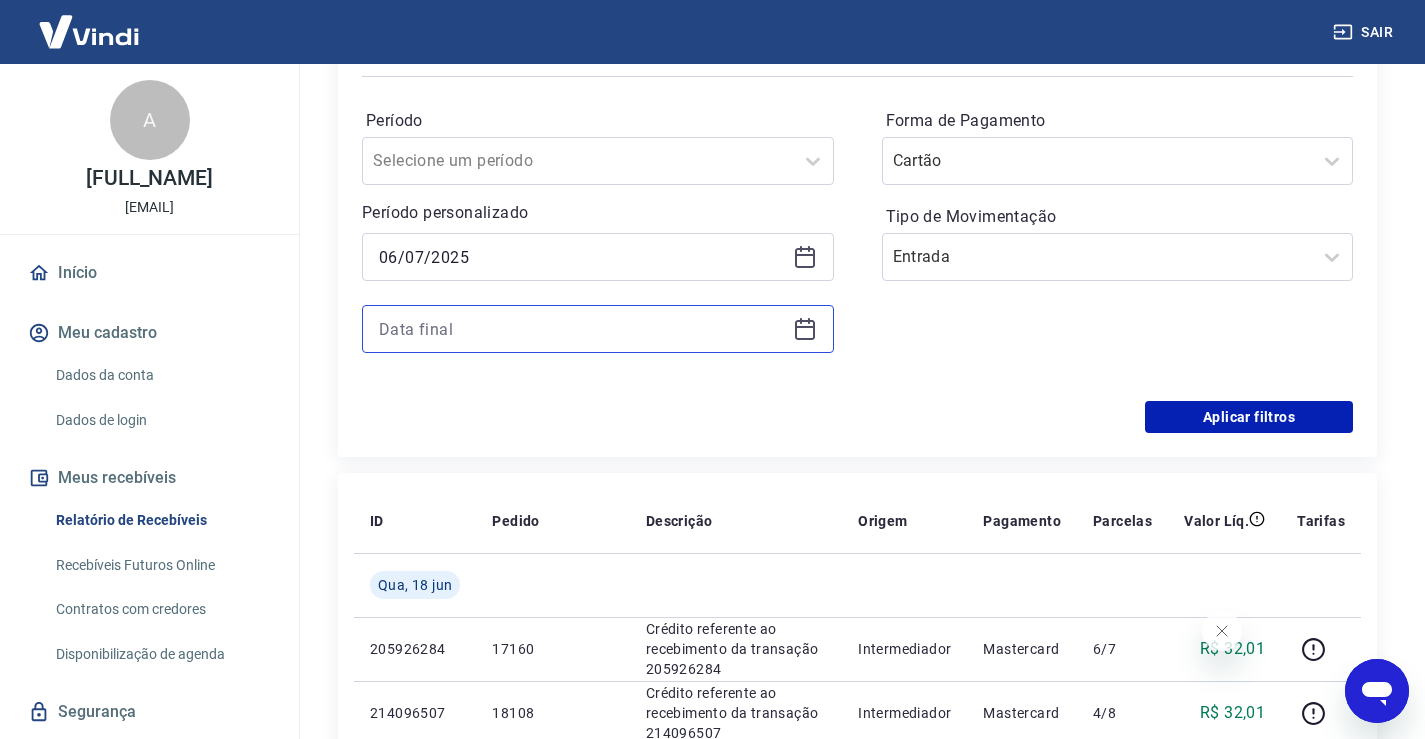 click at bounding box center (582, 329) 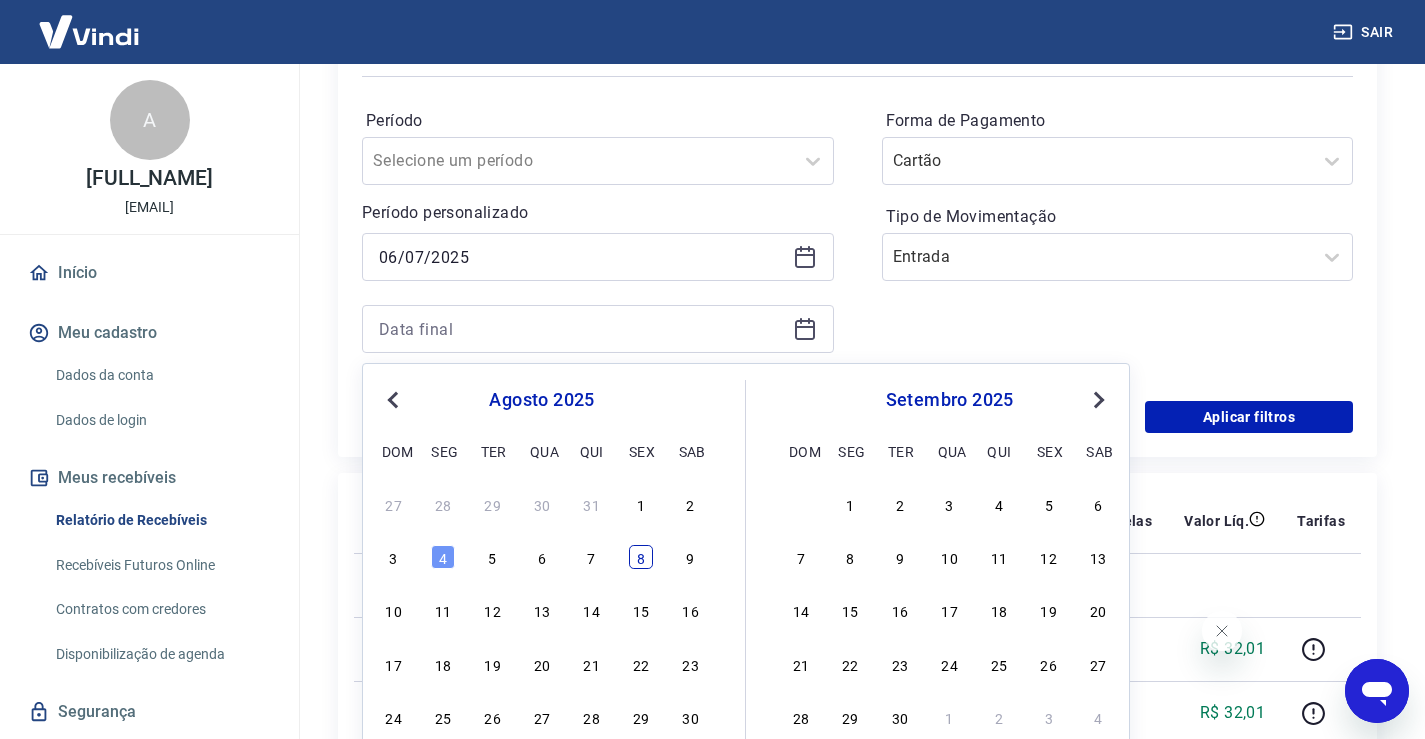 click on "8" at bounding box center (641, 557) 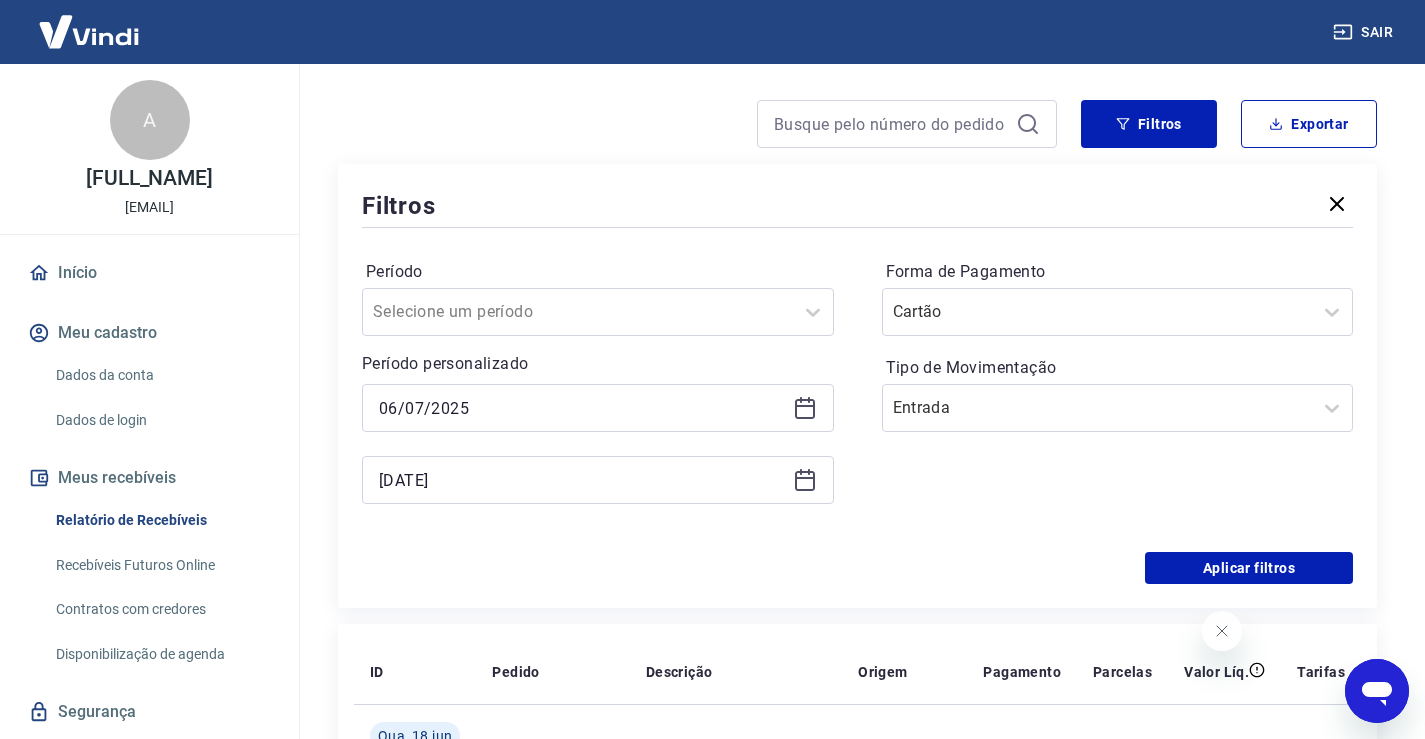 scroll, scrollTop: 0, scrollLeft: 0, axis: both 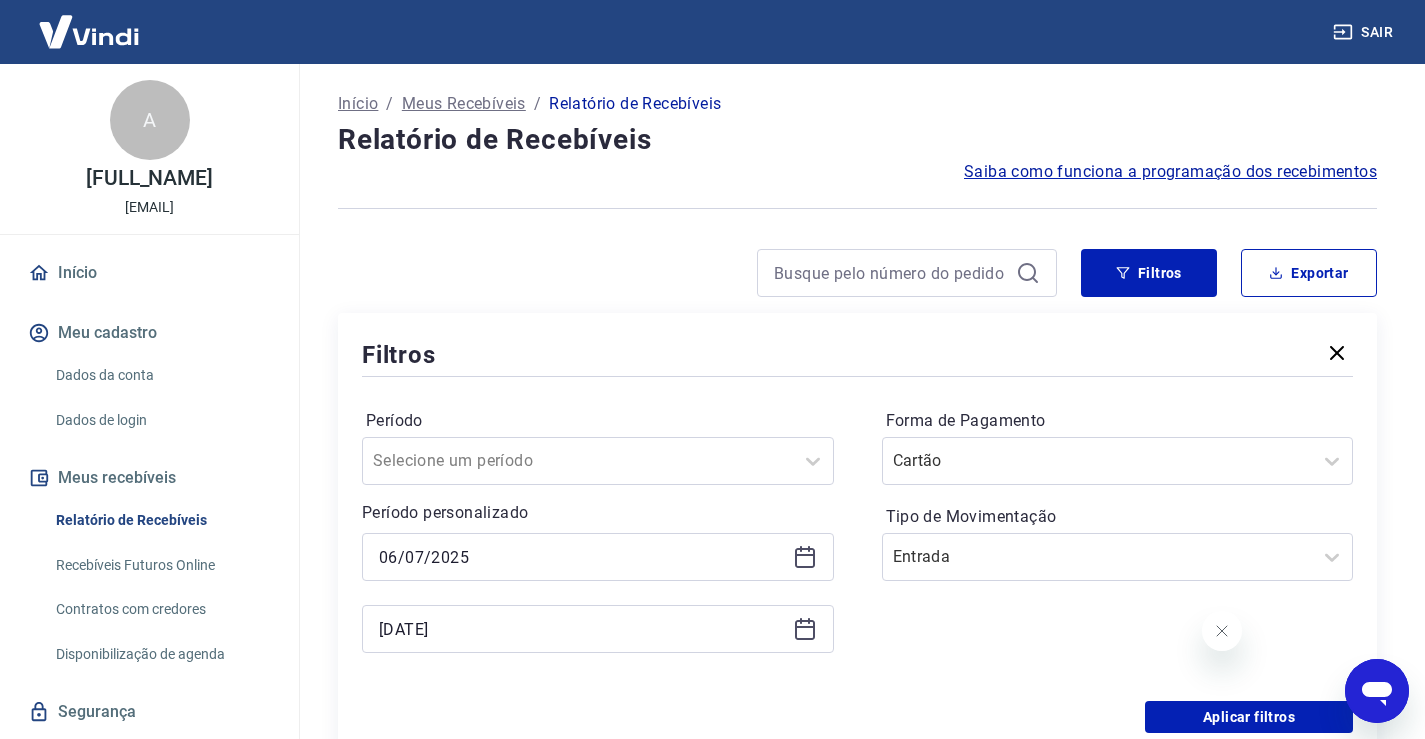 click 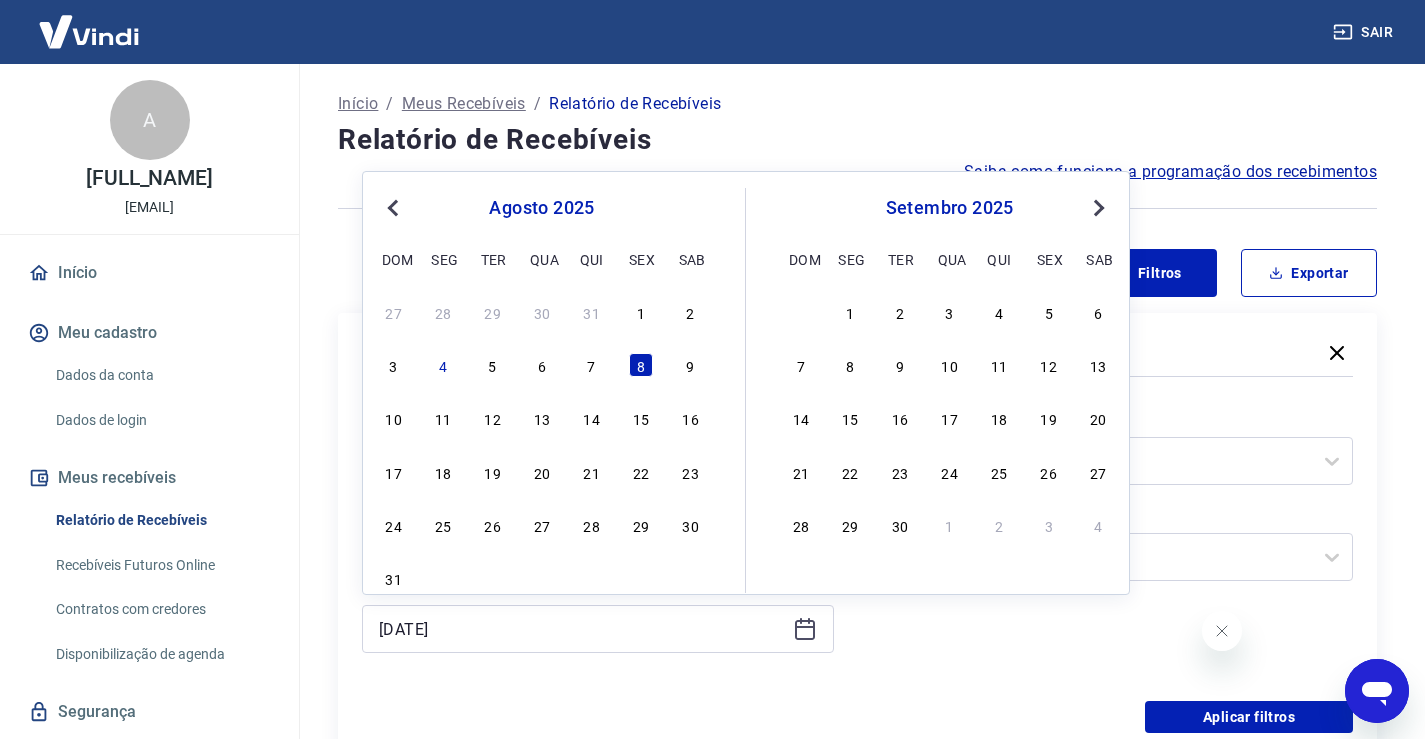 click on "agosto 2025 dom seg ter qua qui sex sab" at bounding box center (542, 230) 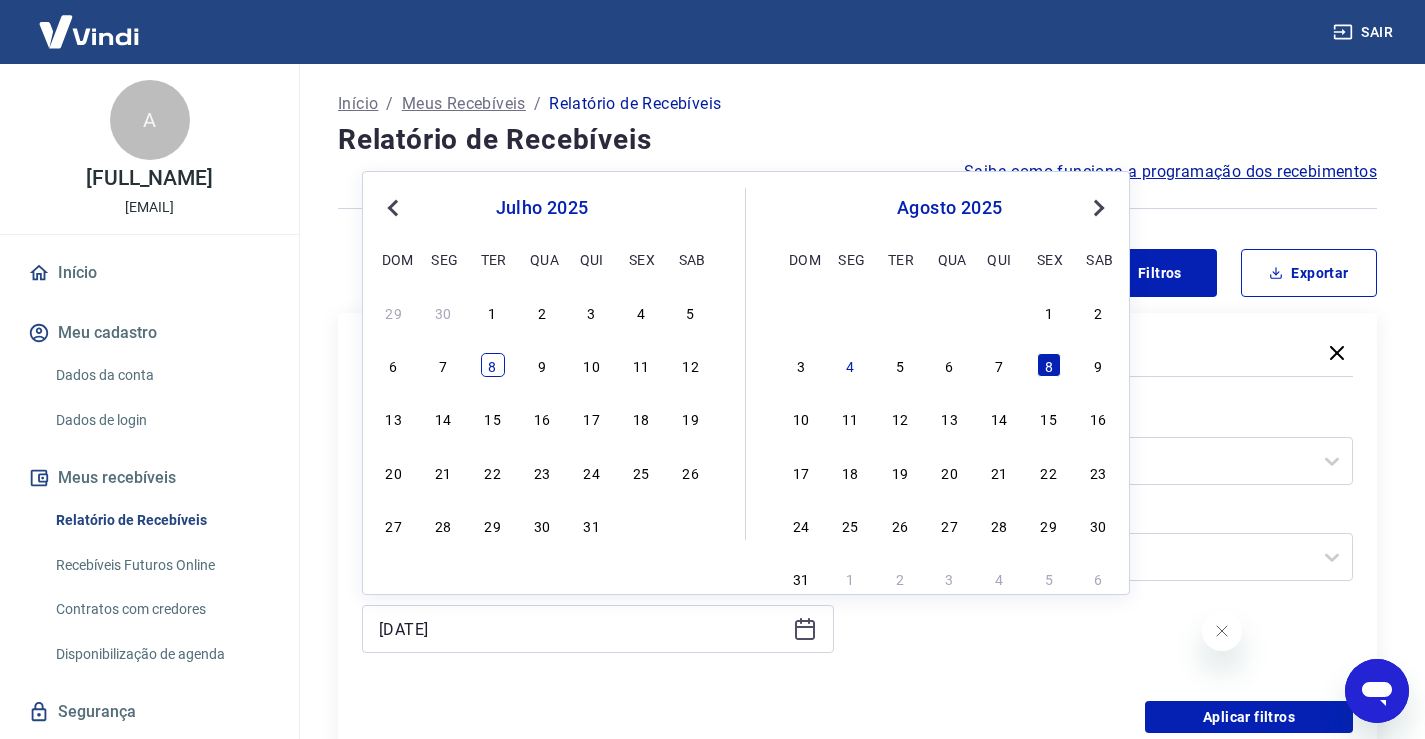 click on "8" at bounding box center (493, 365) 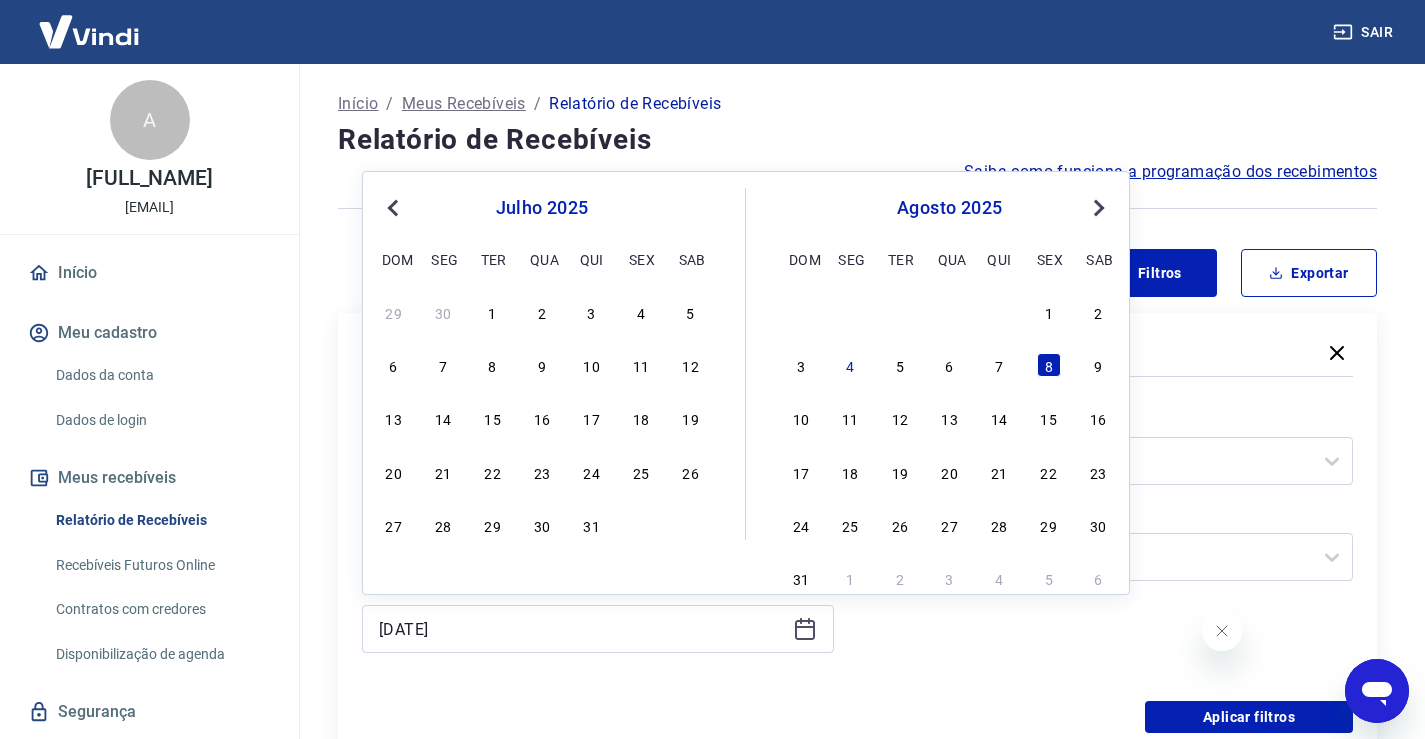 type on "08/07/2025" 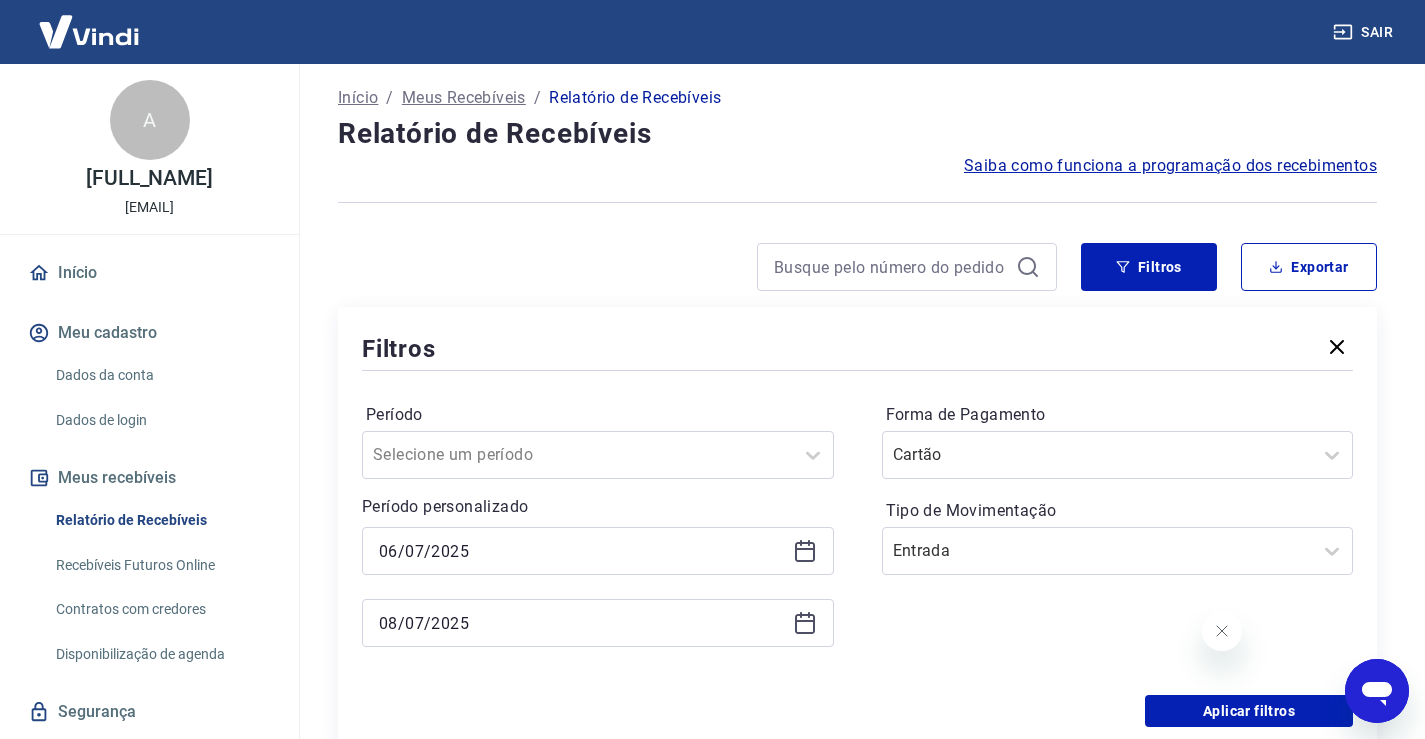 scroll, scrollTop: 200, scrollLeft: 0, axis: vertical 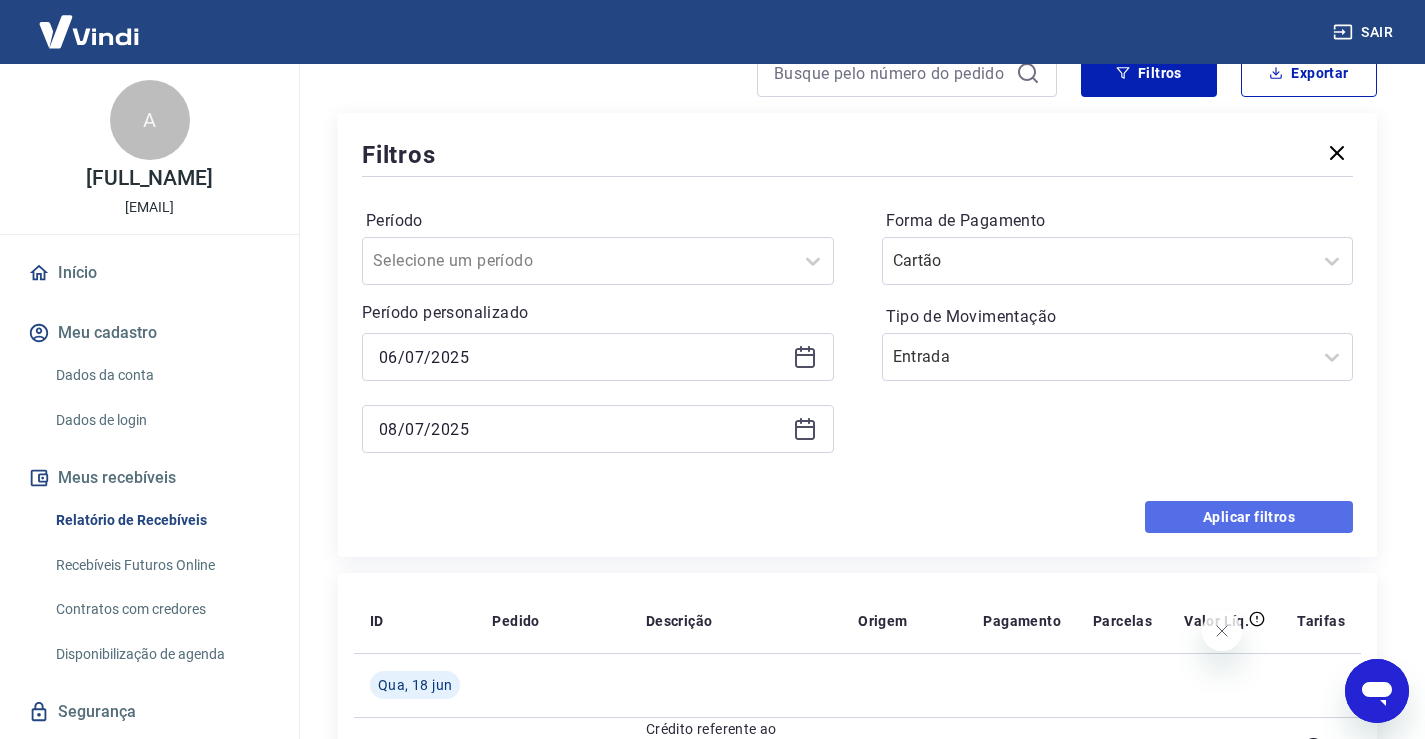 click on "Aplicar filtros" at bounding box center (1249, 517) 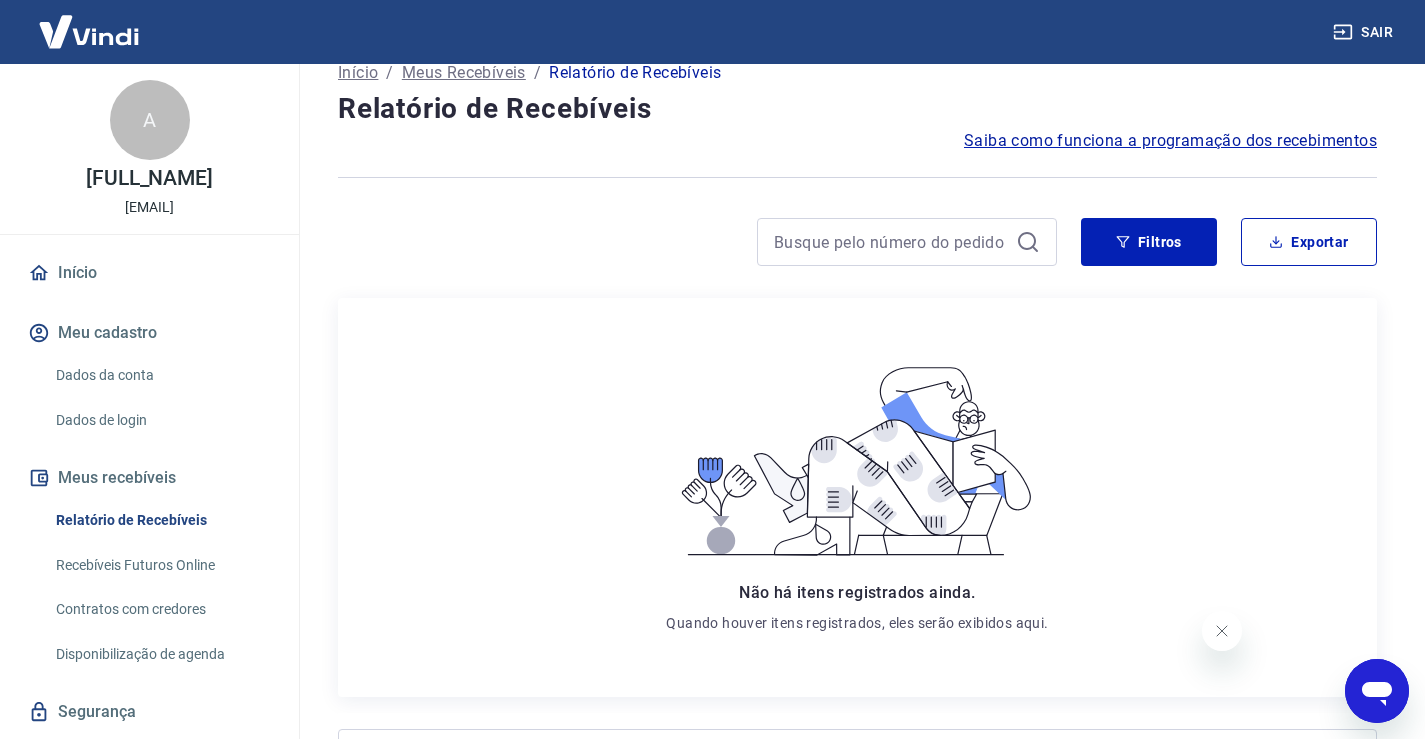 scroll, scrollTop: 0, scrollLeft: 0, axis: both 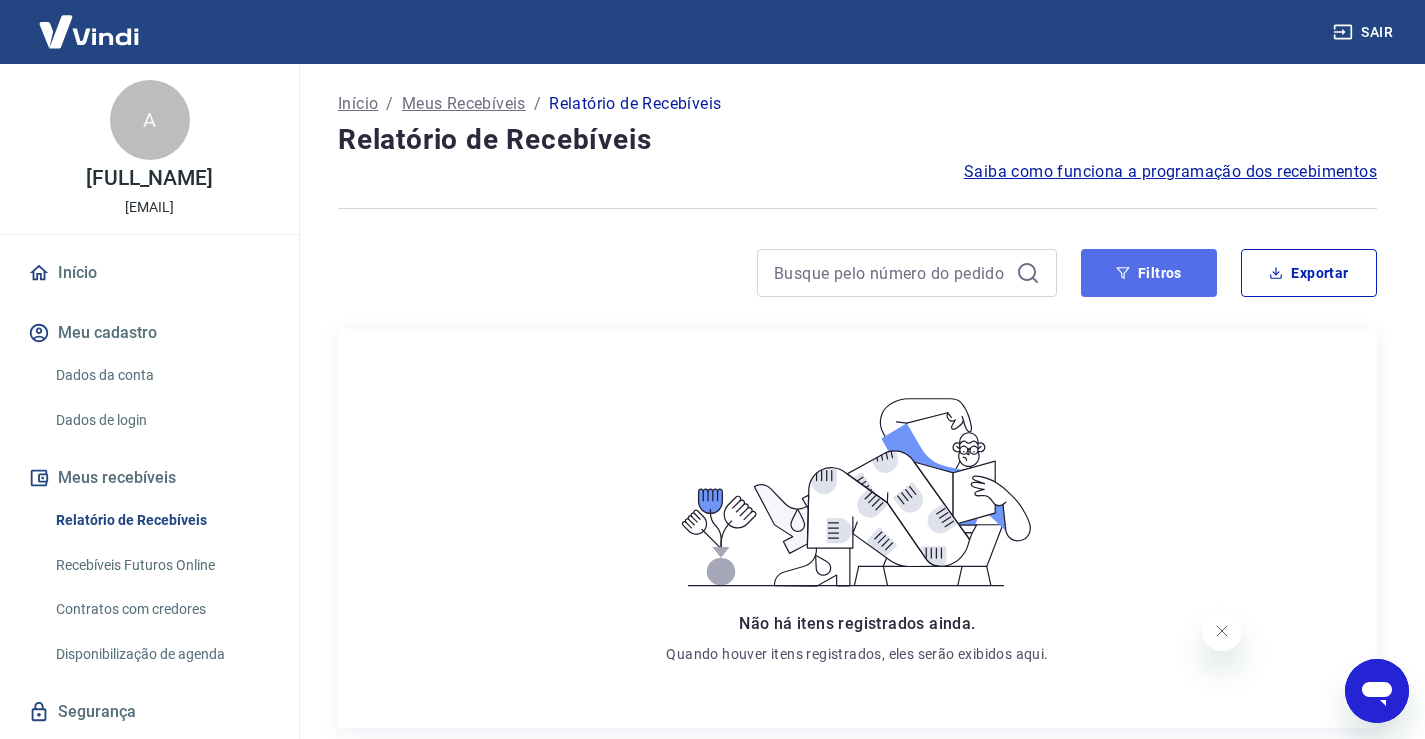 click on "Filtros" at bounding box center (1149, 273) 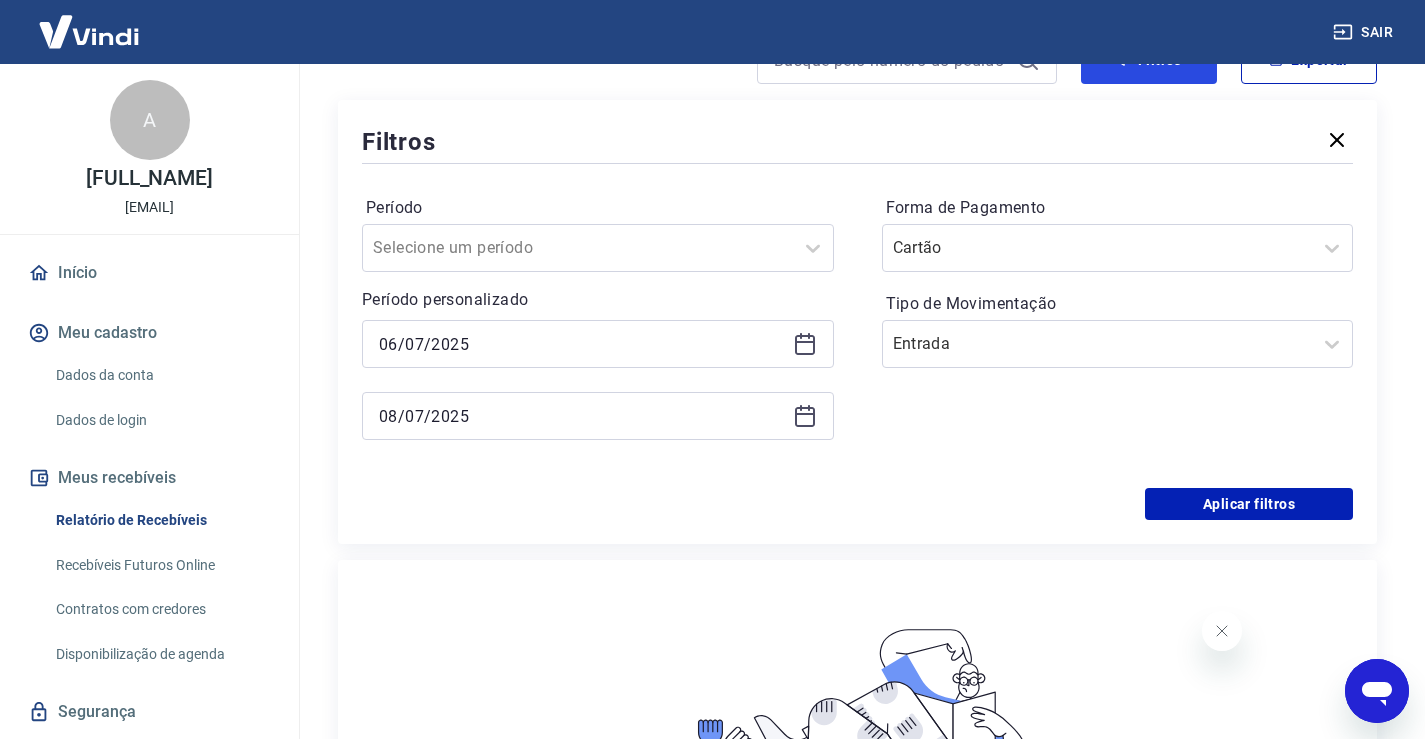 scroll, scrollTop: 98, scrollLeft: 0, axis: vertical 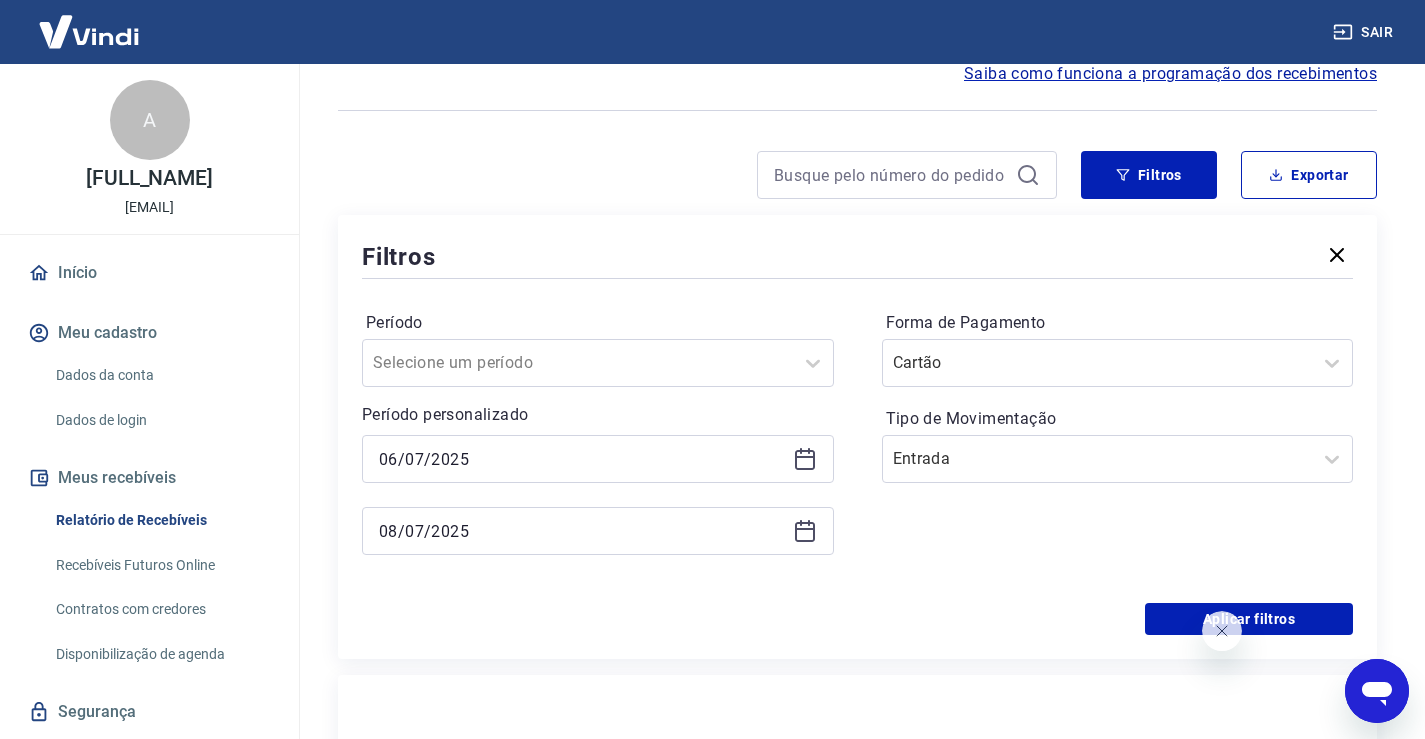 click 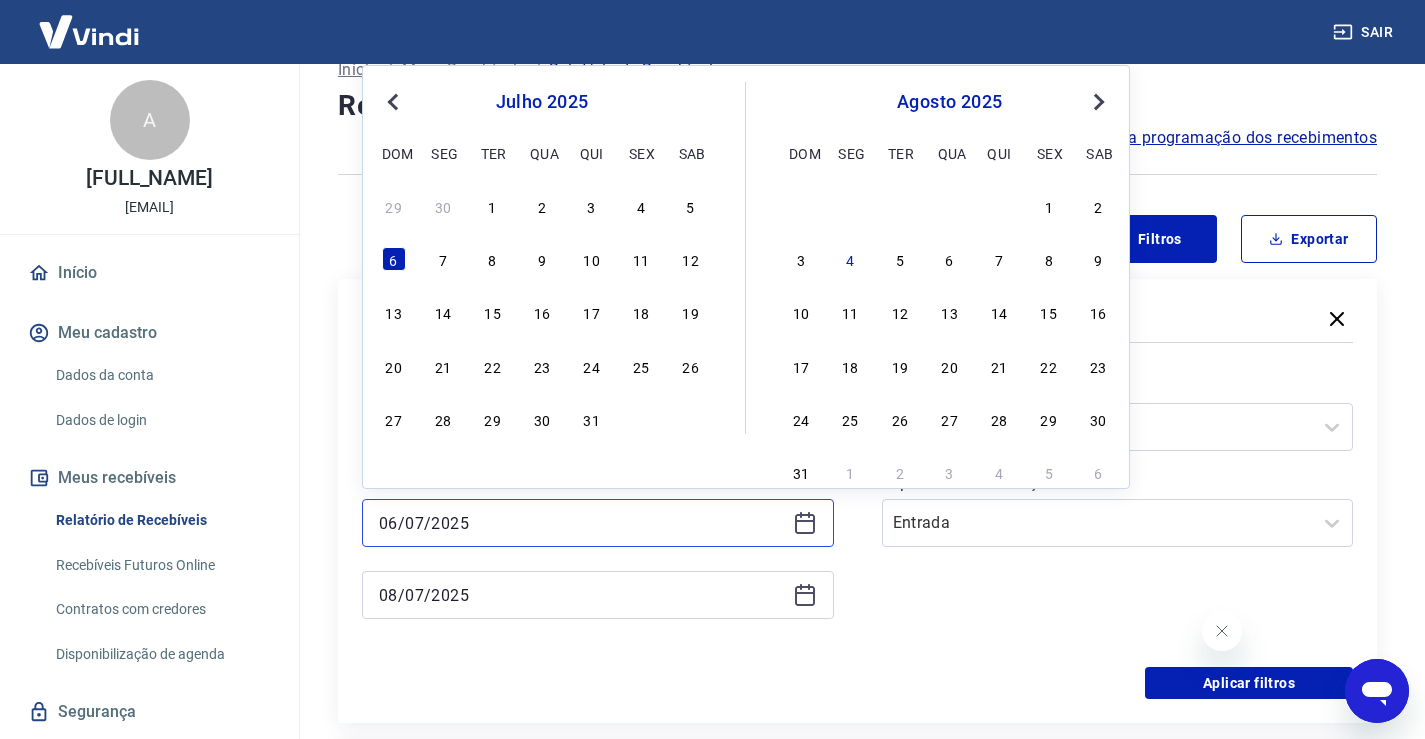 scroll, scrollTop: 0, scrollLeft: 0, axis: both 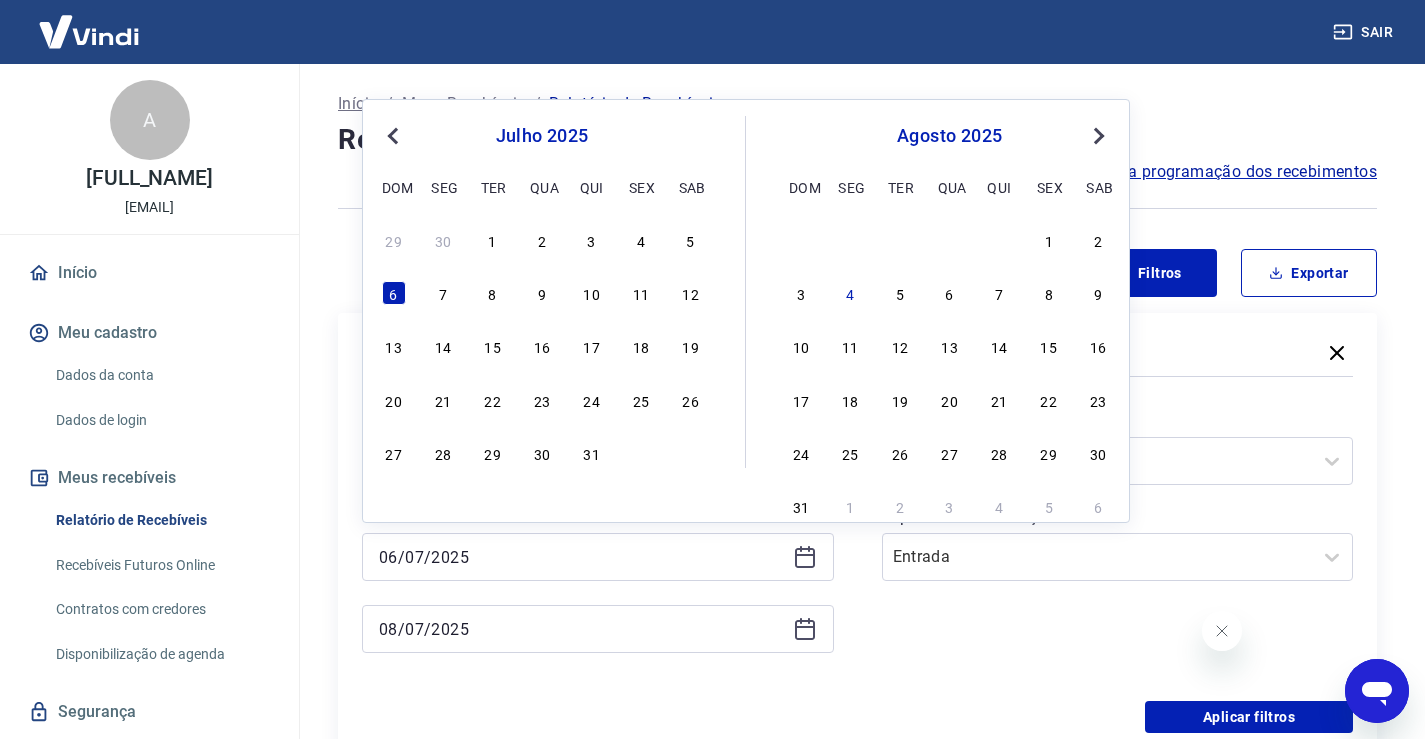click on "Previous Month" at bounding box center [395, 135] 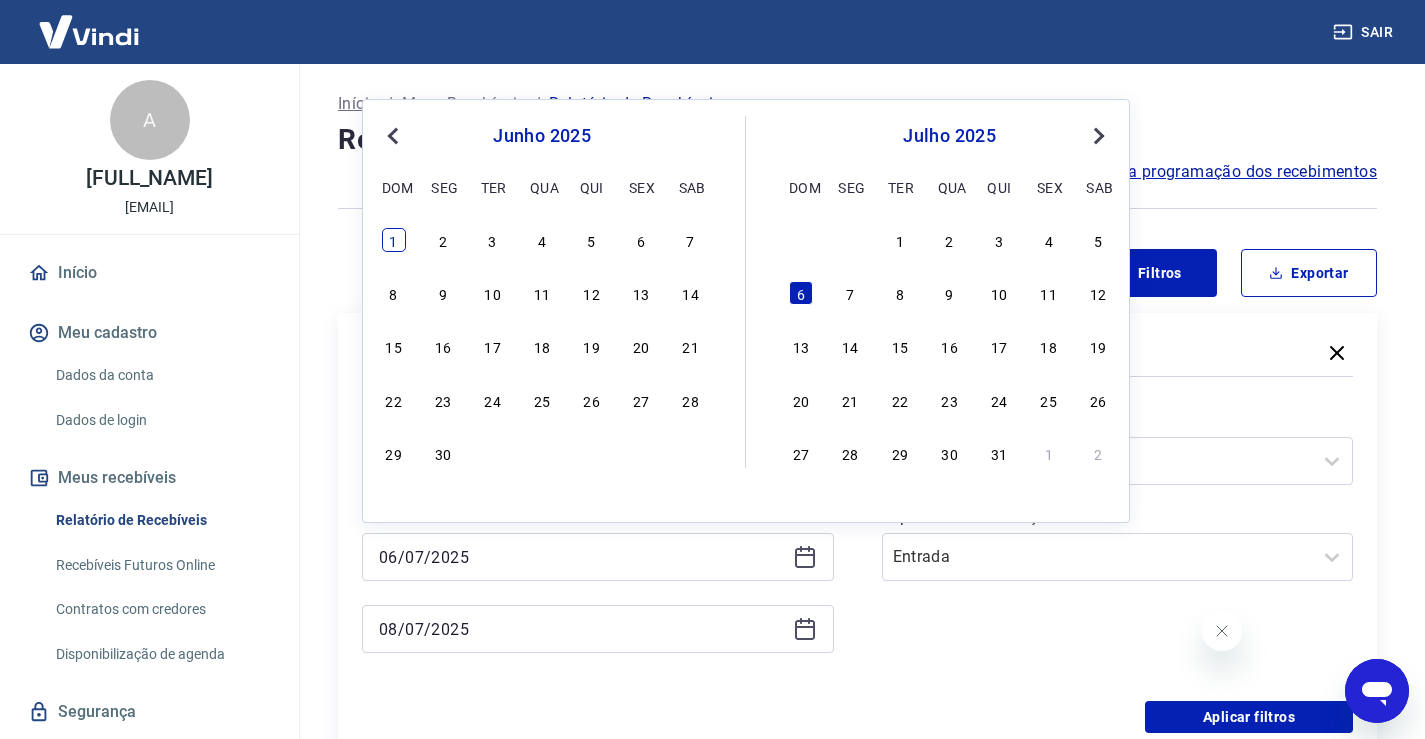 drag, startPoint x: 414, startPoint y: 230, endPoint x: 401, endPoint y: 234, distance: 13.601471 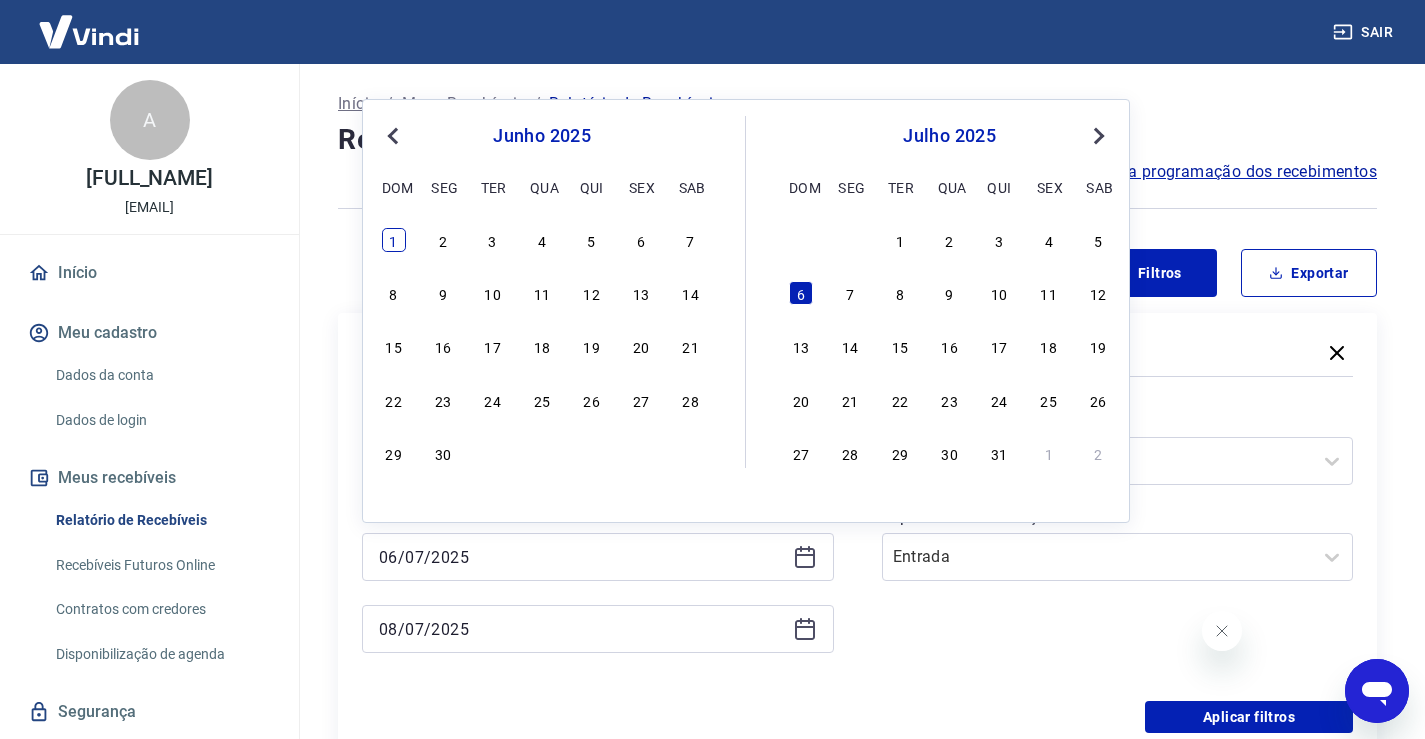 click on "1 2 3 4 5 6 7" at bounding box center [542, 239] 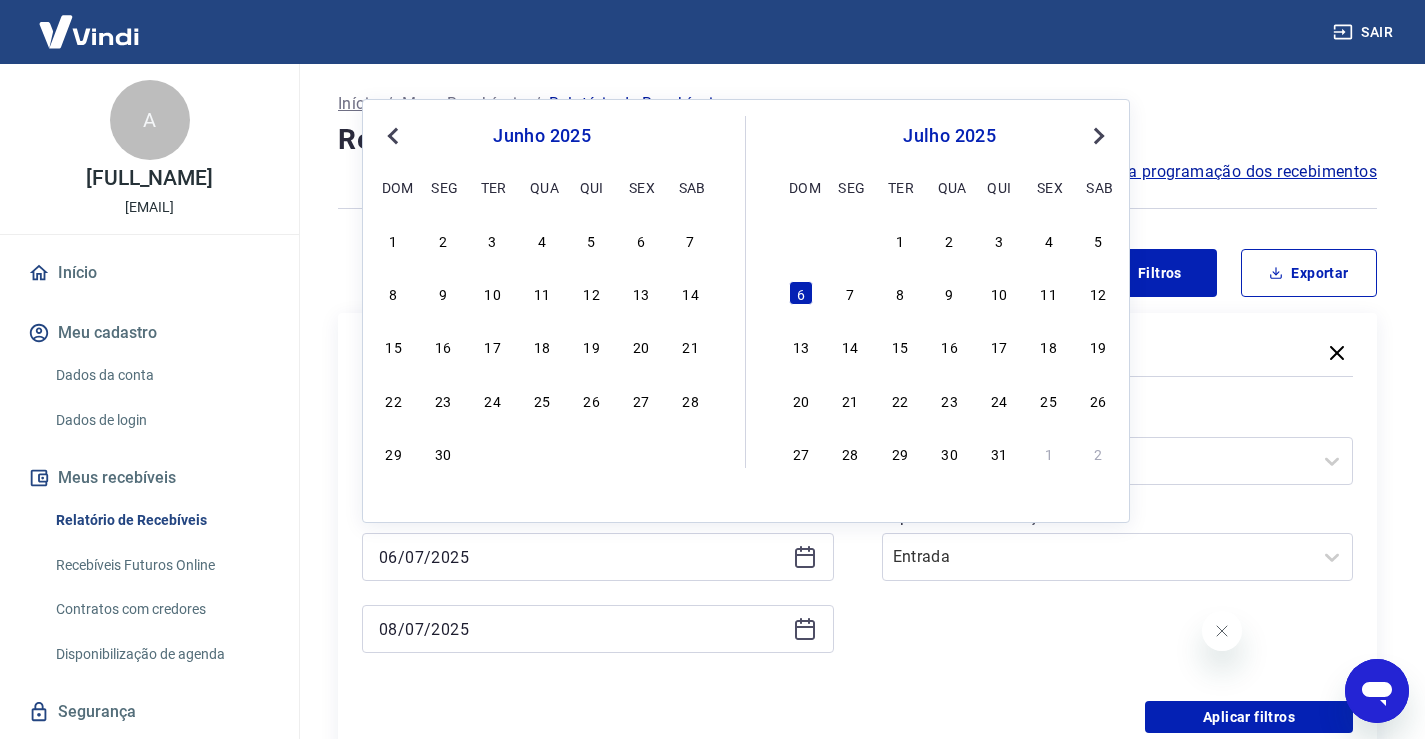 type on "01/06/2025" 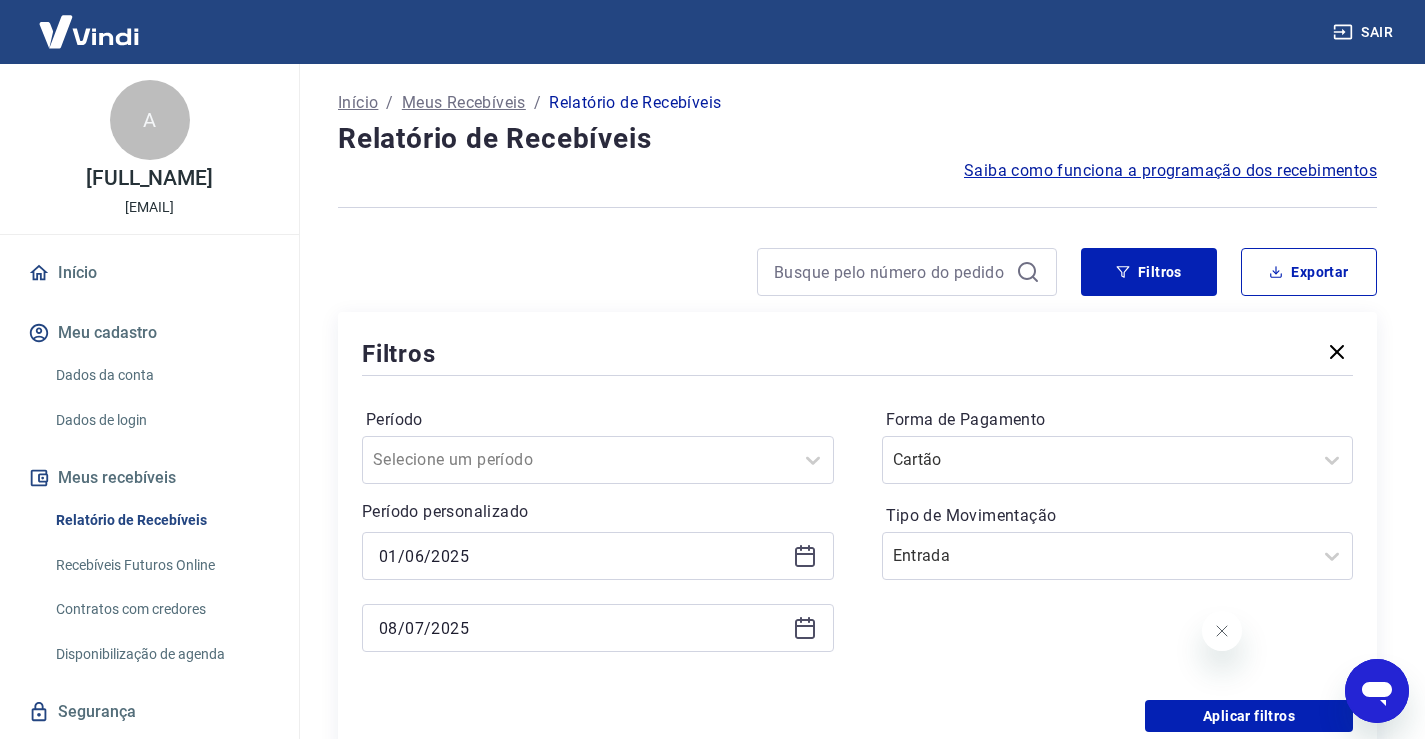 scroll, scrollTop: 100, scrollLeft: 0, axis: vertical 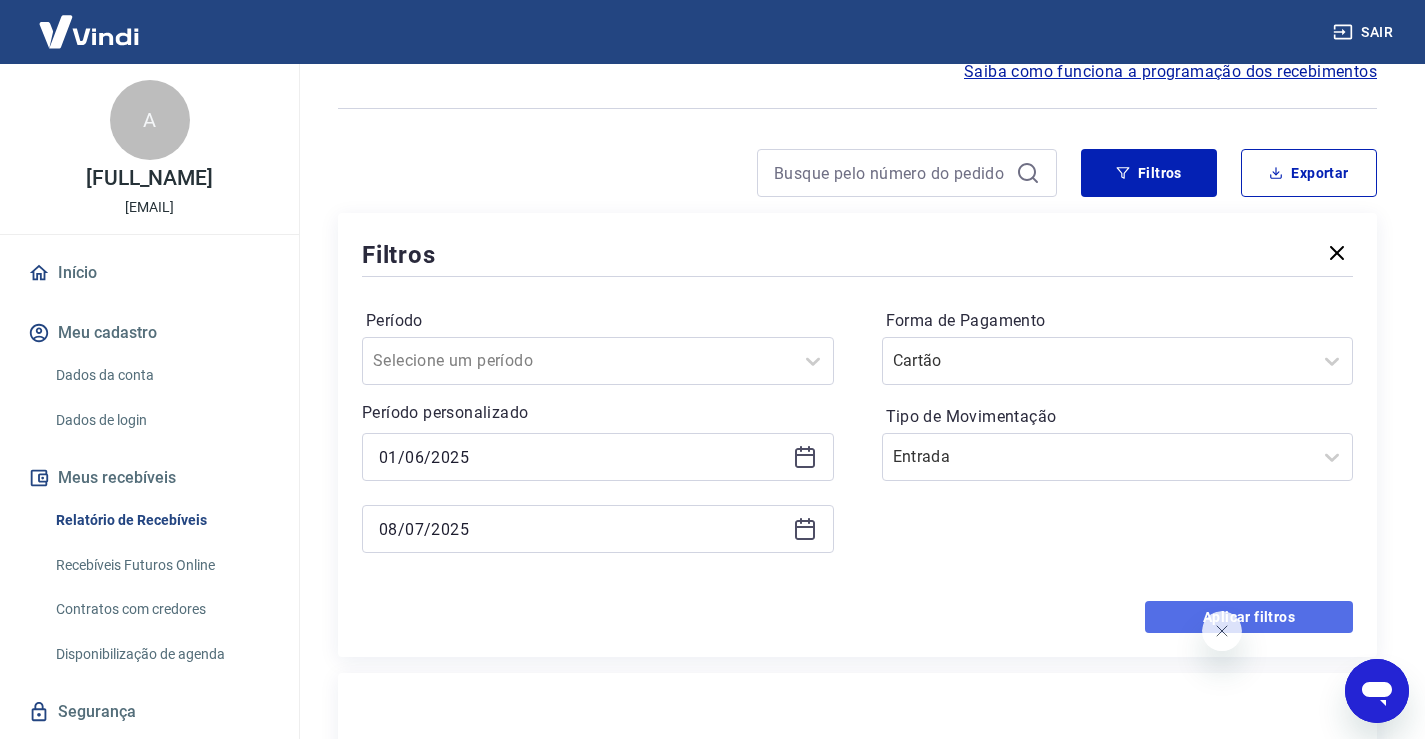 click on "Aplicar filtros" at bounding box center (1249, 617) 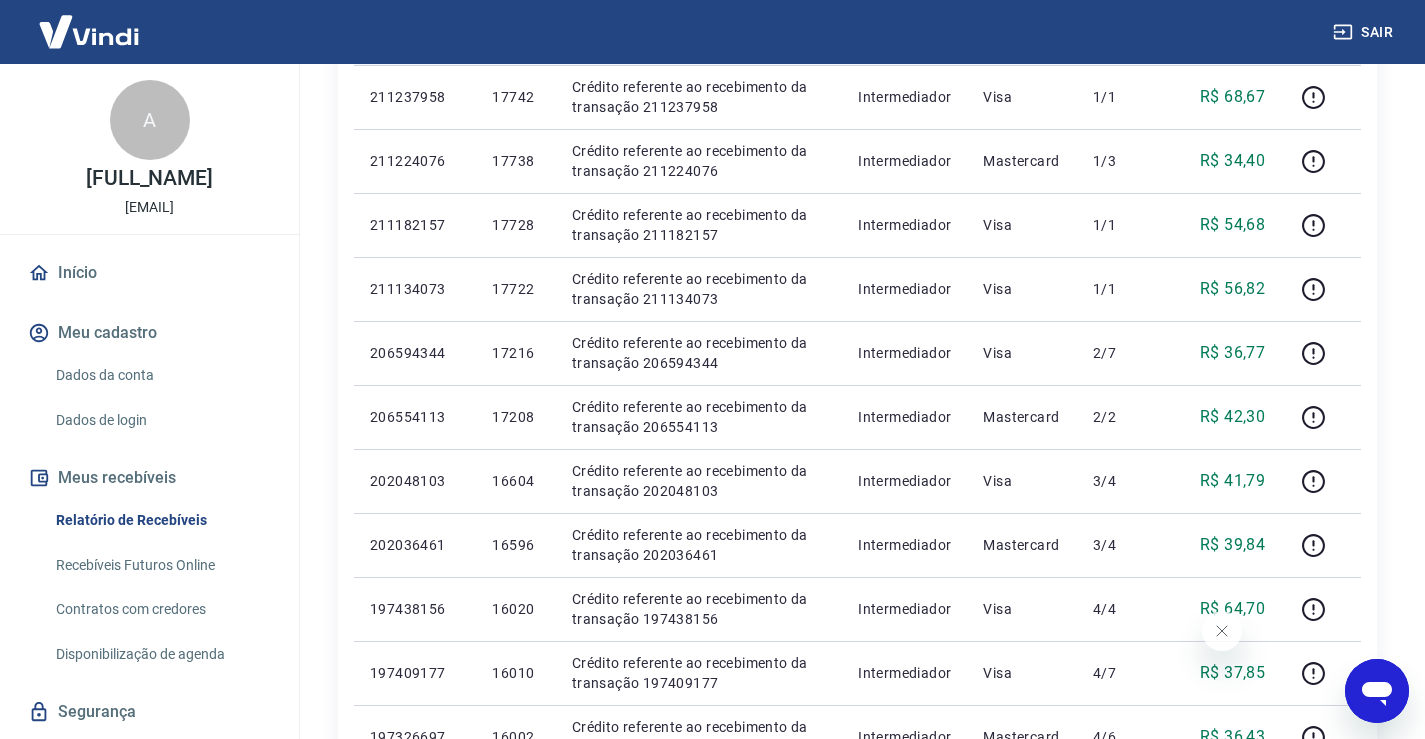 scroll, scrollTop: 0, scrollLeft: 0, axis: both 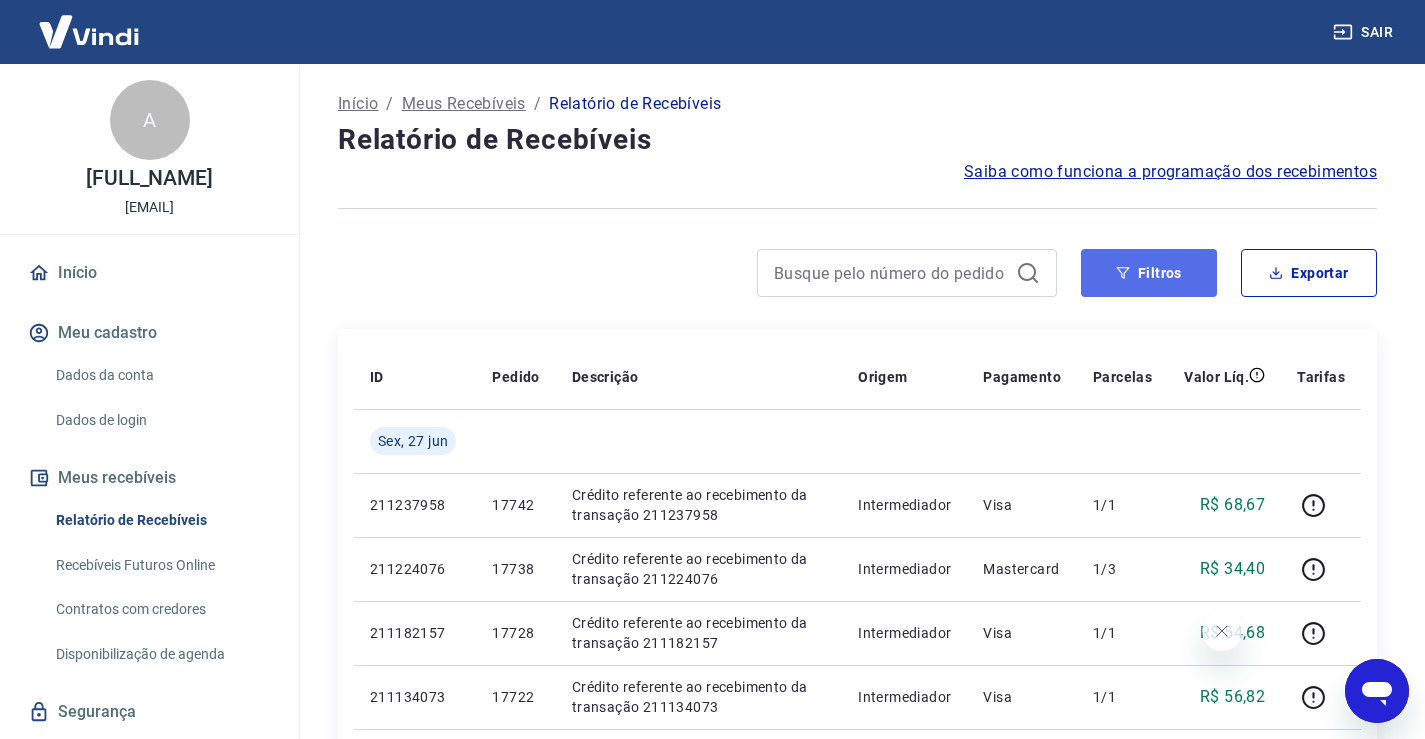 click on "Filtros" at bounding box center (1149, 273) 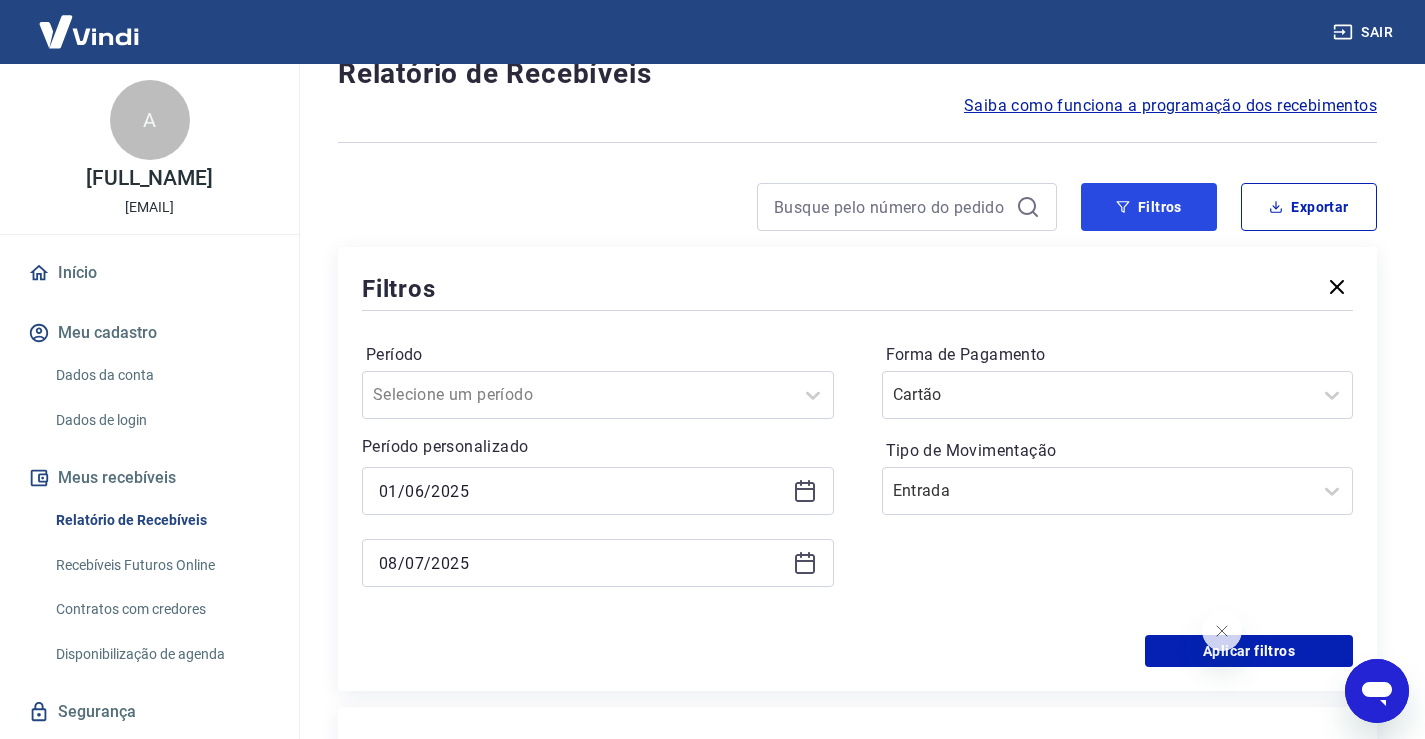 scroll, scrollTop: 200, scrollLeft: 0, axis: vertical 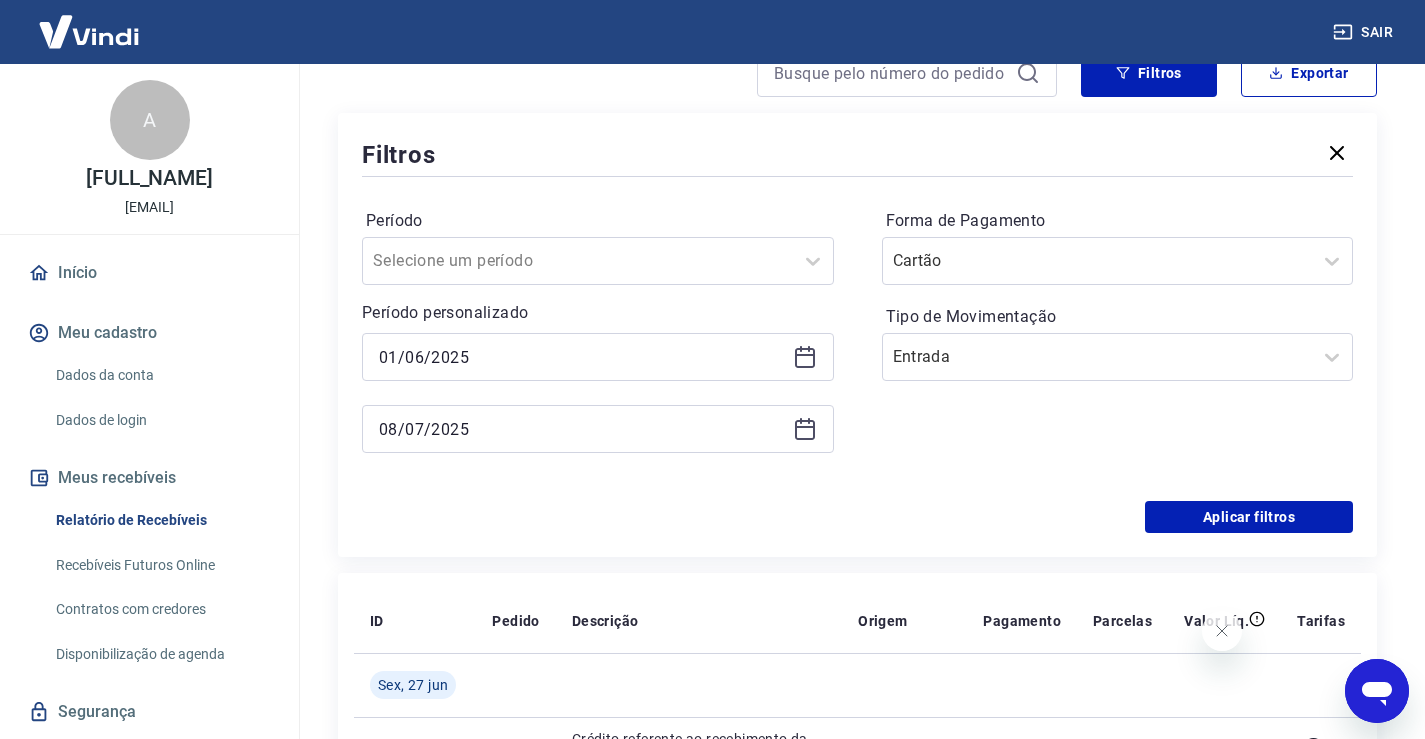 click on "01/06/2025" at bounding box center [598, 357] 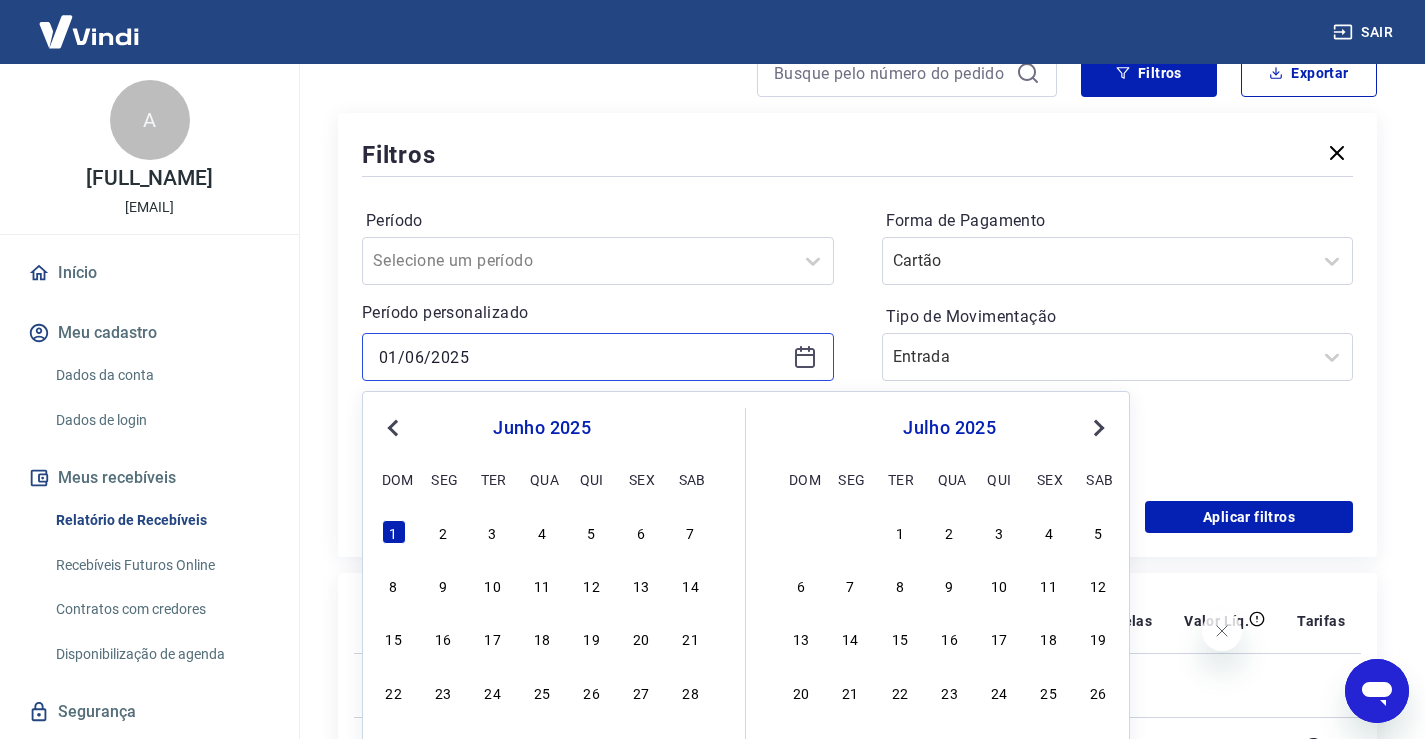 drag, startPoint x: 627, startPoint y: 365, endPoint x: 231, endPoint y: 339, distance: 396.85263 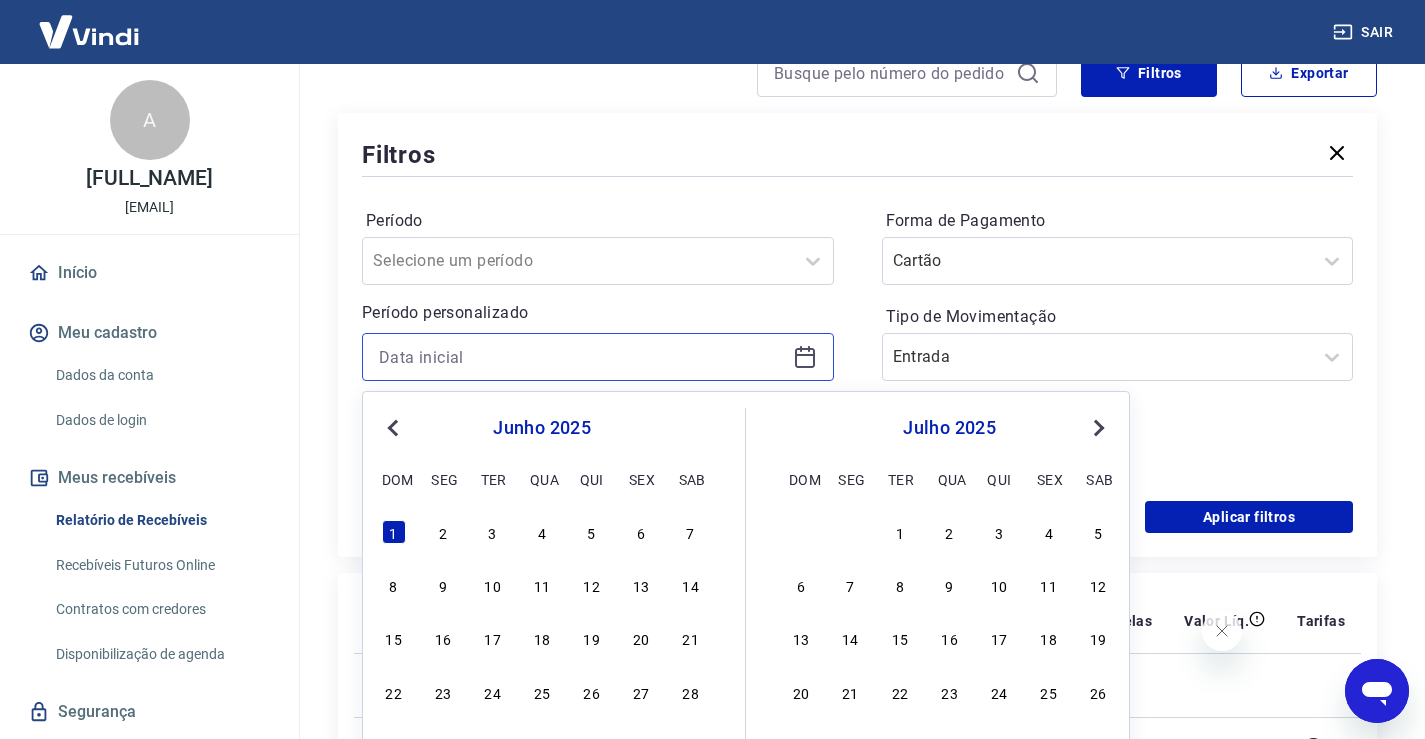 type 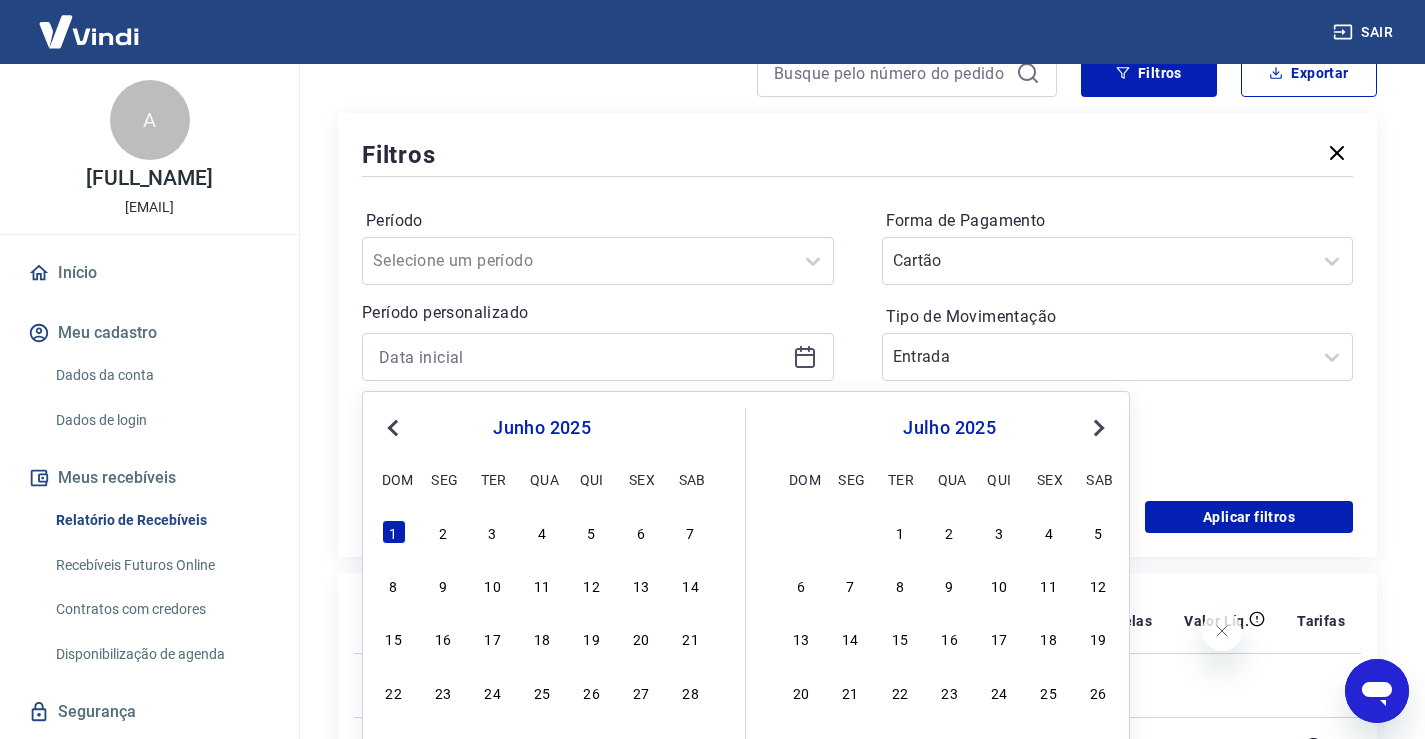 click on "Período Selecione um período Período personalizado Previous Month Next Month junho 2025 dom seg ter qua qui sex sab 1 2 3 4 5 6 7 8 9 10 11 12 13 14 15 16 17 18 19 20 21 22 23 24 25 26 27 28 29 30 julho 2025 dom seg ter qua qui sex sab 1 2 3 4 5 6 7 8 9 10 11 12 13 14 15 16 17 18 19 20 21 22 23 24 25 26 27 28 29 30 31 1 2 08/07/2025 Forma de Pagamento Cartão Tipo de Movimentação Entrada" at bounding box center [857, 341] 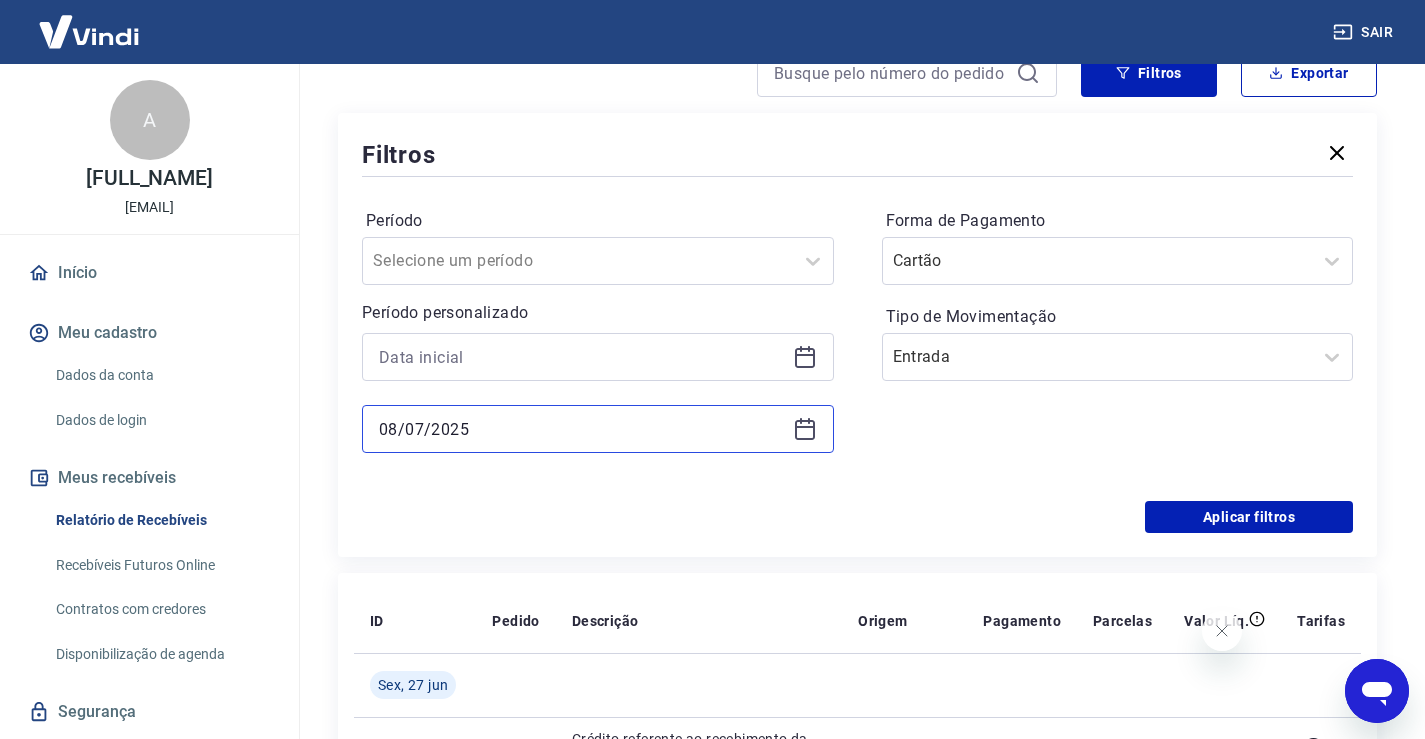 click on "08/07/2025" at bounding box center (582, 429) 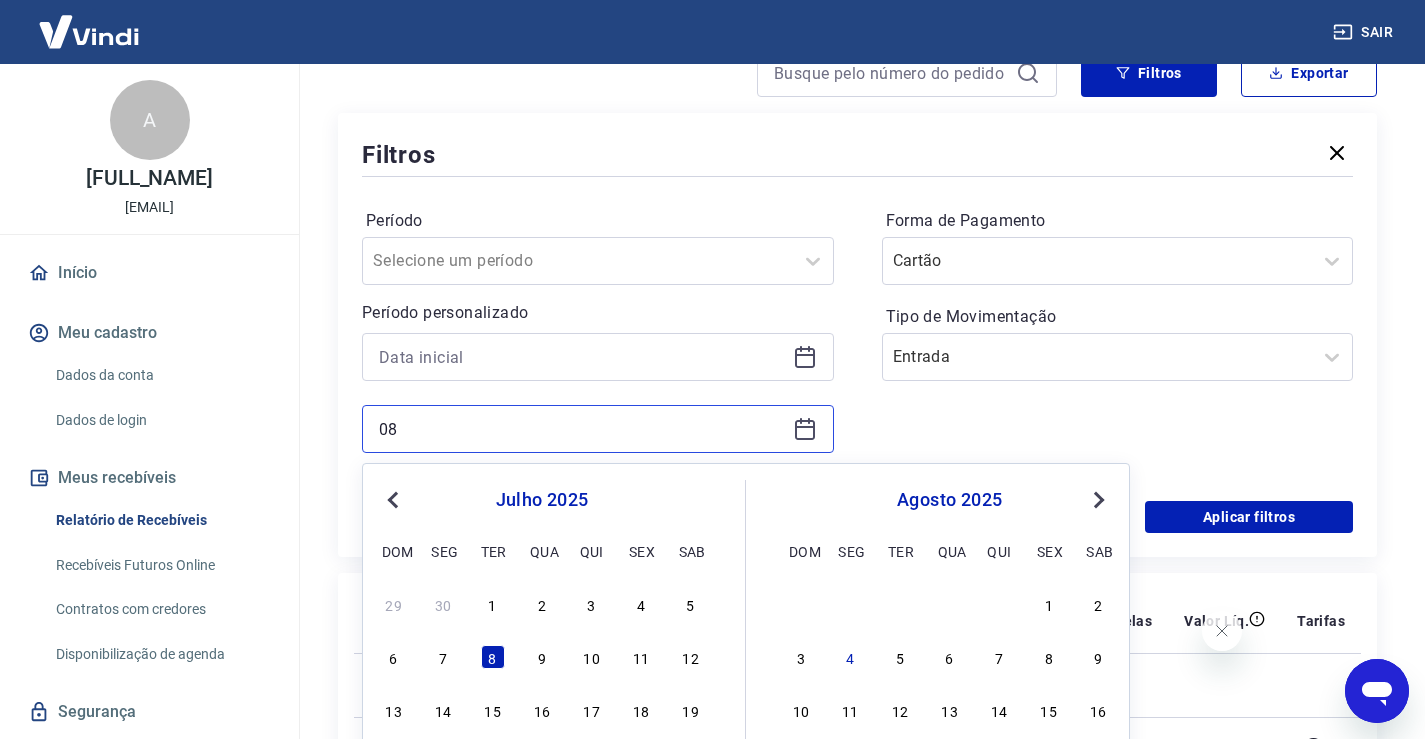type on "0" 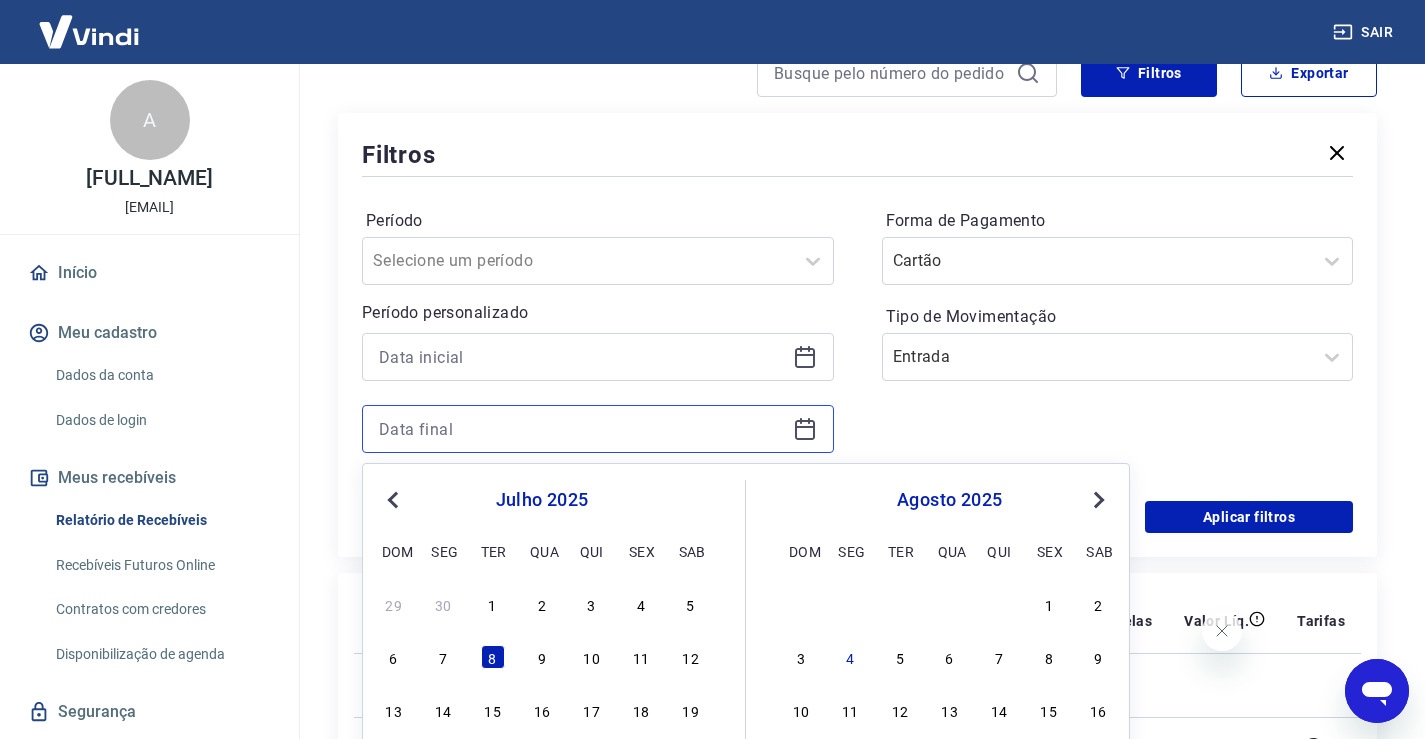 type 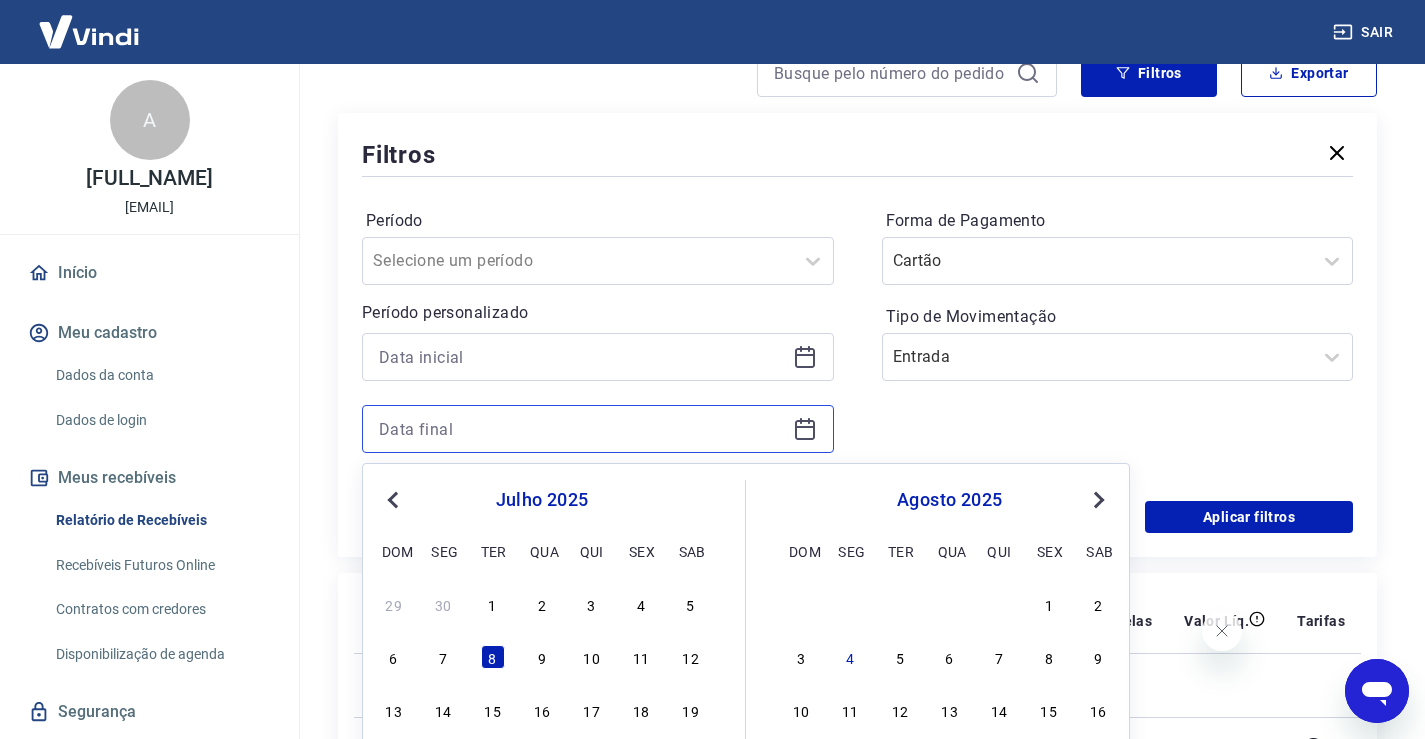 click on "Início / Meus Recebíveis / Relatório de Recebíveis Relatório de Recebíveis Saiba como funciona a programação dos recebimentos Saiba como funciona a programação dos recebimentos Filtros Exportar Filtros Período Selecione um período Período personalizado Previous Month Next Month julho 2025 dom seg ter qua qui sex sab 29 30 1 2 3 4 5 6 7 8 9 10 11 12 13 14 15 16 17 18 19 20 21 22 23 24 25 26 27 28 29 30 31 agosto 2025 dom seg ter qua qui sex sab 1 2 3 4 5 6 7 8 9 10 11 12 13 14 15 16 17 18 19 20 21 22 23 24 25 26 27 28 29 30 31 1 2 3 4 5 6 Forma de Pagamento Cartão Tipo de Movimentação Entrada Aplicar filtros ID Pedido Descrição Origem Pagamento Parcelas Valor Líq. Tarifas Sex, 27 jun 211237958 17742 Crédito referente ao recebimento da transação 211237958 Intermediador Visa 1/1 R$ 68,67 211224076 17738 Crédito referente ao recebimento da transação 211224076 Intermediador Mastercard 1/3 R$ 34,40 211182157 17728 Crédito referente ao recebimento da transação 211182157 Intermediador 1" at bounding box center [857, 1148] 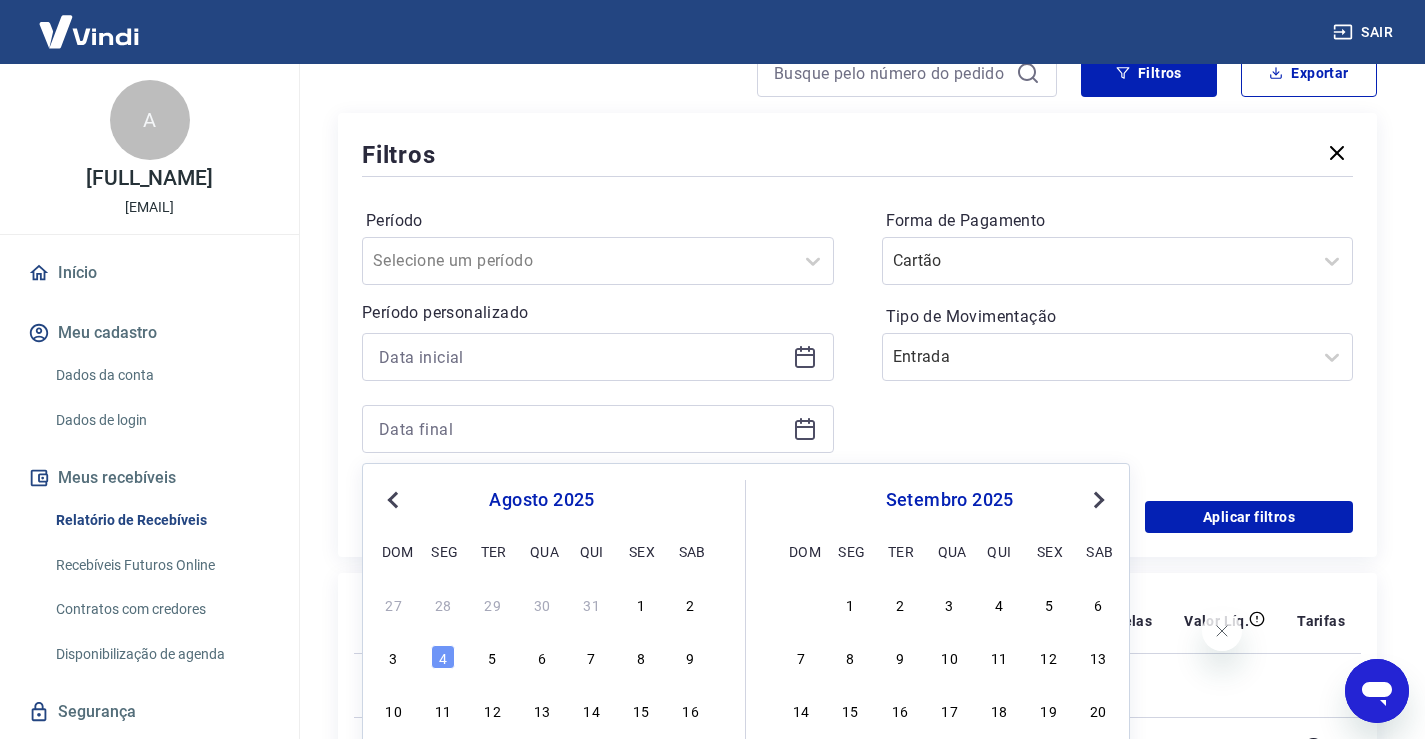 click on "Forma de Pagamento Cartão Tipo de Movimentação Entrada" at bounding box center (1118, 341) 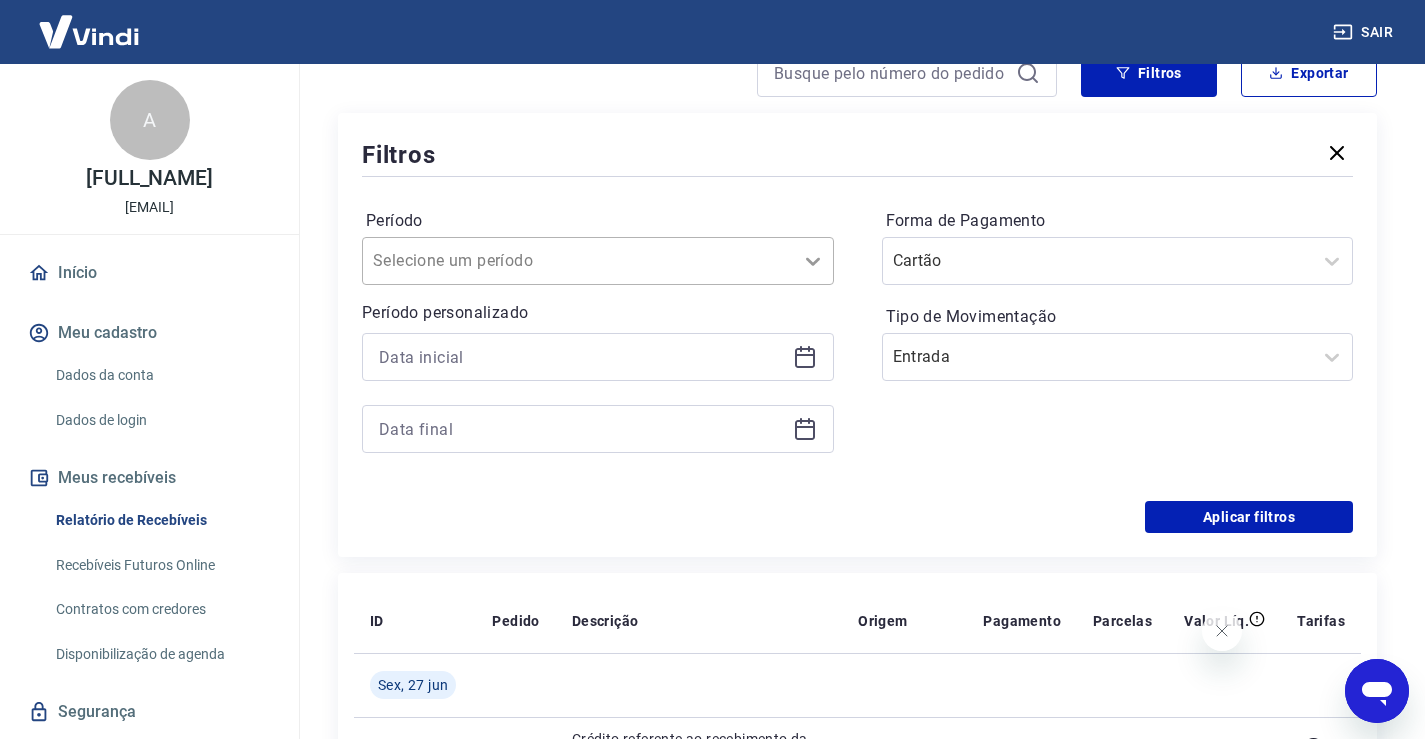 click 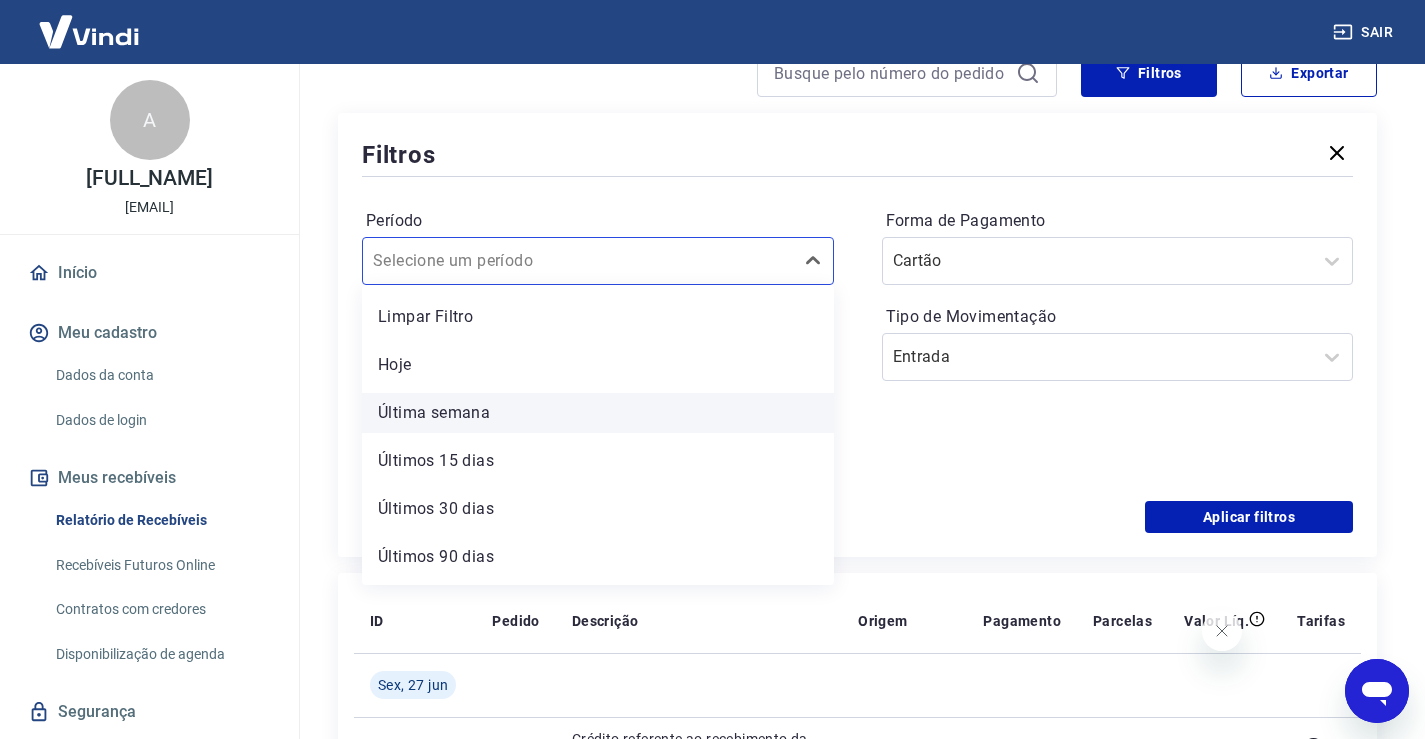 scroll, scrollTop: 44, scrollLeft: 0, axis: vertical 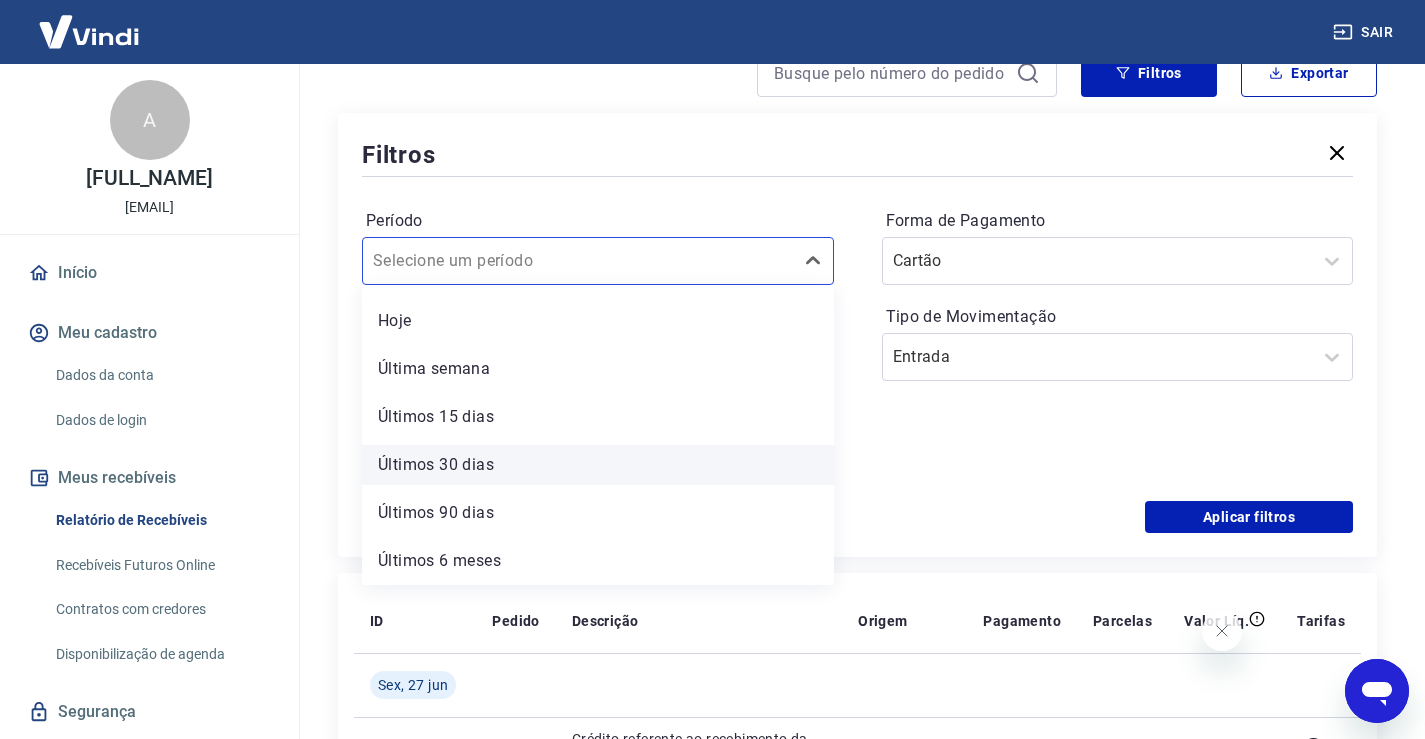 click on "Últimos 30 dias" at bounding box center (598, 465) 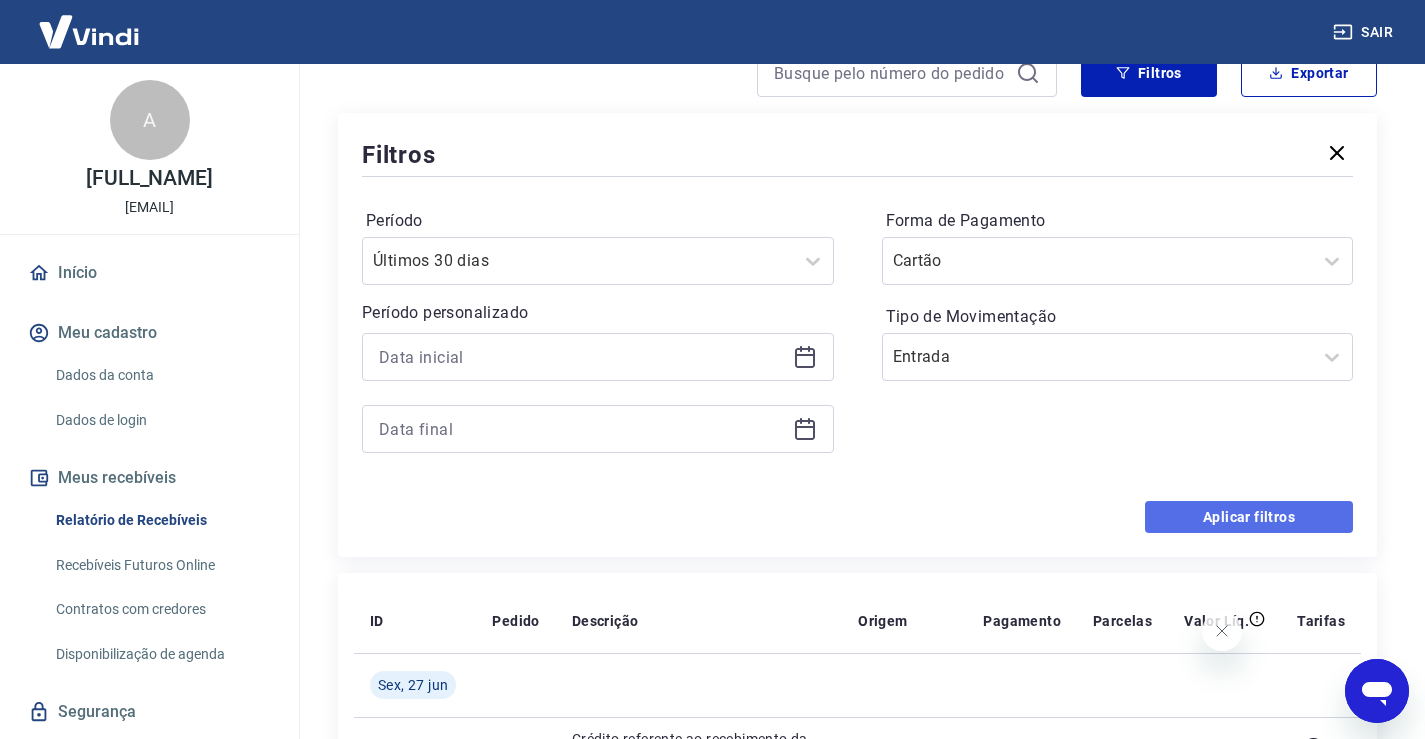 click on "Aplicar filtros" at bounding box center (1249, 517) 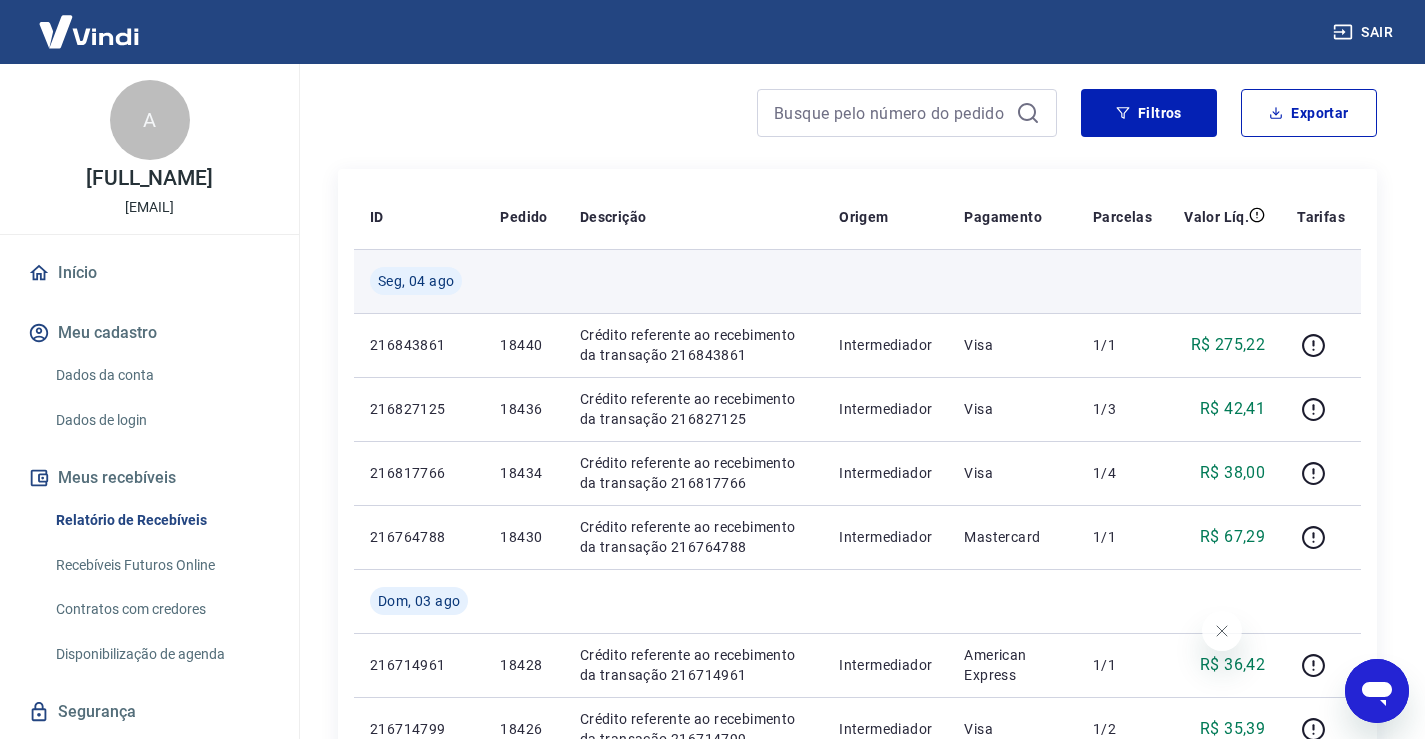 scroll, scrollTop: 0, scrollLeft: 0, axis: both 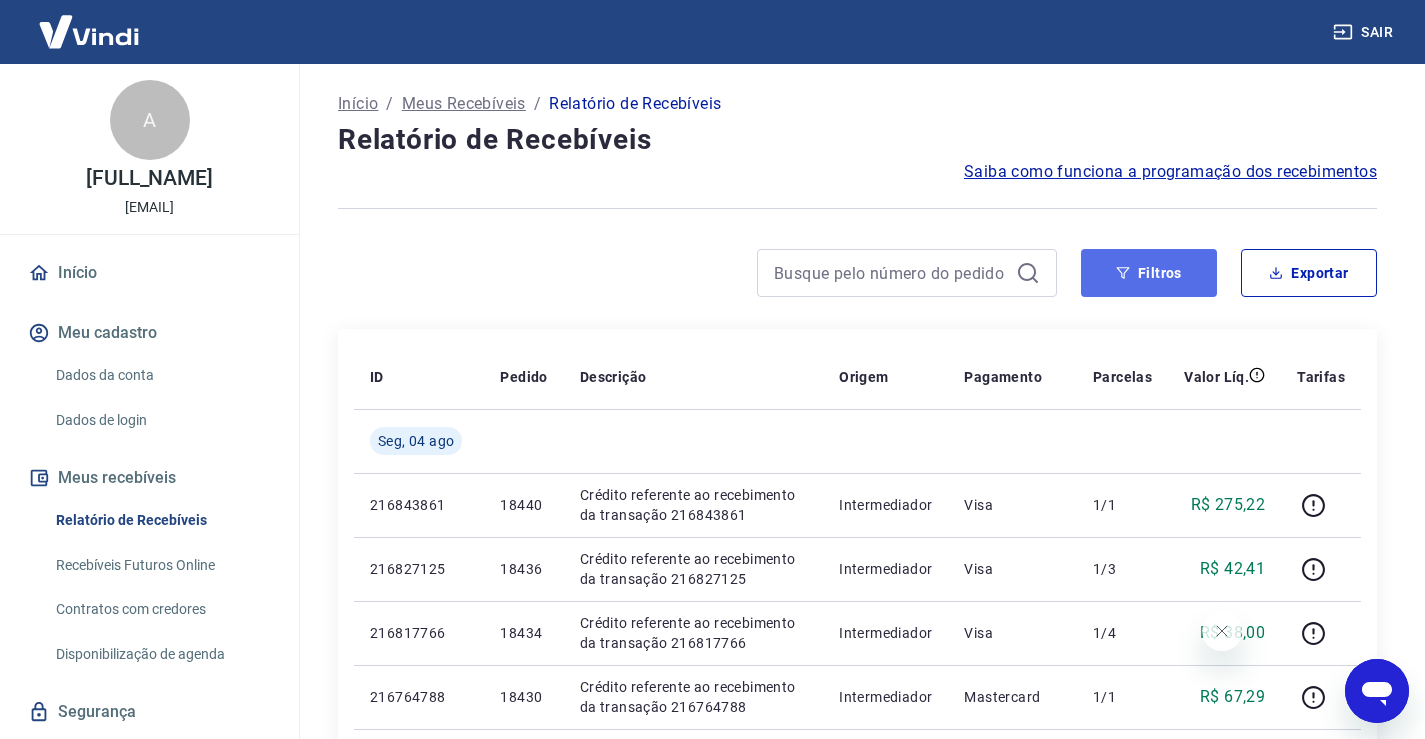 click on "Filtros" at bounding box center [1149, 273] 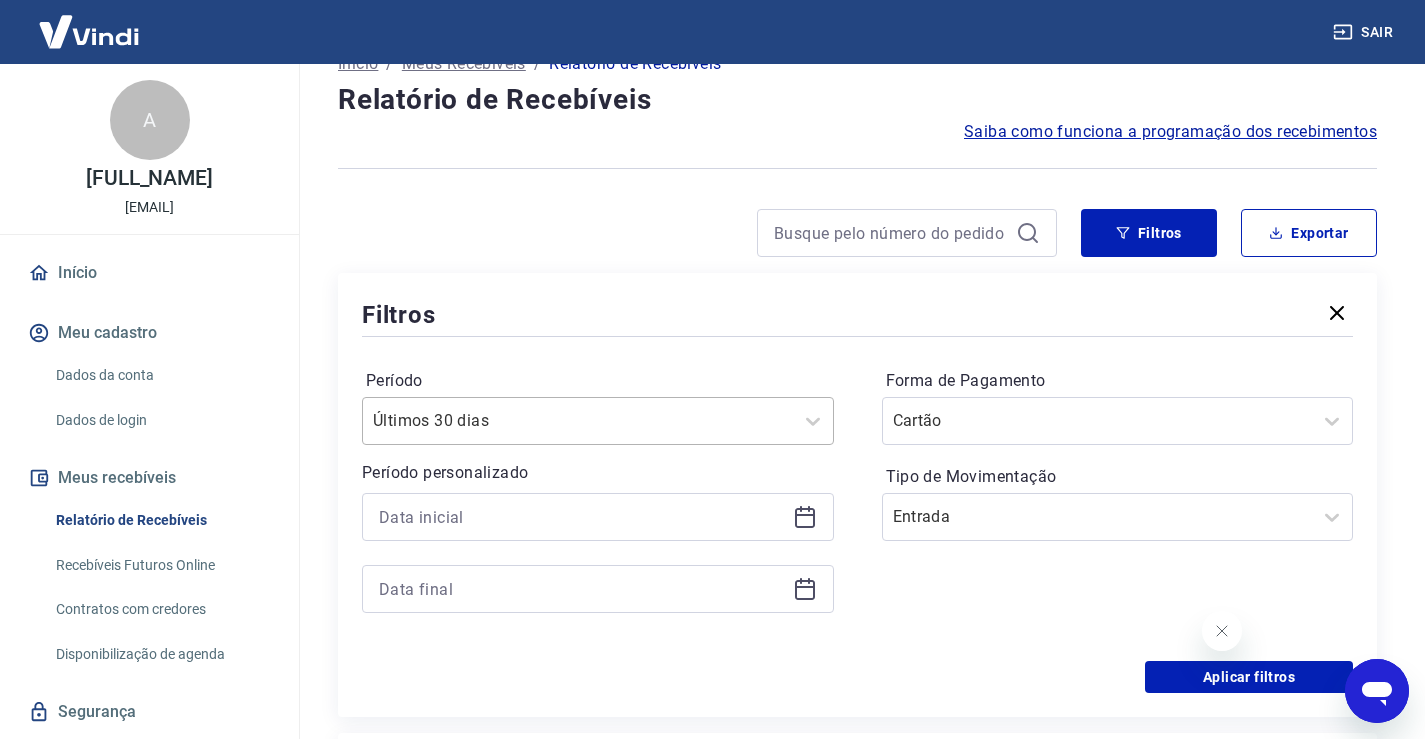 click on "Últimos 30 dias" at bounding box center [598, 421] 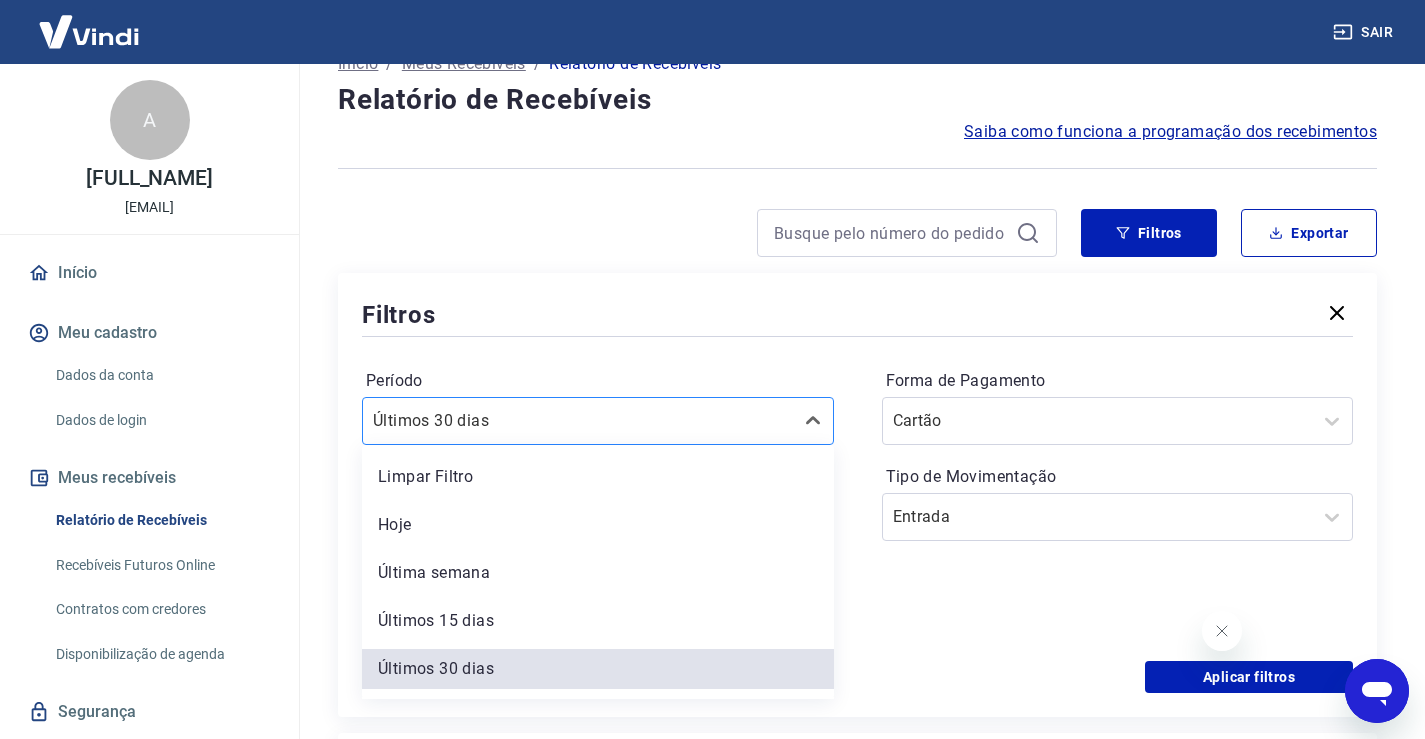scroll, scrollTop: 46, scrollLeft: 0, axis: vertical 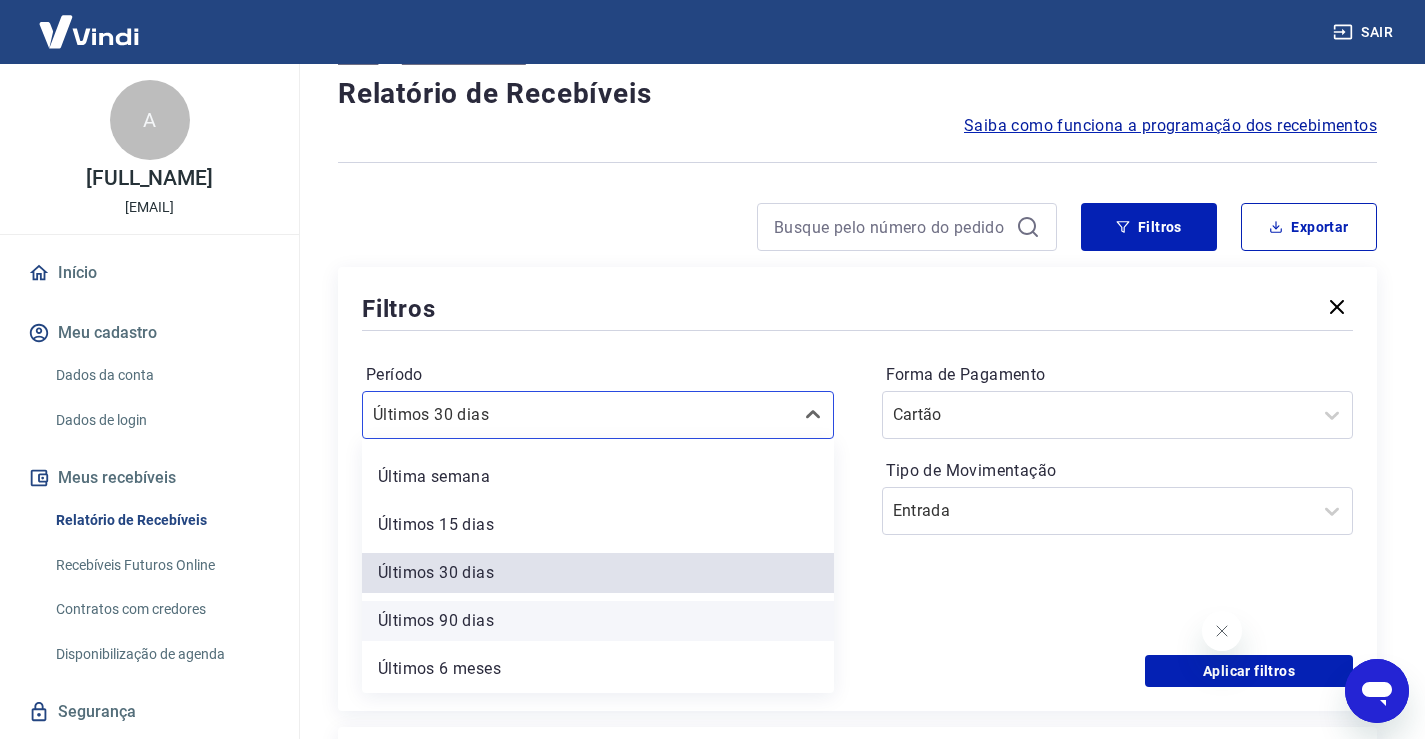 click on "Últimos 90 dias" at bounding box center [598, 621] 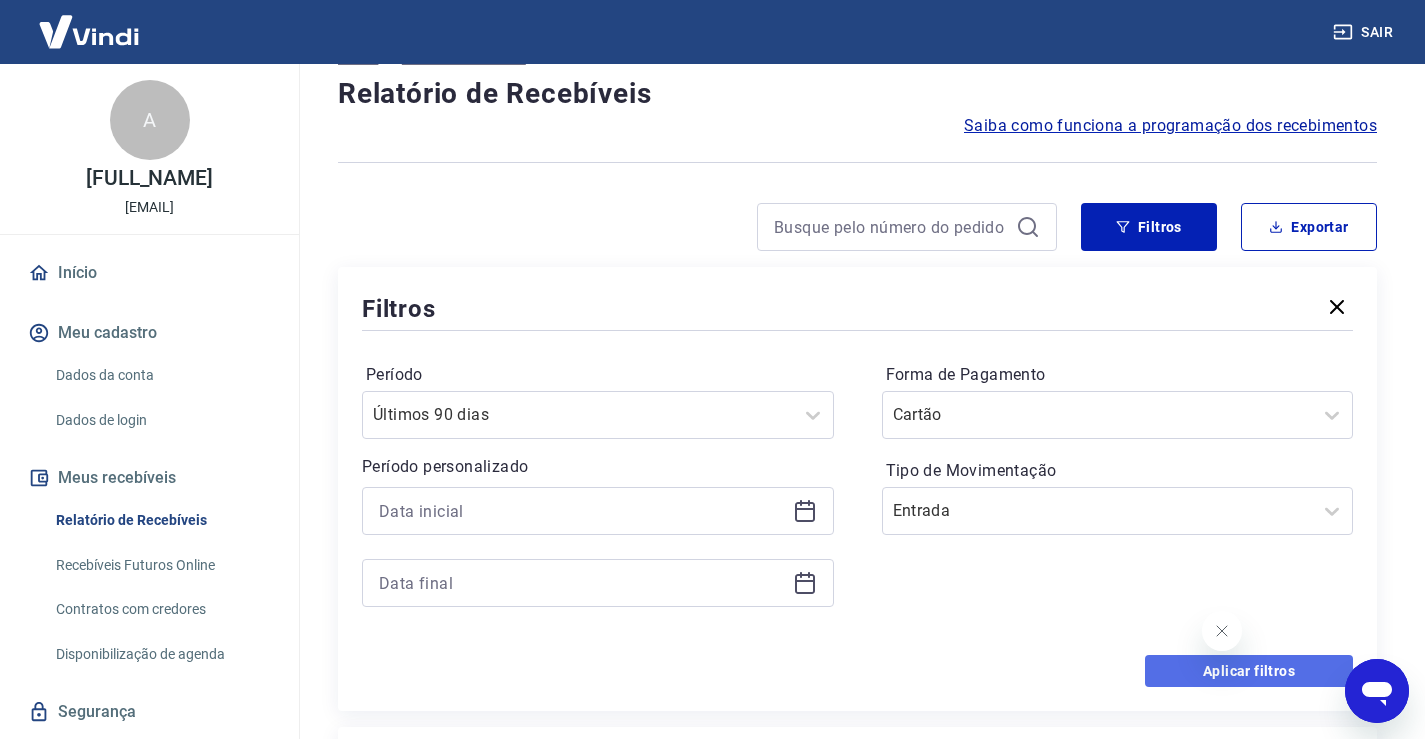 click on "Aplicar filtros" at bounding box center (1249, 671) 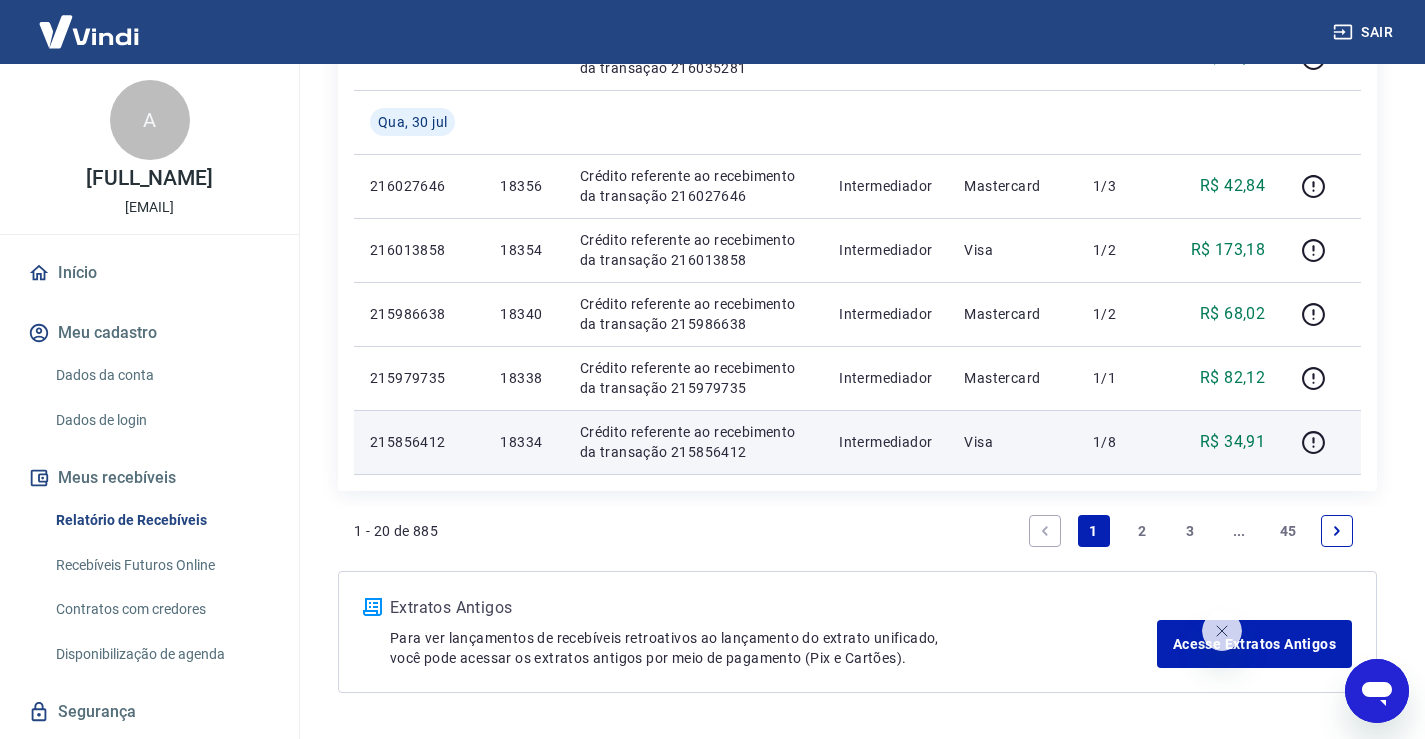 scroll, scrollTop: 1600, scrollLeft: 0, axis: vertical 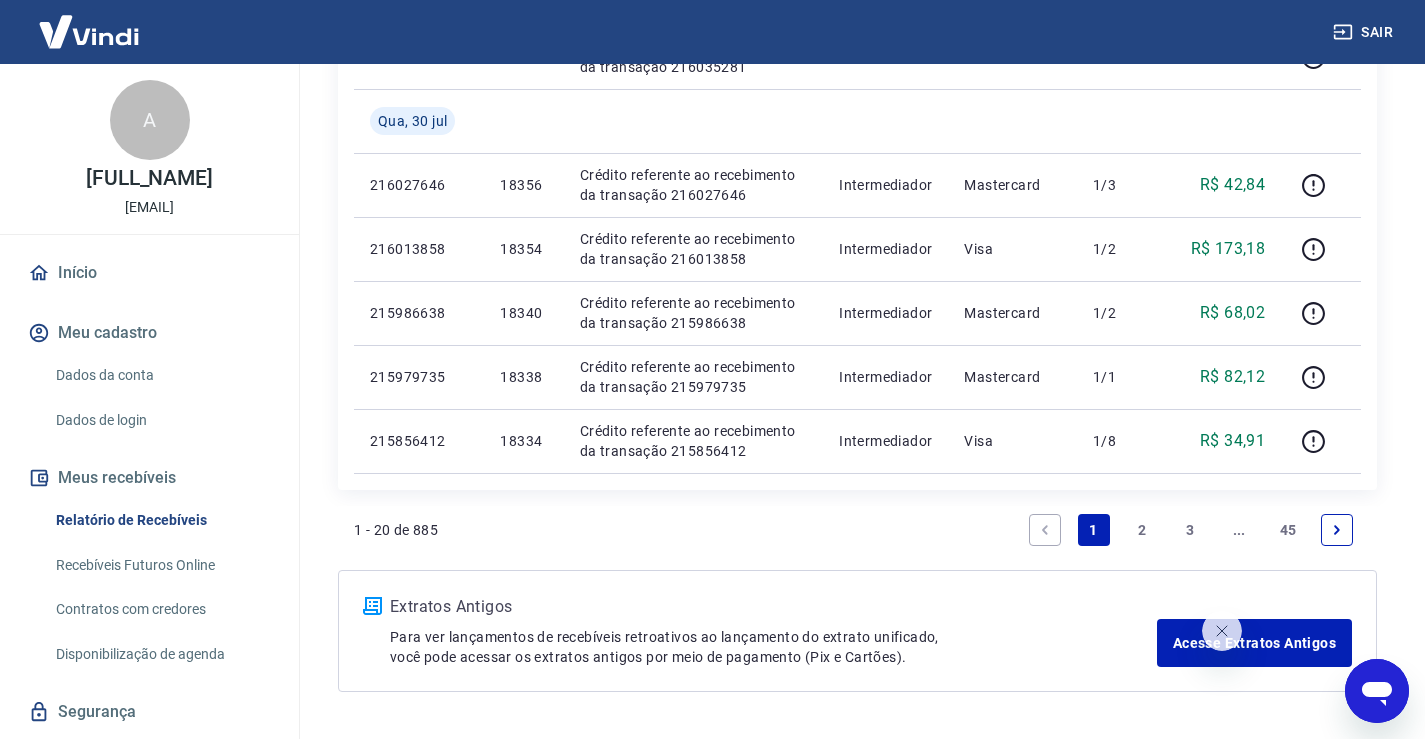 click on "45" at bounding box center [1288, 530] 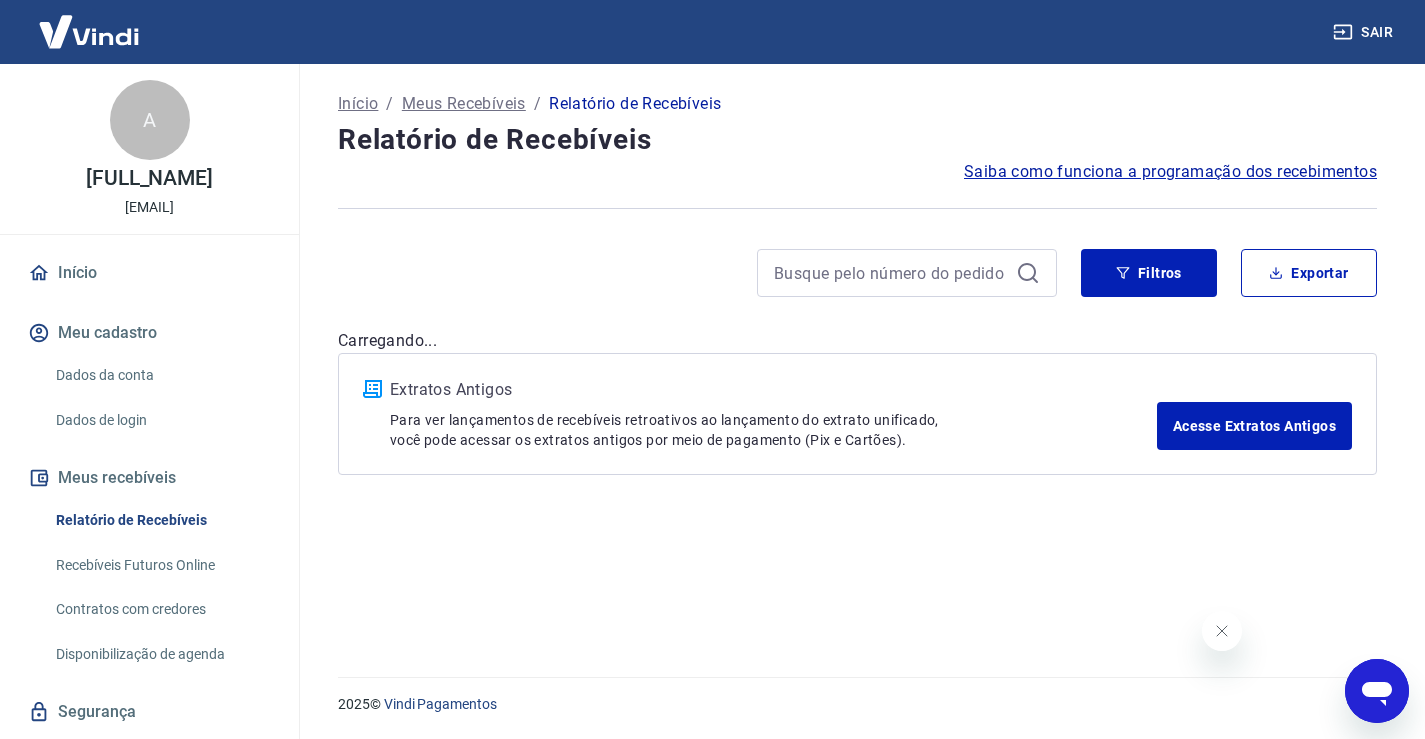 scroll, scrollTop: 0, scrollLeft: 0, axis: both 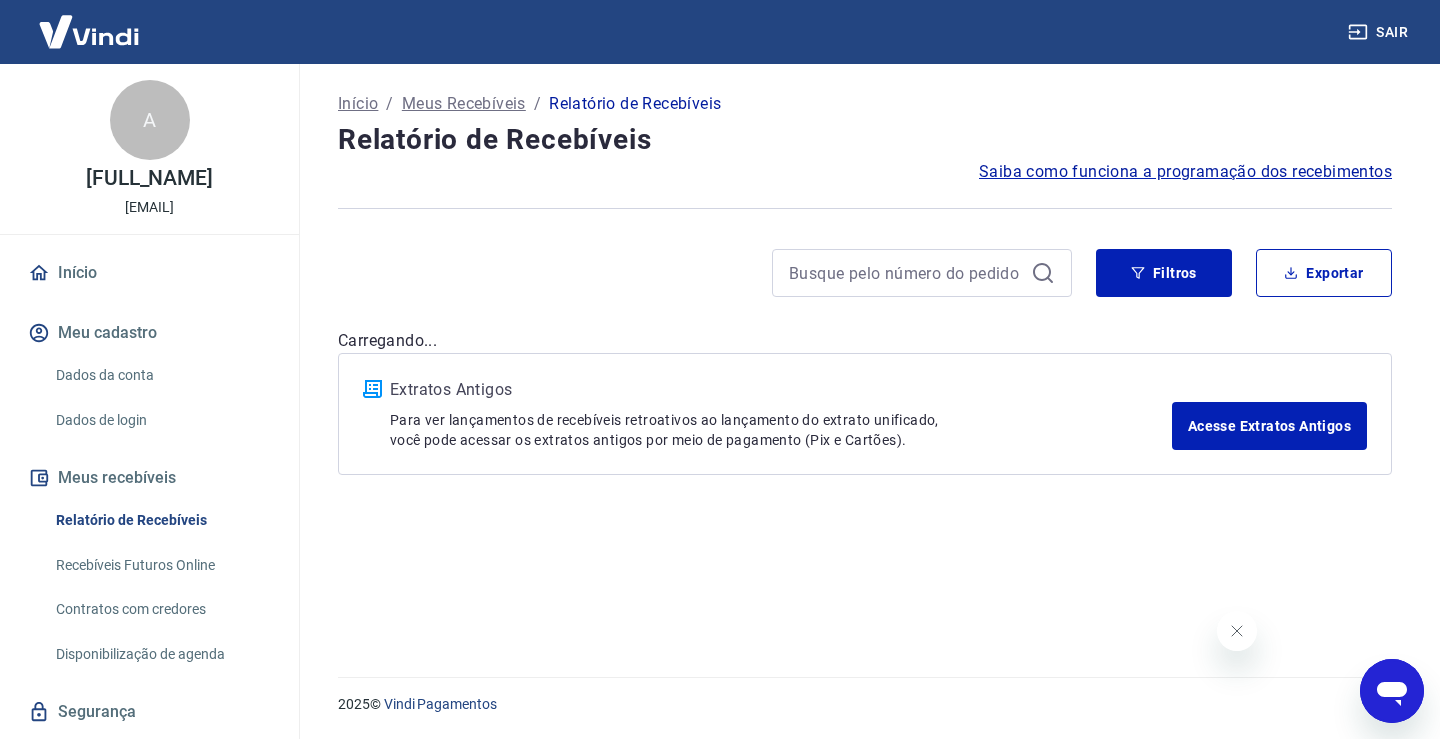 click on "Início / Meus Recebíveis / Relatório de Recebíveis Relatório de Recebíveis Saiba como funciona a programação dos recebimentos Saiba como funciona a programação dos recebimentos Filtros Exportar Carregando...   Extratos Antigos Para ver lançamentos de recebíveis retroativos ao lançamento do extrato unificado,   você pode acessar os extratos antigos por meio de pagamento (Pix e Cartões). Acesse Extratos Antigos" at bounding box center (865, 358) 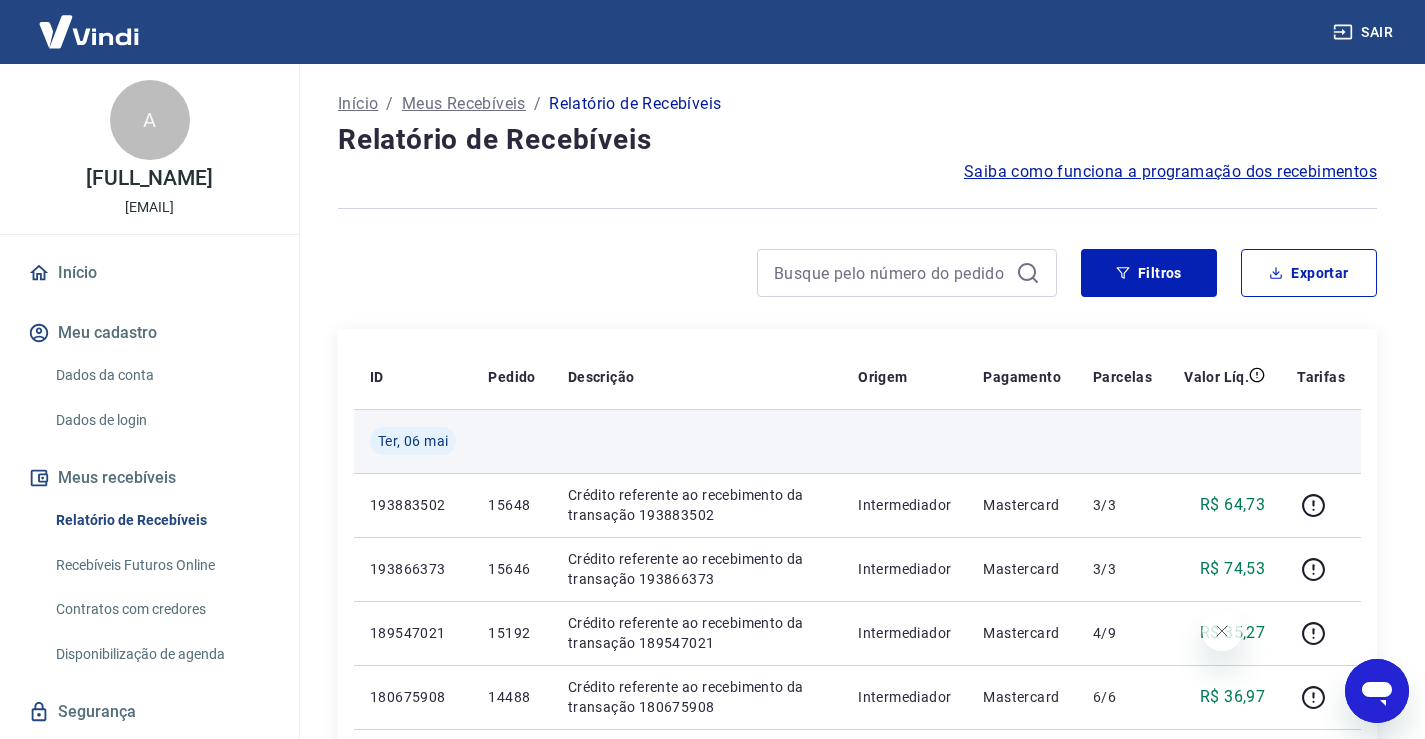 scroll, scrollTop: 200, scrollLeft: 0, axis: vertical 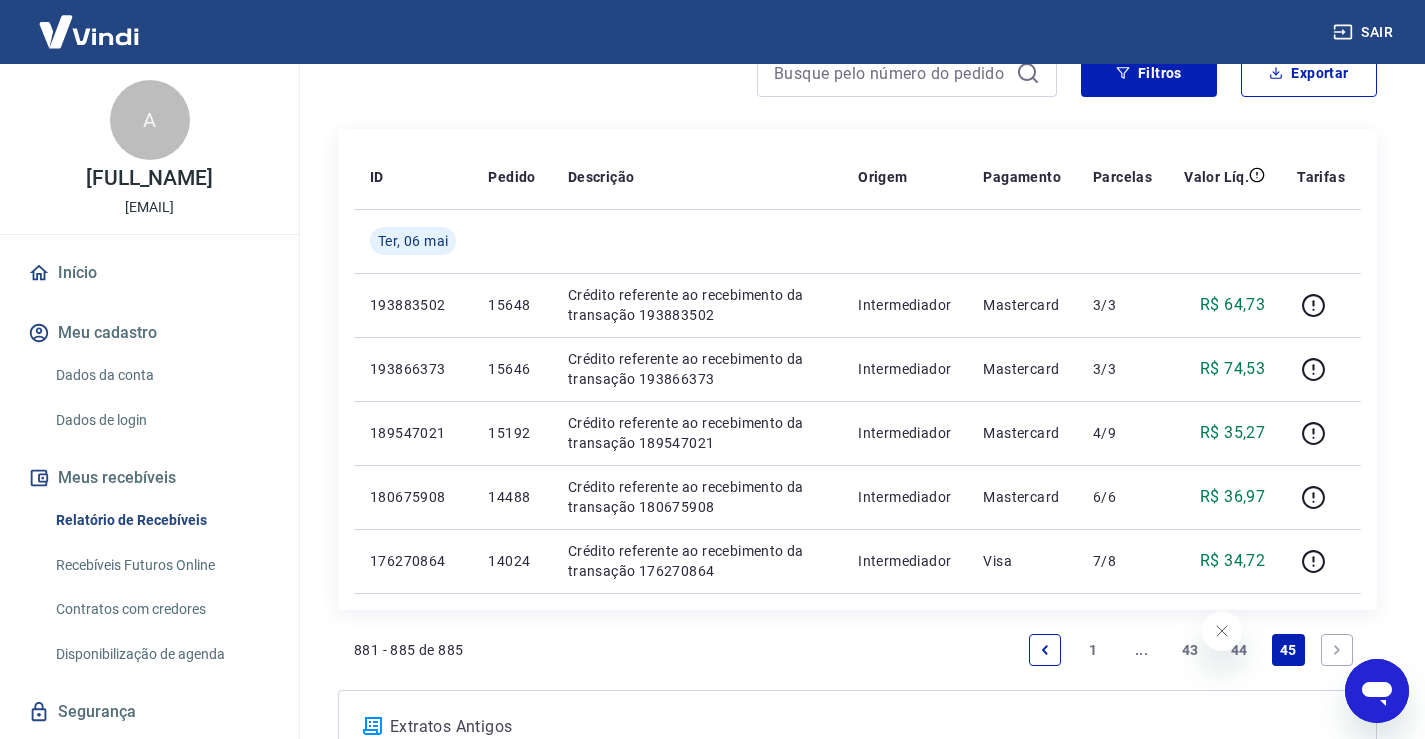 click on "43" at bounding box center (1190, 650) 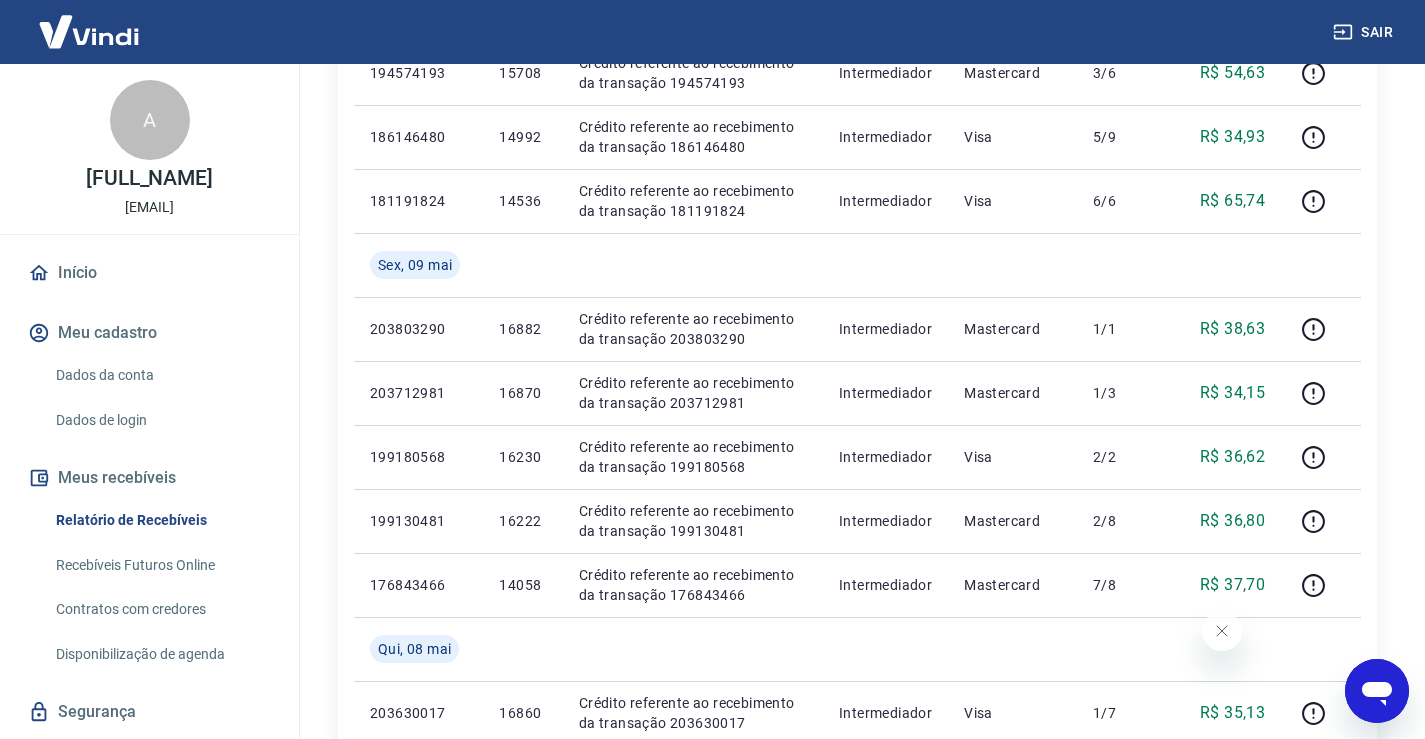 scroll, scrollTop: 1400, scrollLeft: 0, axis: vertical 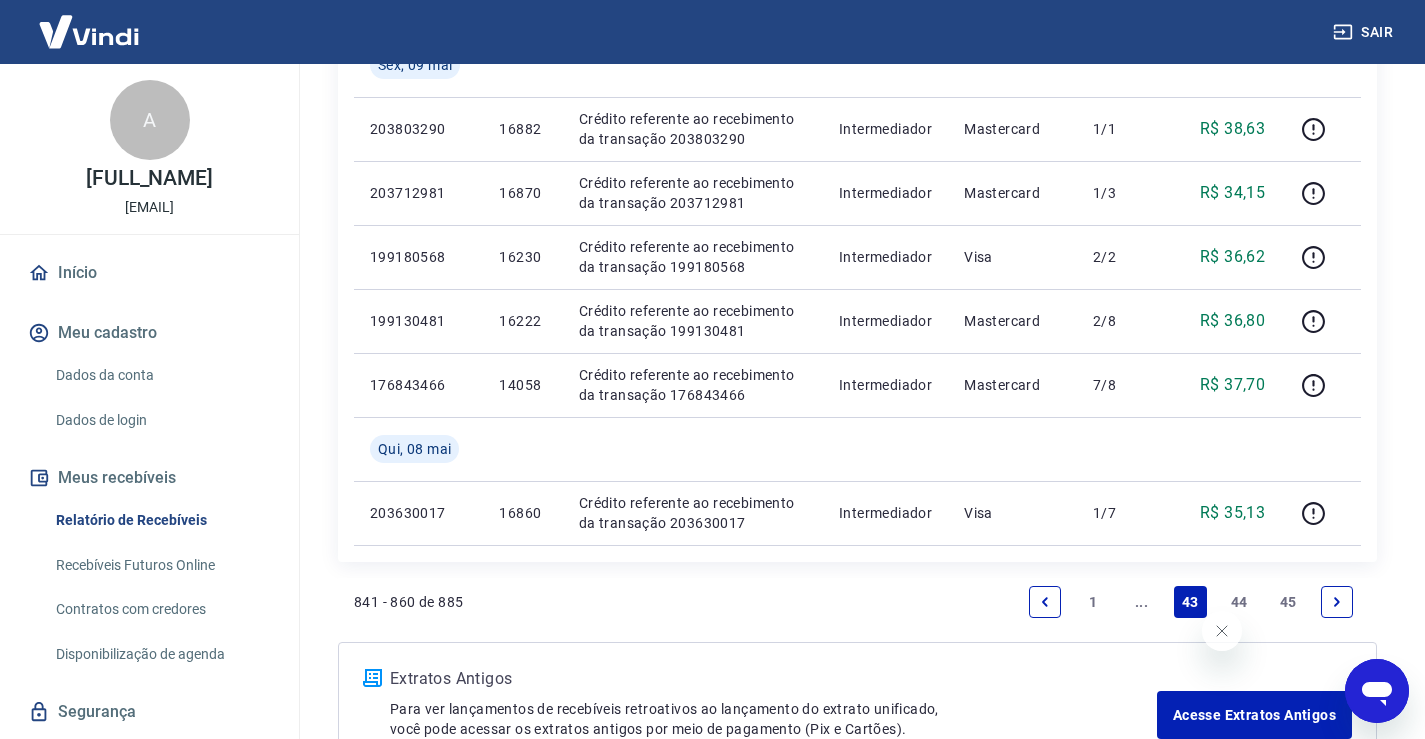 click at bounding box center [1045, 602] 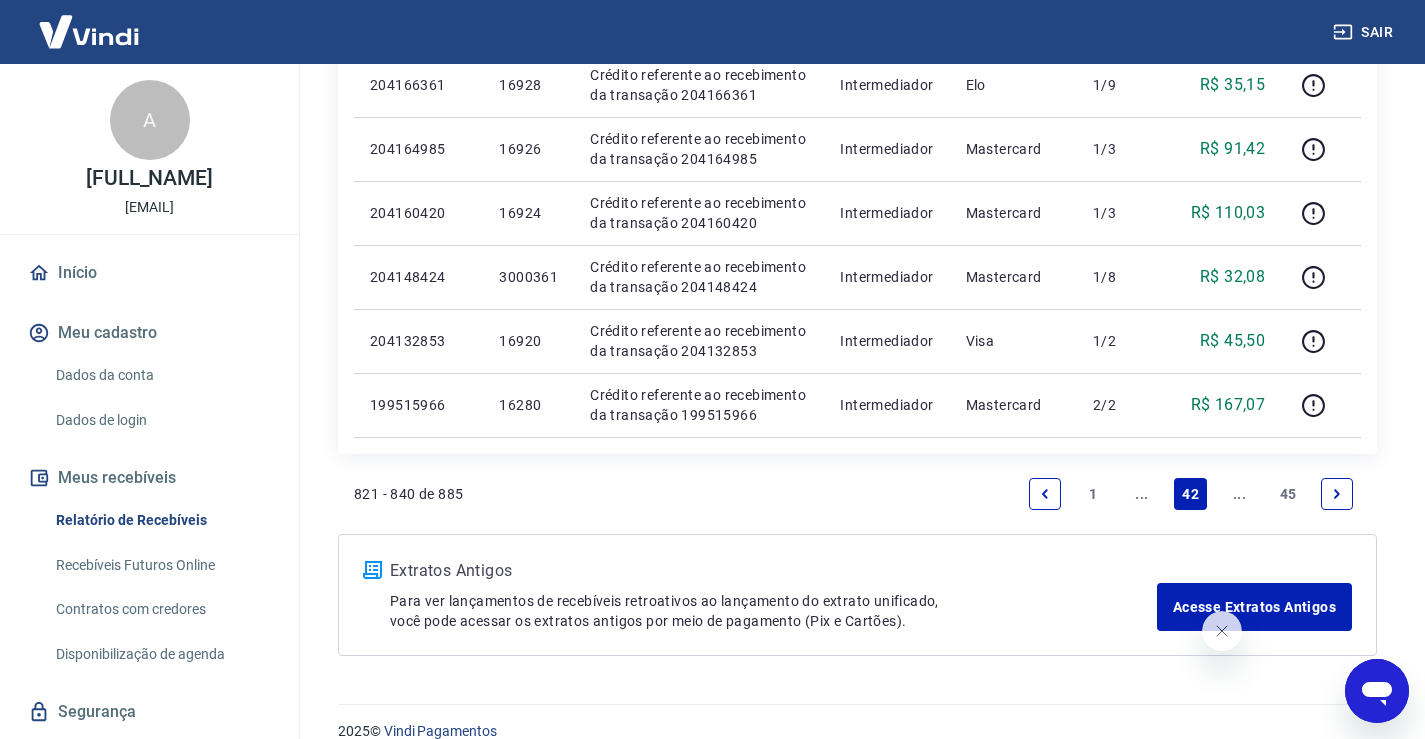 scroll, scrollTop: 1535, scrollLeft: 0, axis: vertical 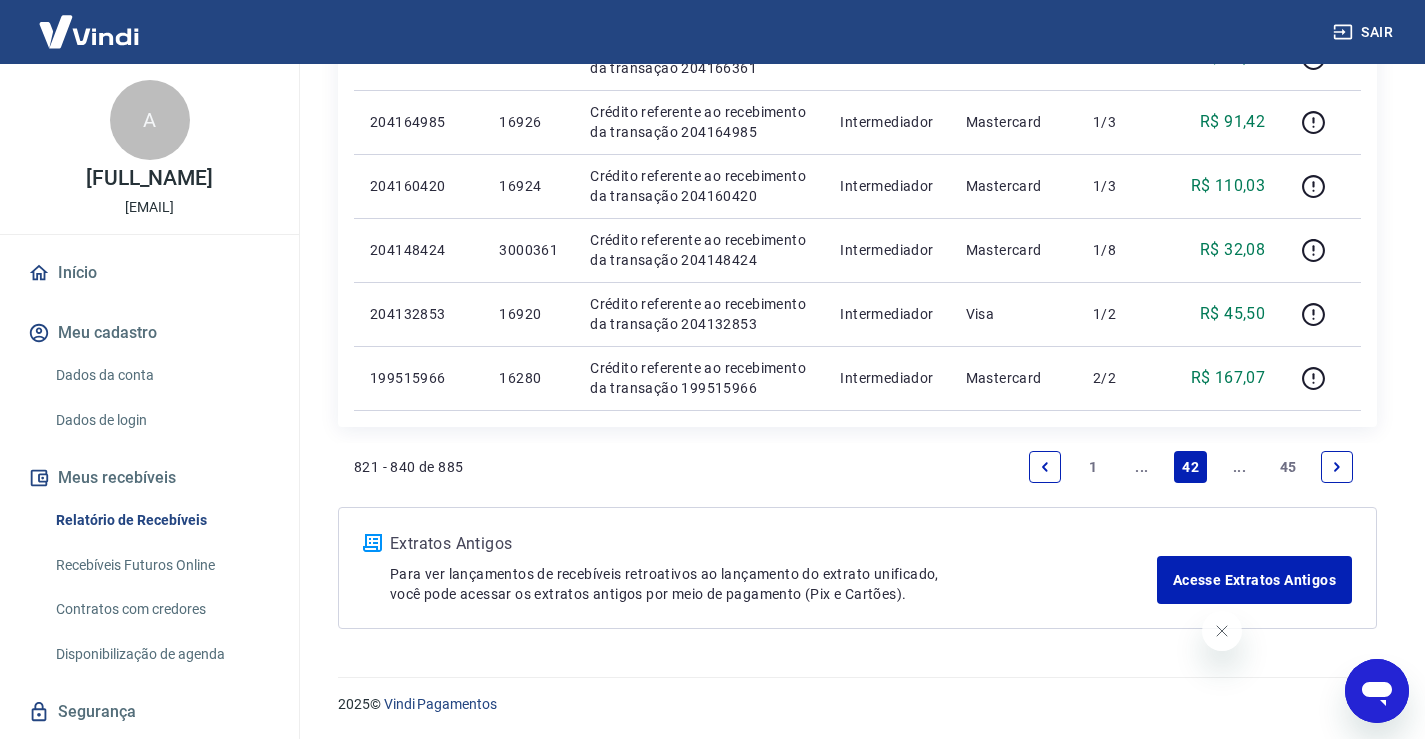 click on "1" at bounding box center (1093, 467) 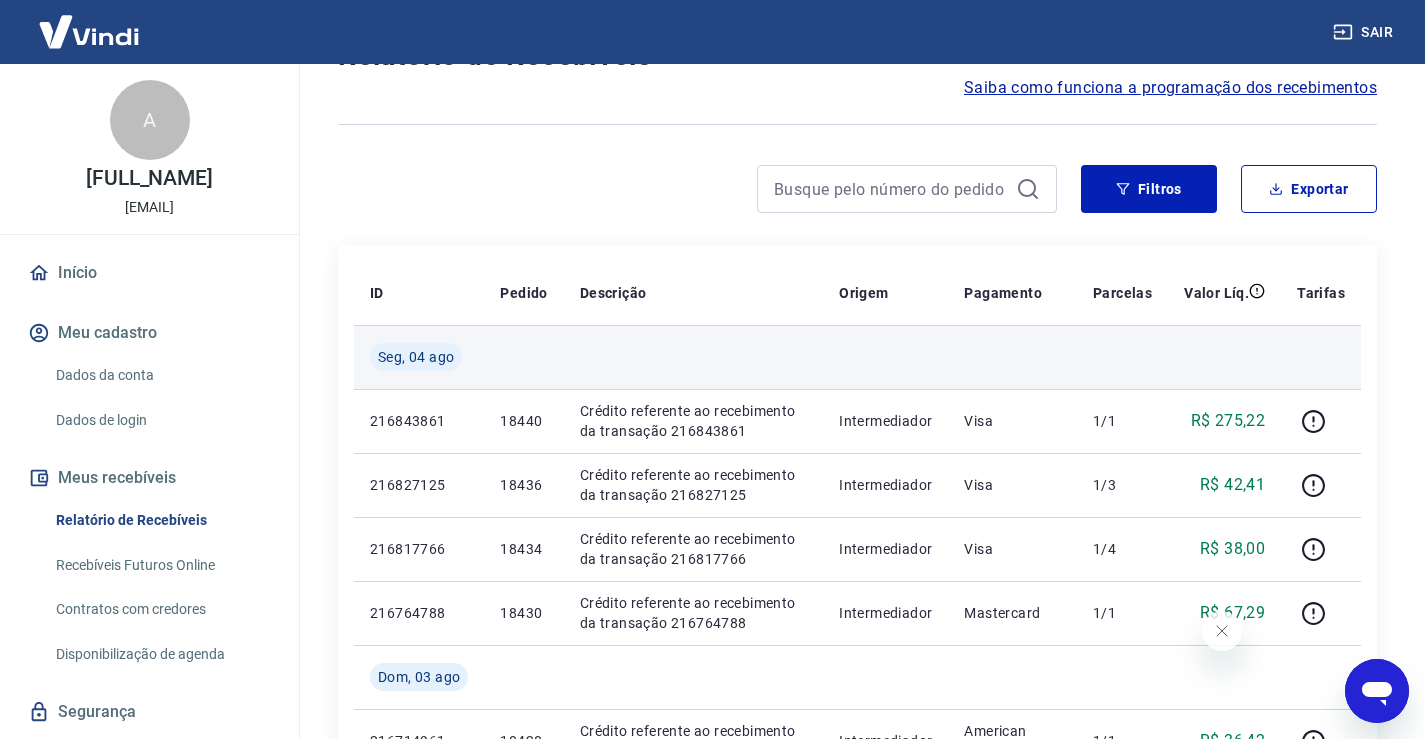 scroll, scrollTop: 200, scrollLeft: 0, axis: vertical 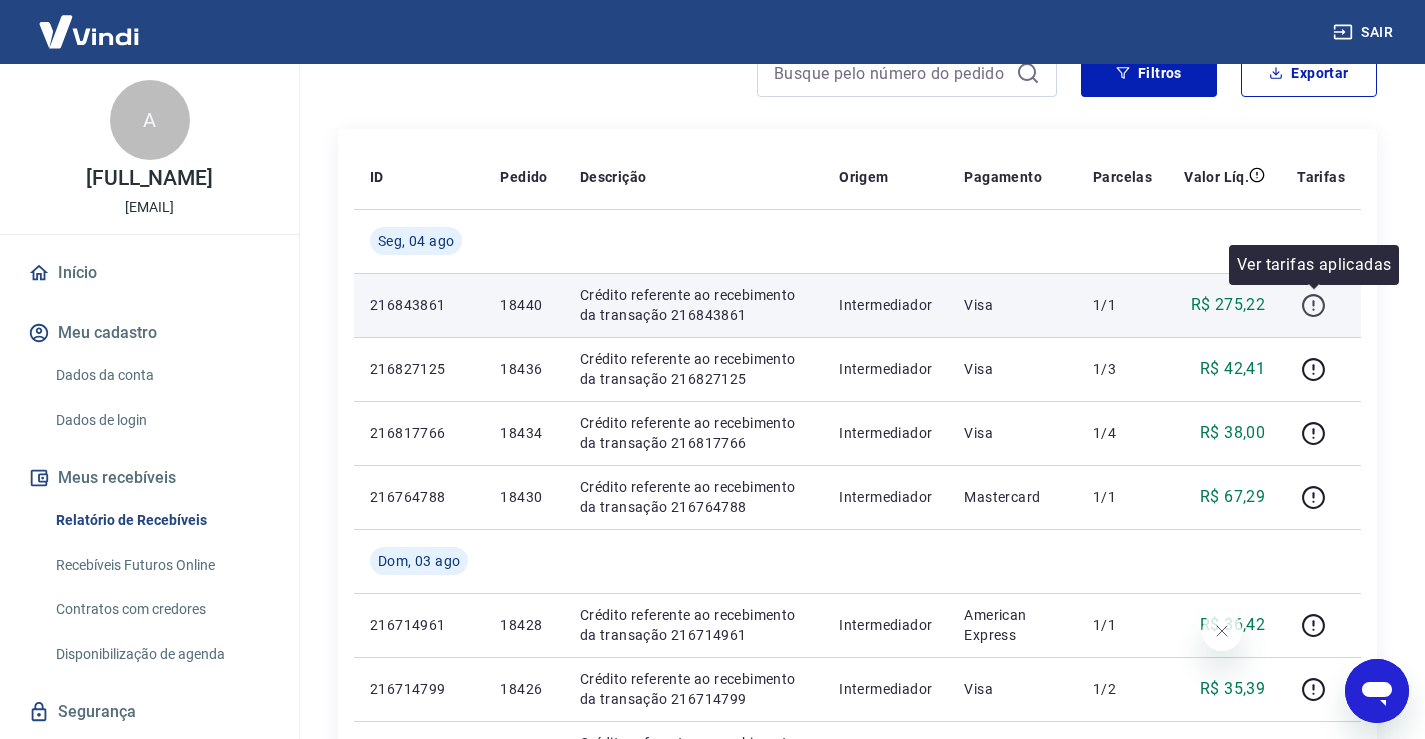 click 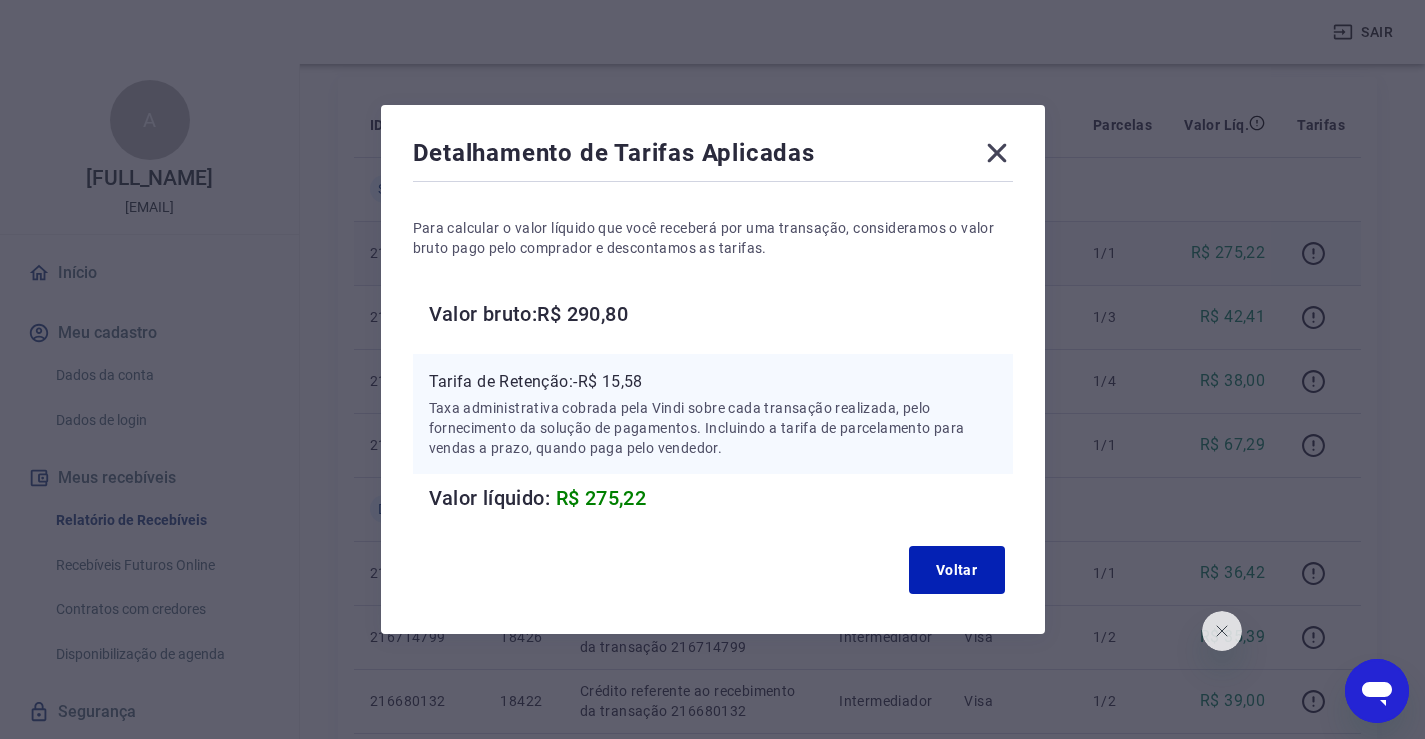 scroll, scrollTop: 300, scrollLeft: 0, axis: vertical 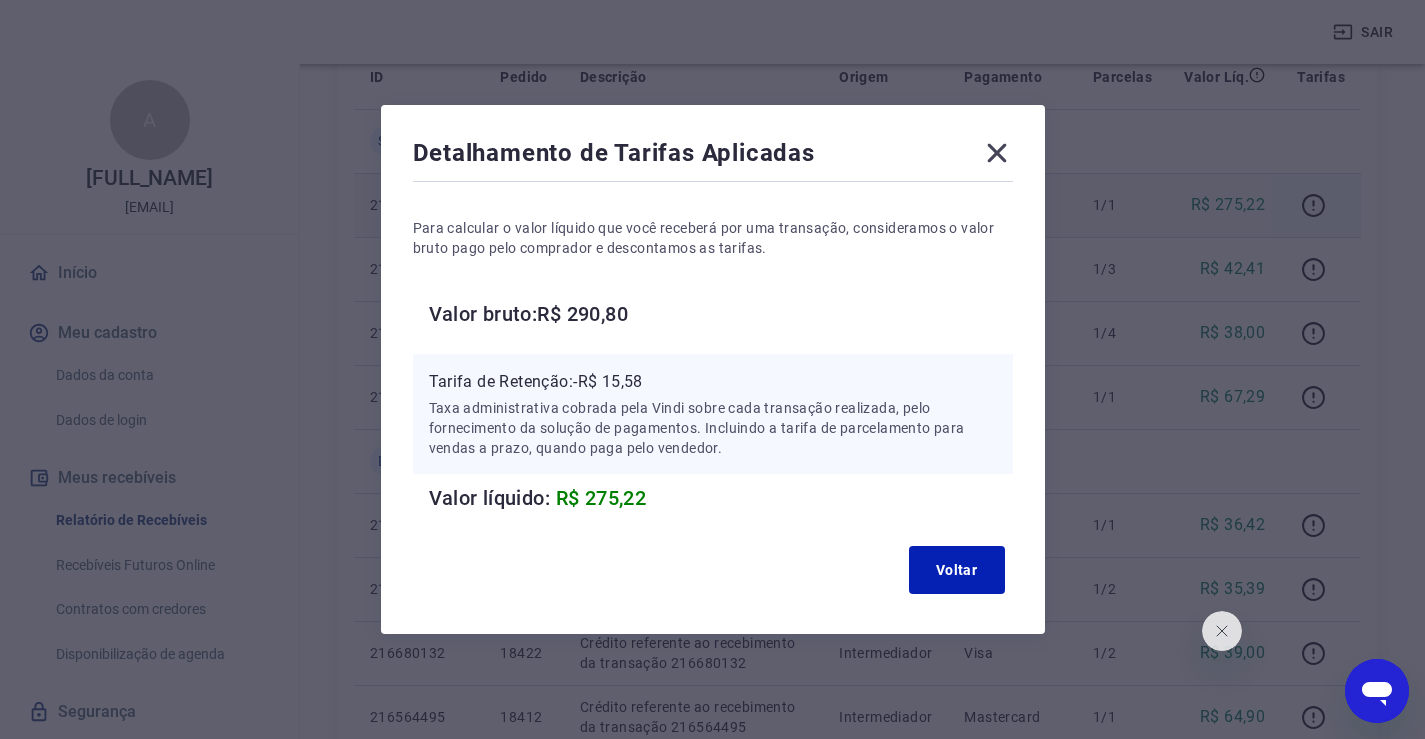 click 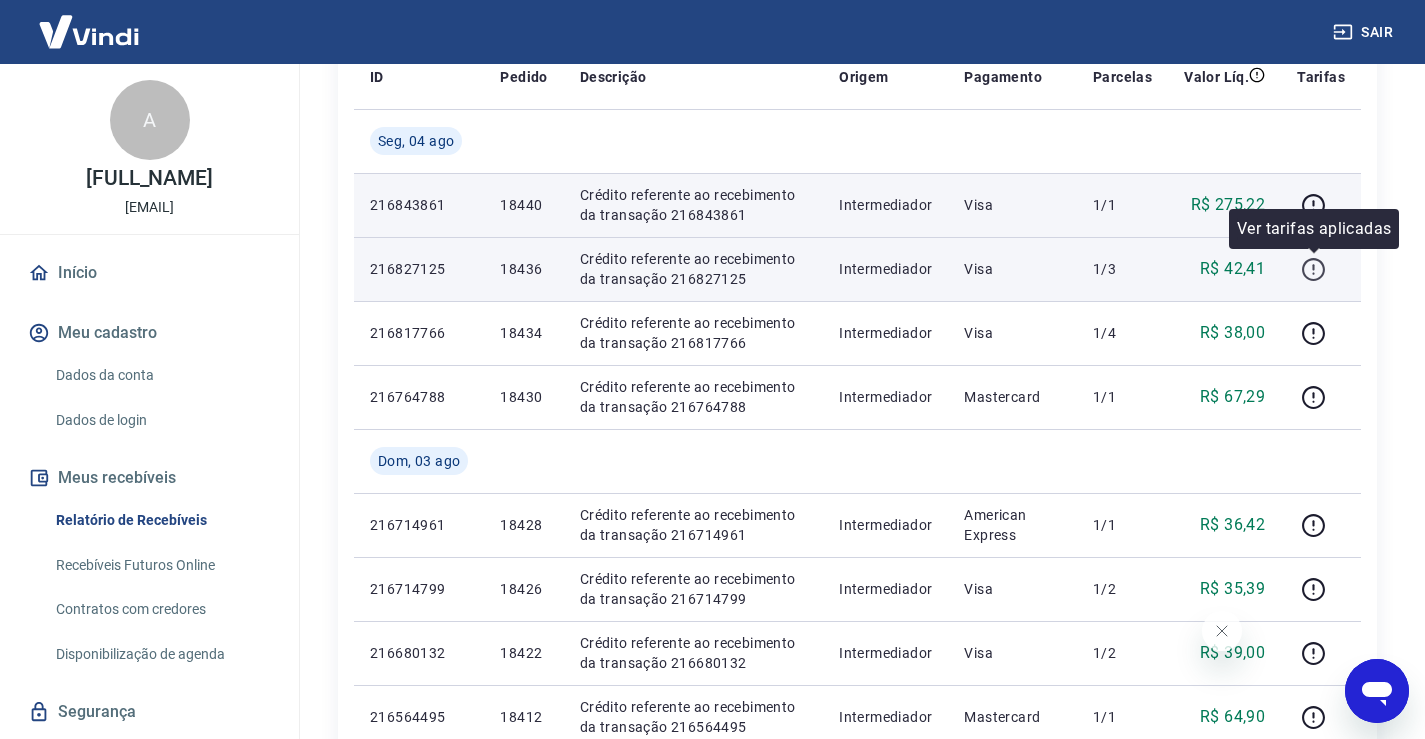 click 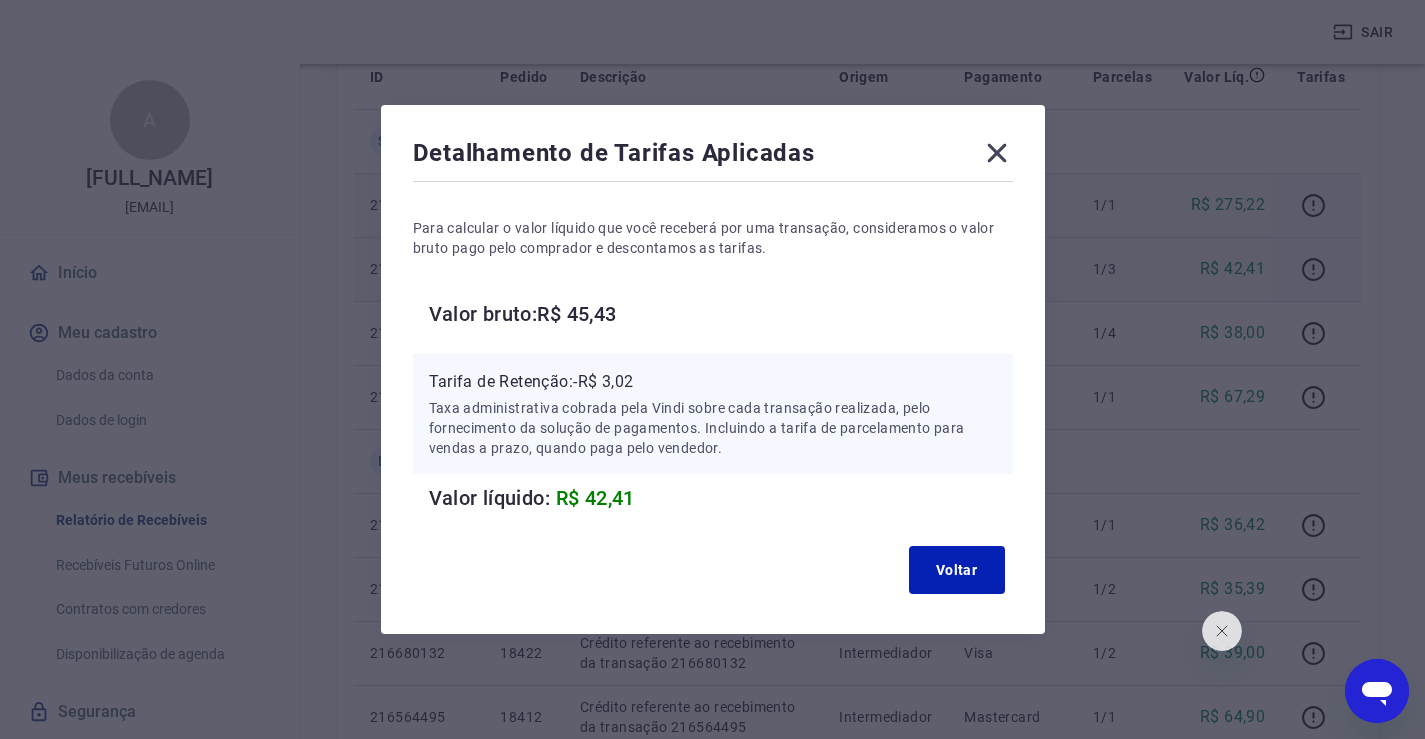 click on "Detalhamento de Tarifas Aplicadas" at bounding box center (713, 157) 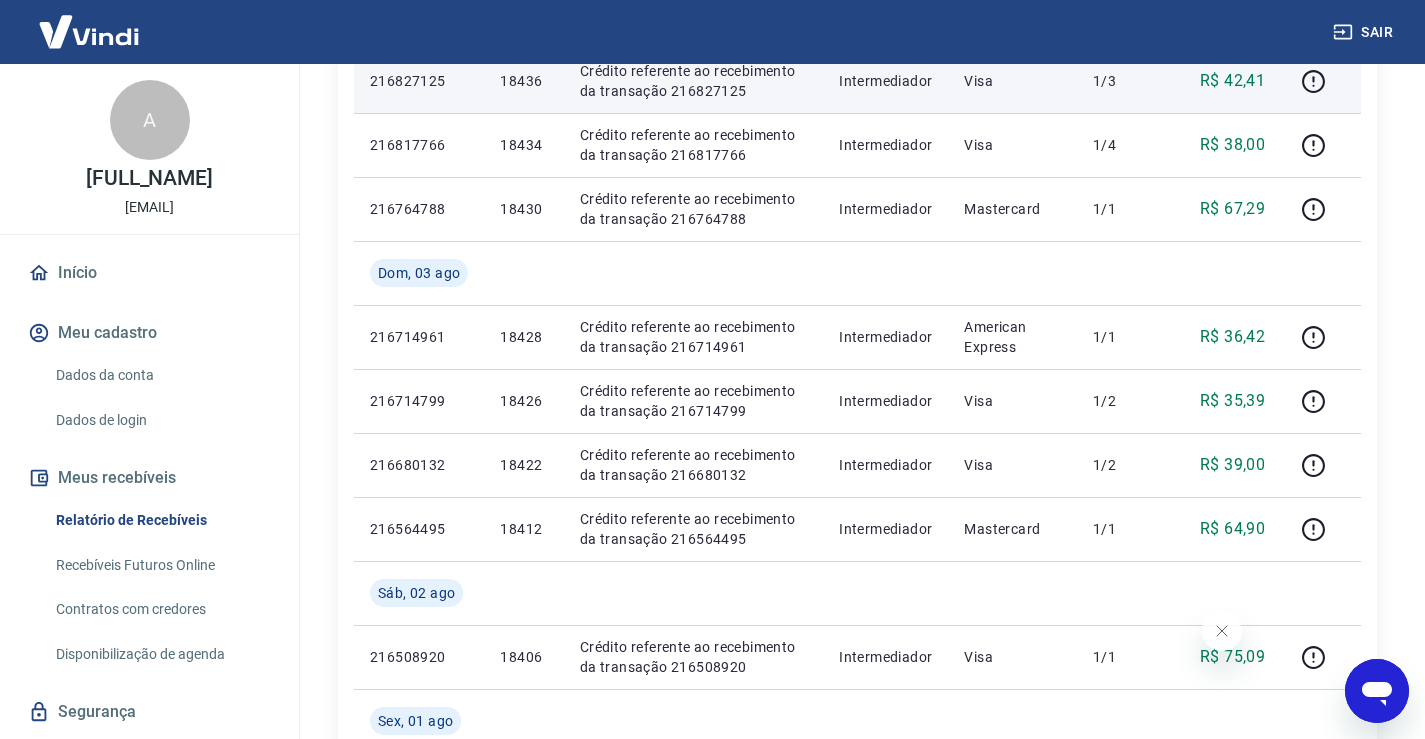 scroll, scrollTop: 500, scrollLeft: 0, axis: vertical 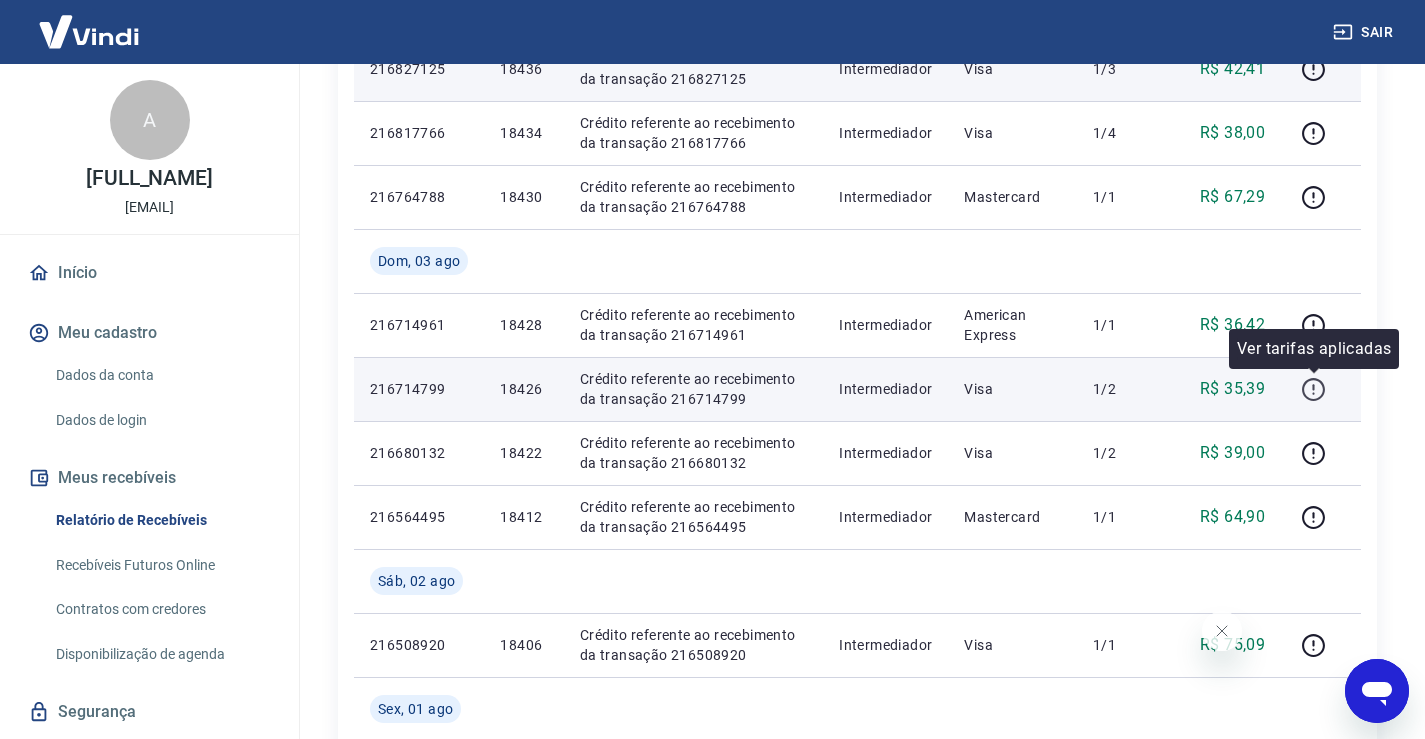 click 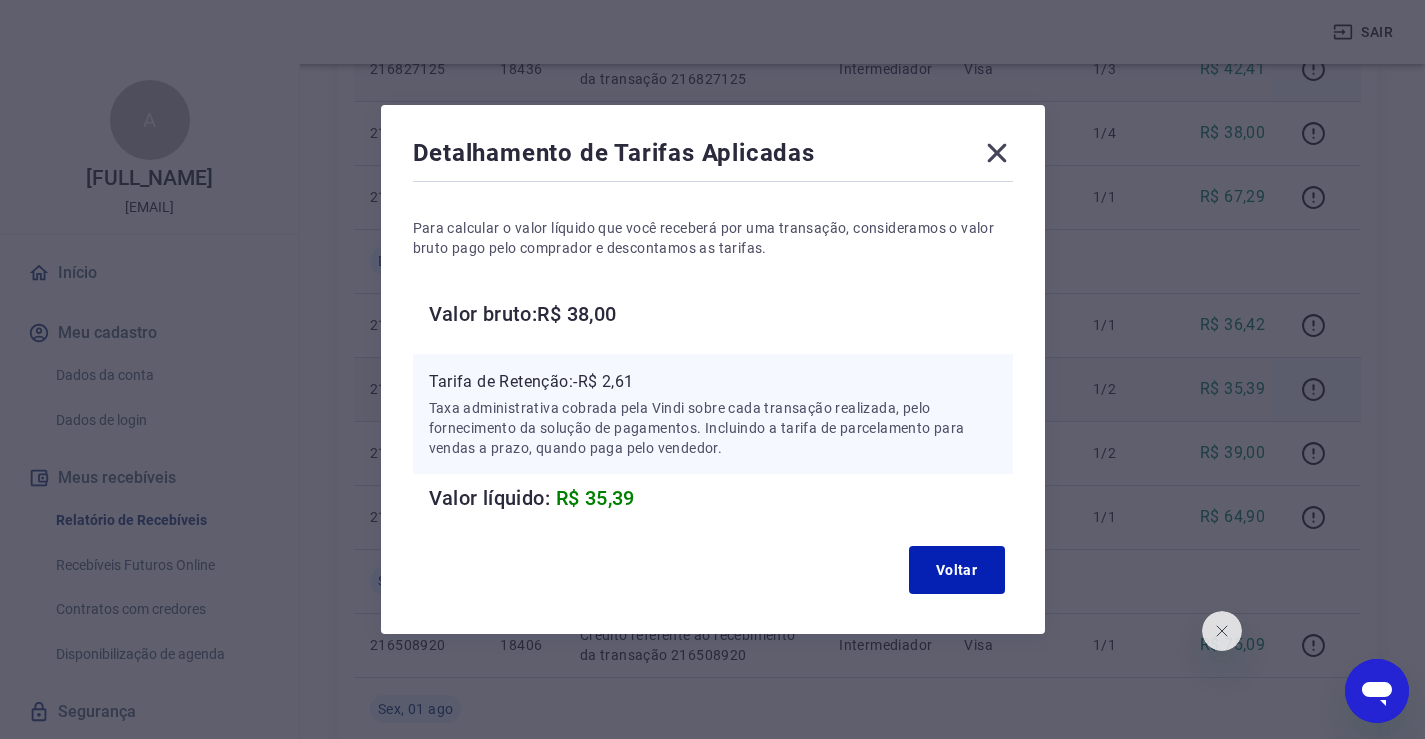 click on "Detalhamento de Tarifas Aplicadas Para calcular o valor líquido que você receberá por uma transação, consideramos o valor bruto pago pelo comprador e descontamos as tarifas. Valor bruto:  R$ 38,00 Tarifa de Retenção:  -R$ 2,61 Taxa administrativa cobrada pela Vindi sobre cada transação realizada, pelo fornecimento da solução de pagamentos. Incluindo a tarifa de parcelamento para vendas a prazo, quando paga pelo vendedor. Valor líquido:   R$ 35,39 Voltar" at bounding box center (712, 369) 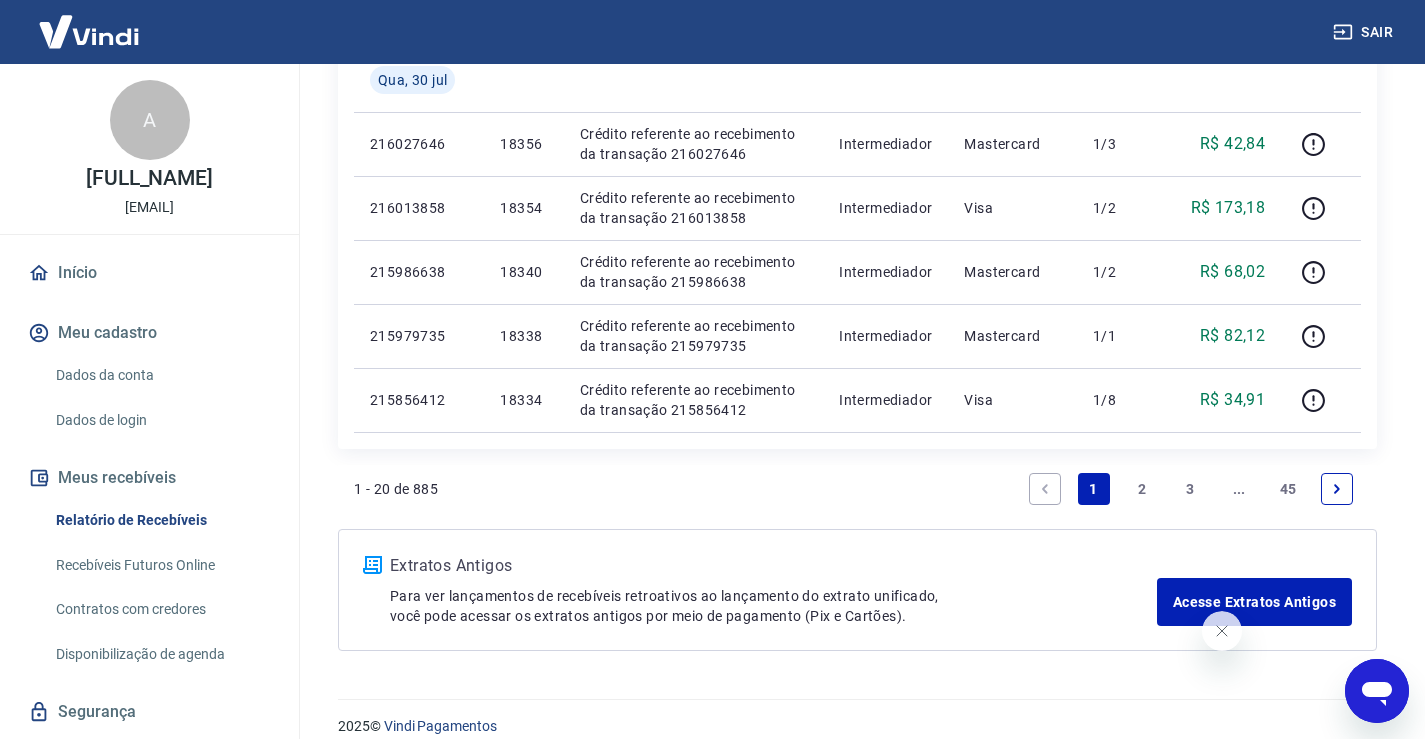 scroll, scrollTop: 1663, scrollLeft: 0, axis: vertical 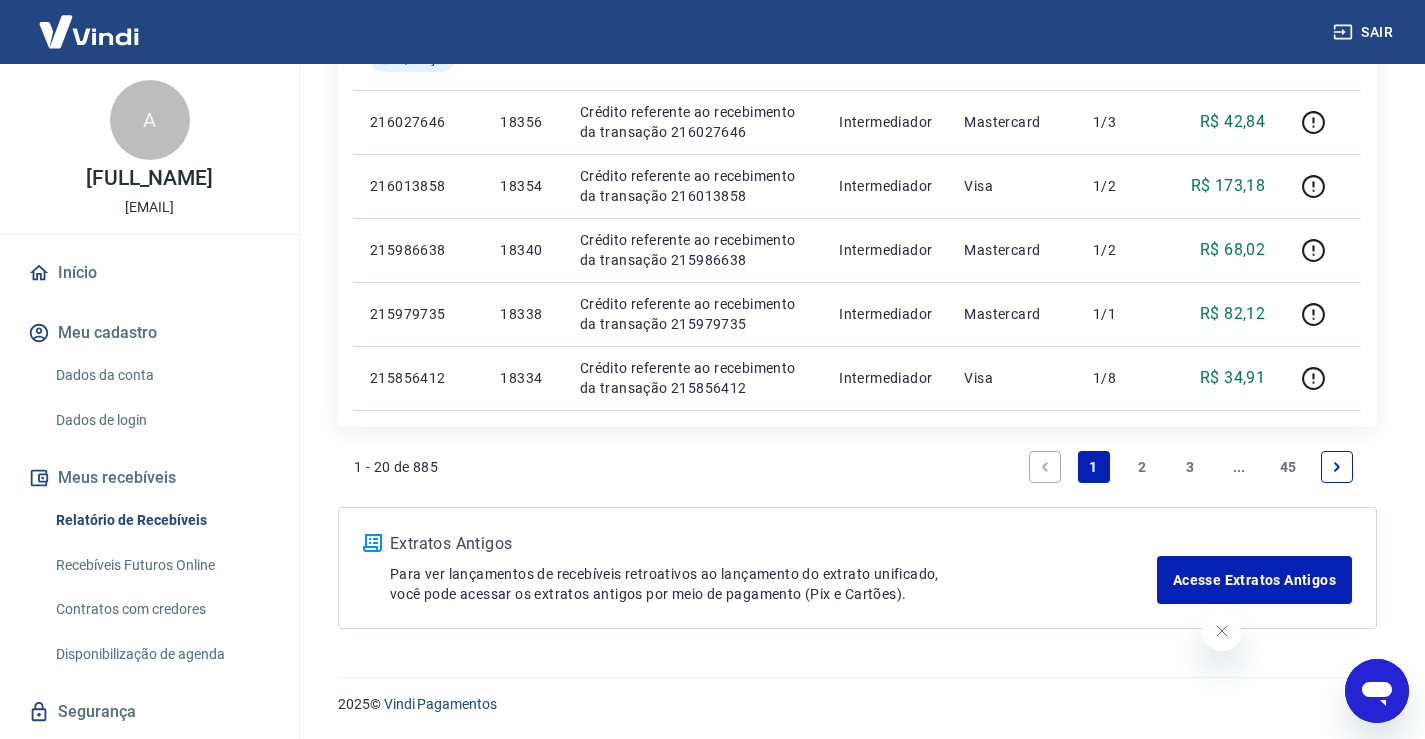 click on "2" at bounding box center [1142, 467] 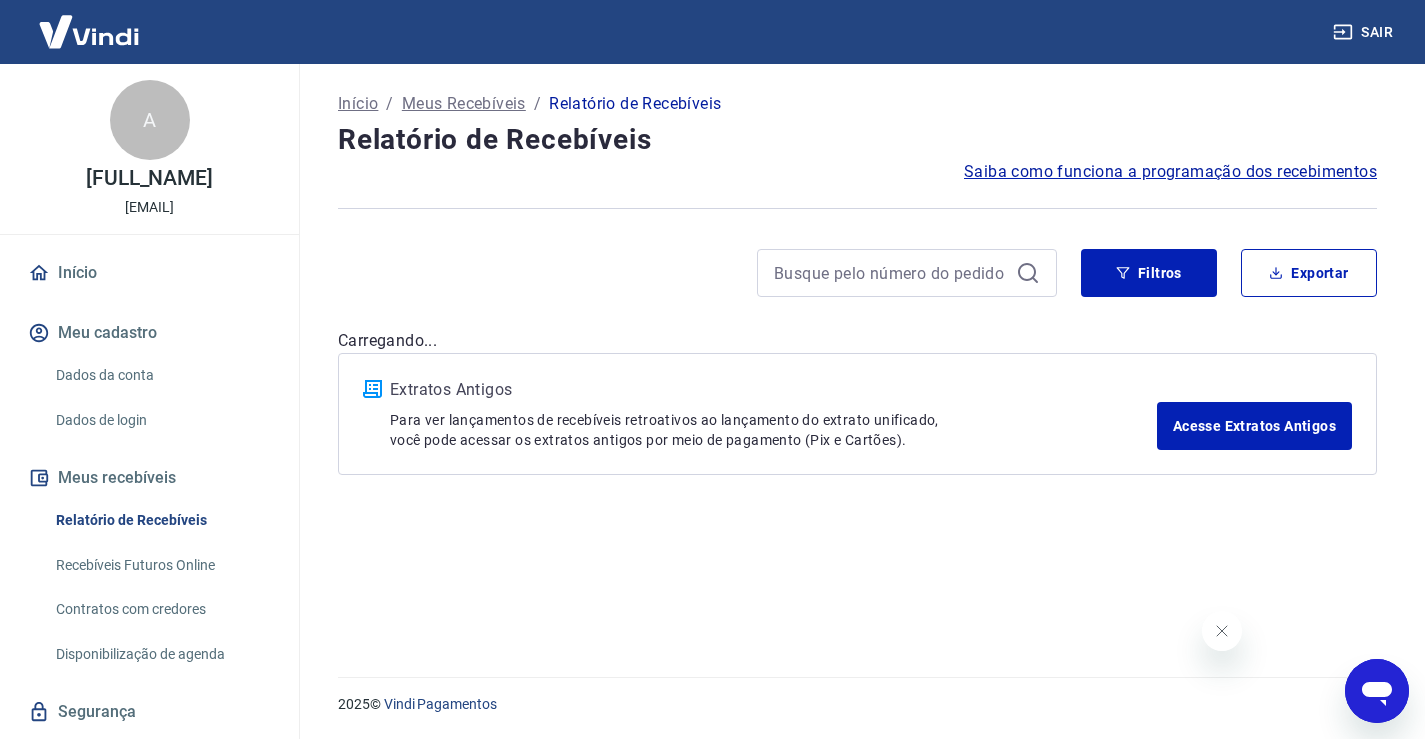 scroll, scrollTop: 0, scrollLeft: 0, axis: both 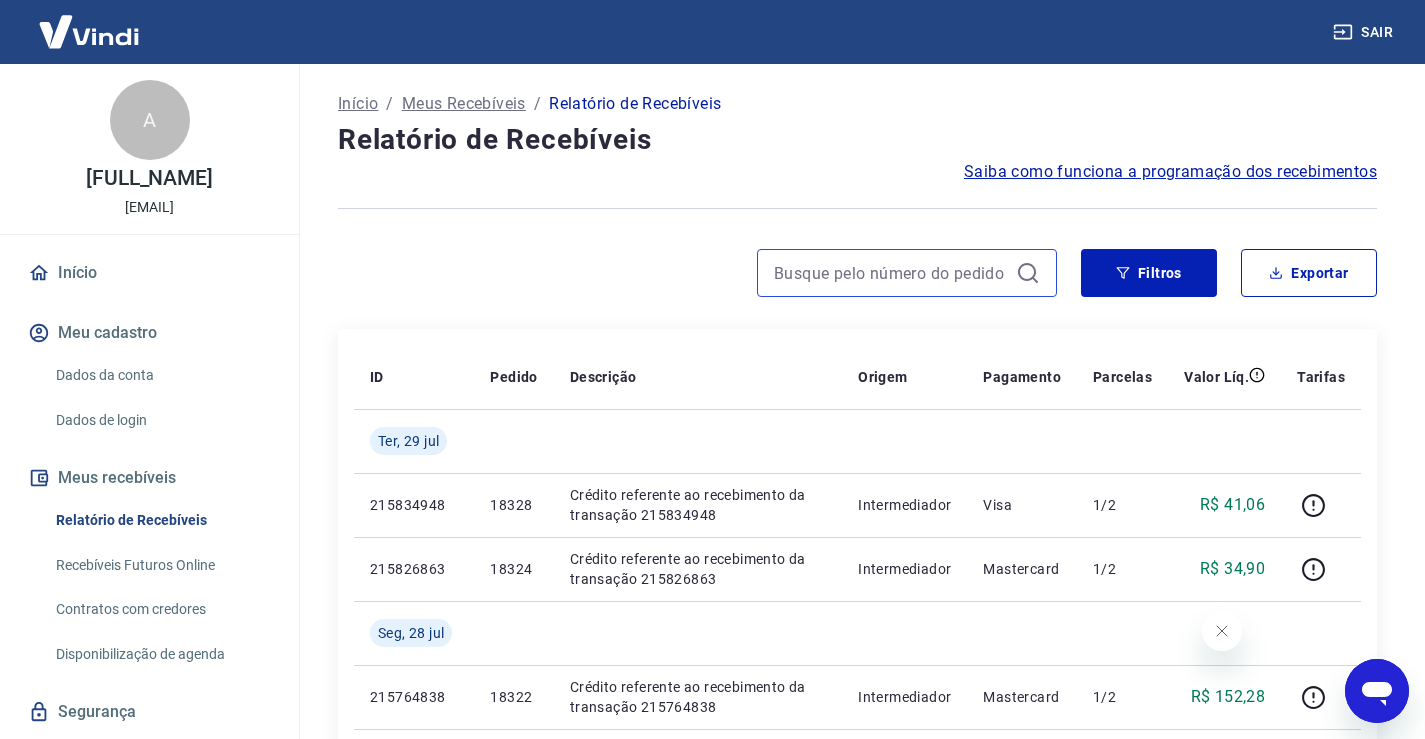 click at bounding box center (891, 273) 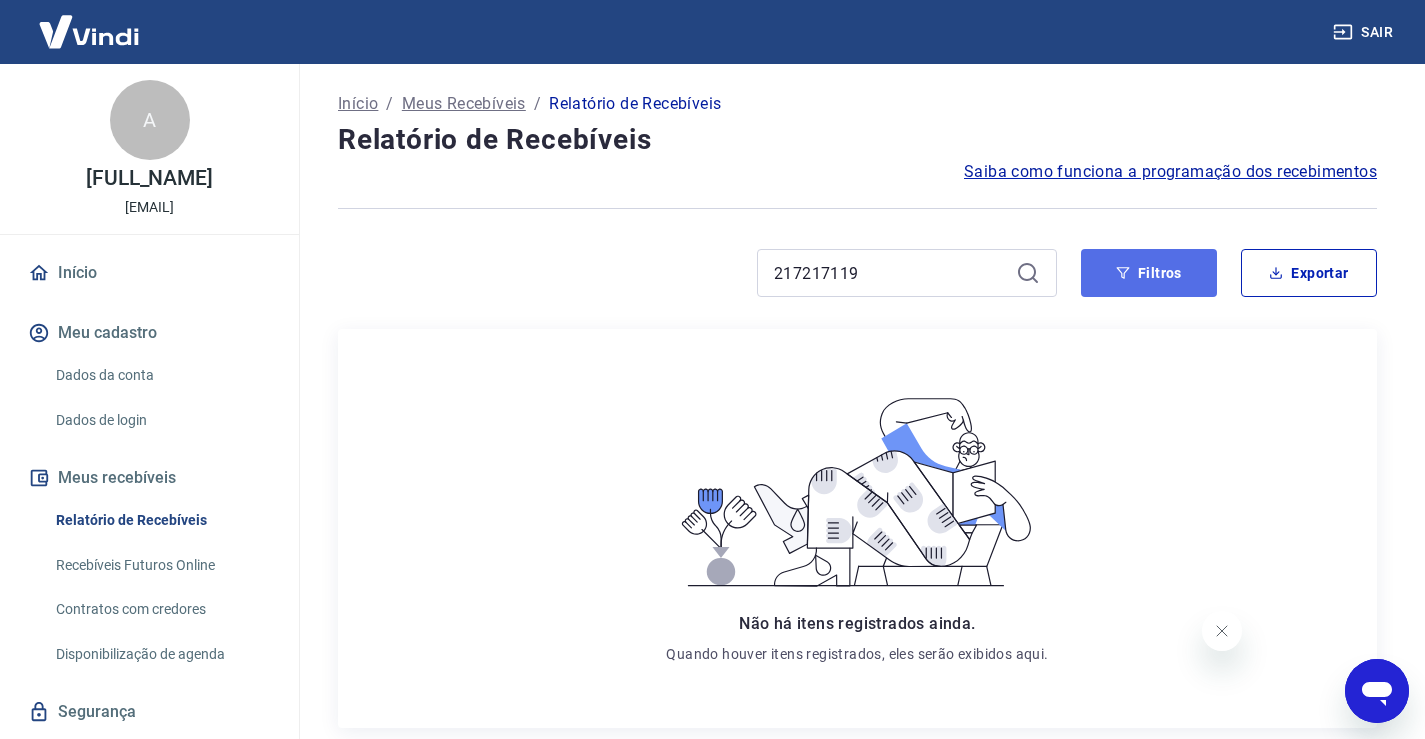 click on "Filtros" at bounding box center [1149, 273] 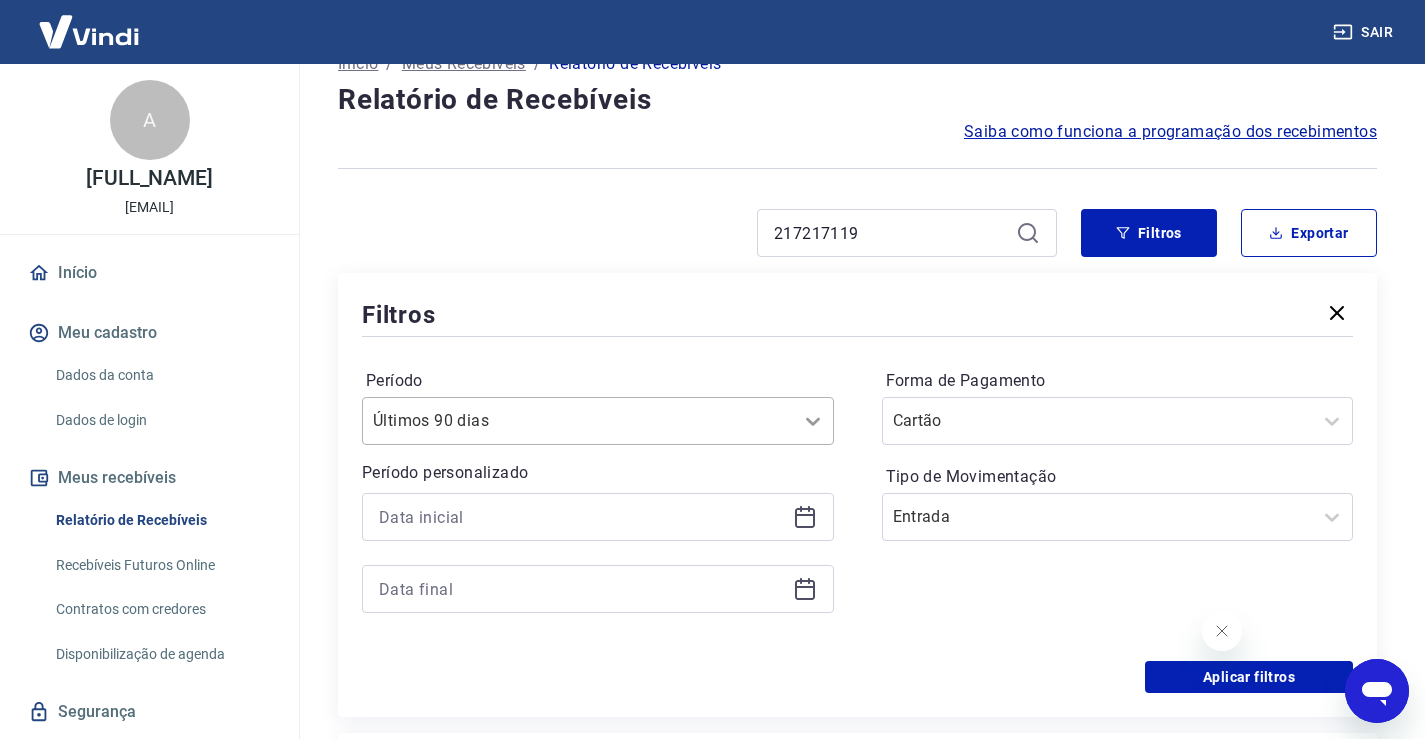 click on "Últimos 90 dias" at bounding box center (598, 421) 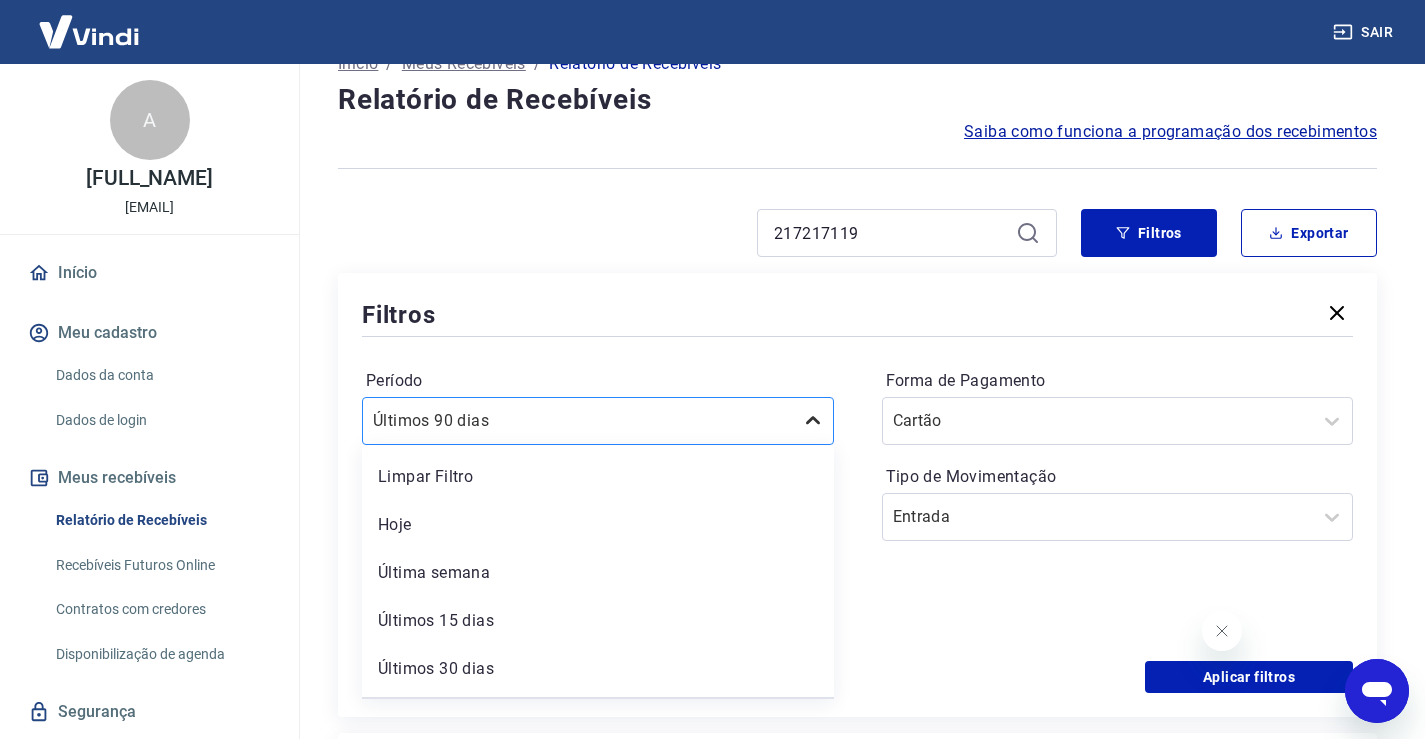 scroll, scrollTop: 46, scrollLeft: 0, axis: vertical 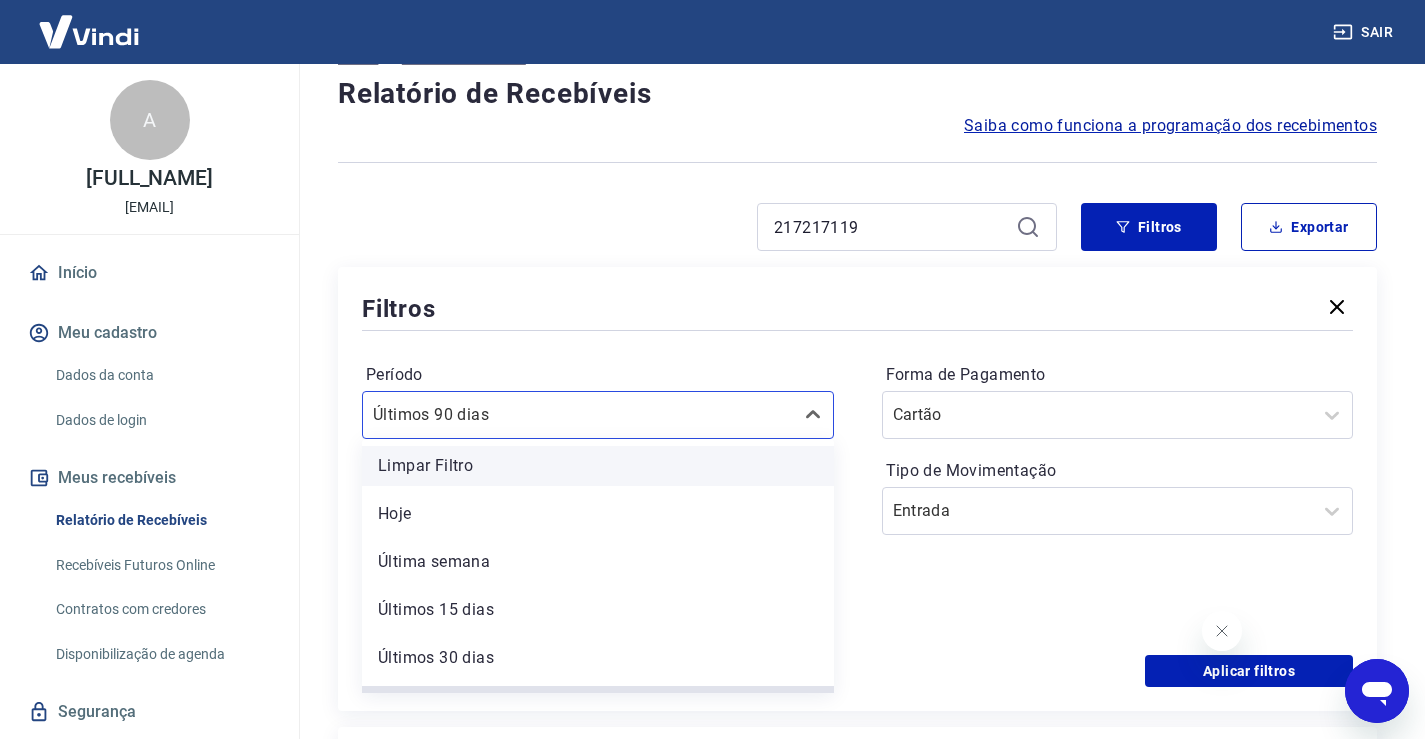 click on "Limpar Filtro" at bounding box center (598, 466) 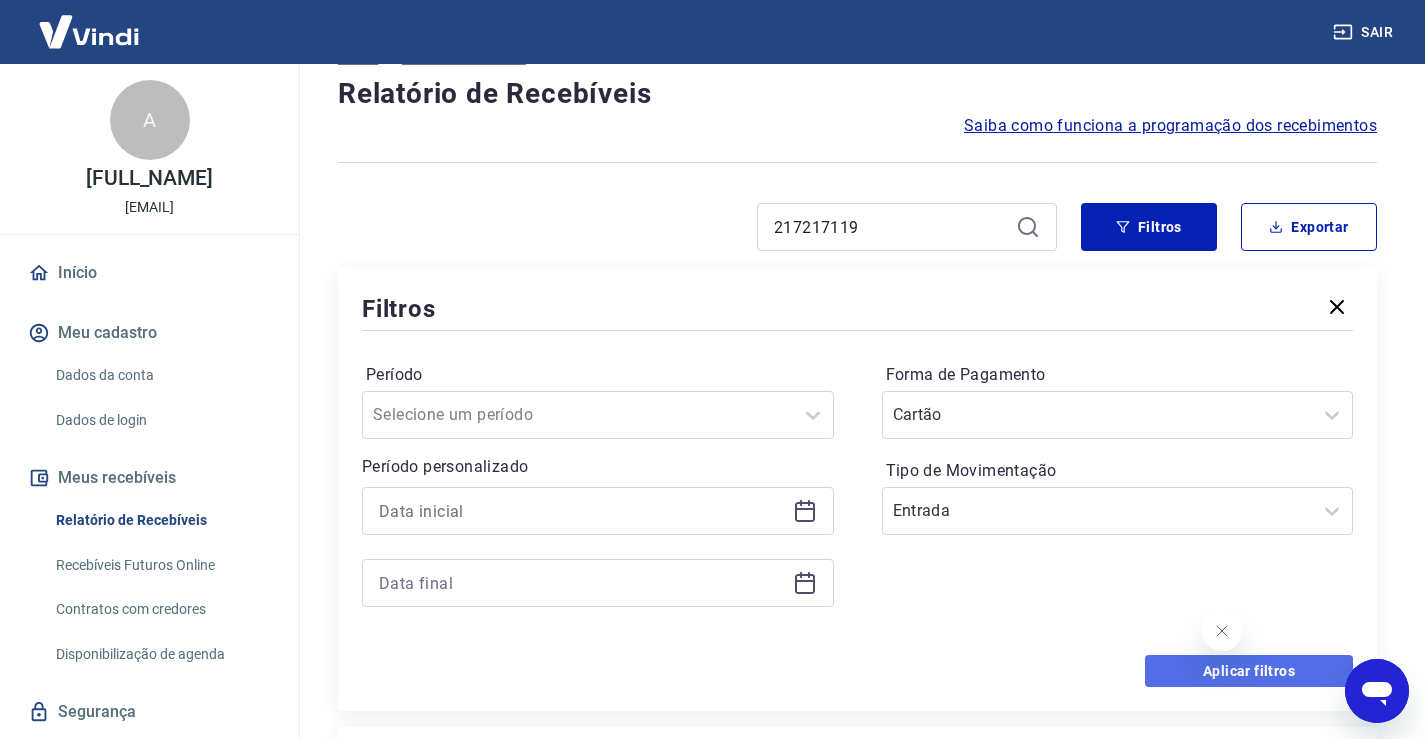 click on "Aplicar filtros" at bounding box center [1249, 671] 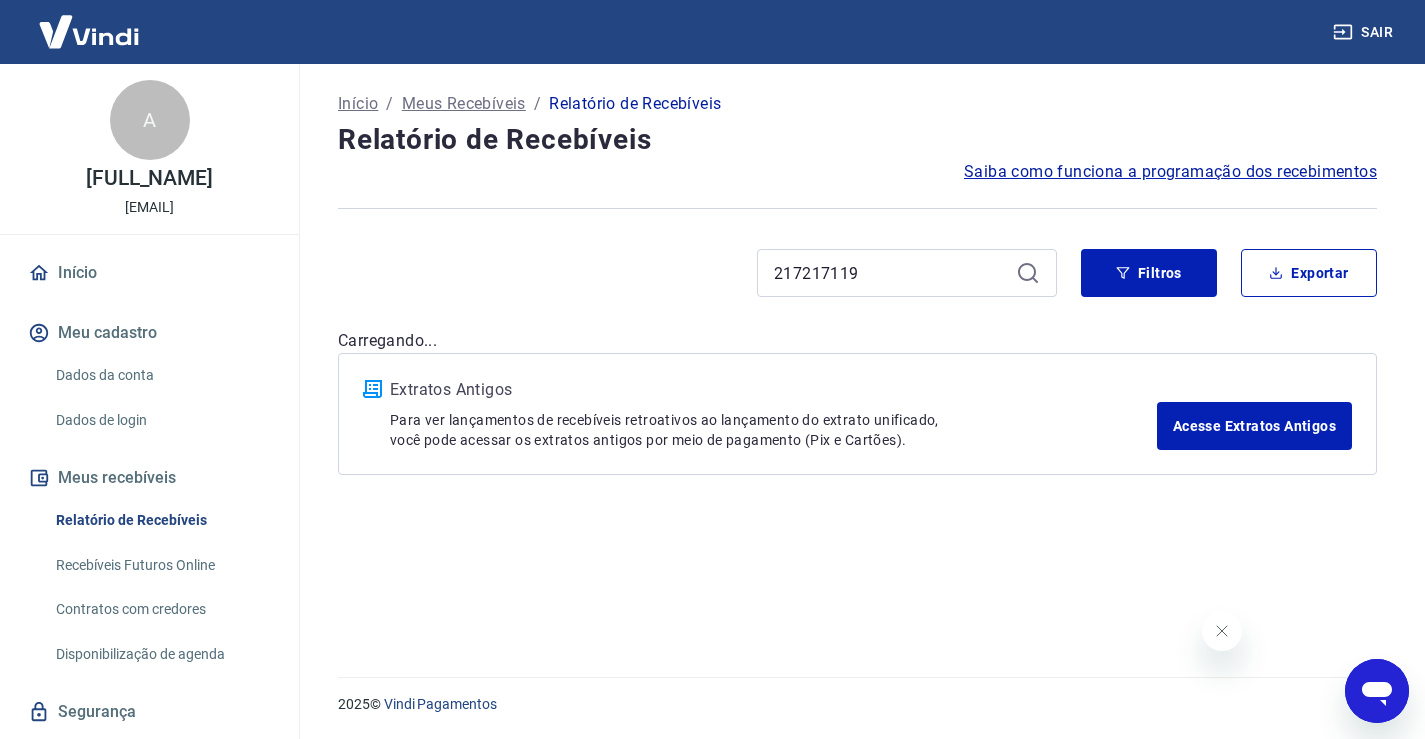 scroll, scrollTop: 0, scrollLeft: 0, axis: both 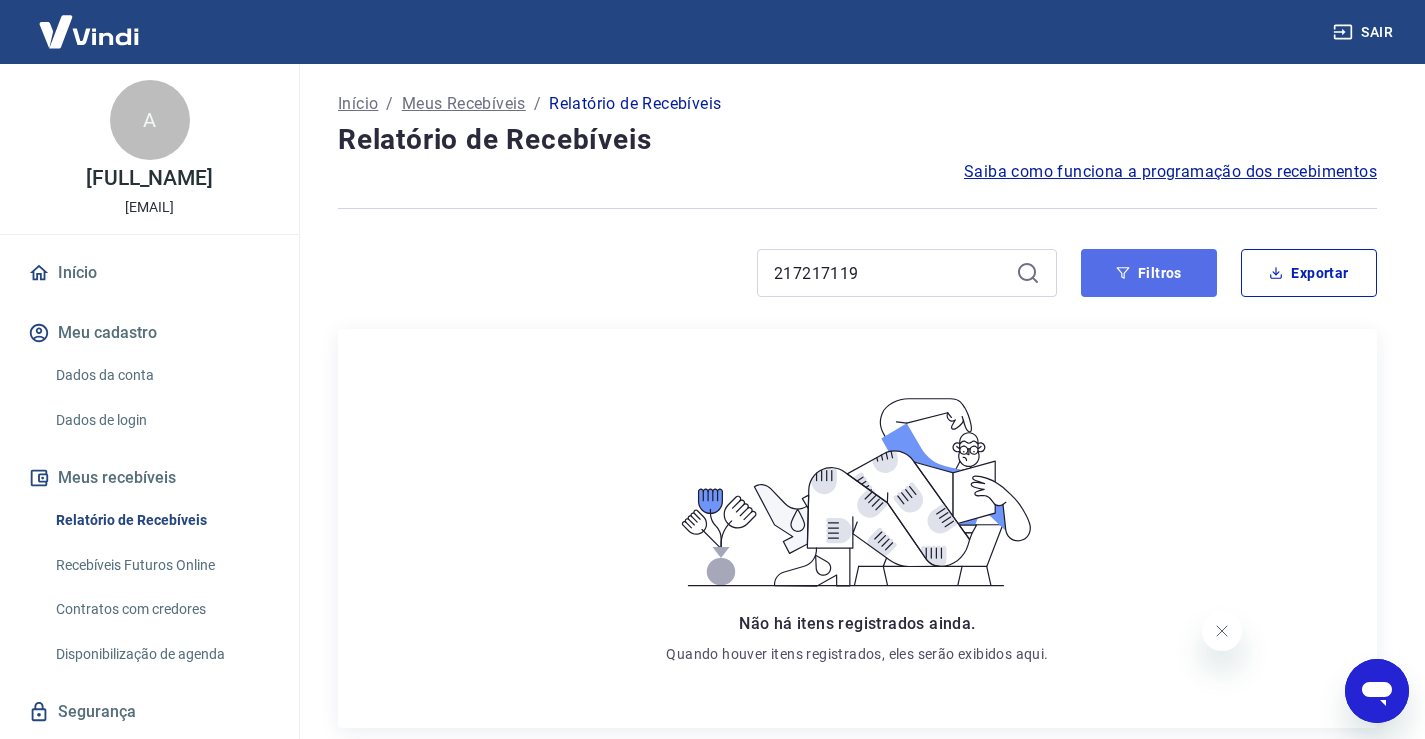 click on "Filtros" at bounding box center (1149, 273) 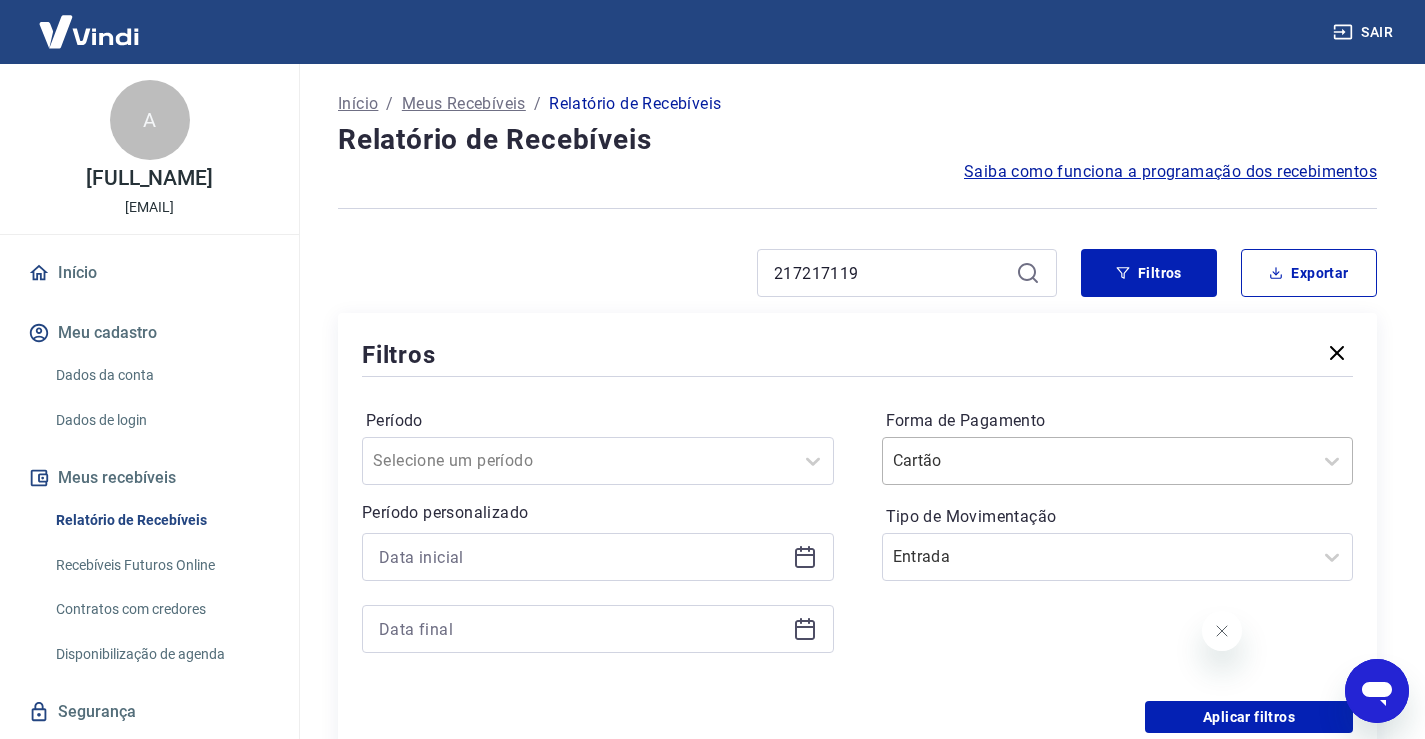 click at bounding box center [1098, 461] 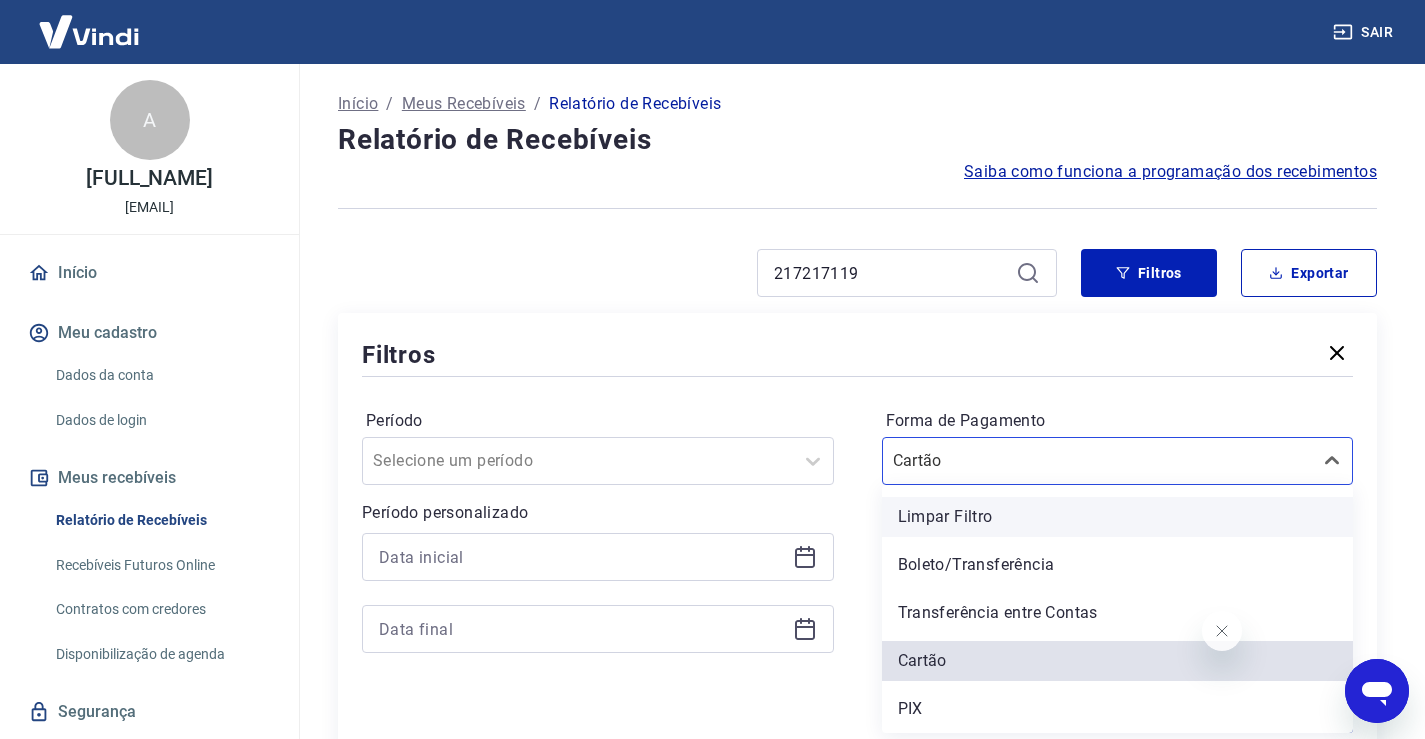 click on "Limpar Filtro" at bounding box center [1118, 517] 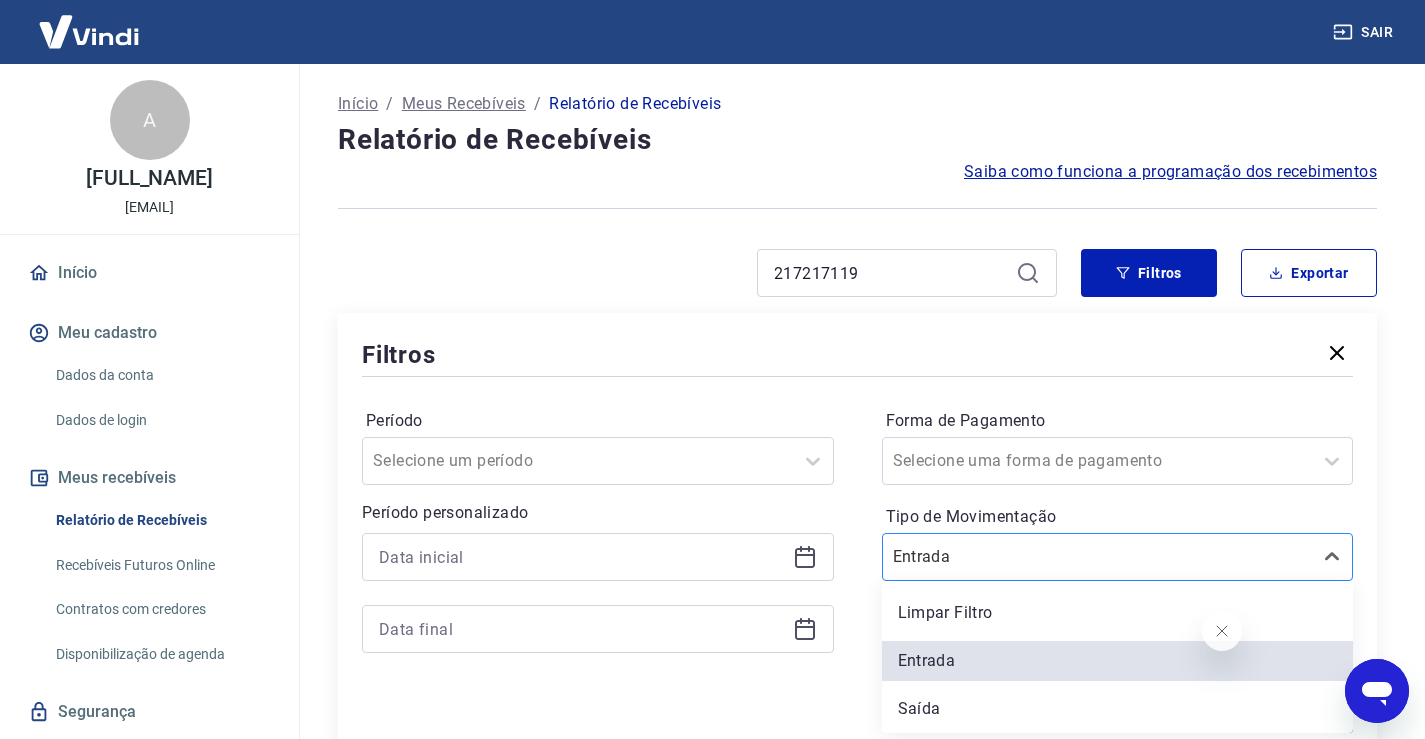 click on "Tipo de Movimentação" at bounding box center (994, 557) 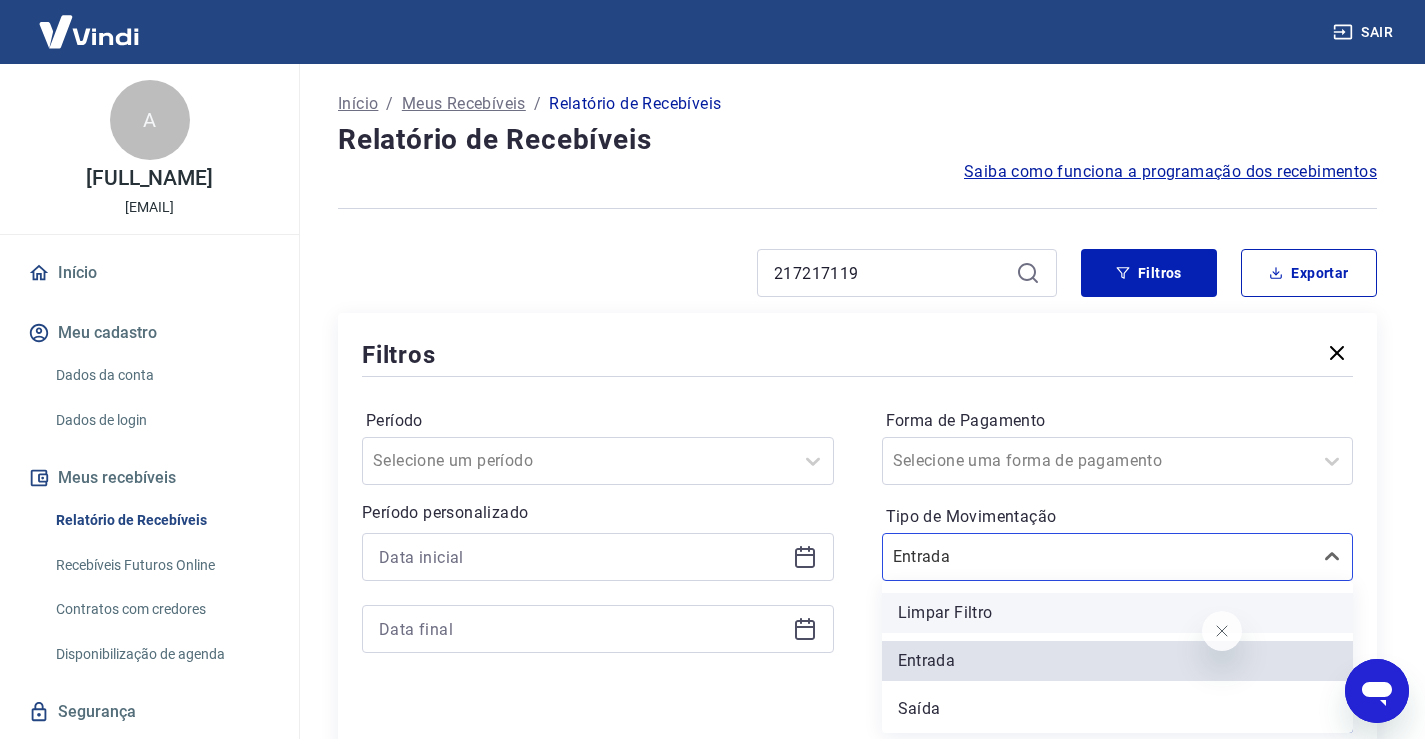 click on "Limpar Filtro" at bounding box center [1118, 613] 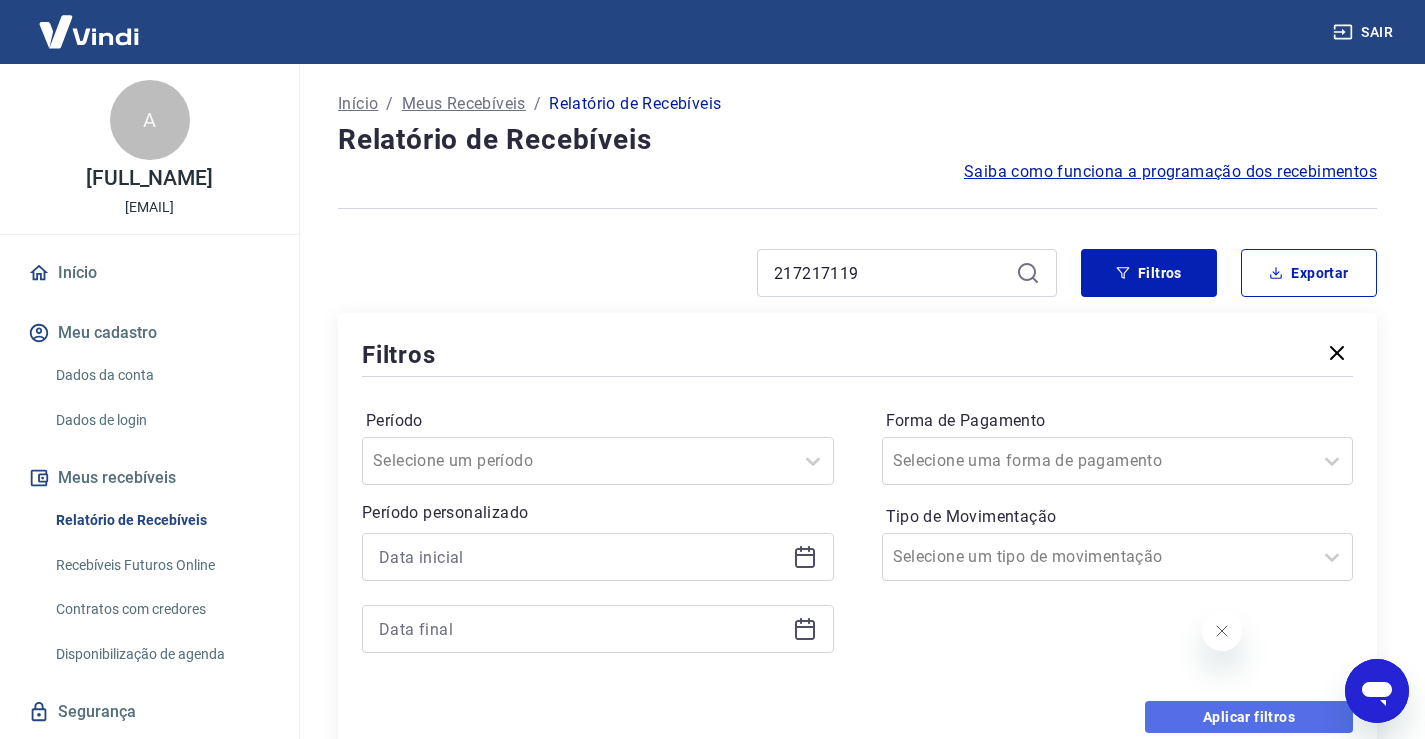 drag, startPoint x: 1216, startPoint y: 726, endPoint x: 1192, endPoint y: 713, distance: 27.294687 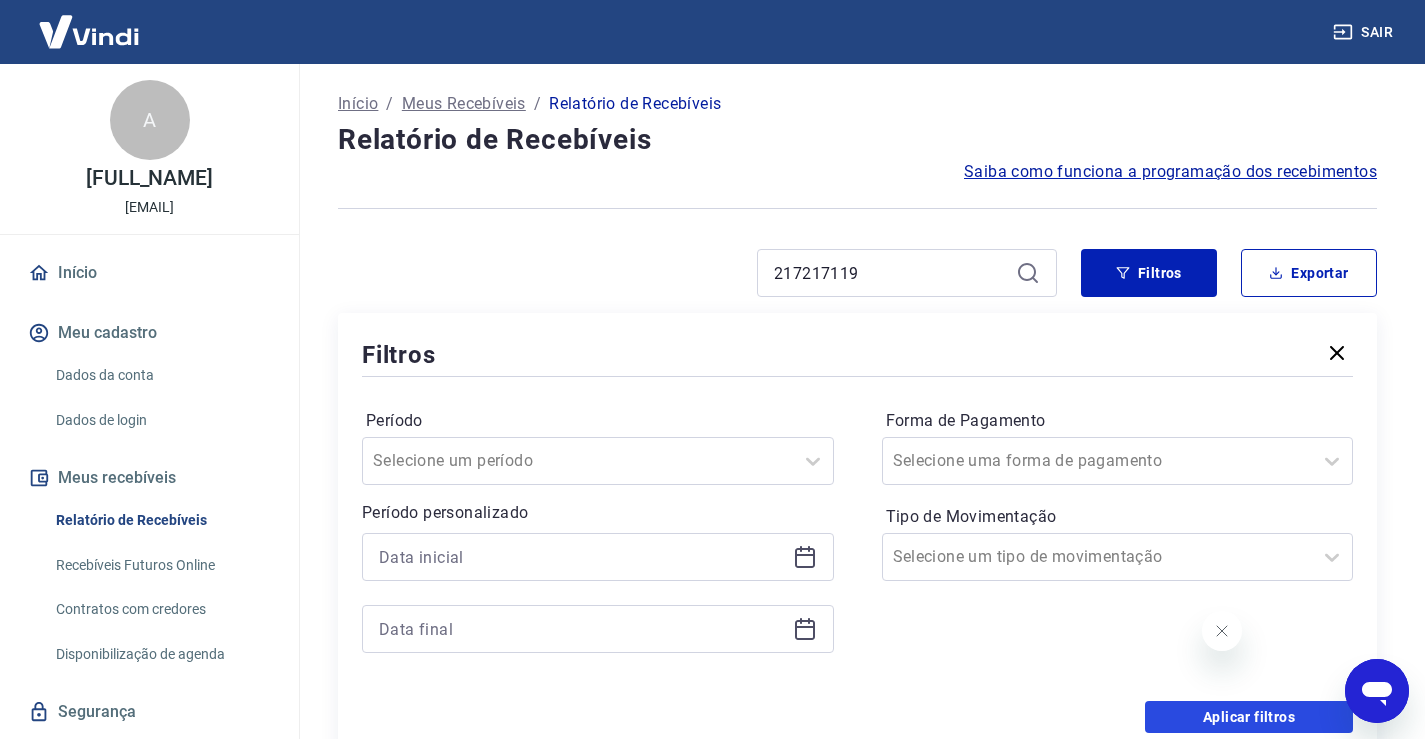 click on "Aplicar filtros" at bounding box center (1249, 717) 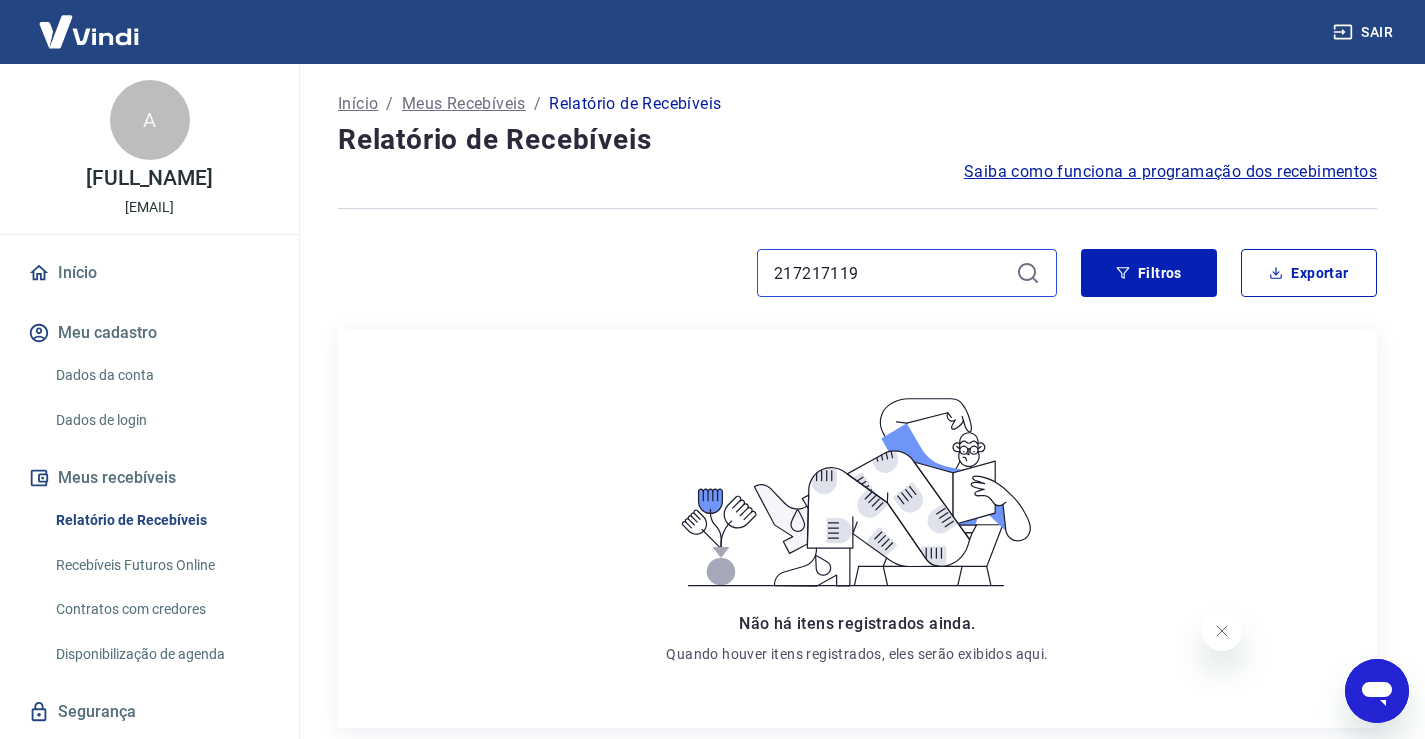 drag, startPoint x: 952, startPoint y: 276, endPoint x: 763, endPoint y: 287, distance: 189.31984 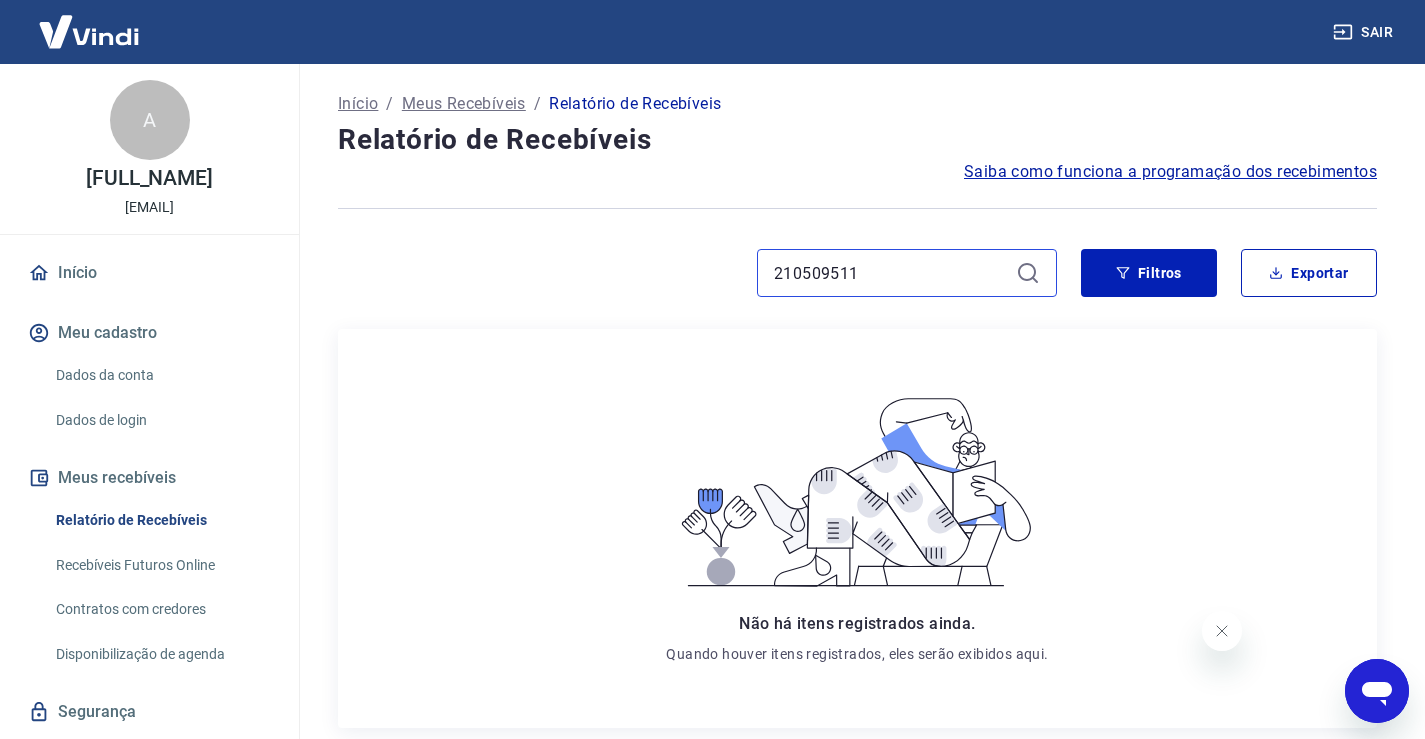 drag, startPoint x: 873, startPoint y: 265, endPoint x: 637, endPoint y: 278, distance: 236.35777 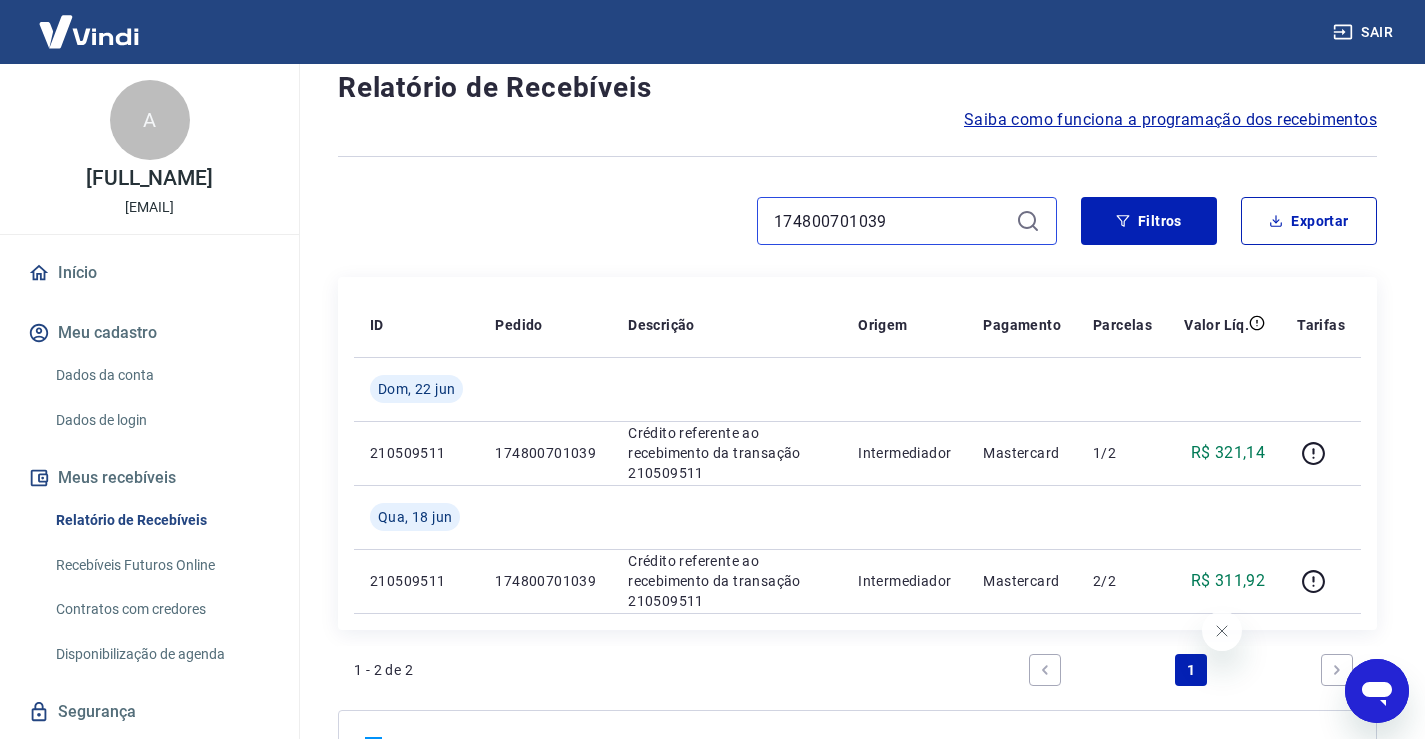 scroll, scrollTop: 200, scrollLeft: 0, axis: vertical 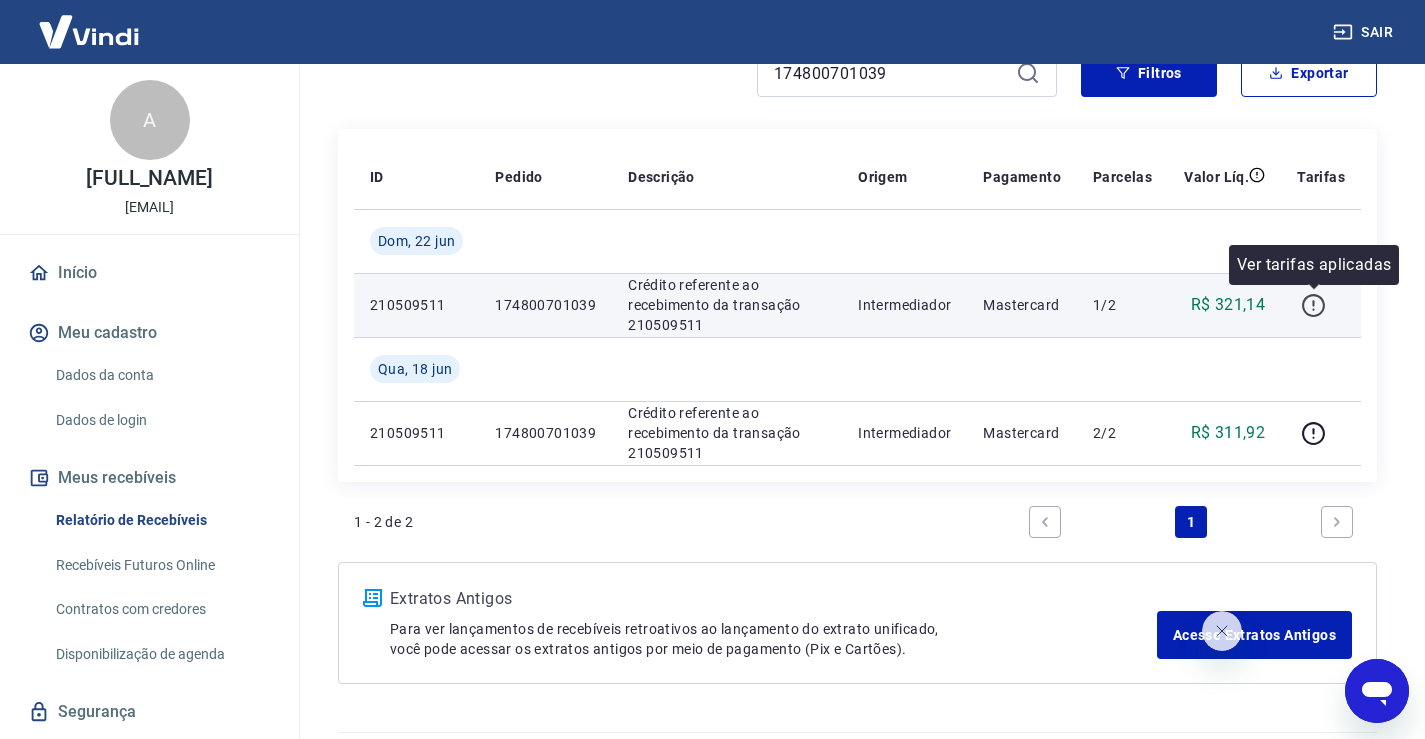 click 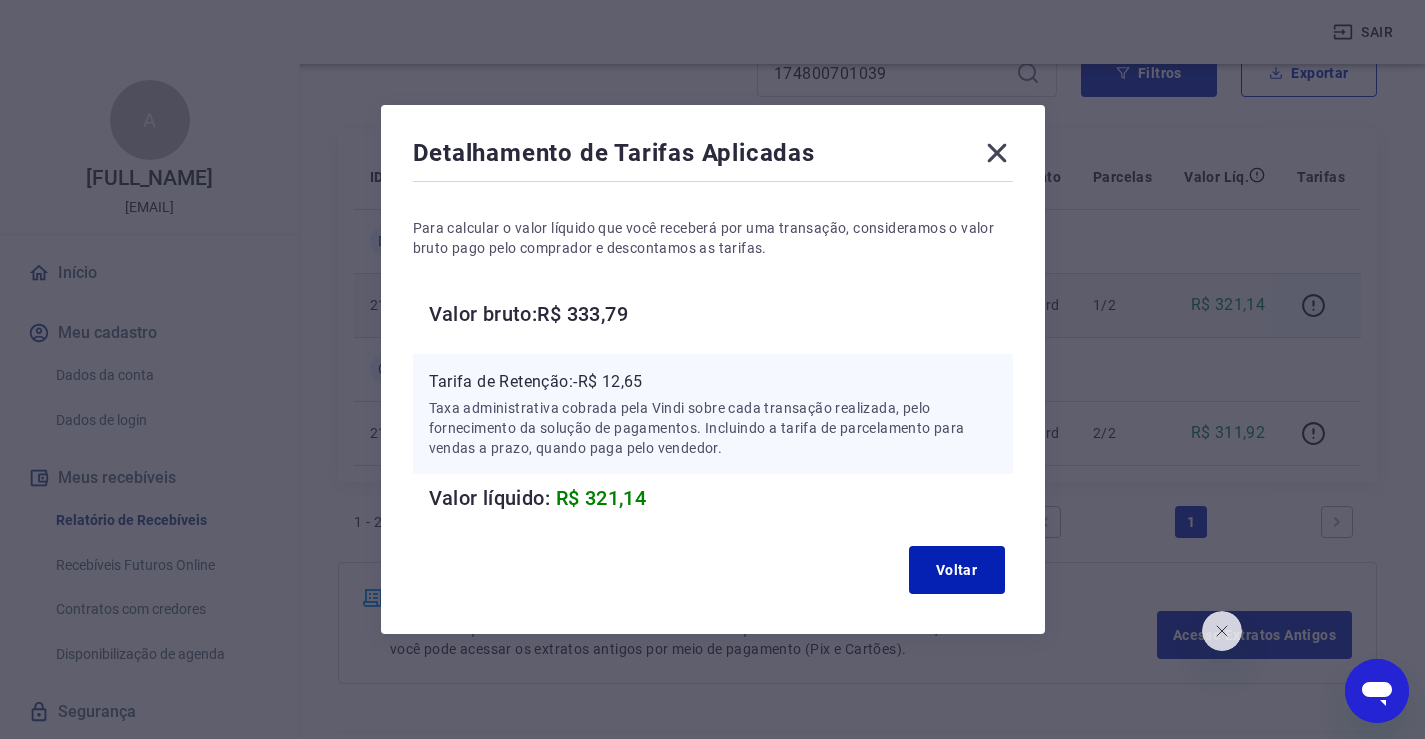 click on "Detalhamento de Tarifas Aplicadas Para calcular o valor líquido que você receberá por uma transação, consideramos o valor bruto pago pelo comprador e descontamos as tarifas. Valor bruto:  R$ 333,79 Tarifa de Retenção:  -R$ 12,65 Taxa administrativa cobrada pela Vindi sobre cada transação realizada, pelo fornecimento da solução de pagamentos. Incluindo a tarifa de parcelamento para vendas a prazo, quando paga pelo vendedor. Valor líquido:   R$ 321,14 Voltar" at bounding box center [712, 369] 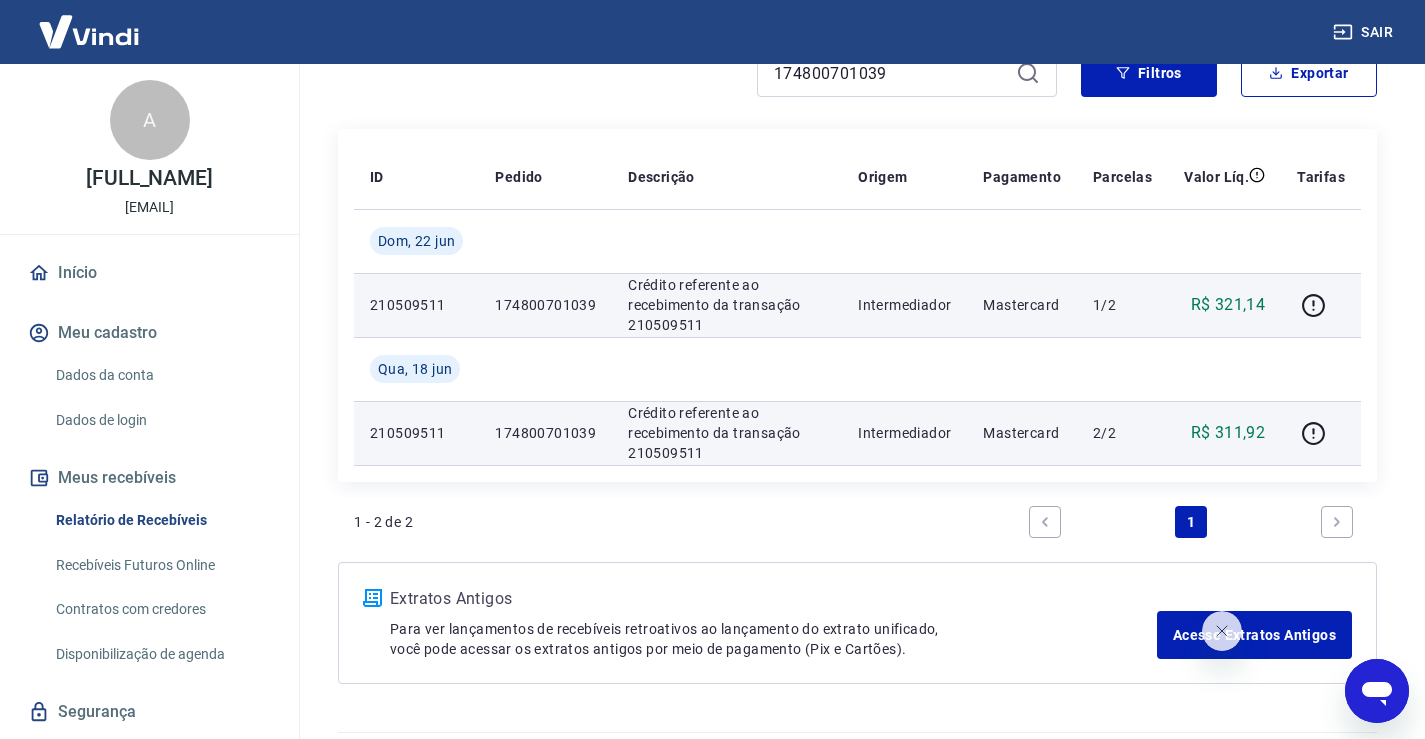 click at bounding box center [1321, 433] 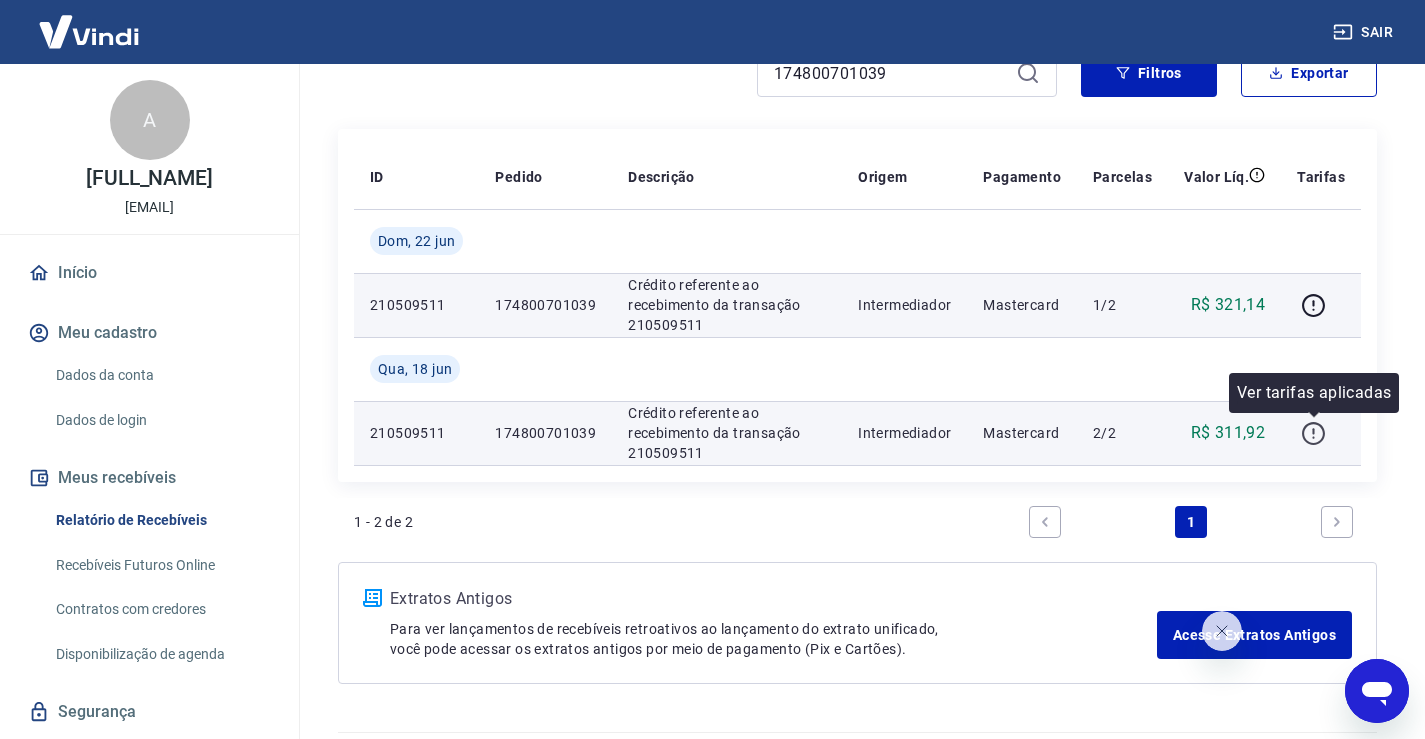 click 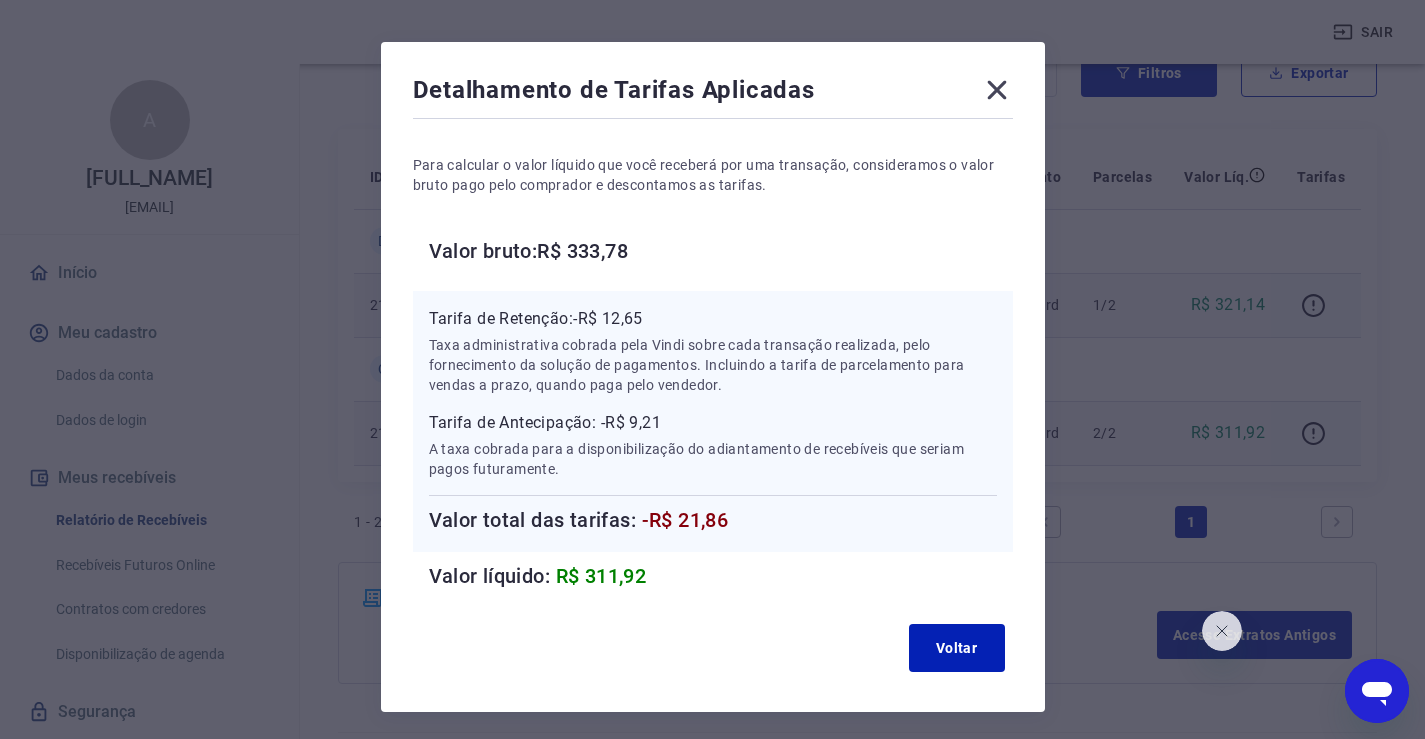 scroll, scrollTop: 100, scrollLeft: 0, axis: vertical 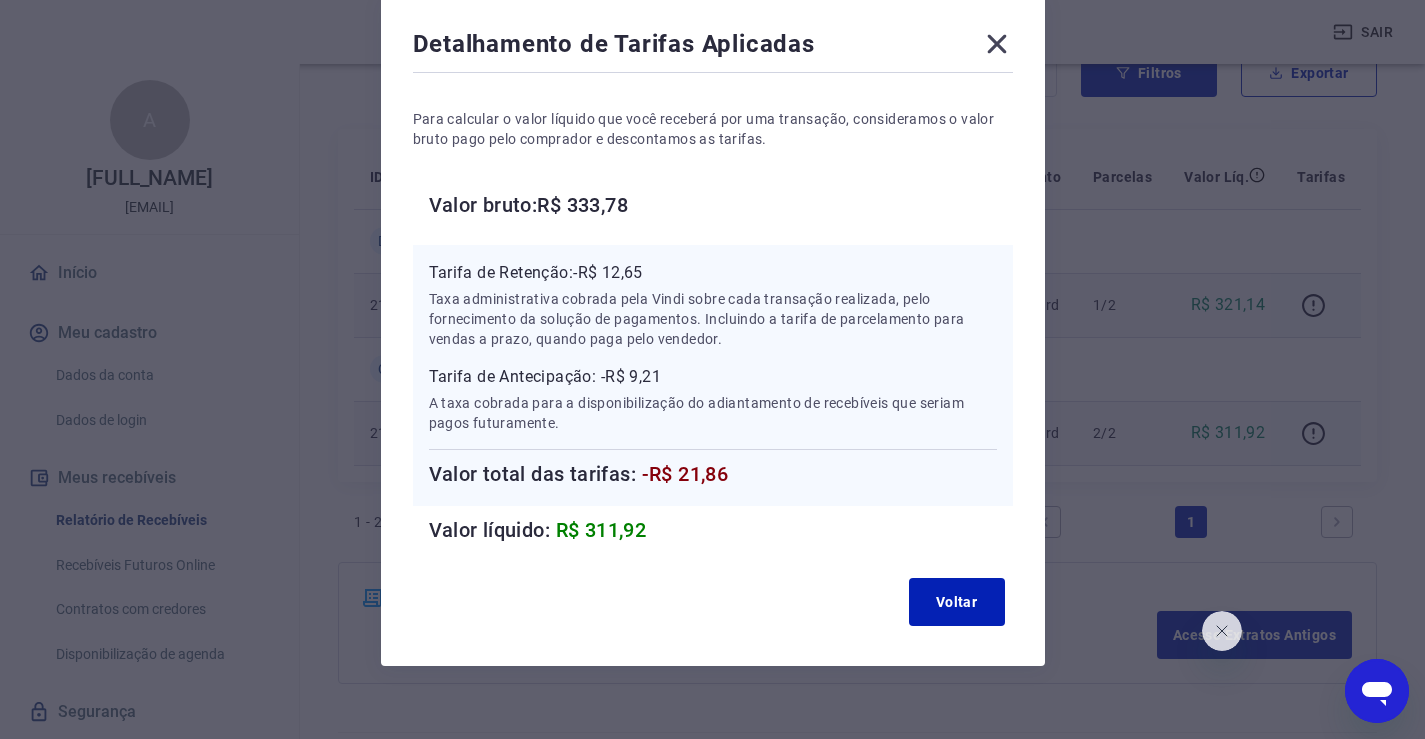 click on "Detalhamento de Tarifas Aplicadas Para calcular o valor líquido que você receberá por uma transação, consideramos o valor bruto pago pelo comprador e descontamos as tarifas. Valor bruto:  R$ 333,78 Tarifa de Retenção:  -R$ 12,65 Taxa administrativa cobrada pela Vindi sobre cada transação realizada, pelo fornecimento da solução de pagamentos. Incluindo a tarifa de parcelamento para vendas a prazo, quando paga pelo vendedor. Tarifa de Antecipação:   -R$ 9,21 A taxa cobrada para a disponibilização do adiantamento de recebíveis que seriam pagos futuramente. Valor total das tarifas:   -R$ 21,86 Valor líquido:   R$ 311,92 Voltar" at bounding box center [712, 369] 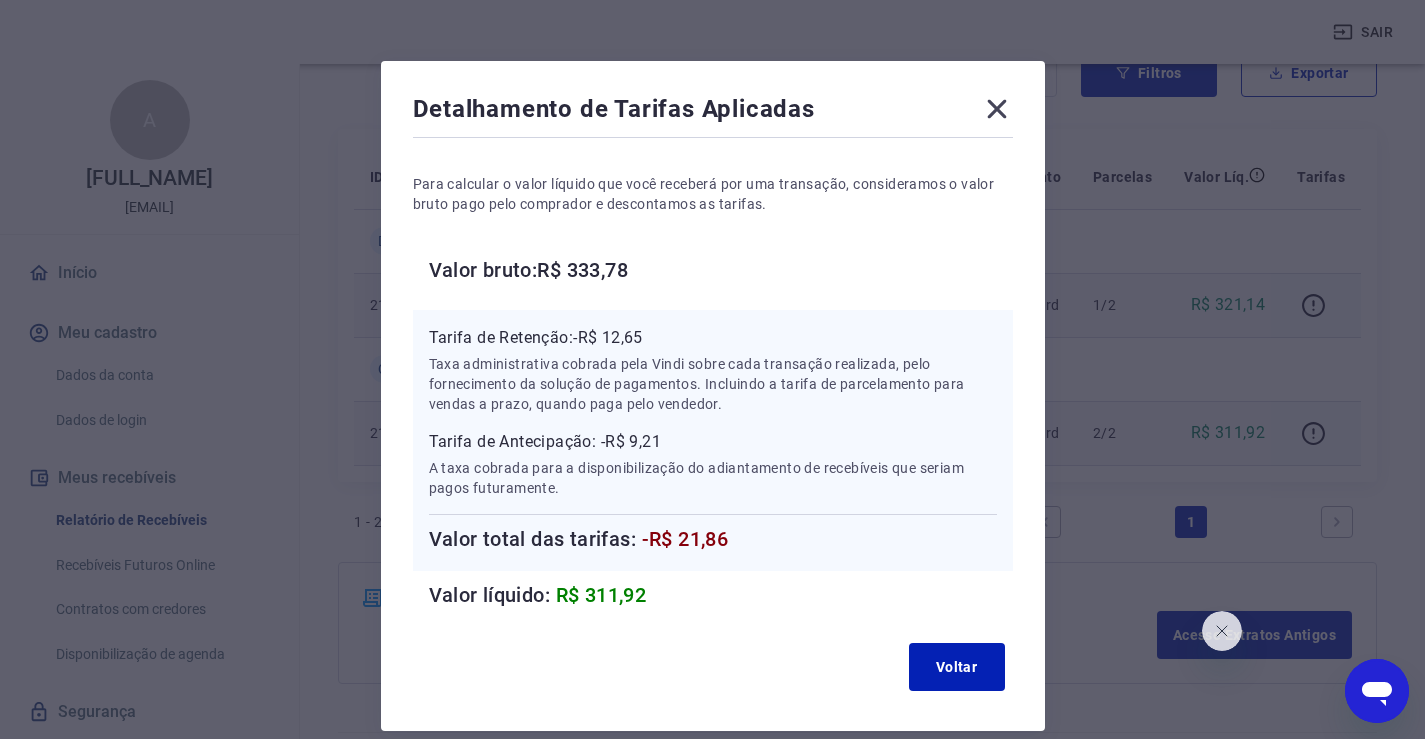 scroll, scrollTop: 0, scrollLeft: 0, axis: both 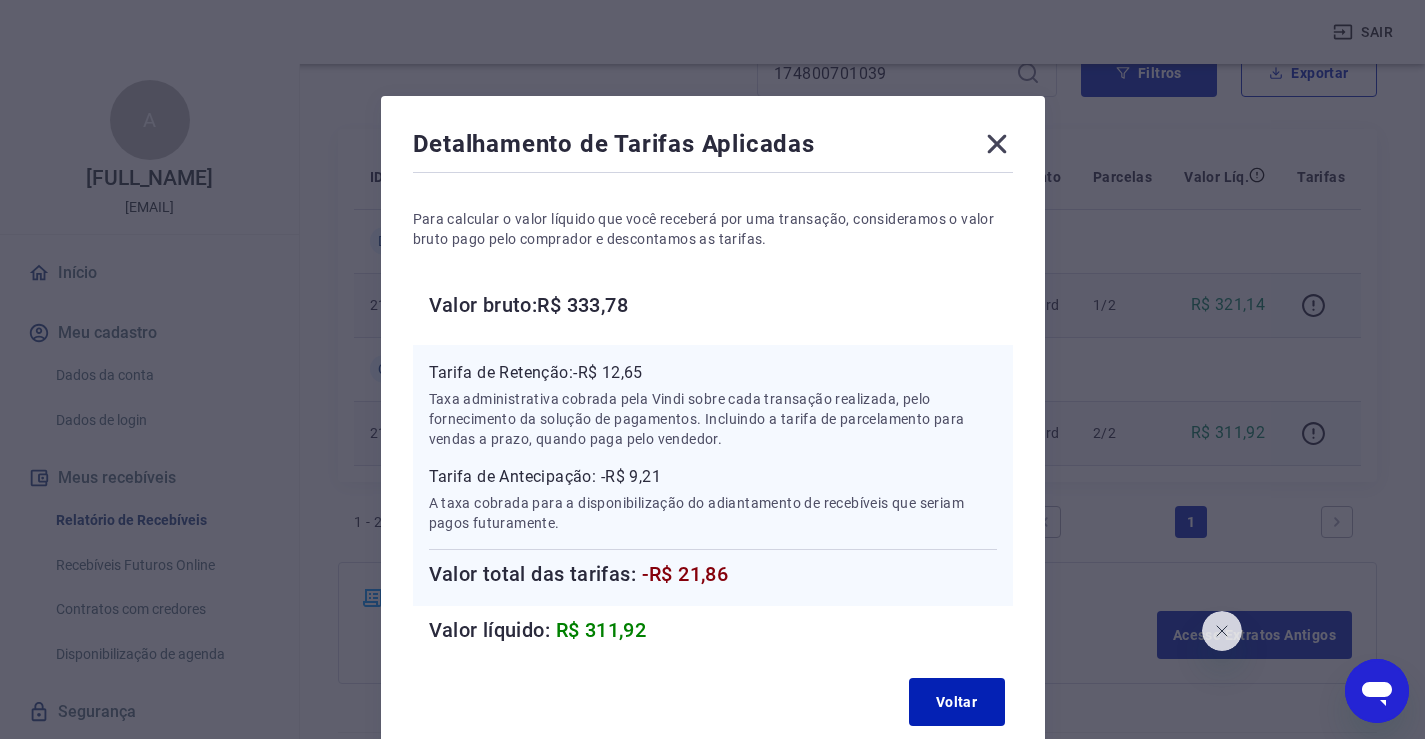 click 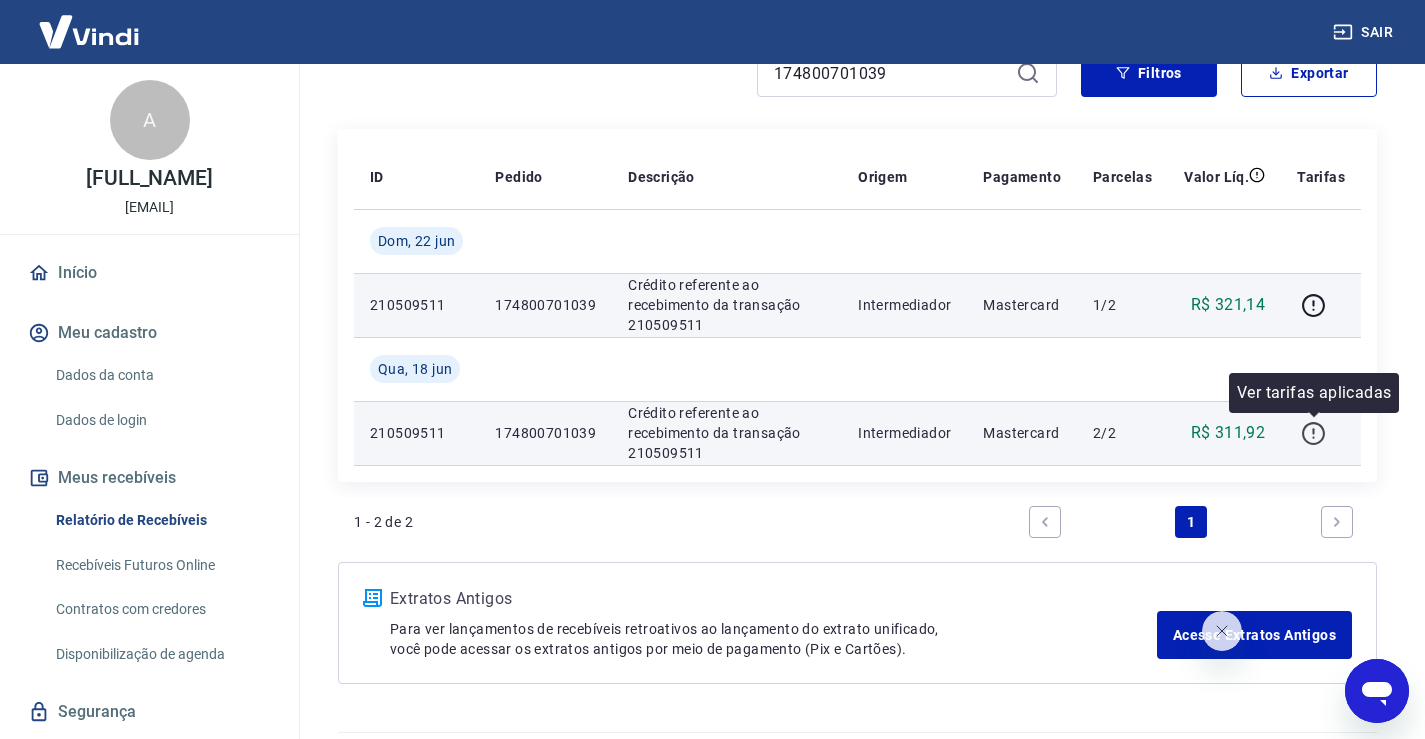 click 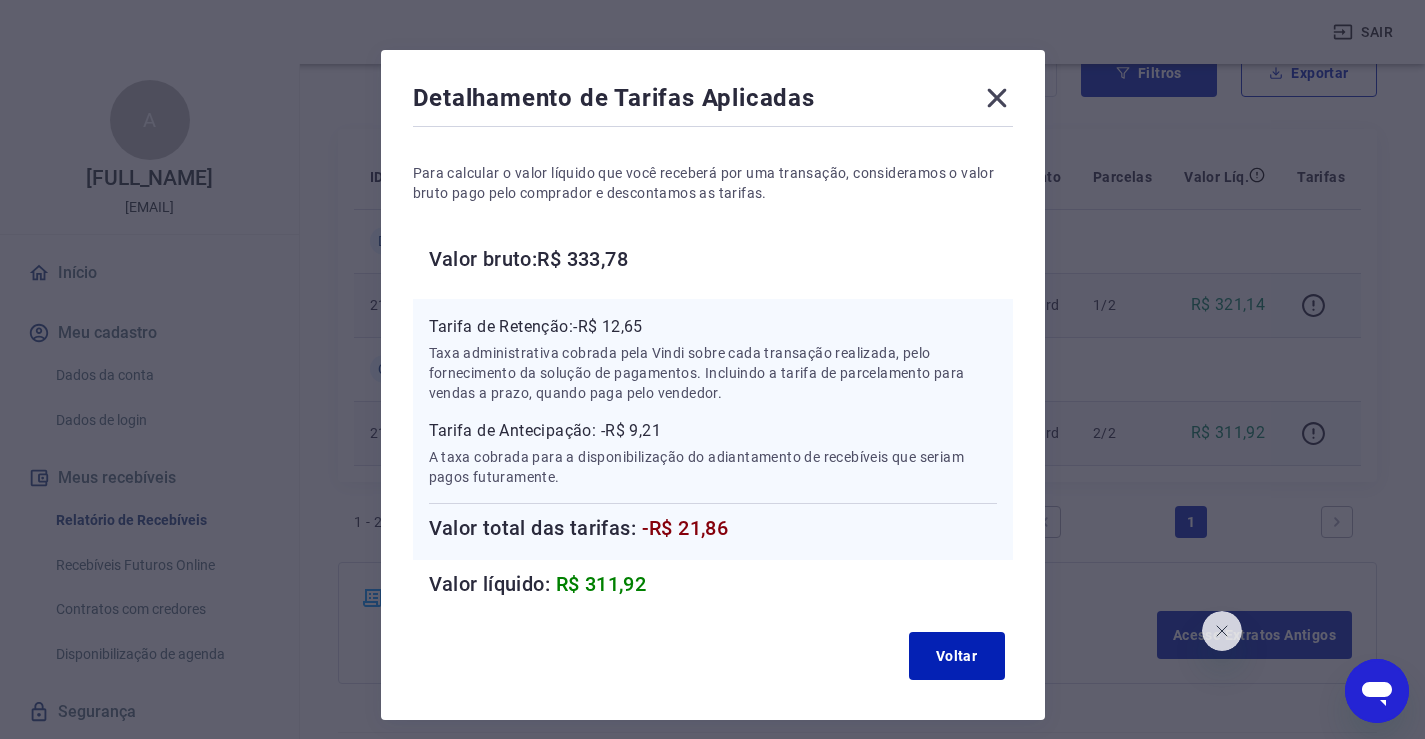 scroll, scrollTop: 0, scrollLeft: 0, axis: both 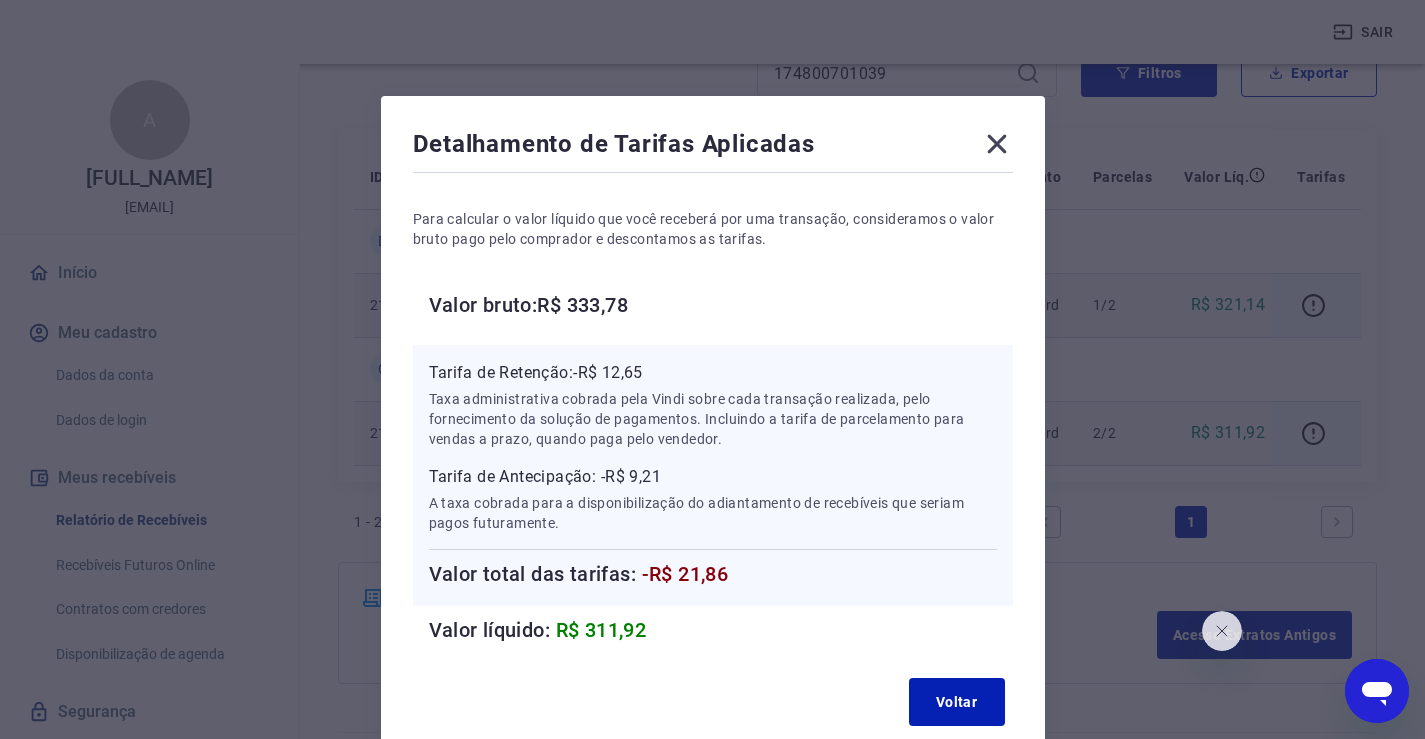 click 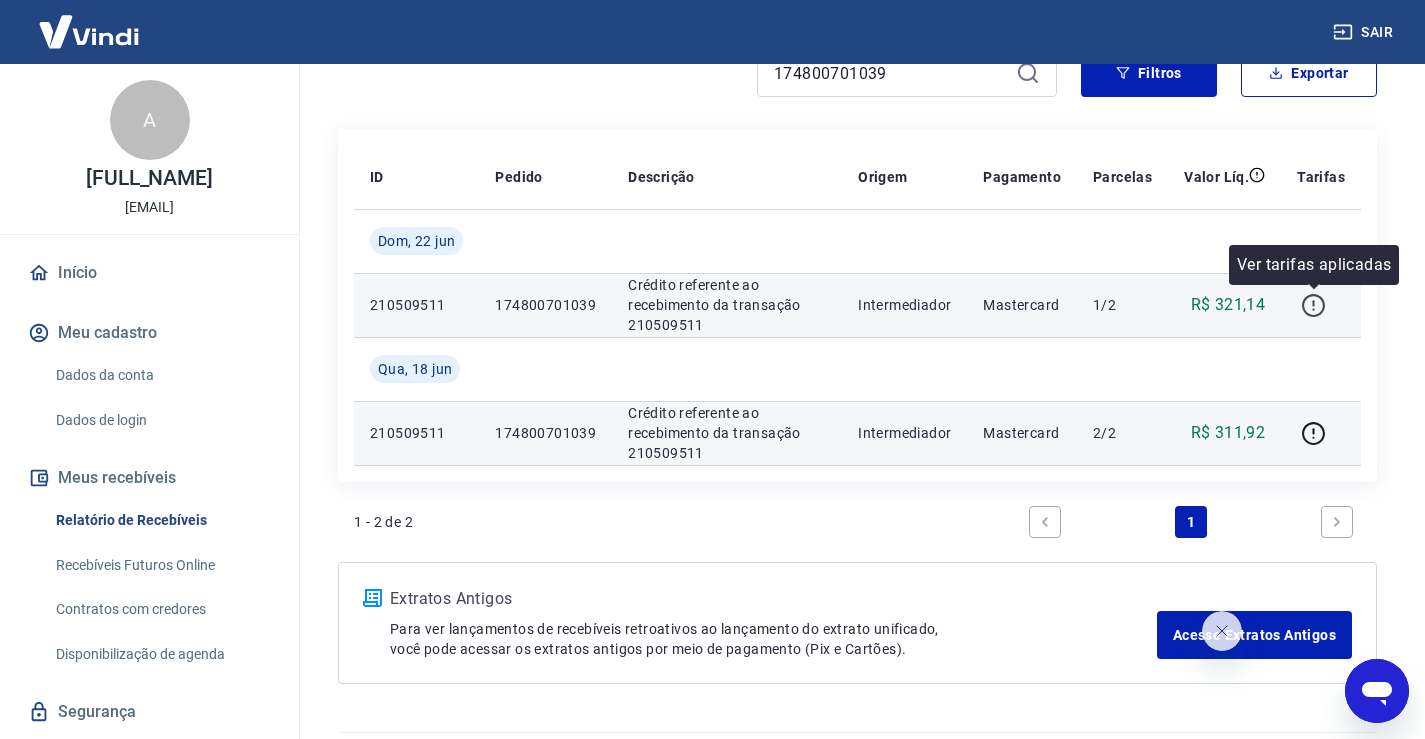click 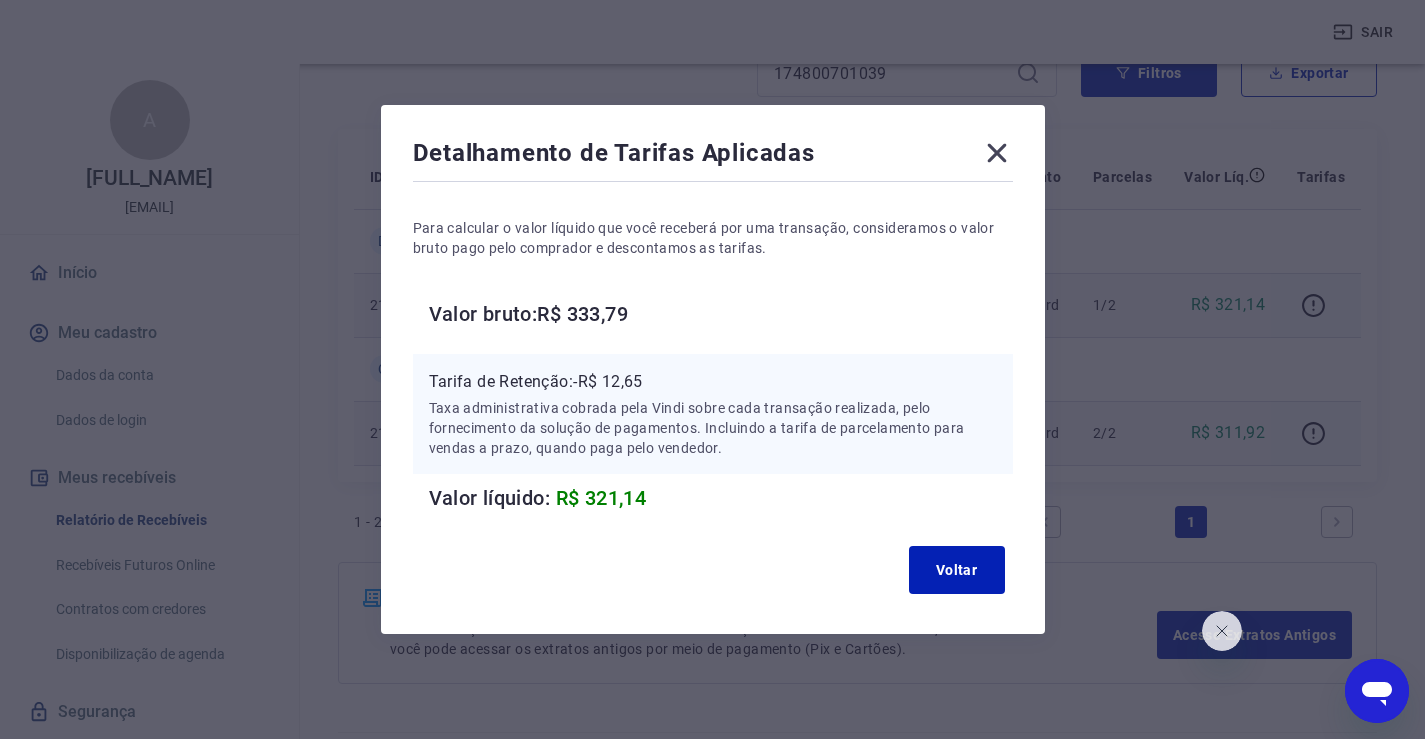 click 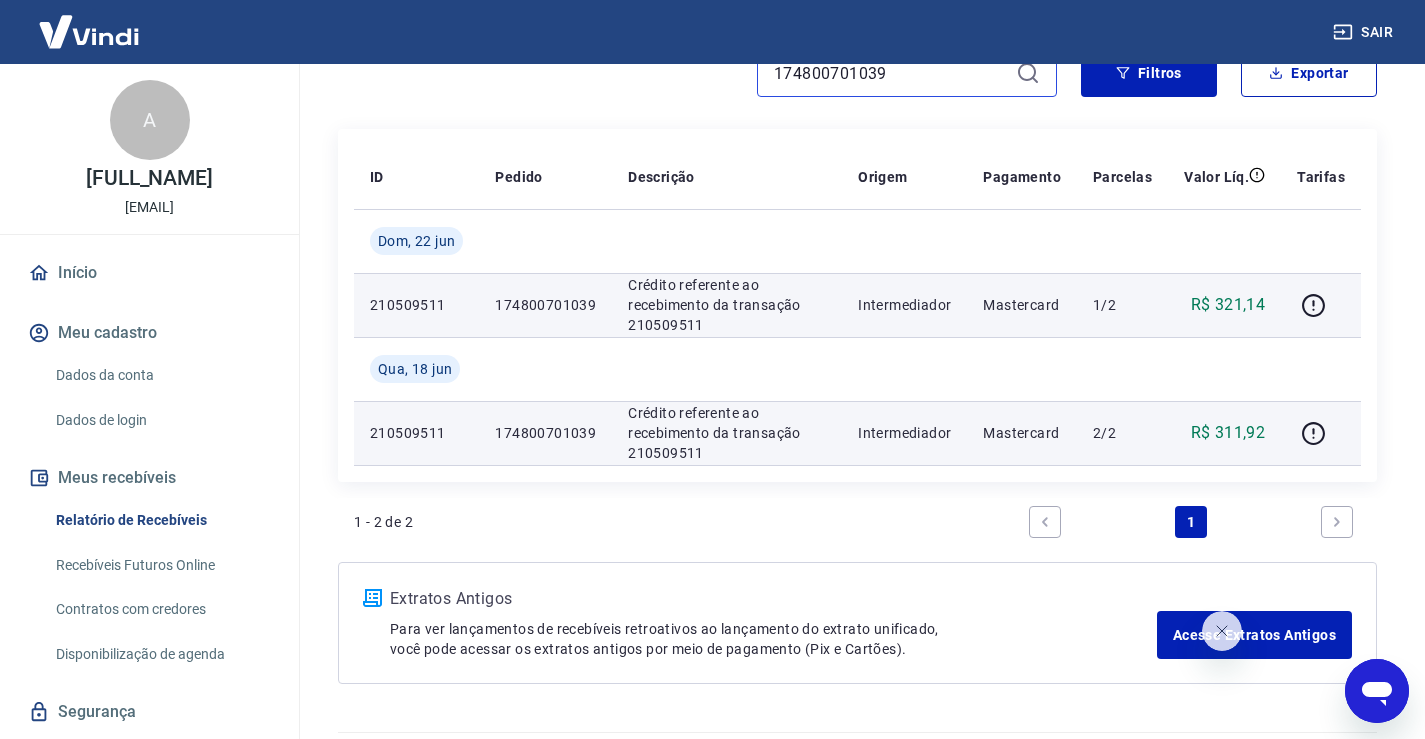 drag, startPoint x: 915, startPoint y: 86, endPoint x: 653, endPoint y: 86, distance: 262 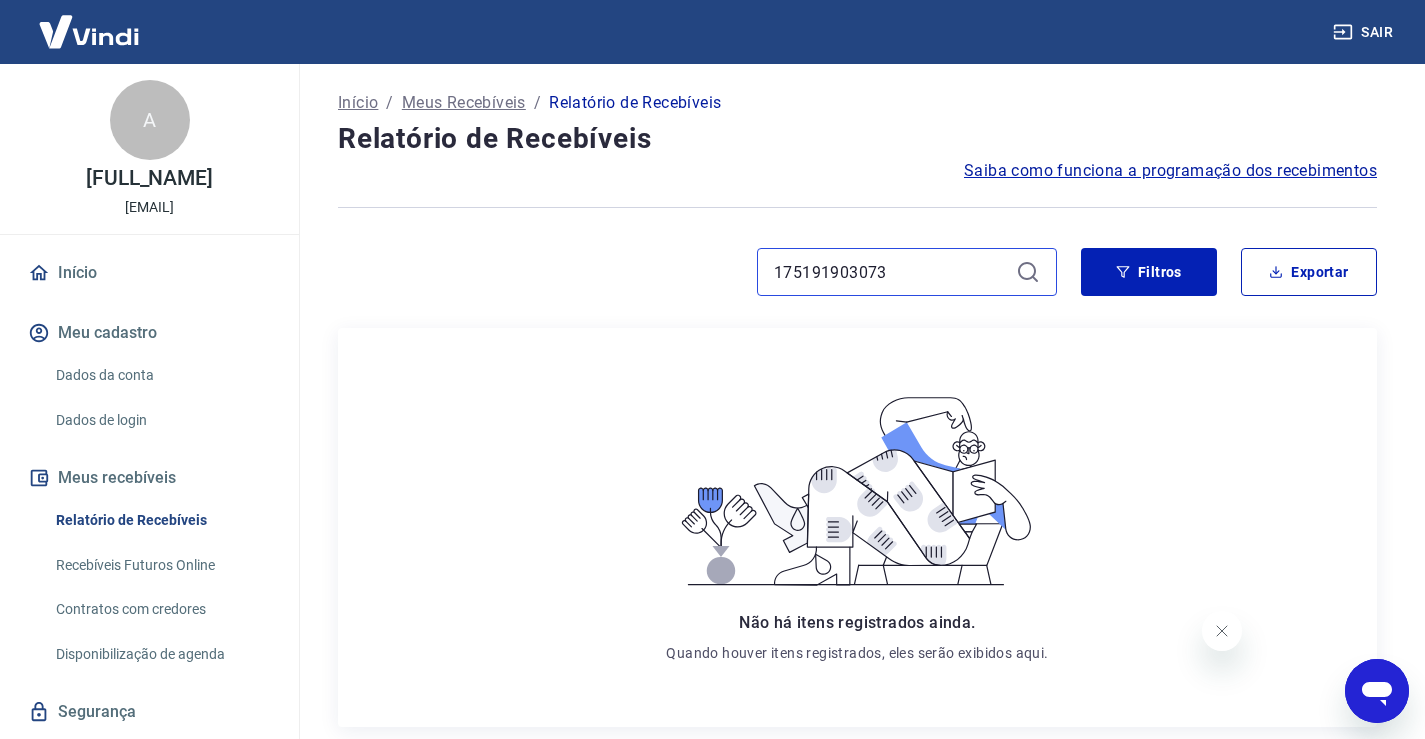 scroll, scrollTop: 0, scrollLeft: 0, axis: both 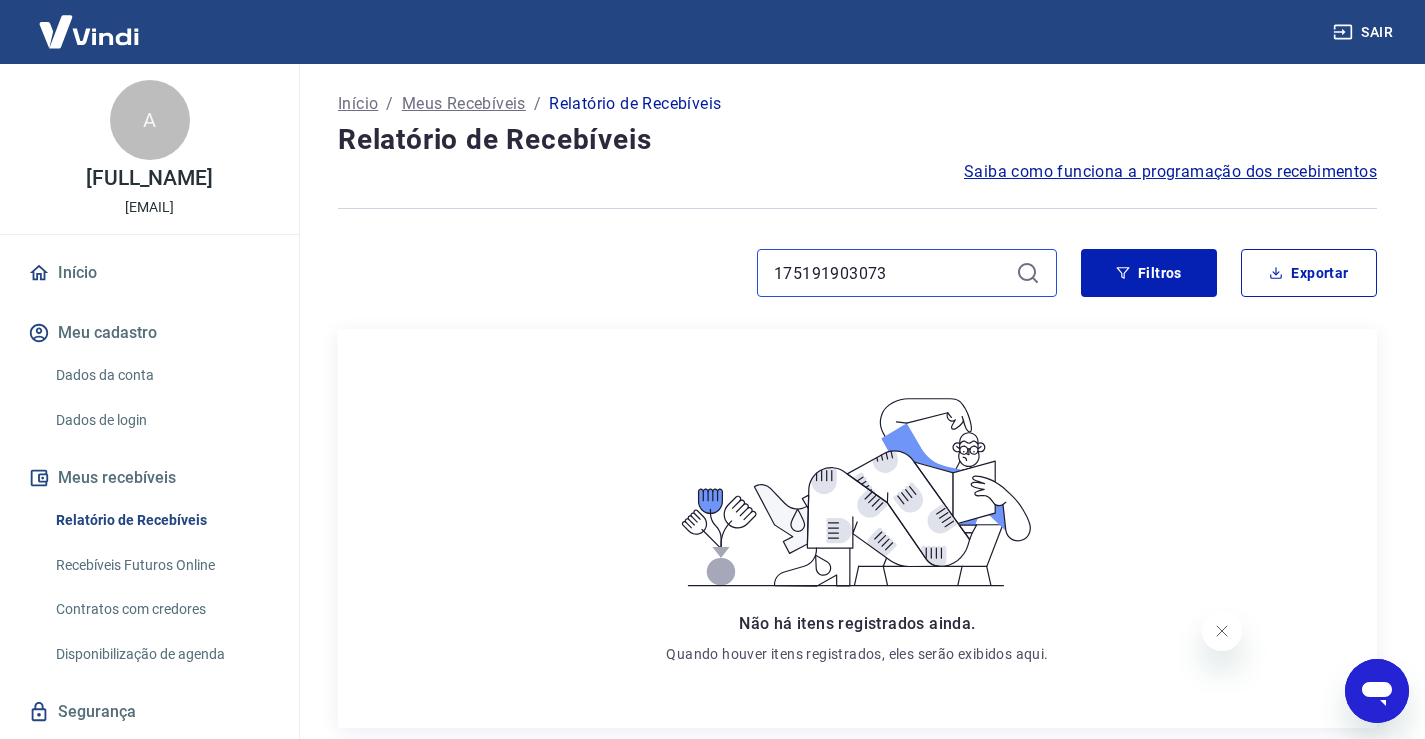 drag, startPoint x: 917, startPoint y: 280, endPoint x: 674, endPoint y: 270, distance: 243.20567 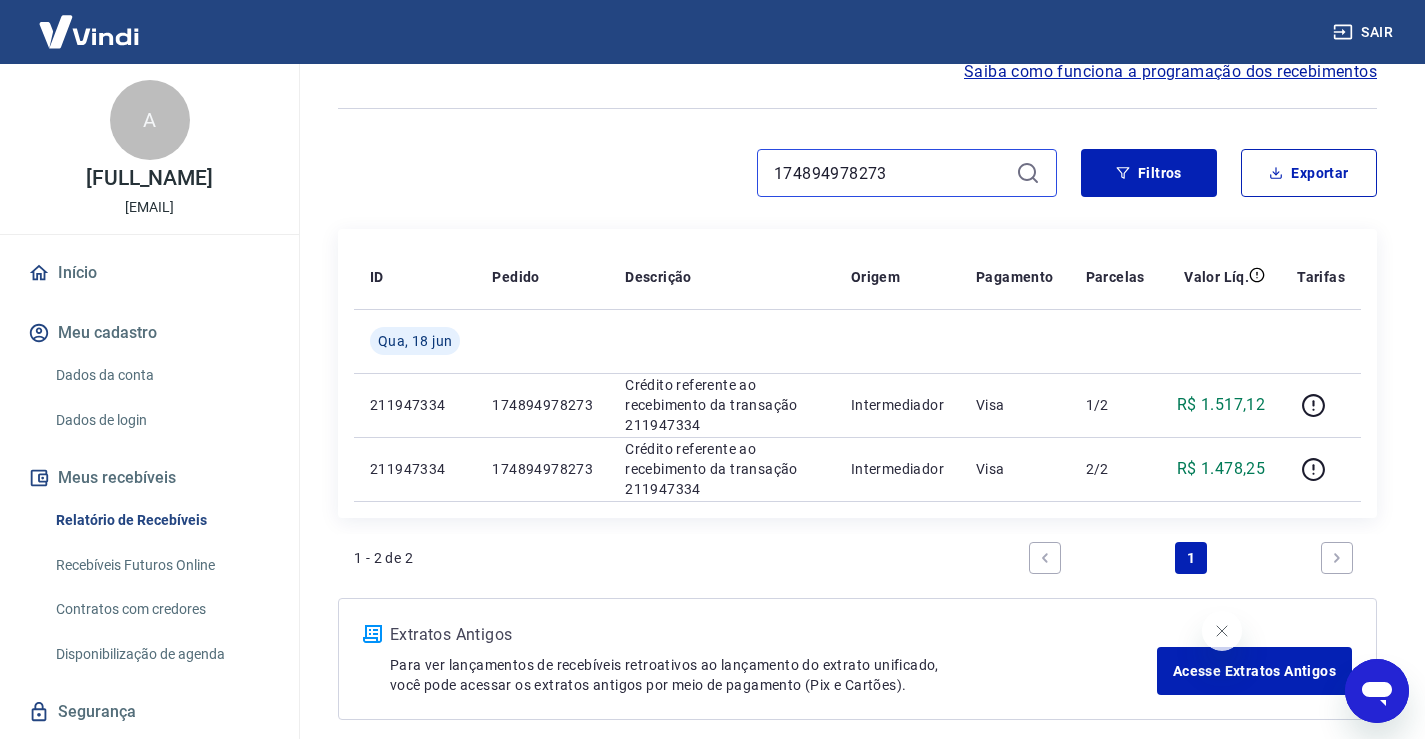 scroll, scrollTop: 191, scrollLeft: 0, axis: vertical 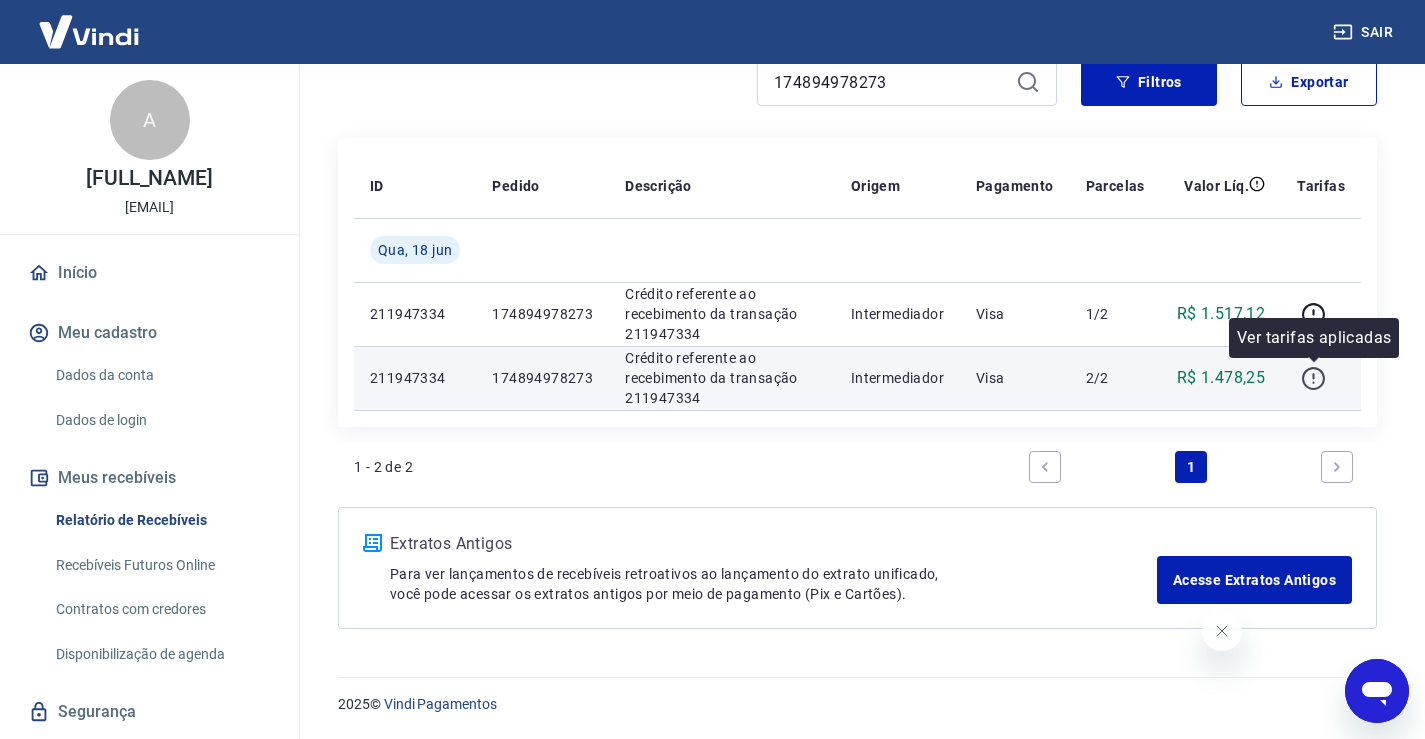 click 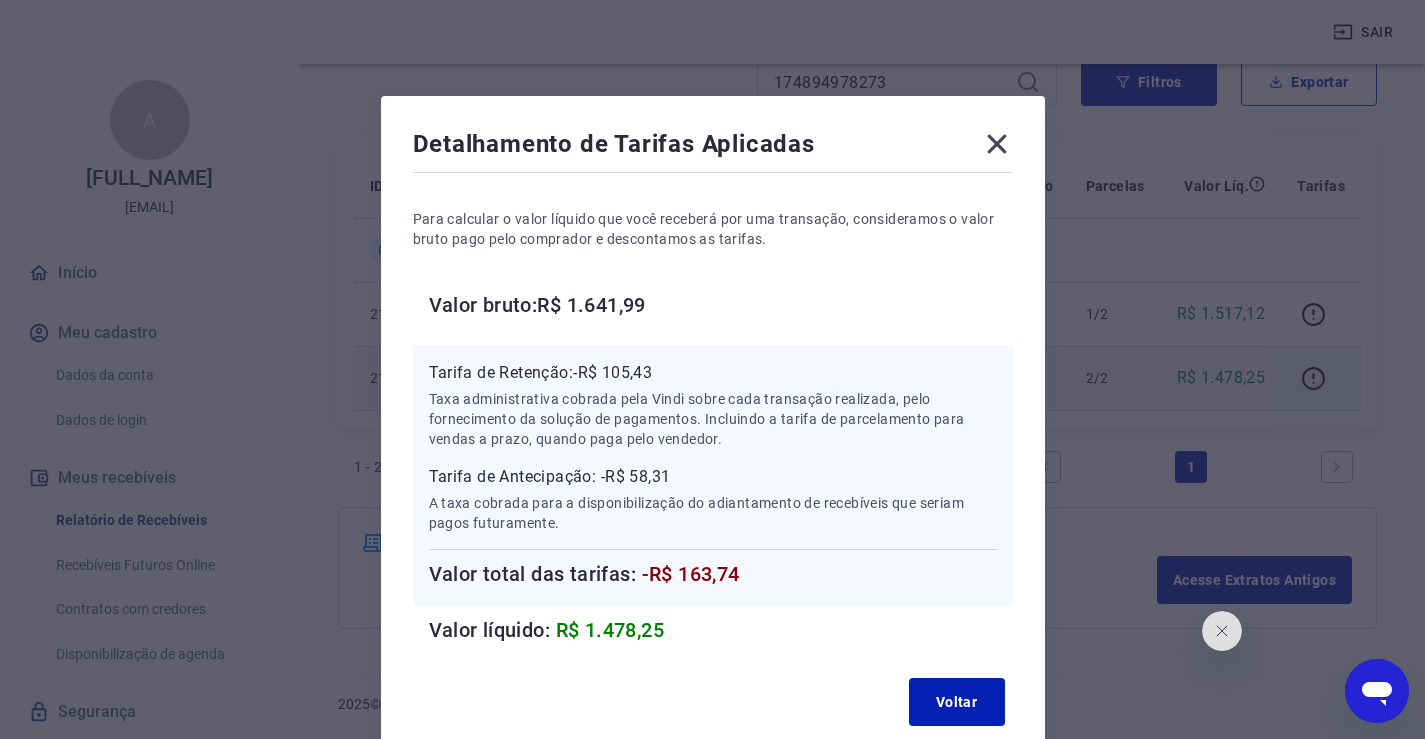 click on "Detalhamento de Tarifas Aplicadas Para calcular o valor líquido que você receberá por uma transação, consideramos o valor bruto pago pelo comprador e descontamos as tarifas. Valor bruto:  R$ 1.641,99 Tarifa de Retenção:  -R$ 105,43 Taxa administrativa cobrada pela Vindi sobre cada transação realizada, pelo fornecimento da solução de pagamentos. Incluindo a tarifa de parcelamento para vendas a prazo, quando paga pelo vendedor. Tarifa de Antecipação:   -R$ 58,31 A taxa cobrada para a disponibilização do adiantamento de recebíveis que seriam pagos futuramente. Valor total das tarifas:   -R$ 163,74 Valor líquido:   R$ 1.478,25 Voltar" at bounding box center (712, 369) 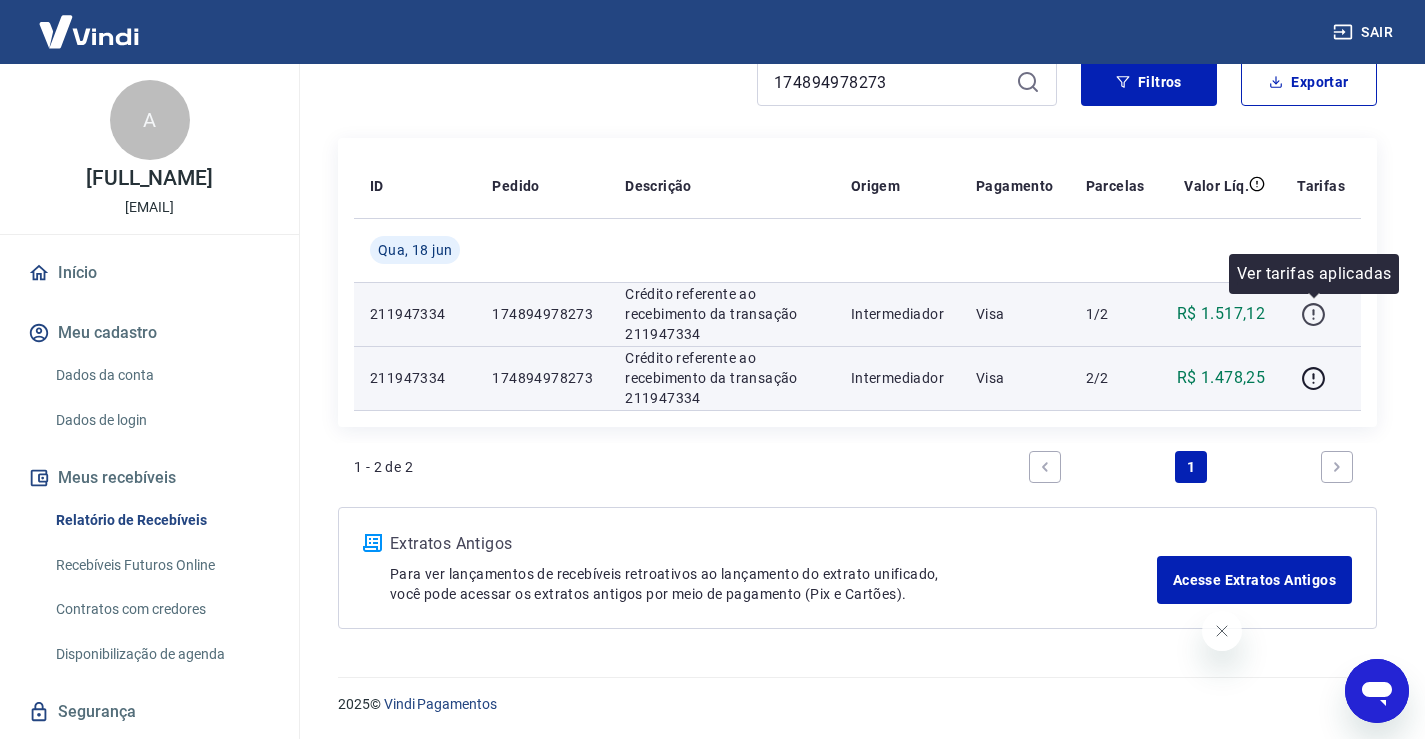 click 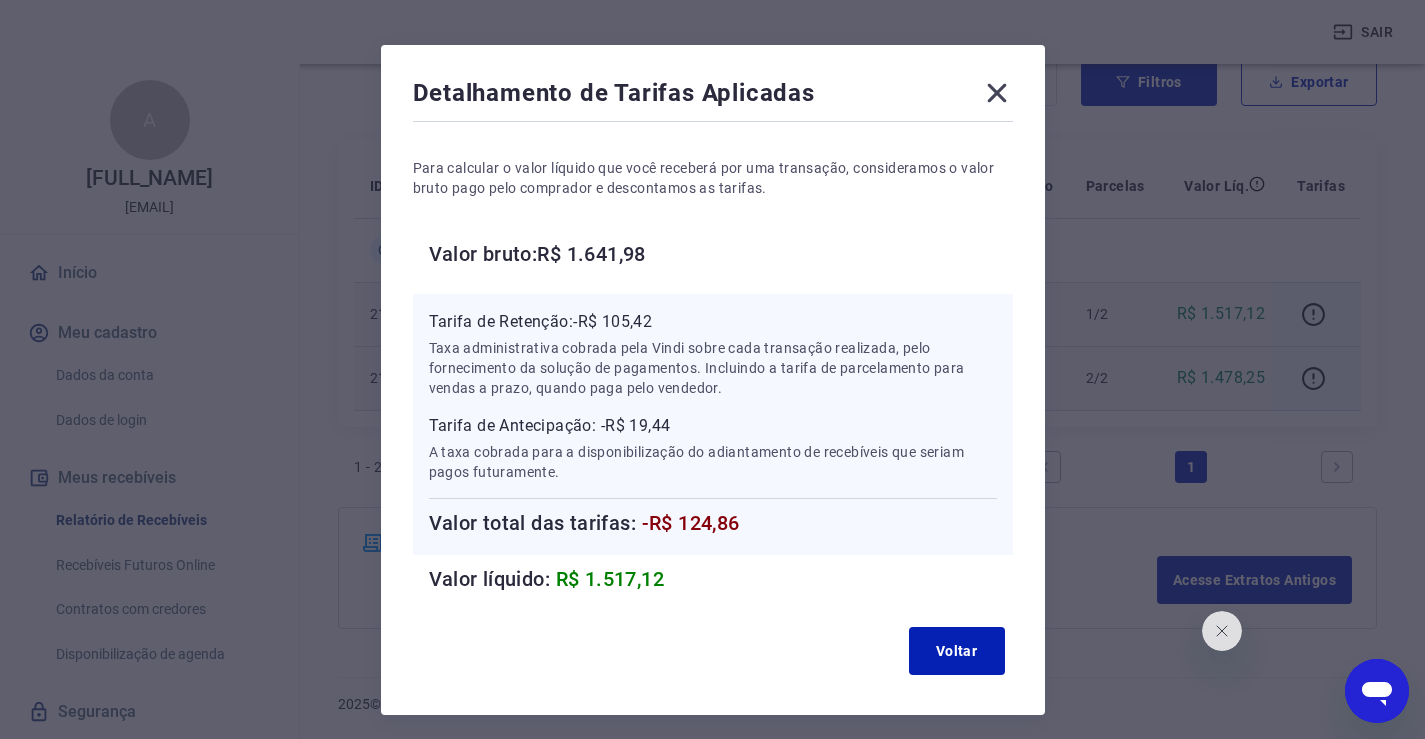 scroll, scrollTop: 100, scrollLeft: 0, axis: vertical 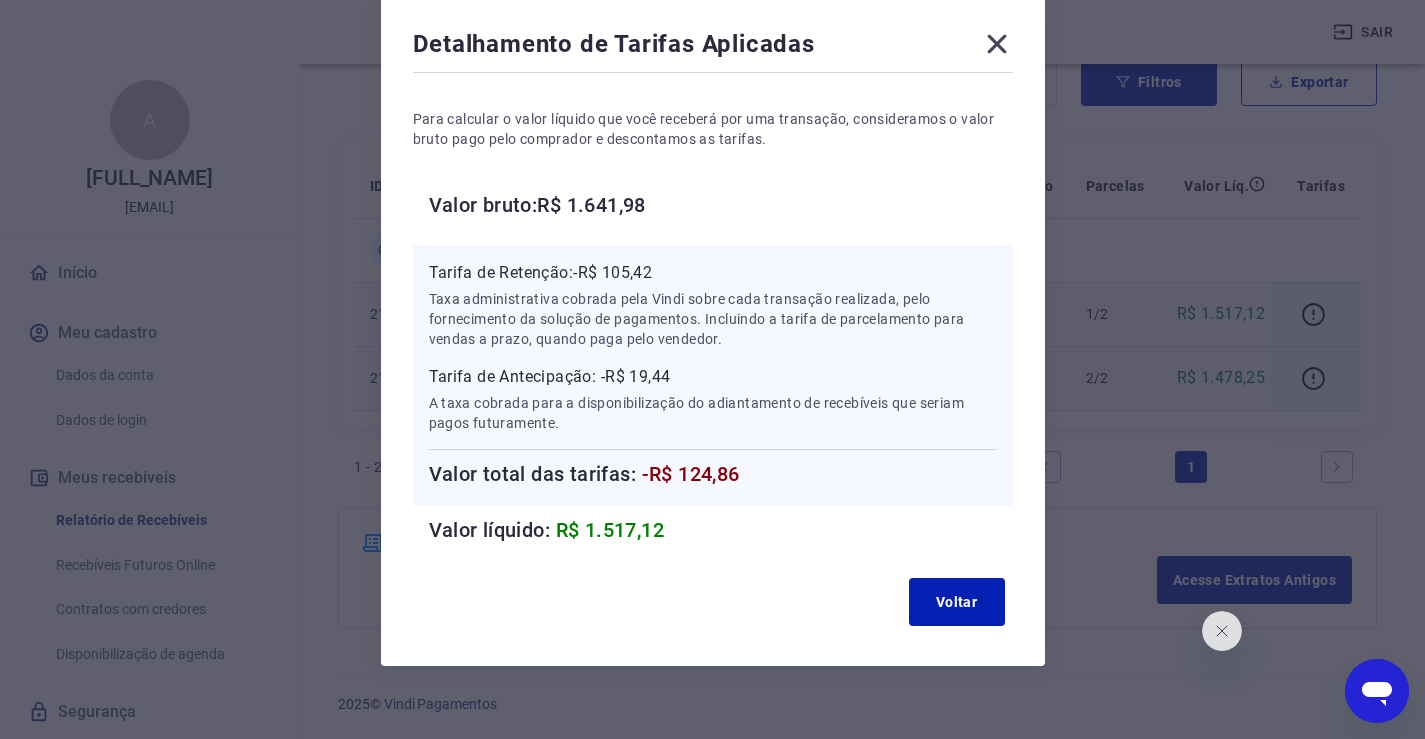 click on "Detalhamento de Tarifas Aplicadas Para calcular o valor líquido que você receberá por uma transação, consideramos o valor bruto pago pelo comprador e descontamos as tarifas. Valor bruto:  R$ 1.641,98 Tarifa de Retenção:  -R$ 105,42 Taxa administrativa cobrada pela Vindi sobre cada transação realizada, pelo fornecimento da solução de pagamentos. Incluindo a tarifa de parcelamento para vendas a prazo, quando paga pelo vendedor. Tarifa de Antecipação:   -R$ 19,44 A taxa cobrada para a disponibilização do adiantamento de recebíveis que seriam pagos futuramente. Valor total das tarifas:   -R$ 124,86 Valor líquido:   R$ 1.517,12 Voltar" at bounding box center (712, 369) 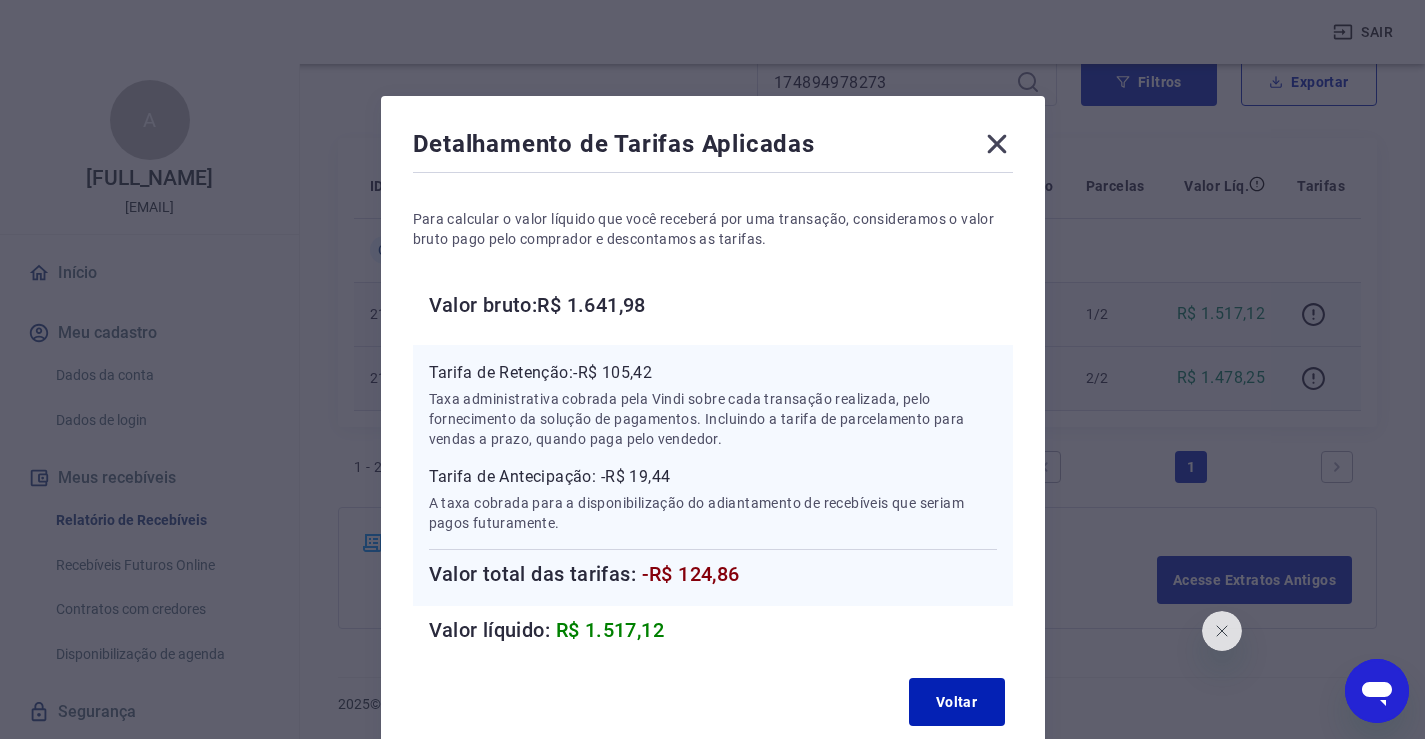 click 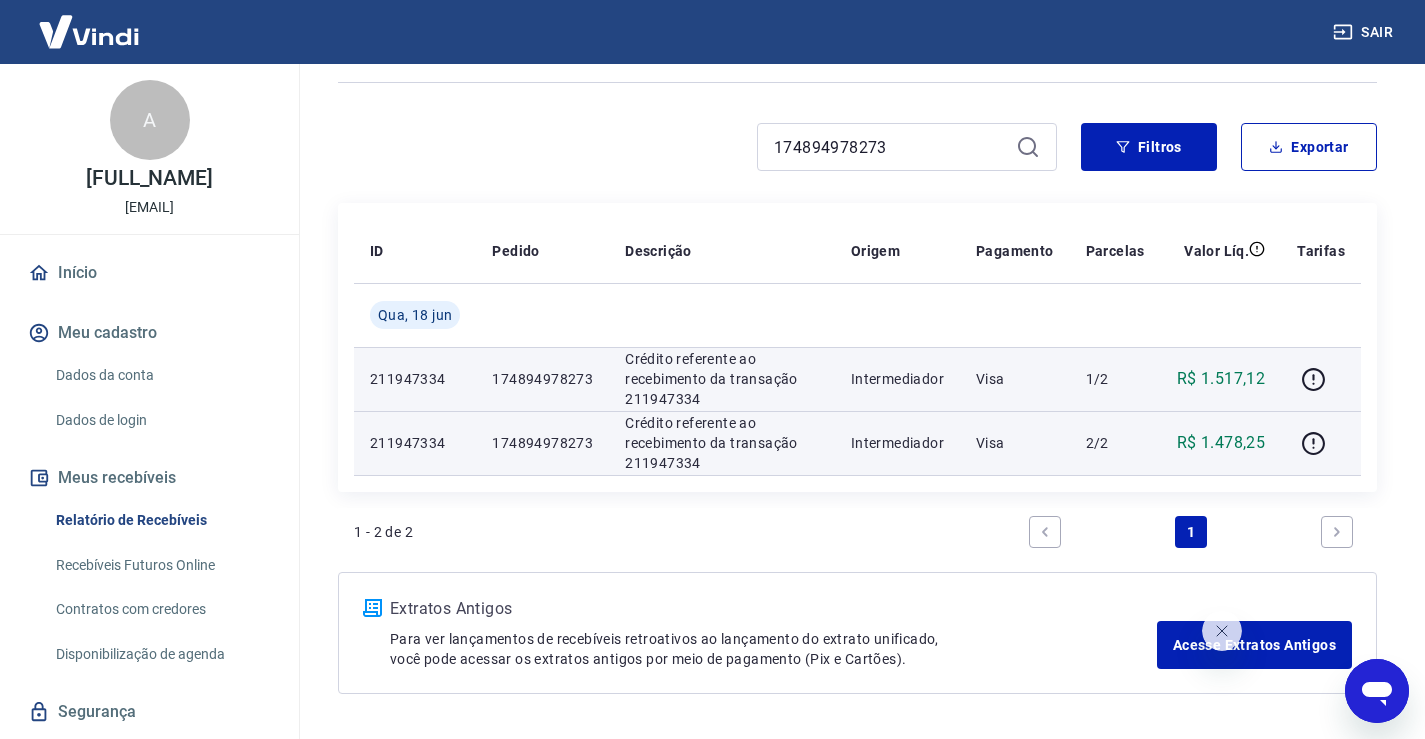 scroll, scrollTop: 91, scrollLeft: 0, axis: vertical 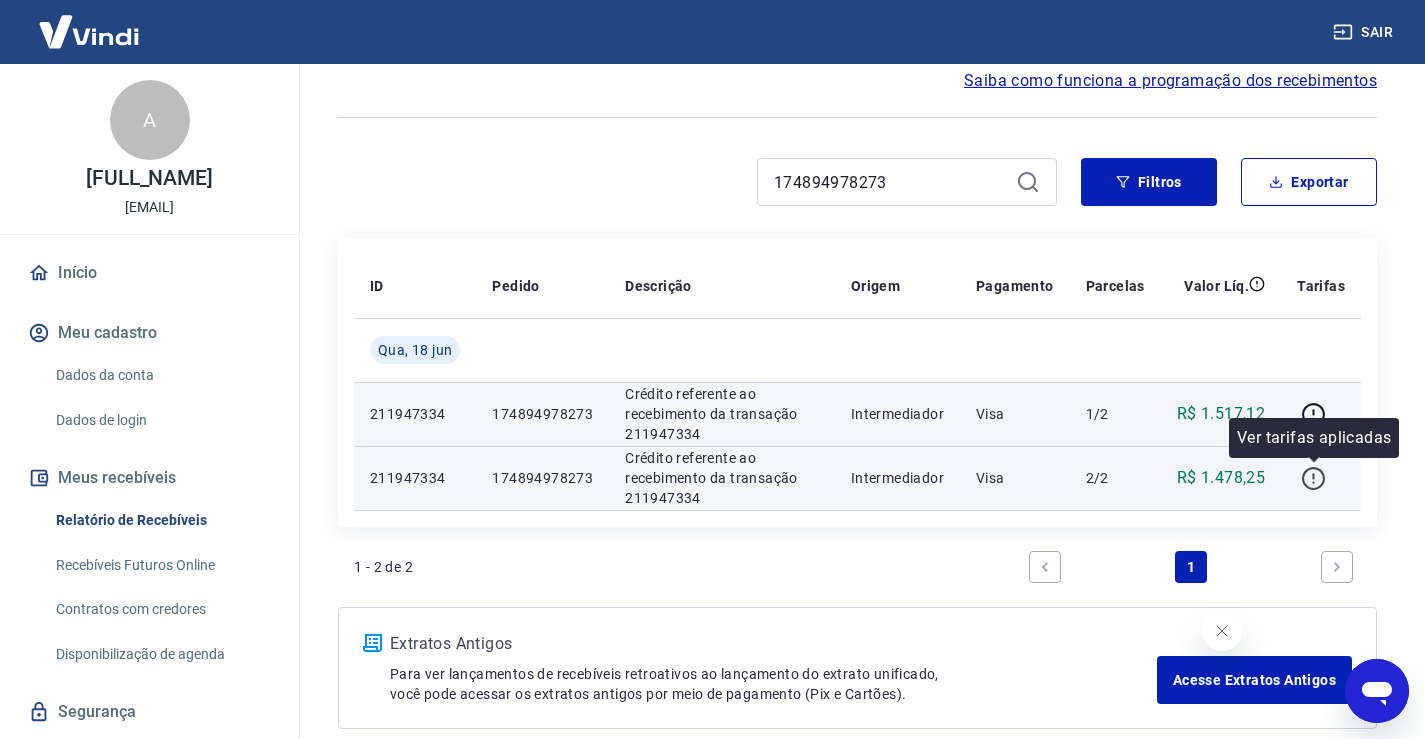 click 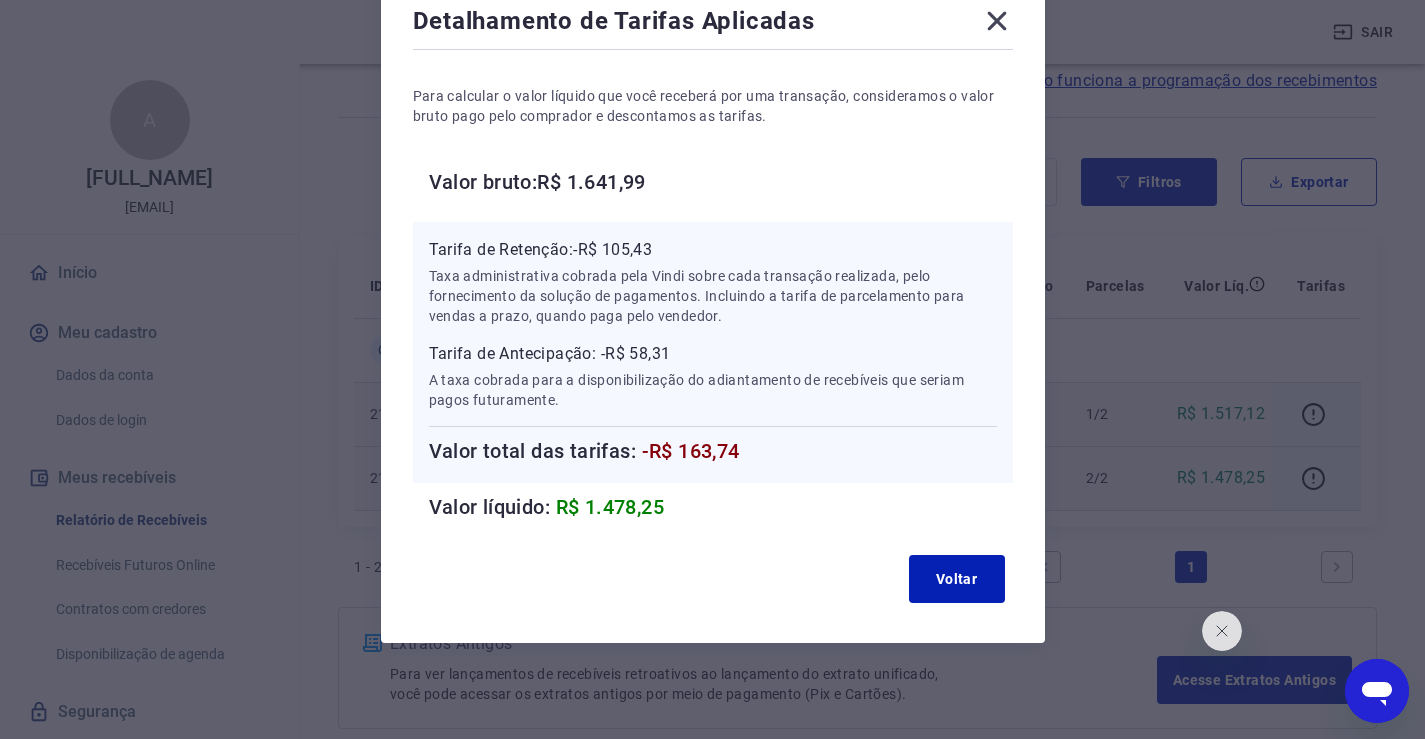 scroll, scrollTop: 23, scrollLeft: 0, axis: vertical 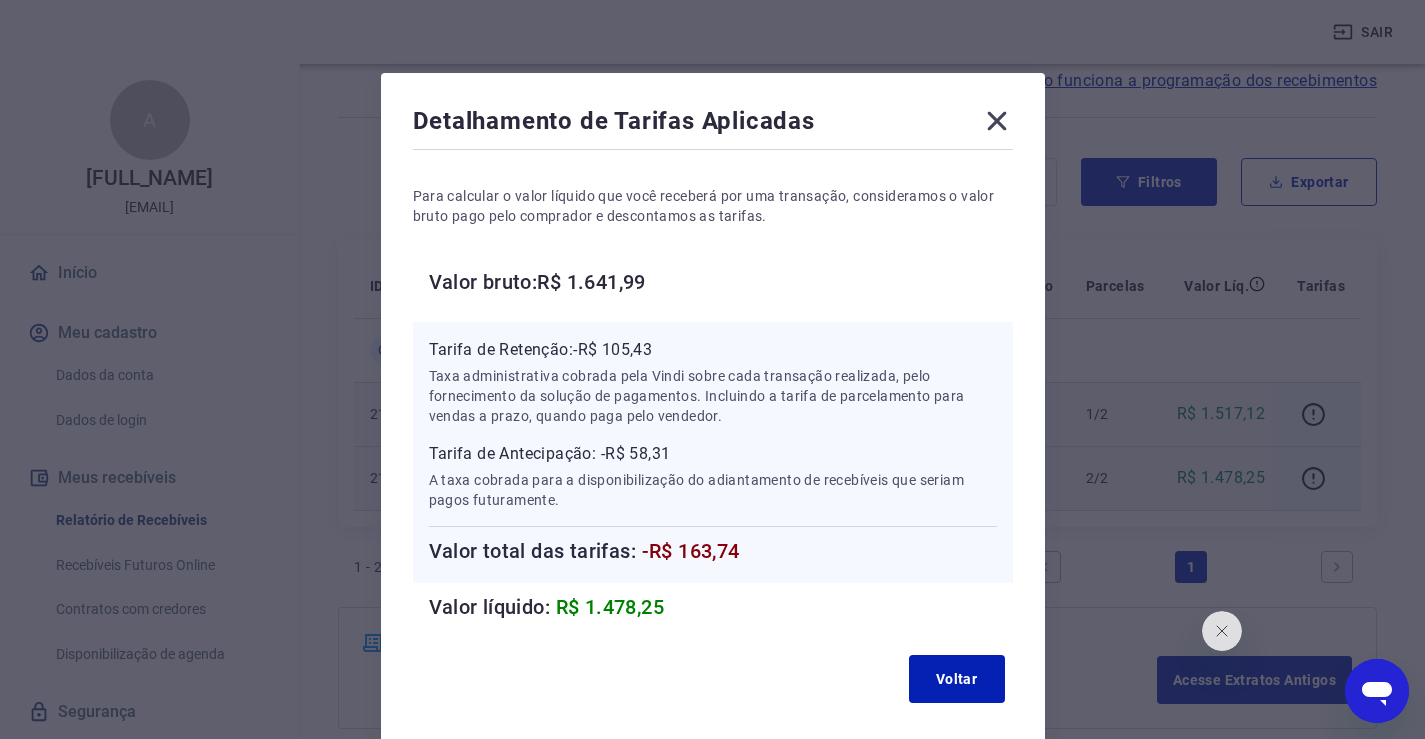click 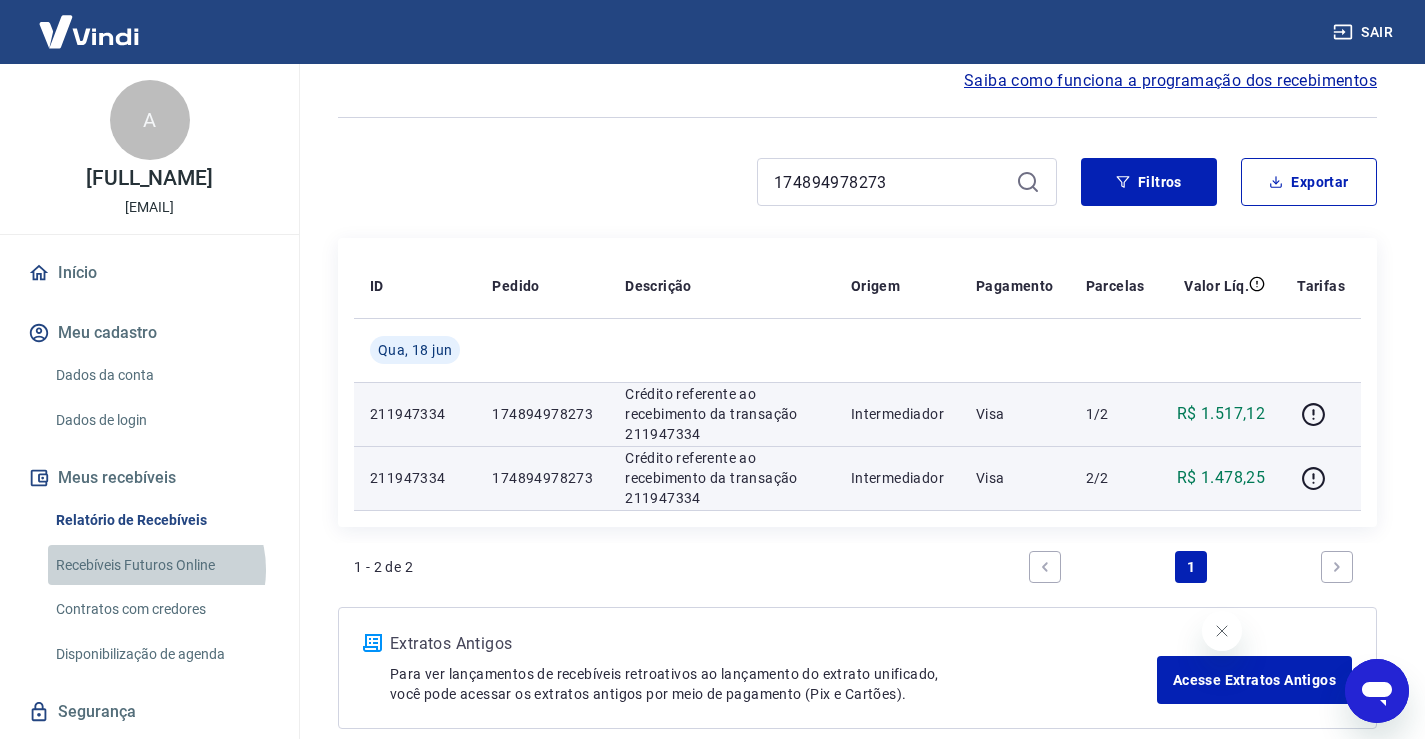 click on "Recebíveis Futuros Online" at bounding box center [161, 565] 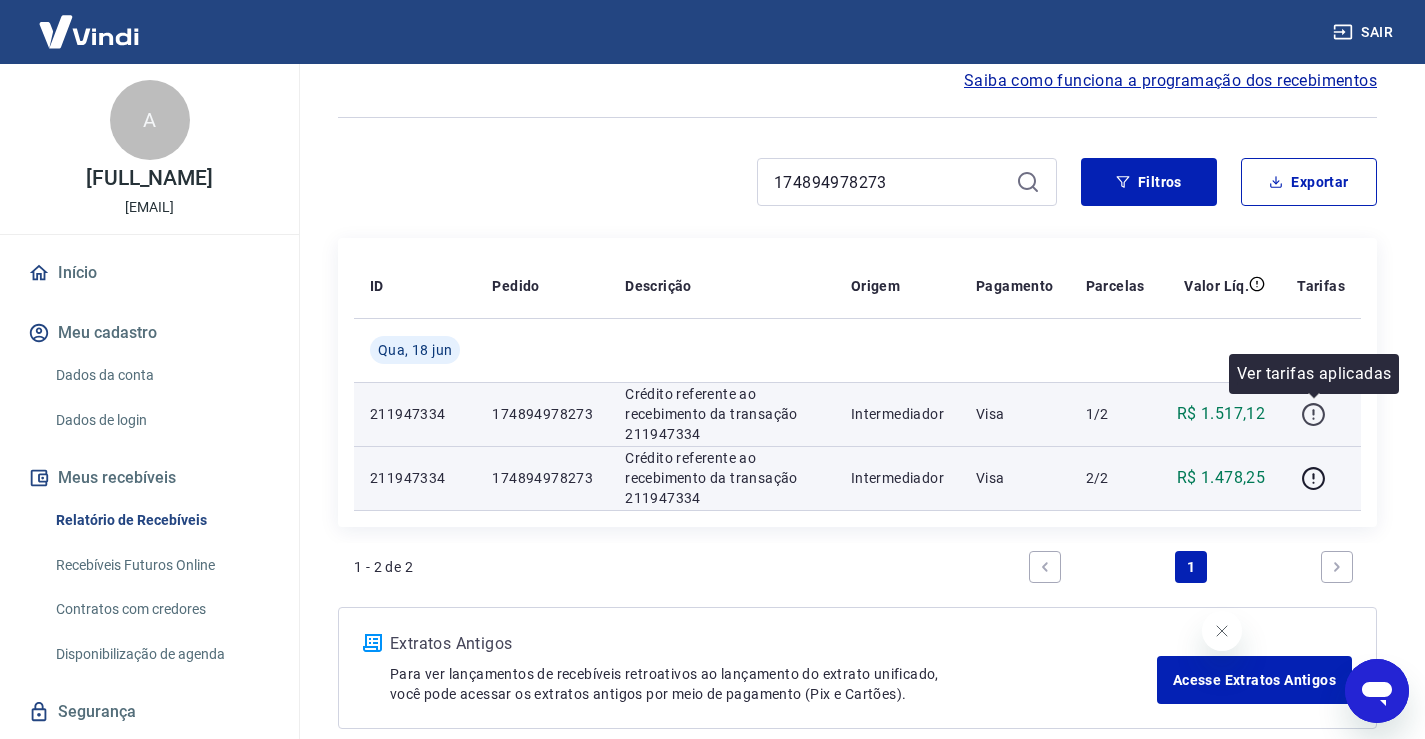 click 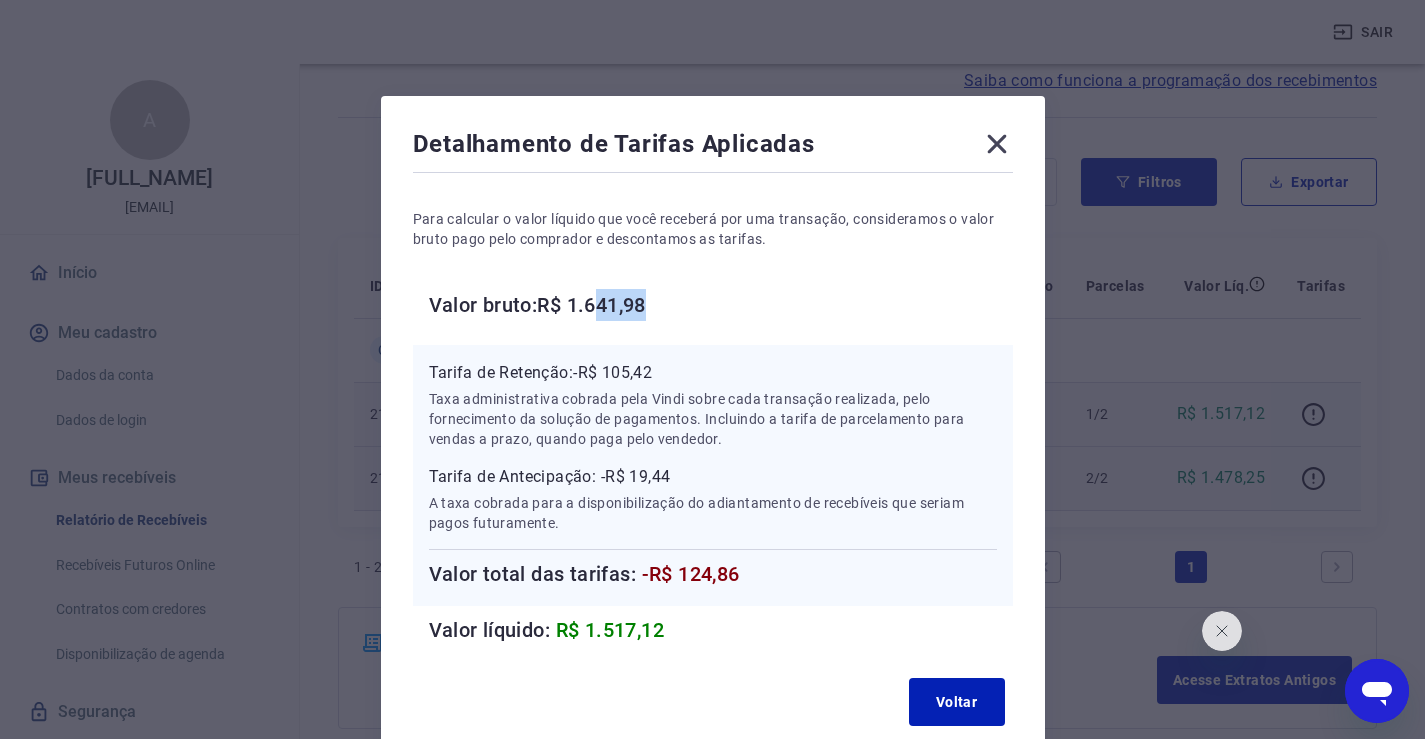 drag, startPoint x: 607, startPoint y: 305, endPoint x: 699, endPoint y: 581, distance: 290.92953 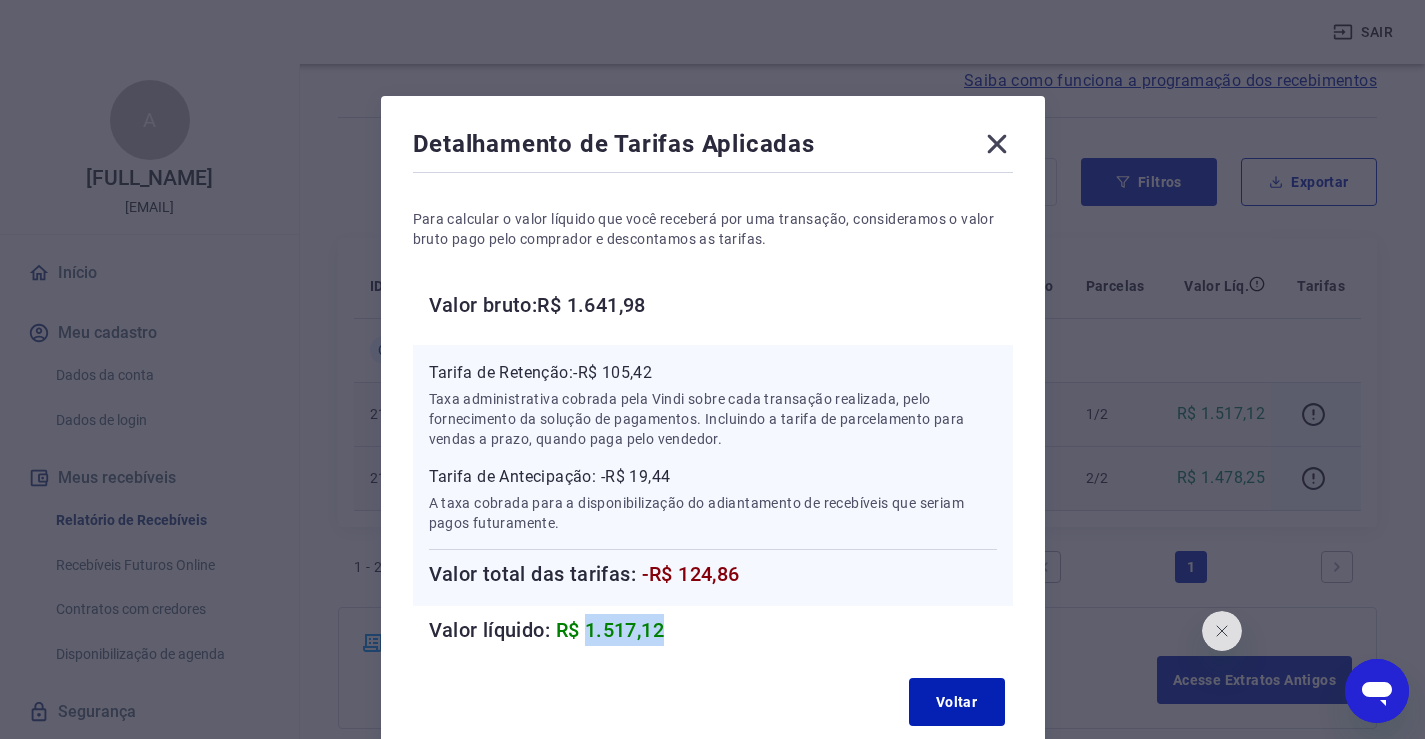 drag, startPoint x: 698, startPoint y: 635, endPoint x: 588, endPoint y: 627, distance: 110.29053 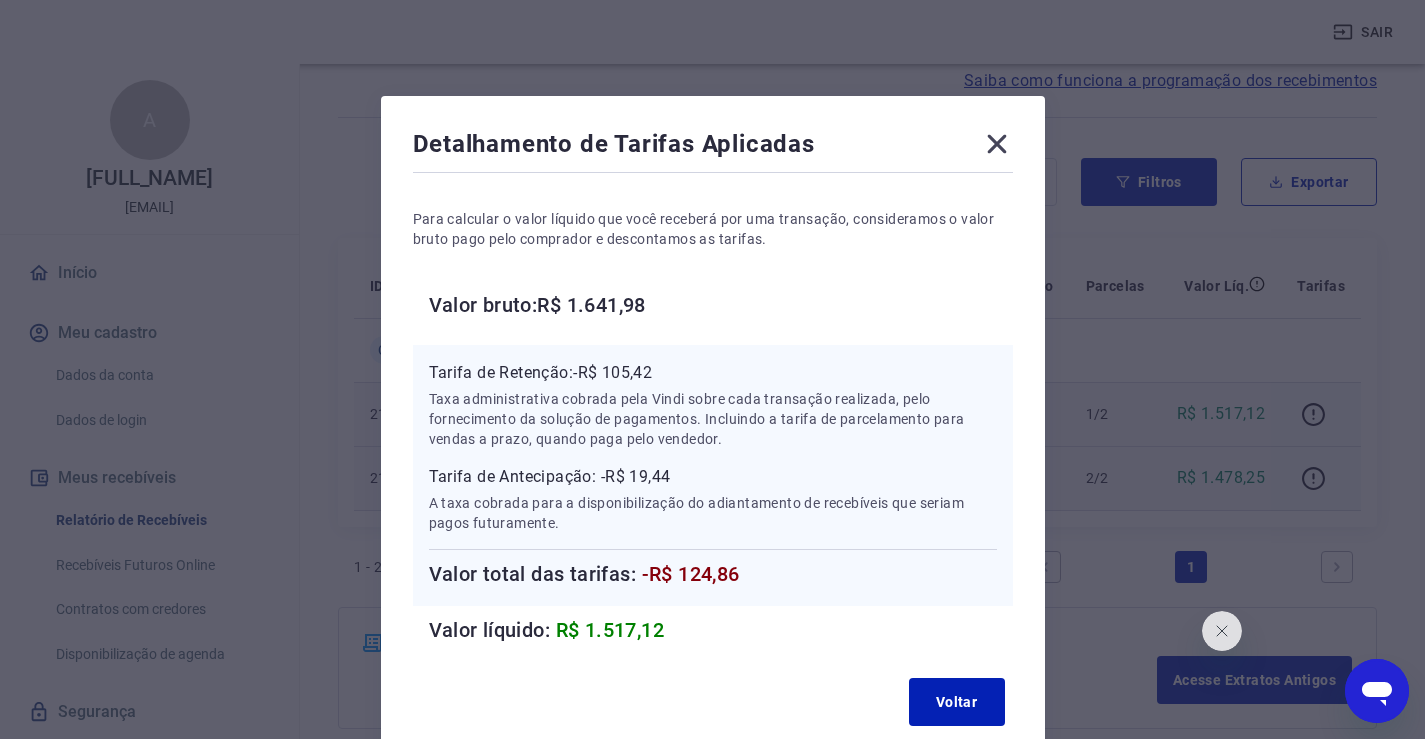 click 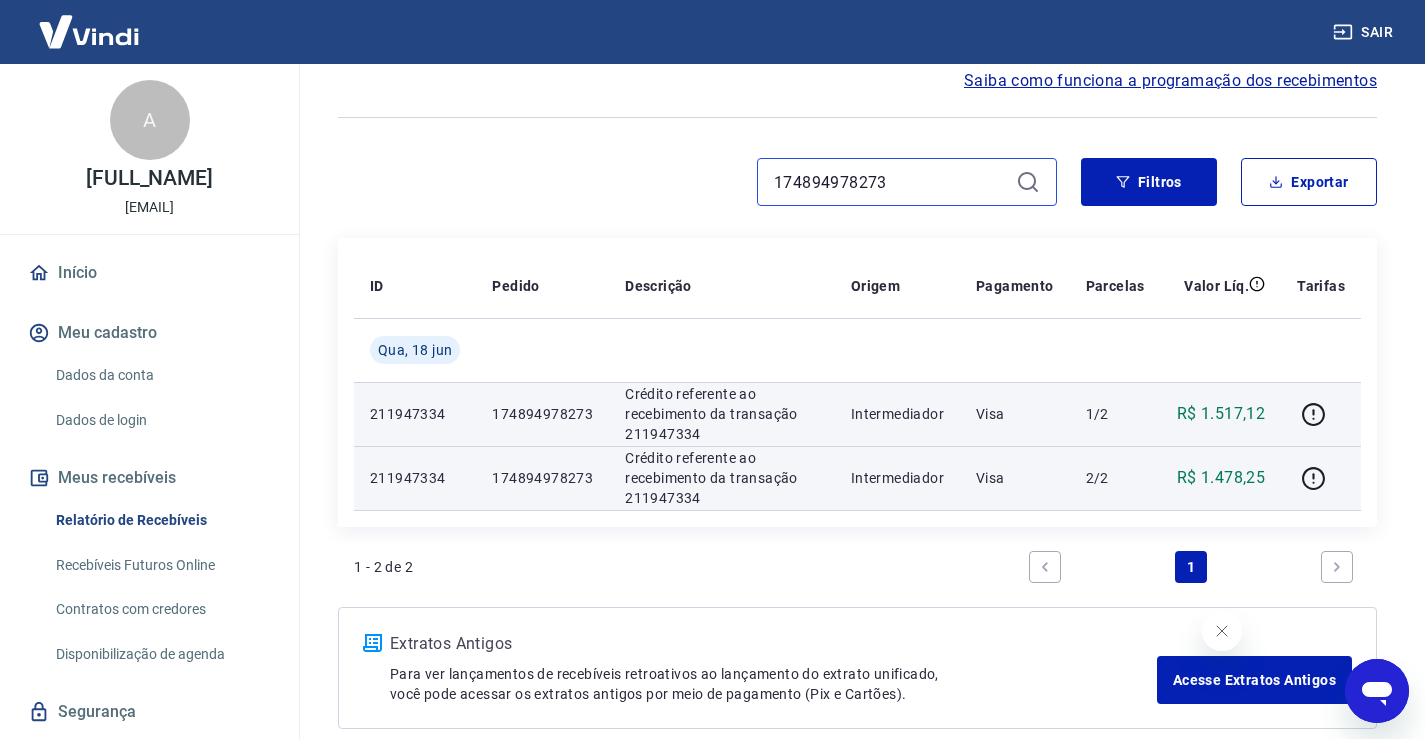 drag, startPoint x: 972, startPoint y: 182, endPoint x: 700, endPoint y: 201, distance: 272.66278 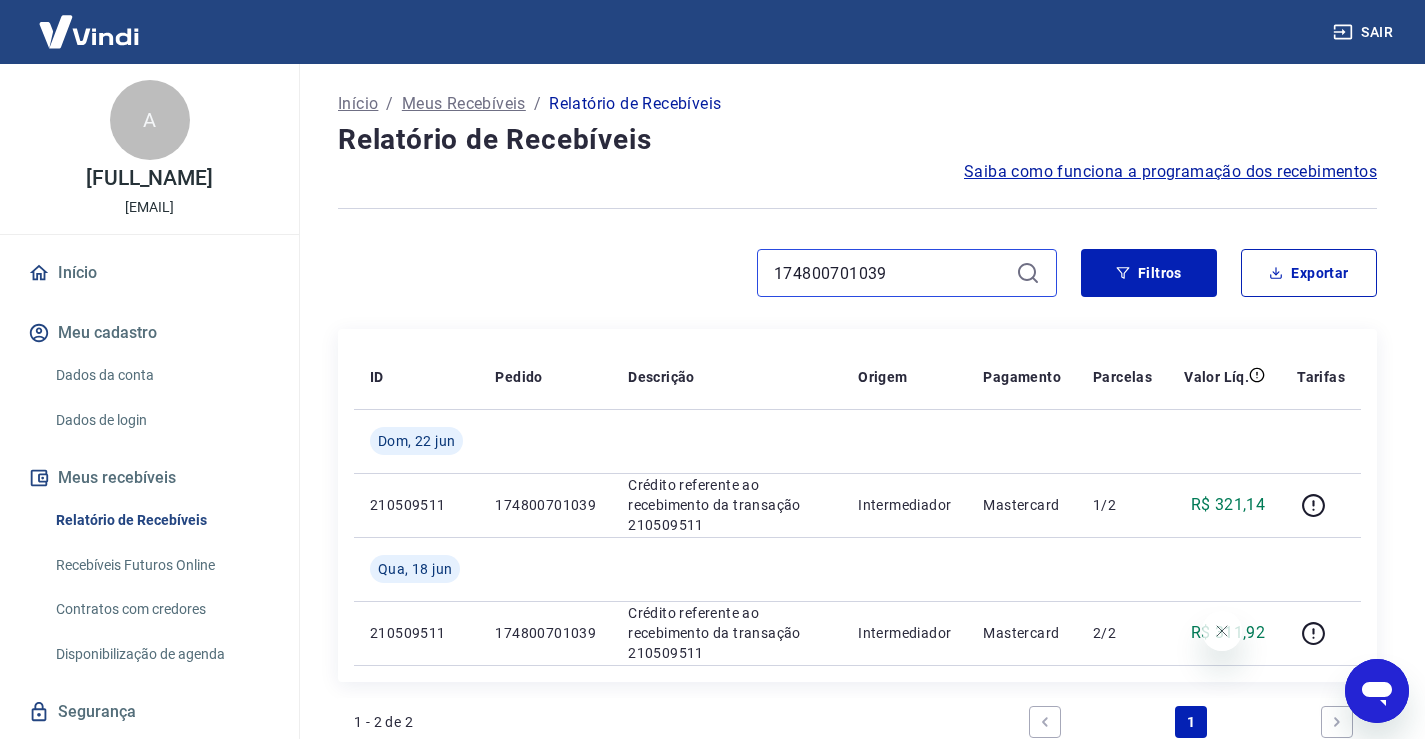 scroll, scrollTop: 200, scrollLeft: 0, axis: vertical 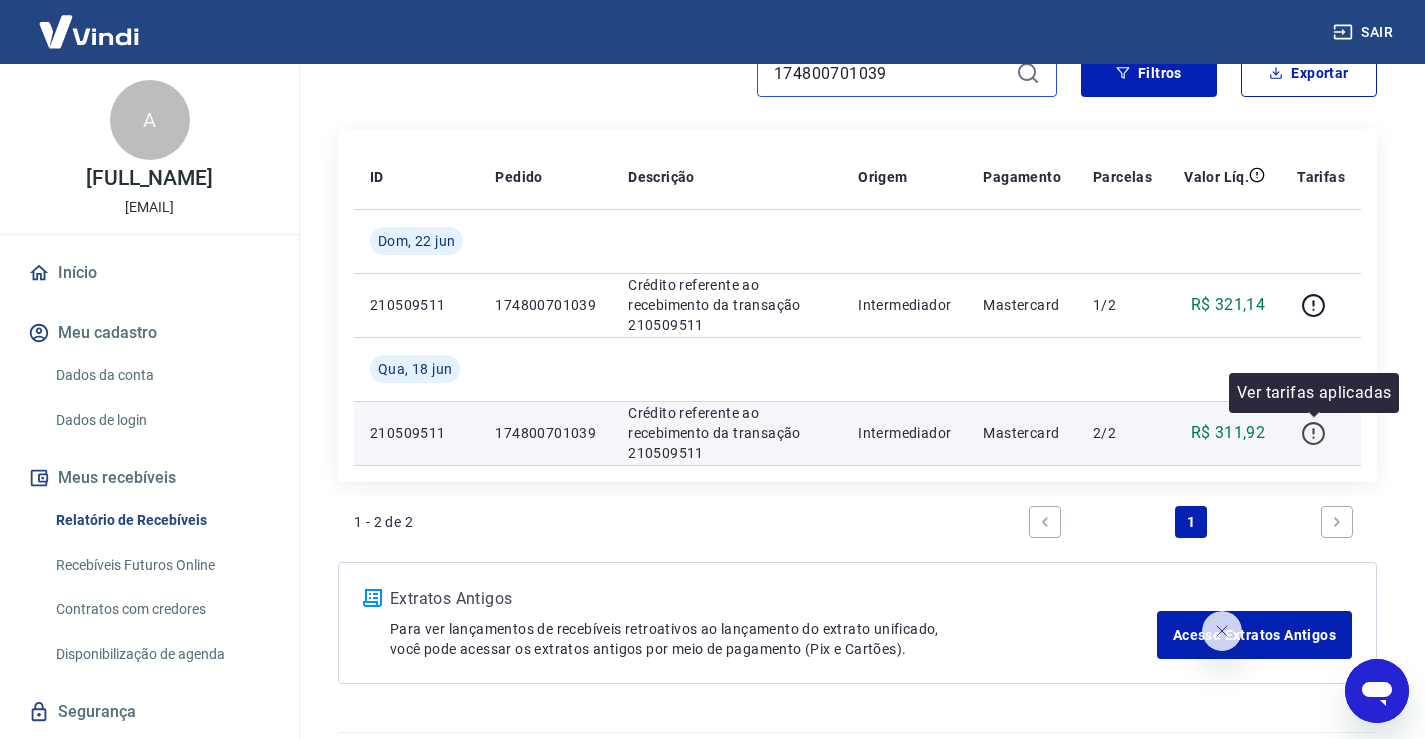 type on "174800701039" 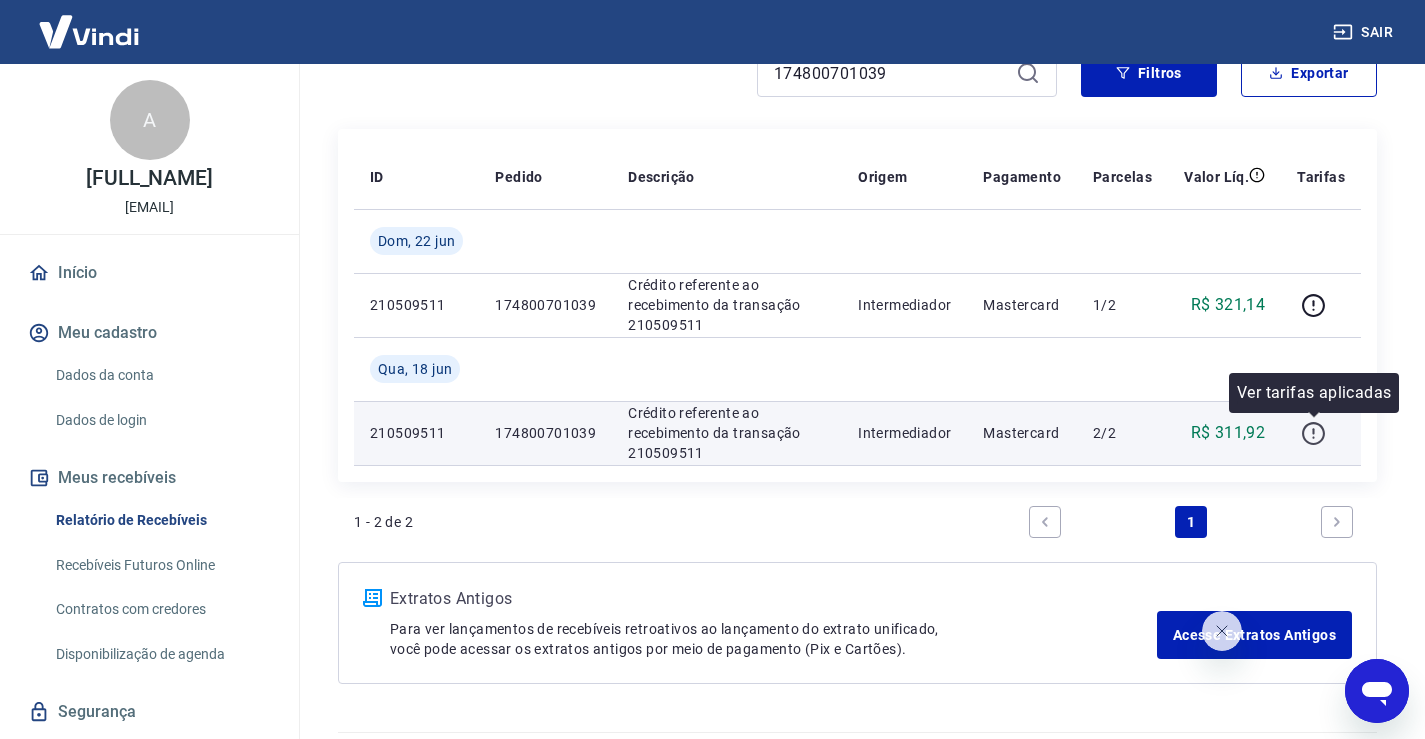 click 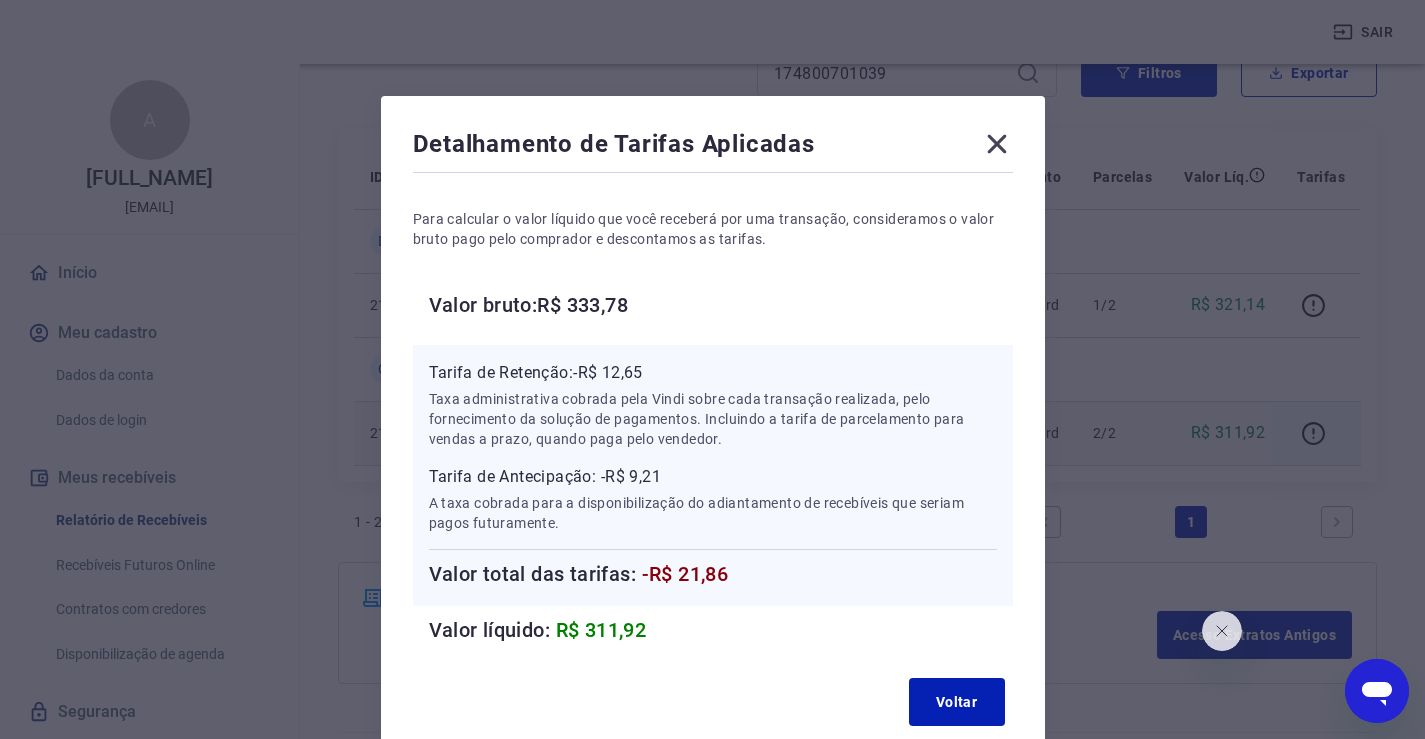 click 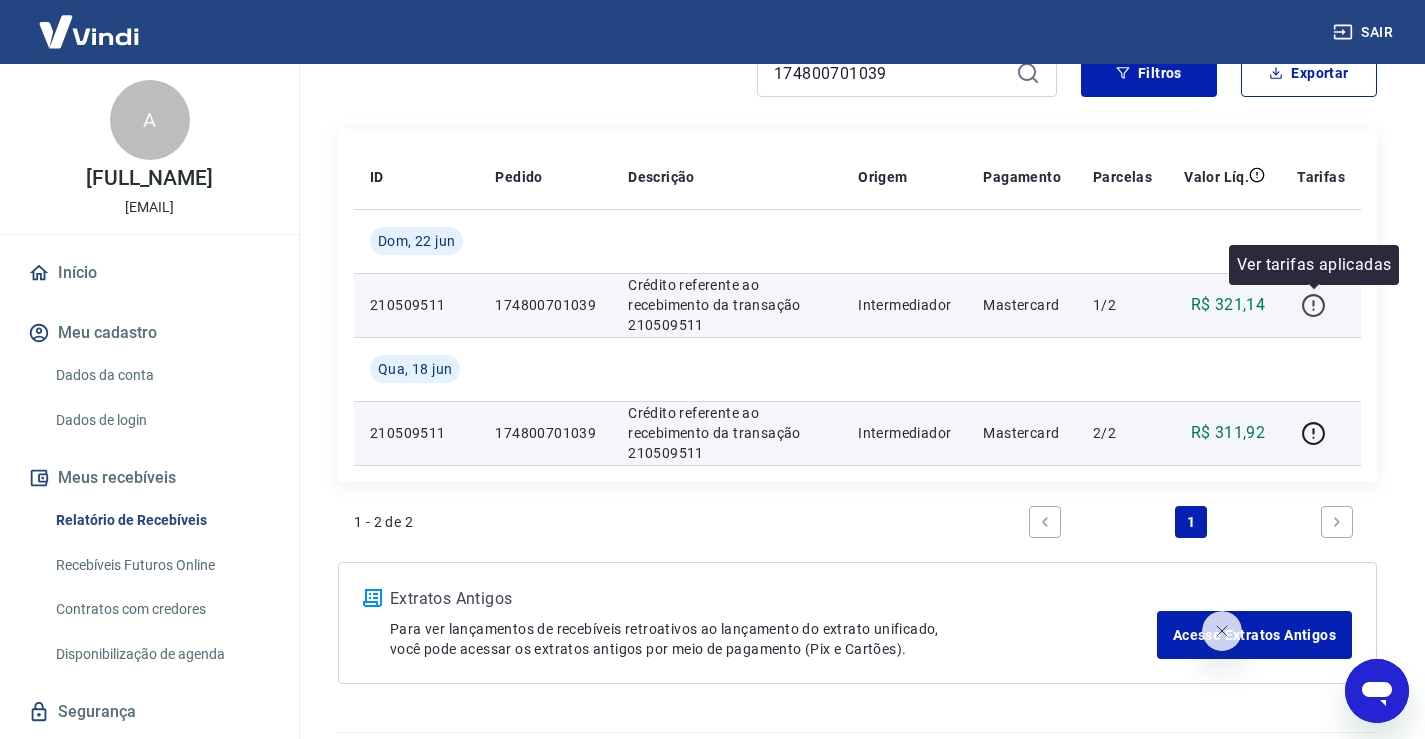 click 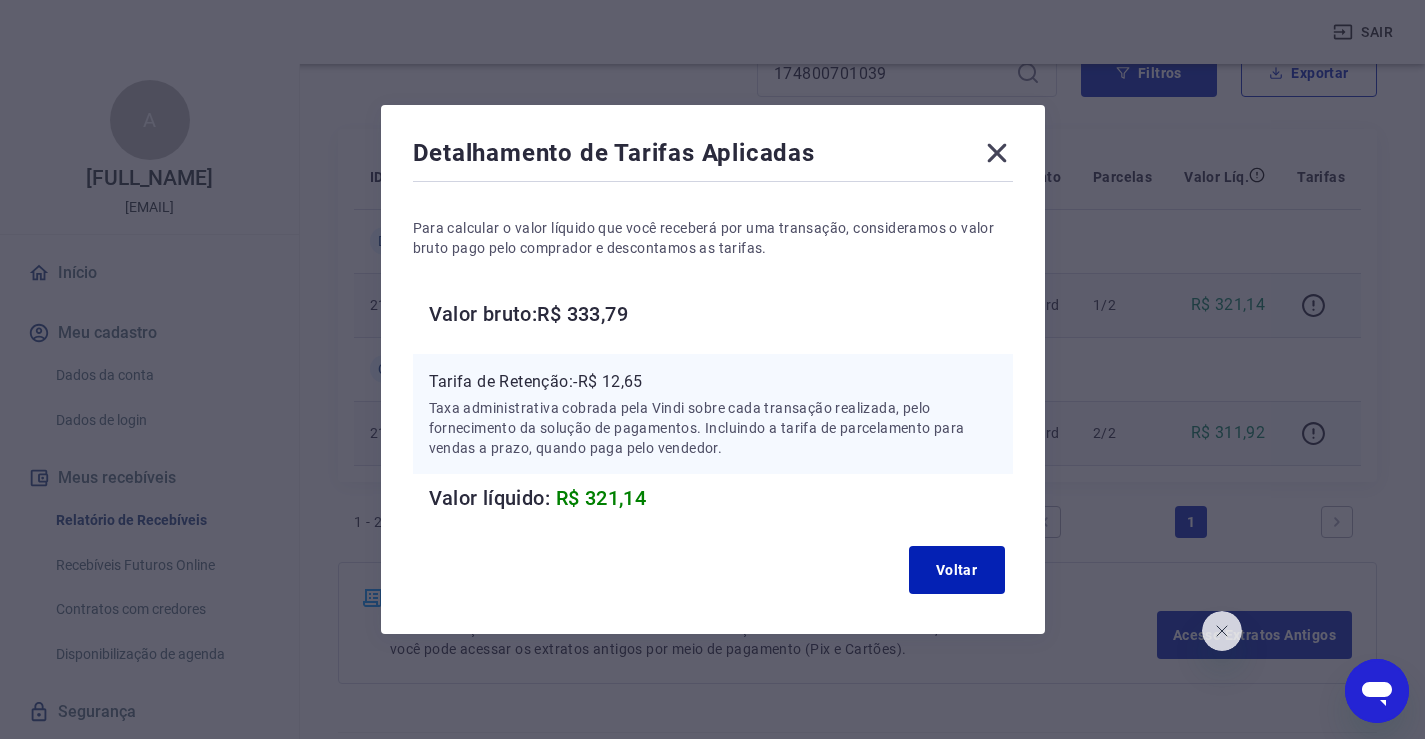 click 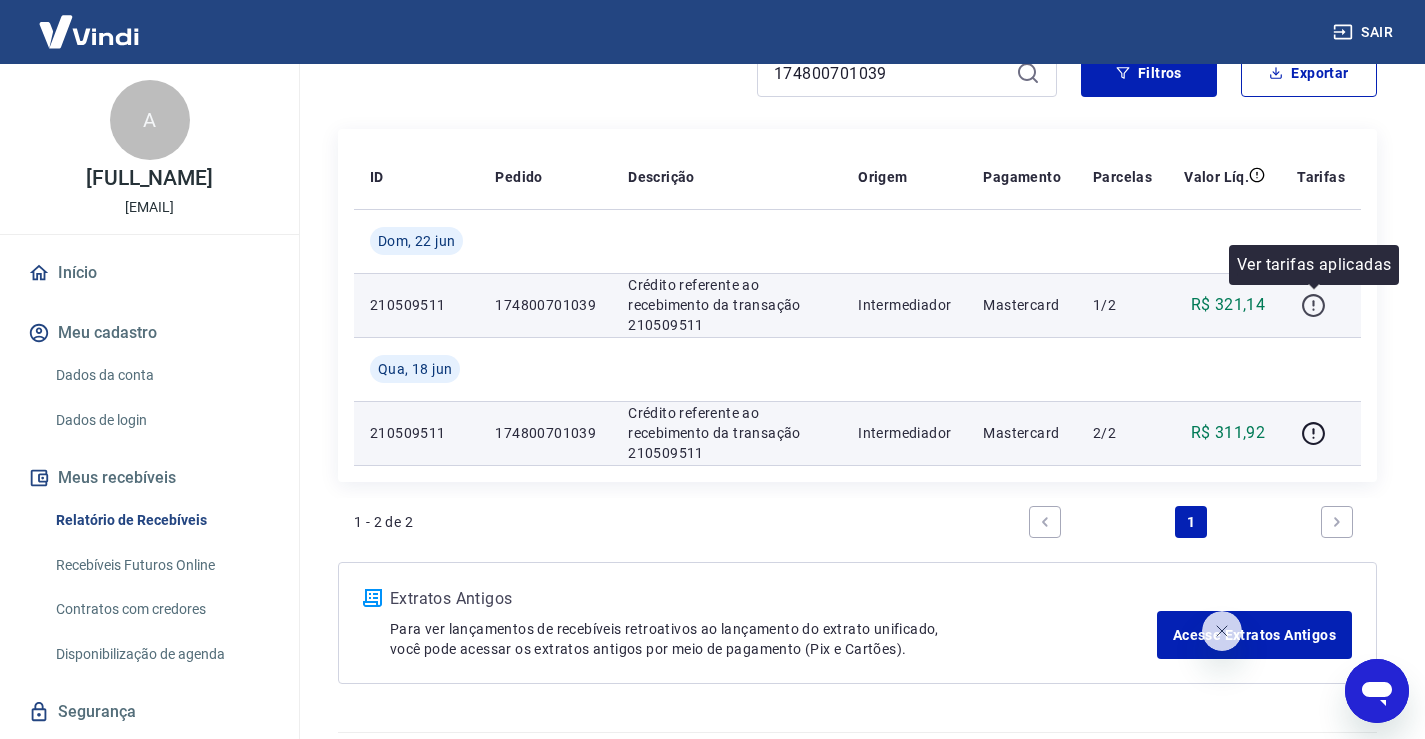 click 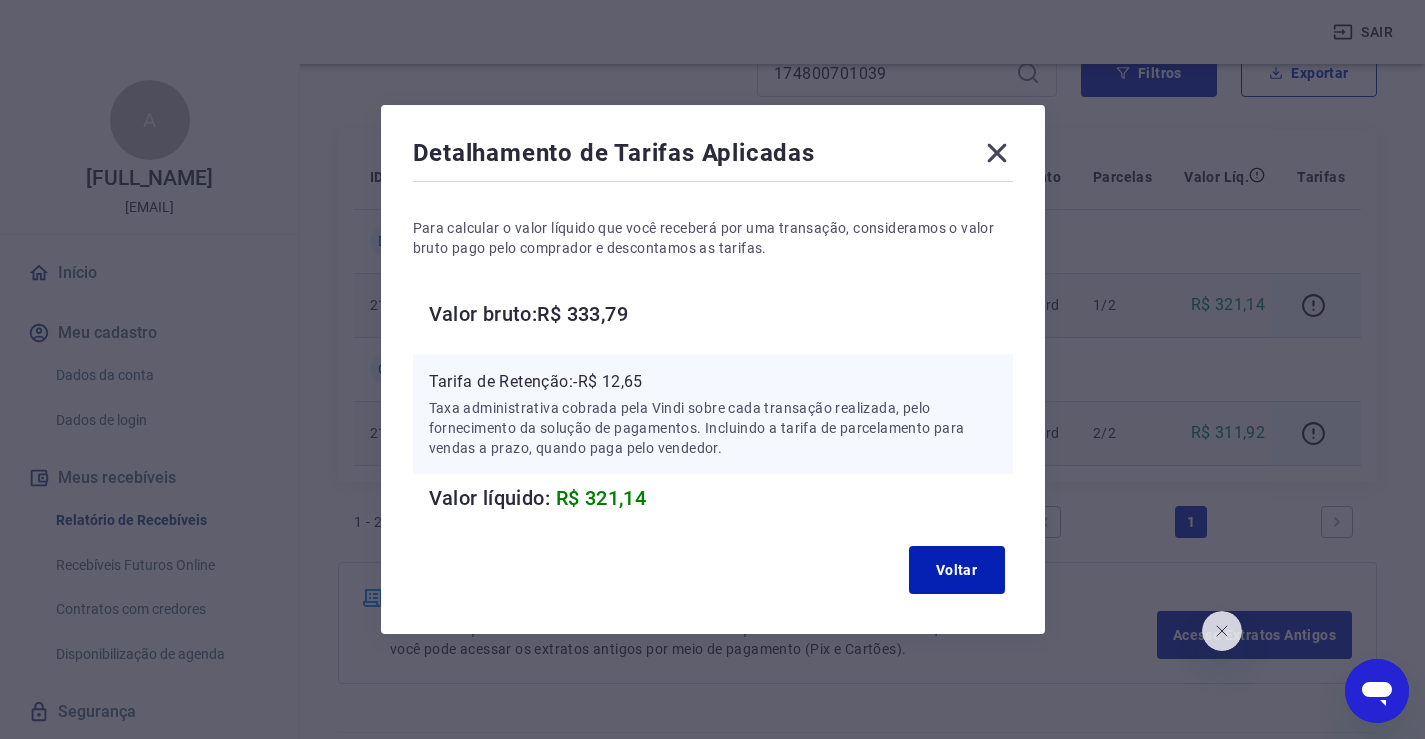 click 